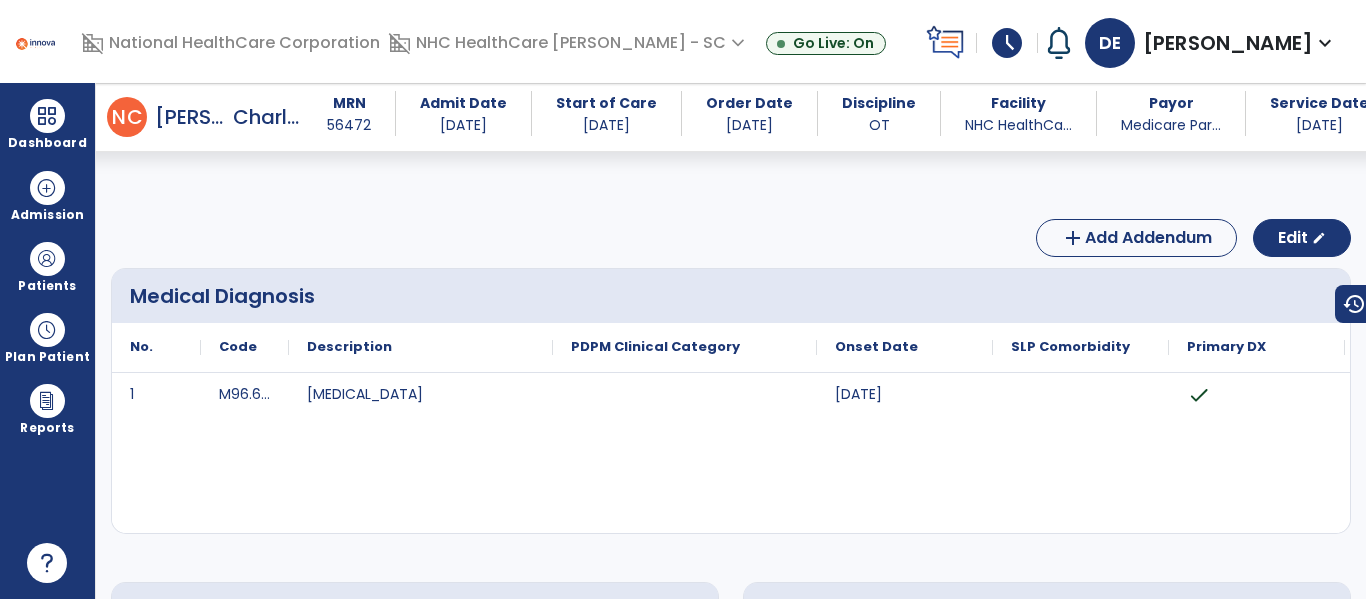 scroll, scrollTop: 0, scrollLeft: 0, axis: both 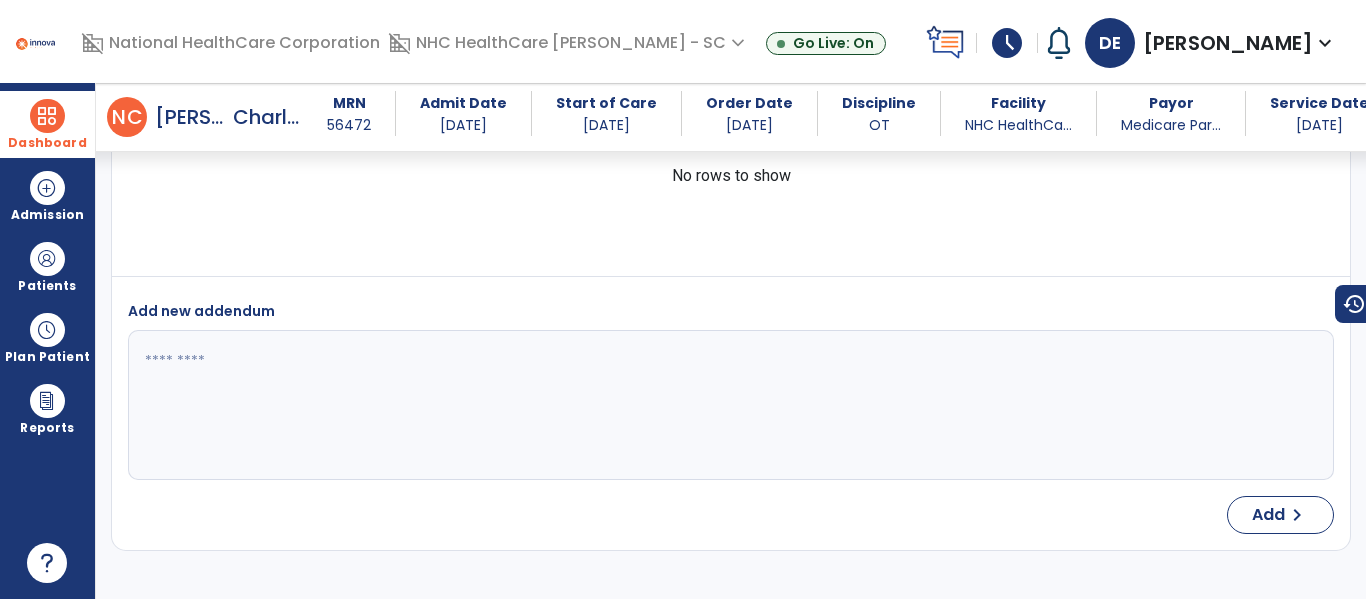 click at bounding box center [47, 116] 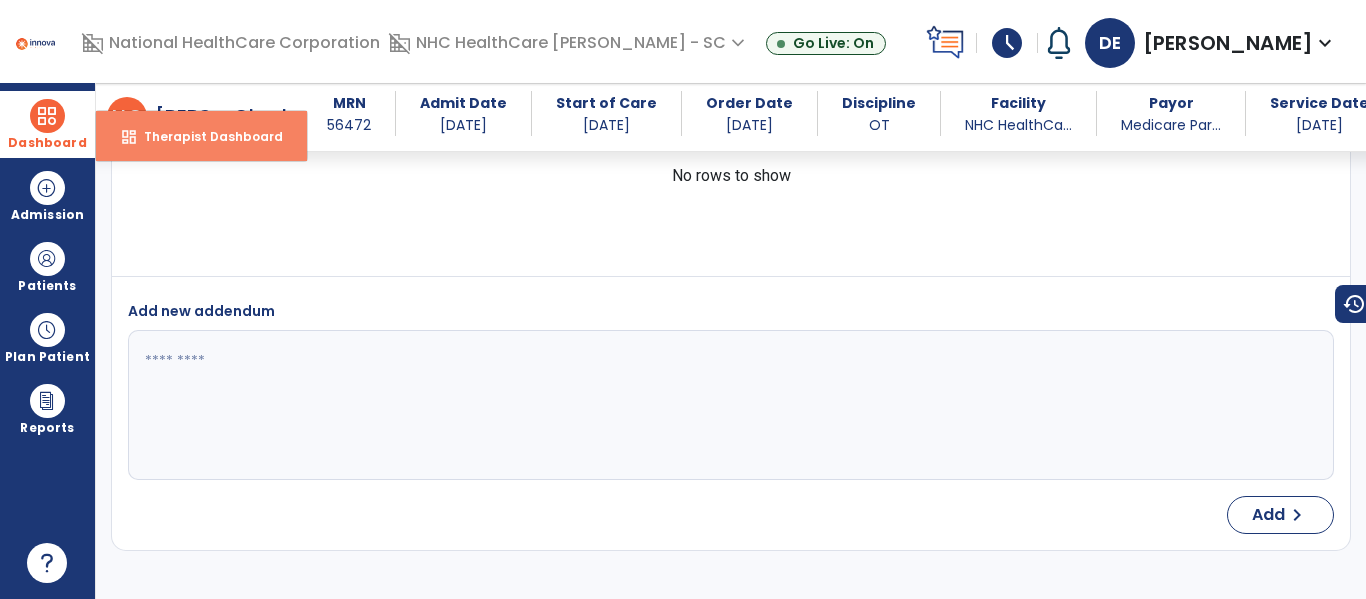 click on "dashboard  Therapist Dashboard" at bounding box center (201, 136) 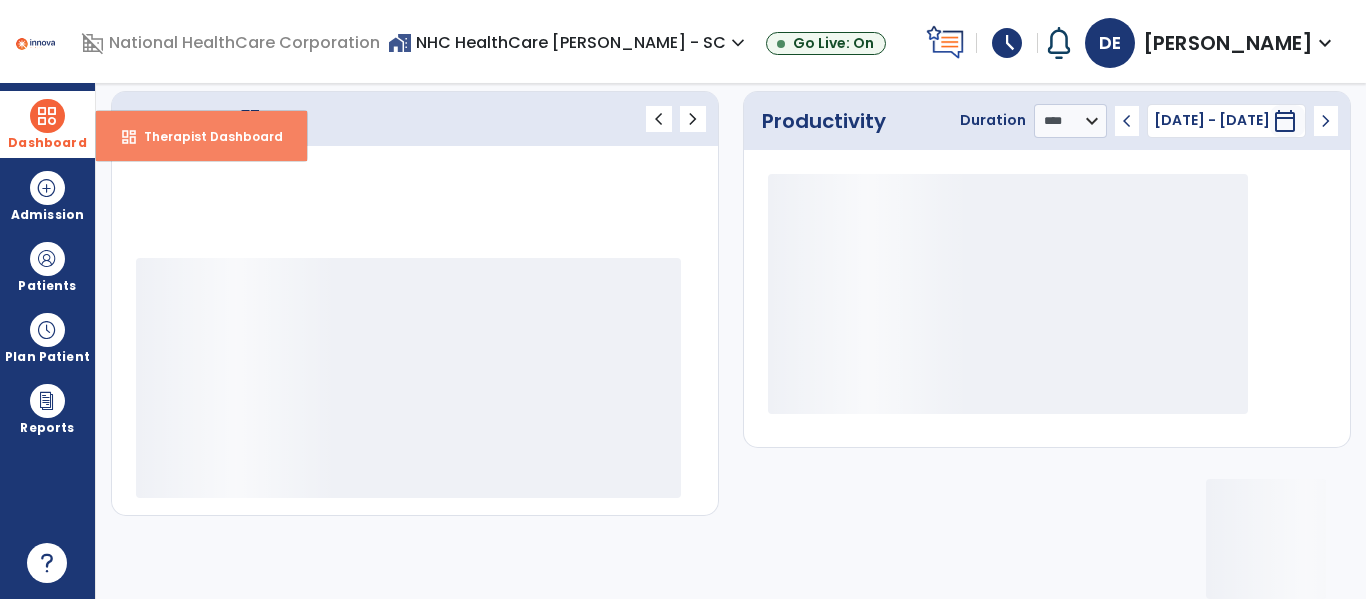 scroll, scrollTop: 275, scrollLeft: 0, axis: vertical 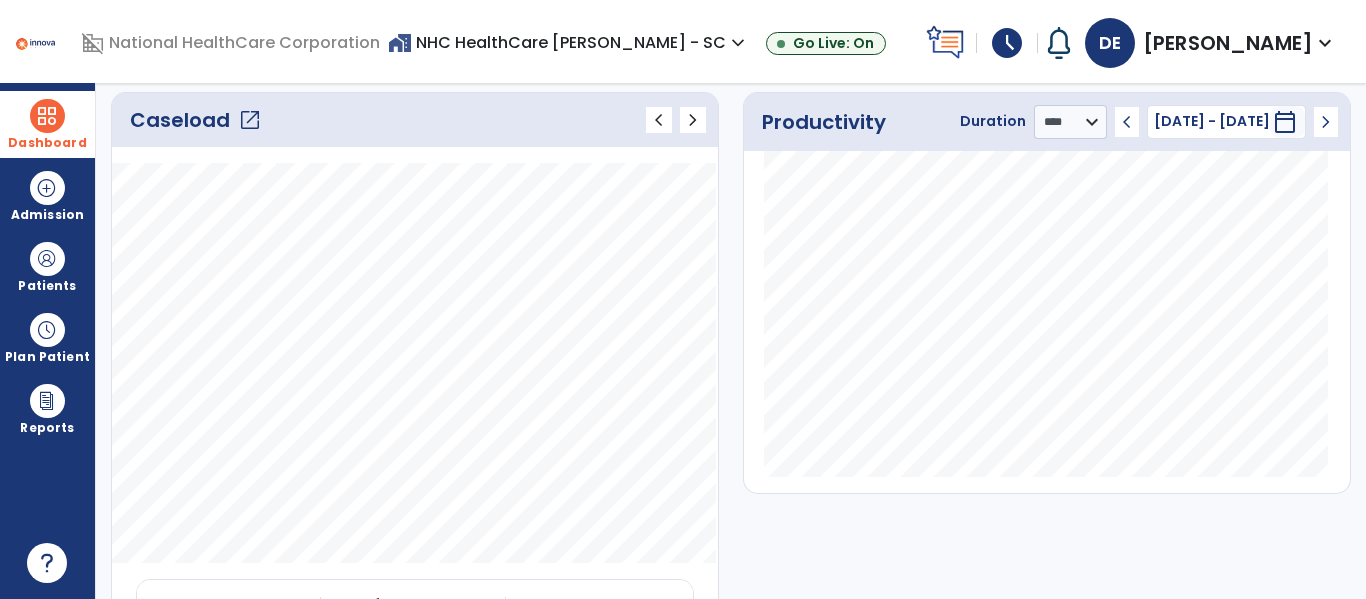 click on "open_in_new" 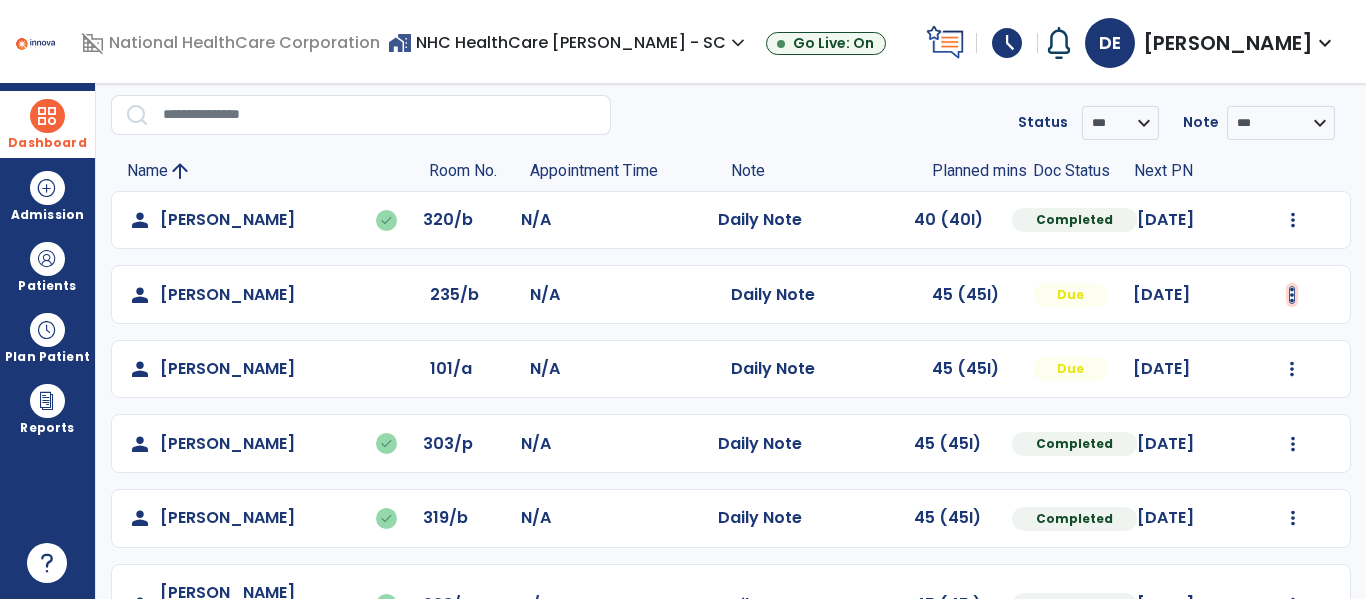 click at bounding box center (1293, 220) 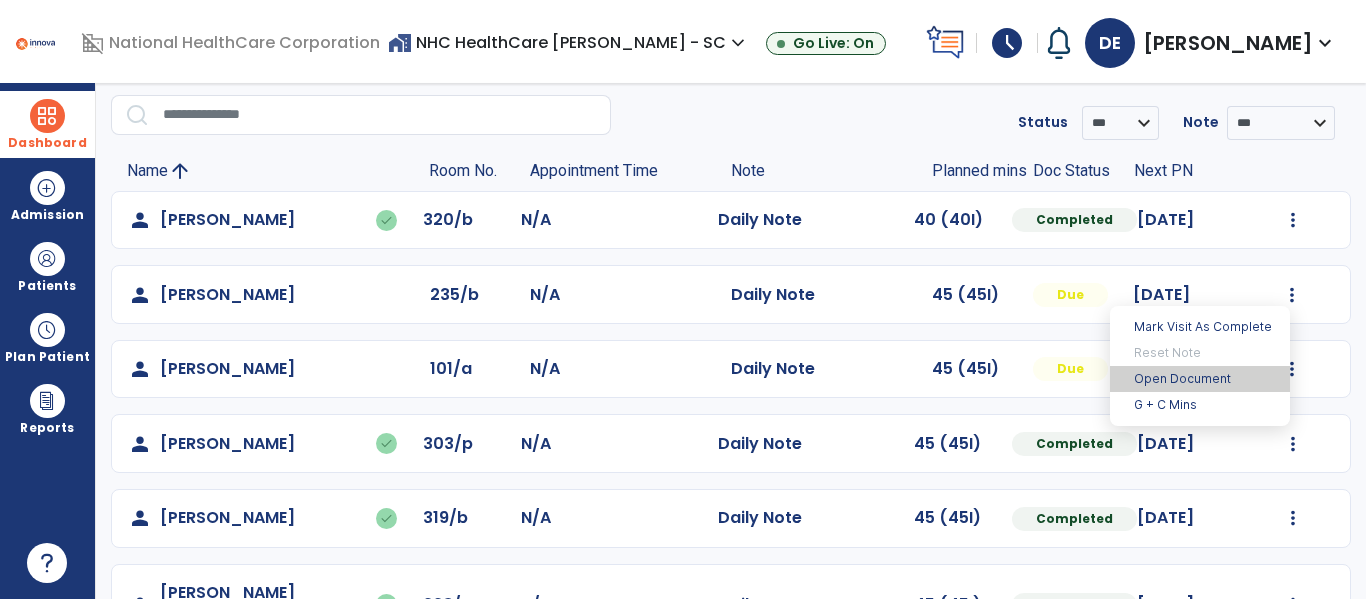 click on "Open Document" at bounding box center (1200, 379) 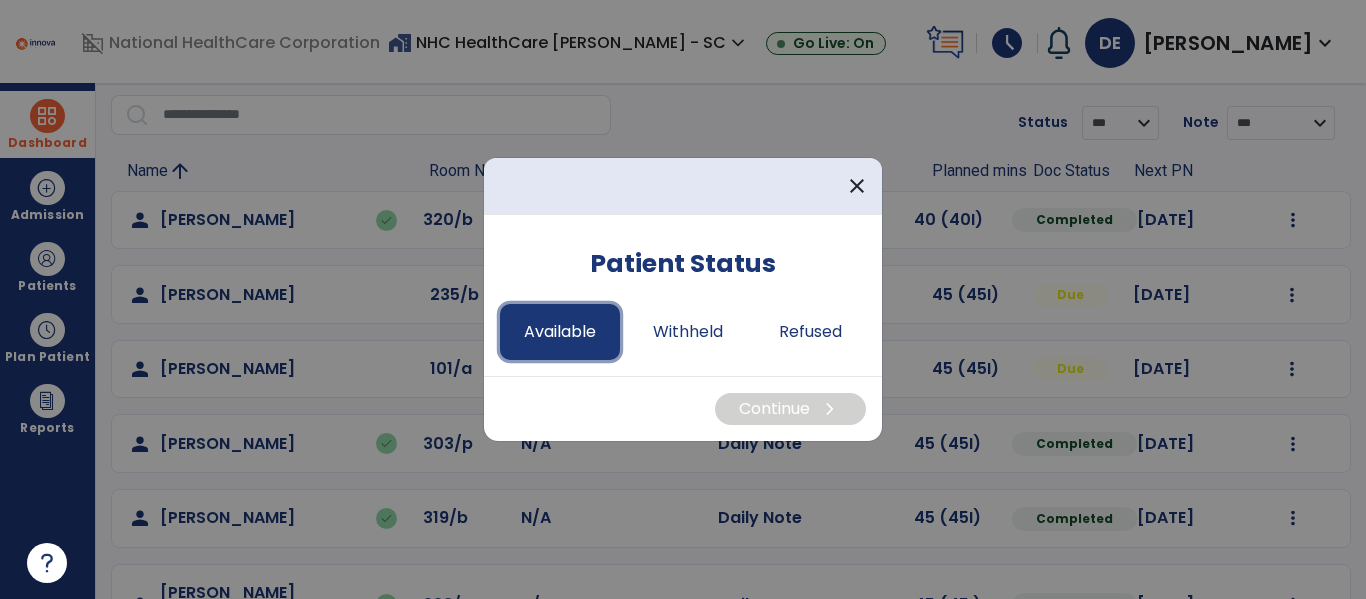 click on "Available" at bounding box center [560, 332] 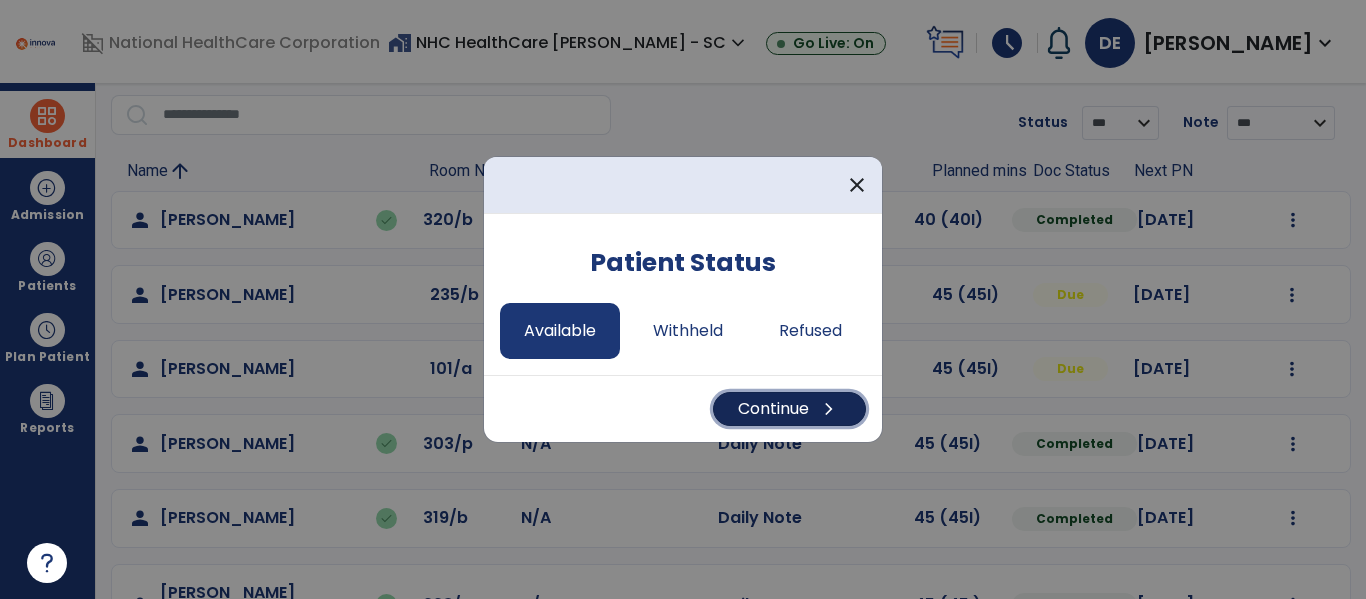 click on "Continue   chevron_right" at bounding box center [789, 409] 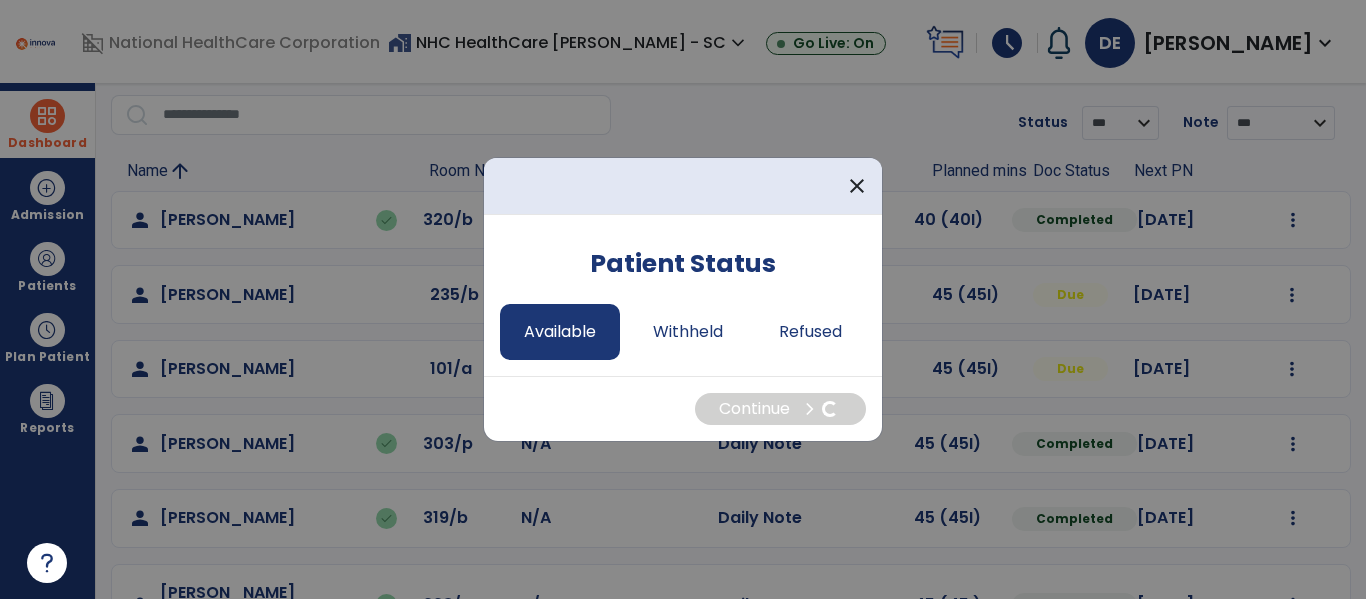 select on "*" 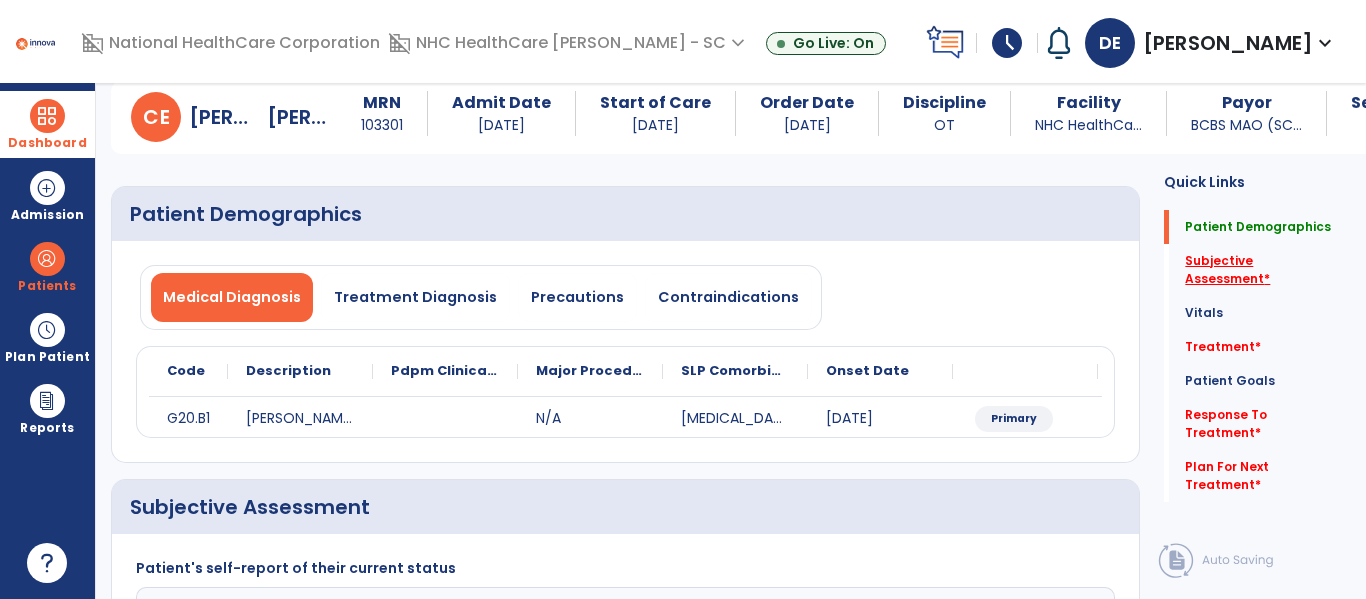 click on "Subjective Assessment   *" 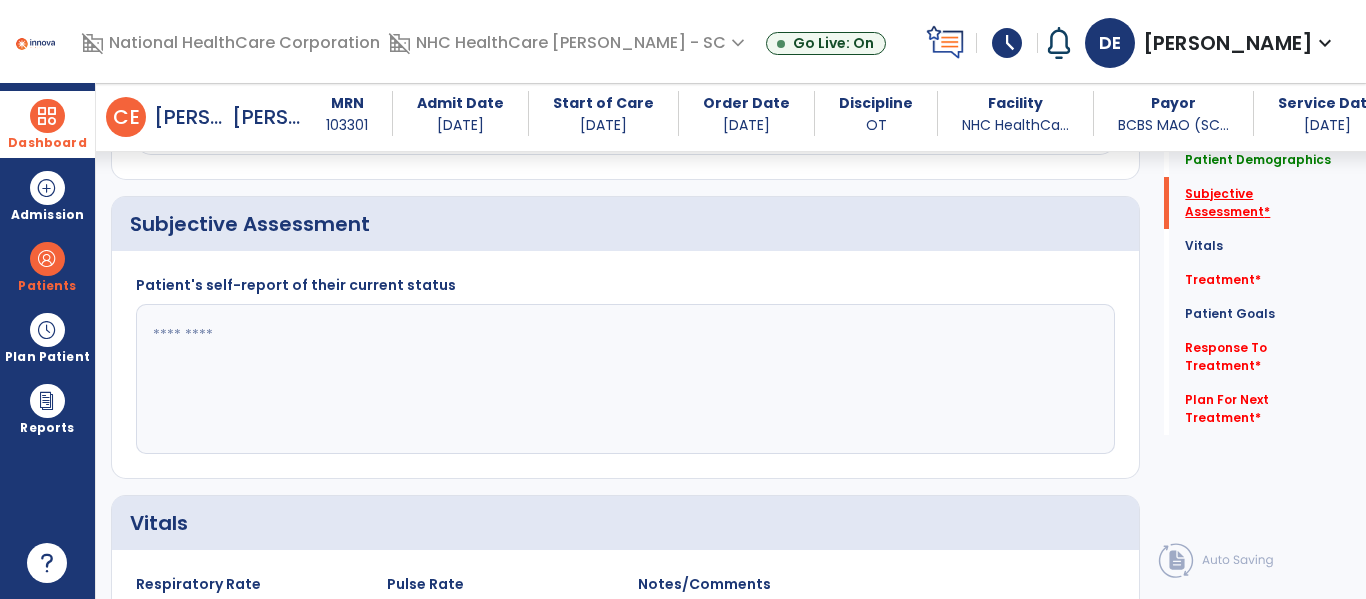 scroll, scrollTop: 347, scrollLeft: 0, axis: vertical 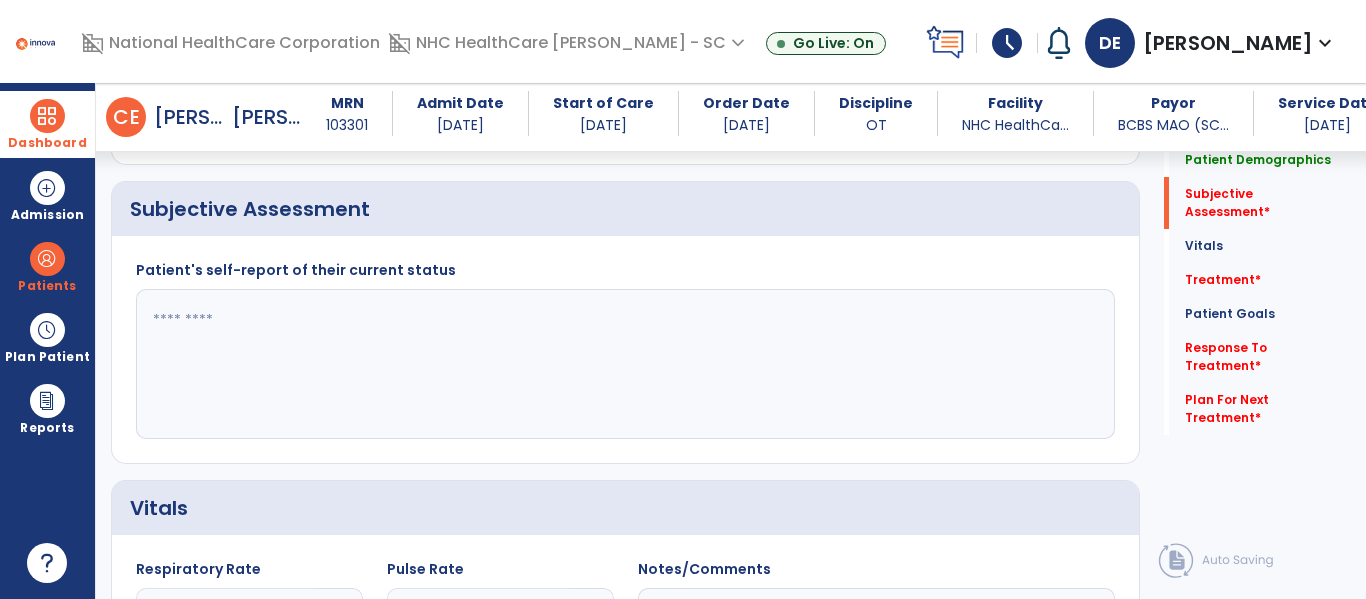 click 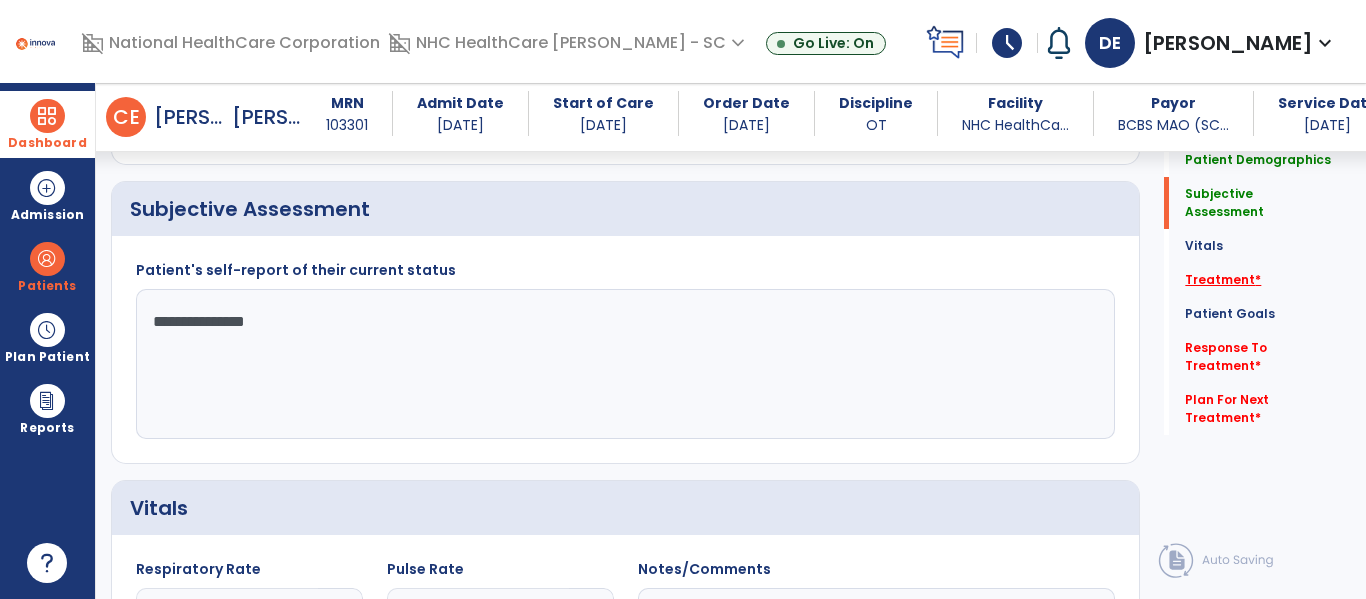type on "**********" 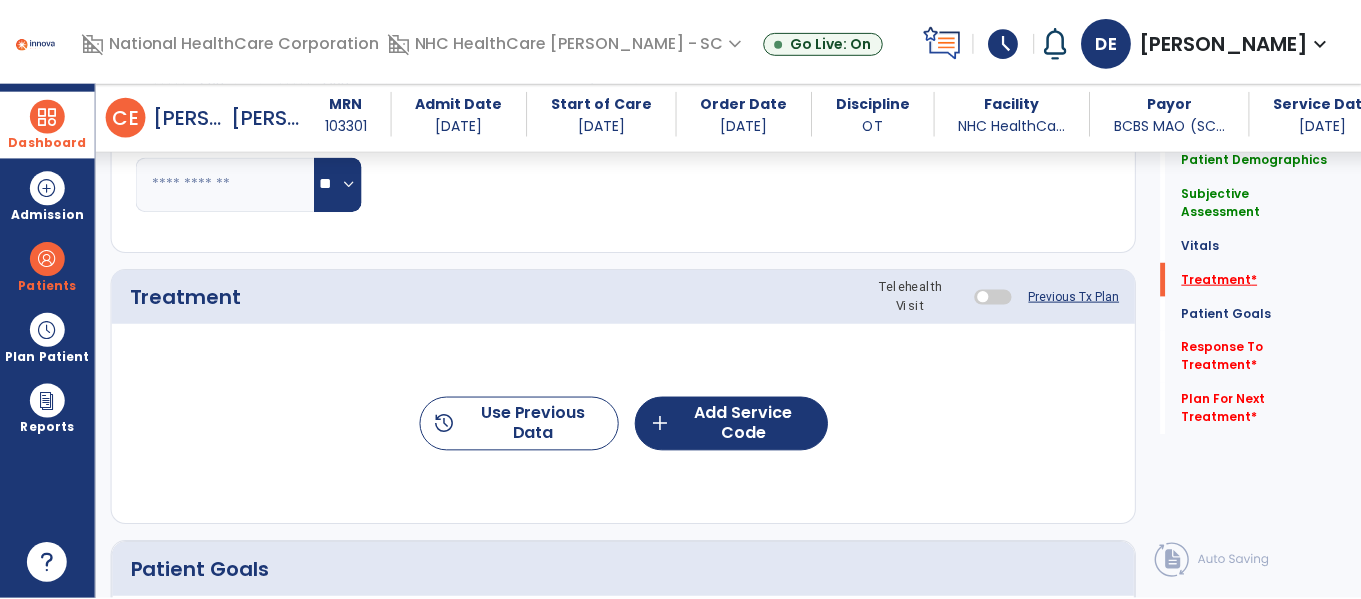 scroll, scrollTop: 1037, scrollLeft: 0, axis: vertical 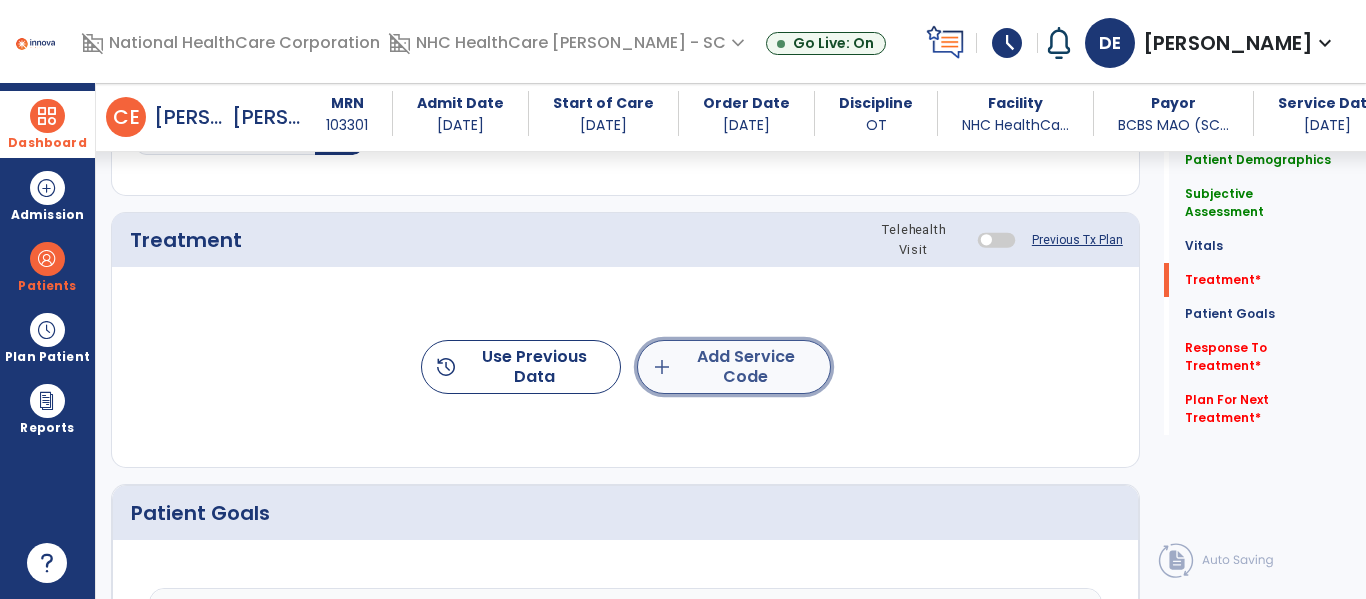 click on "add  Add Service Code" 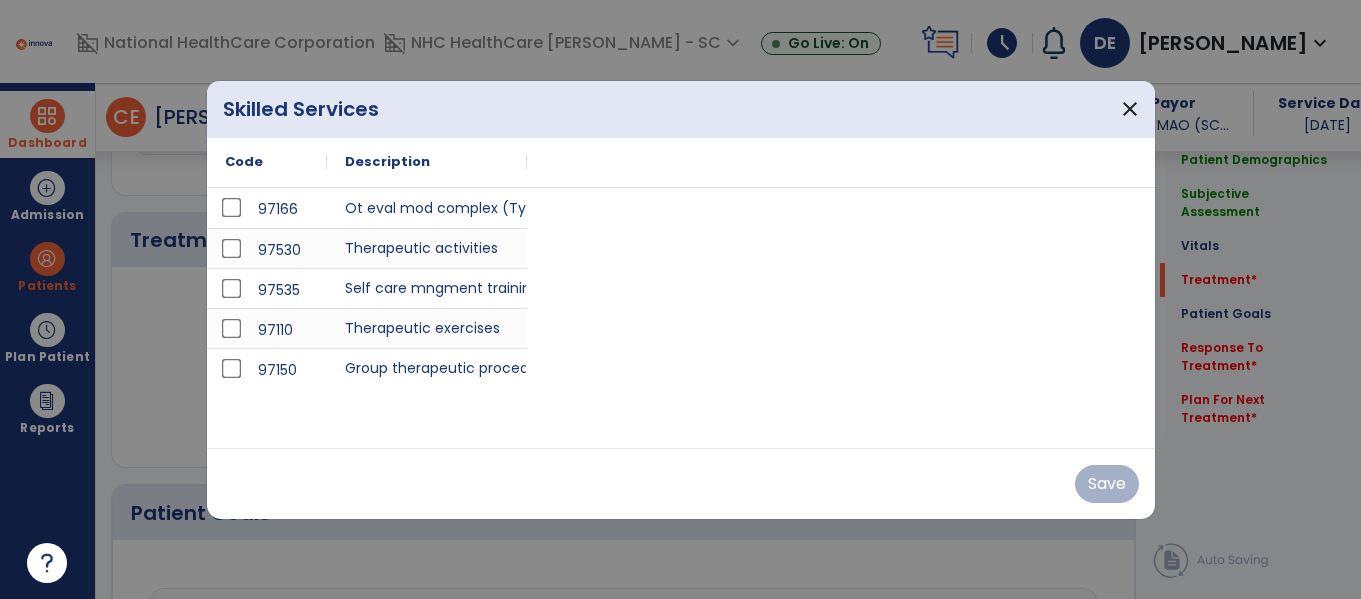 scroll, scrollTop: 1037, scrollLeft: 0, axis: vertical 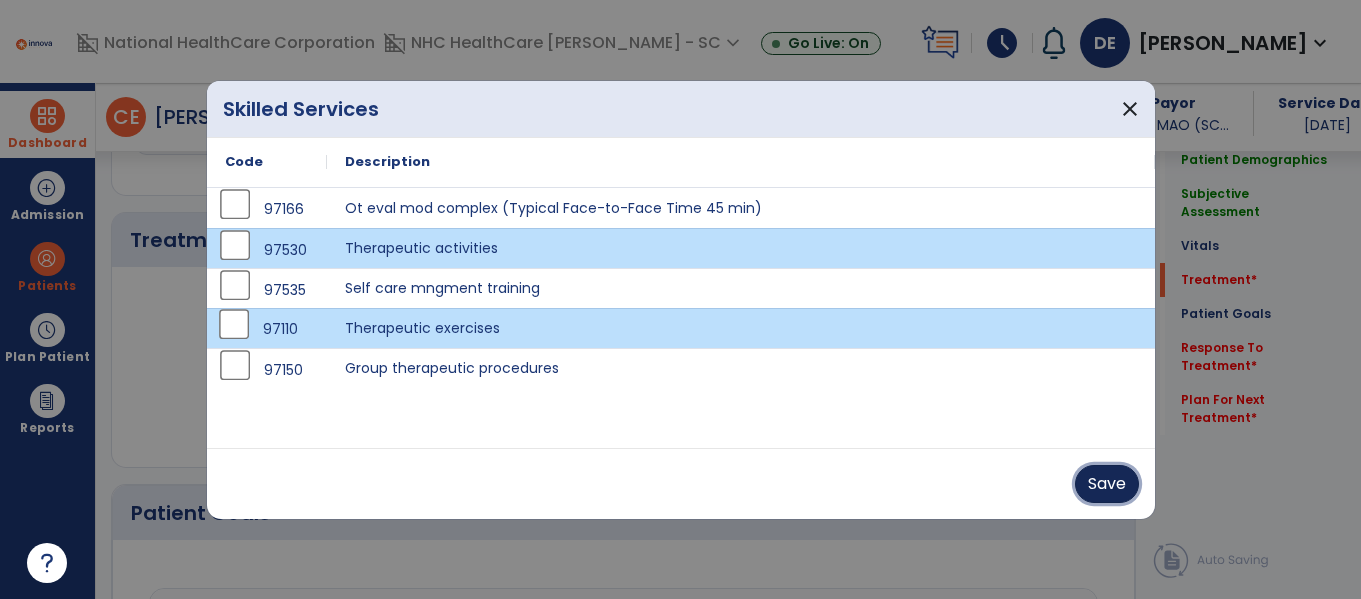 click on "Save" at bounding box center (1107, 484) 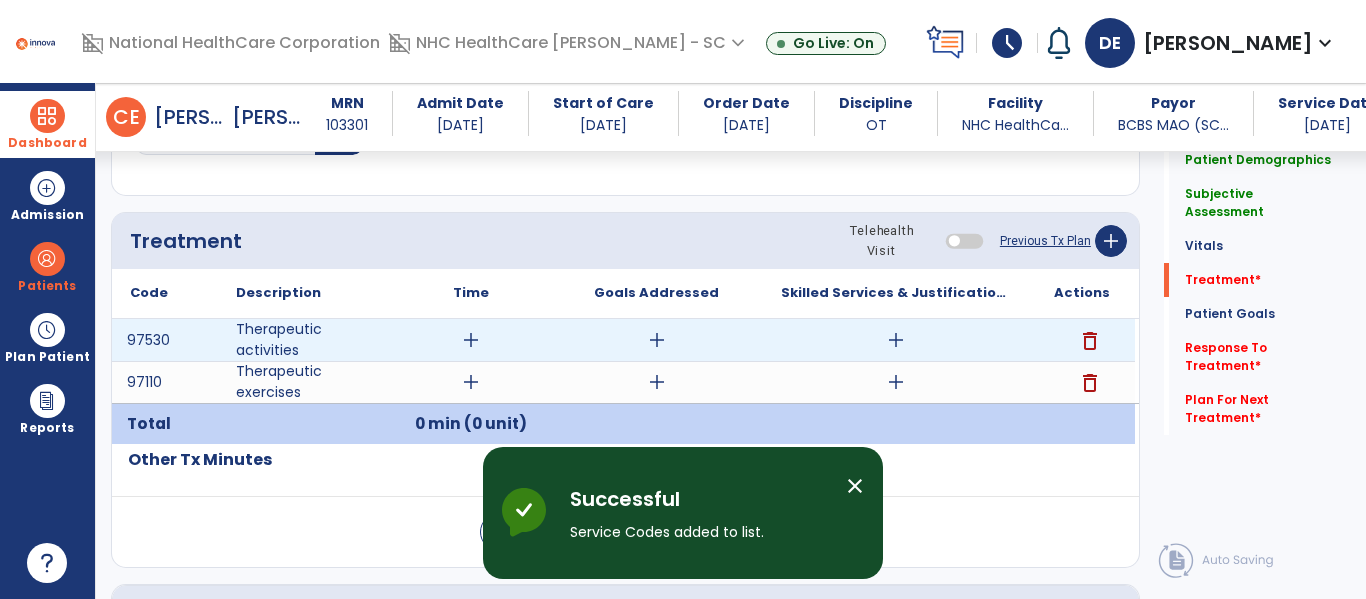 click on "add" at bounding box center [471, 340] 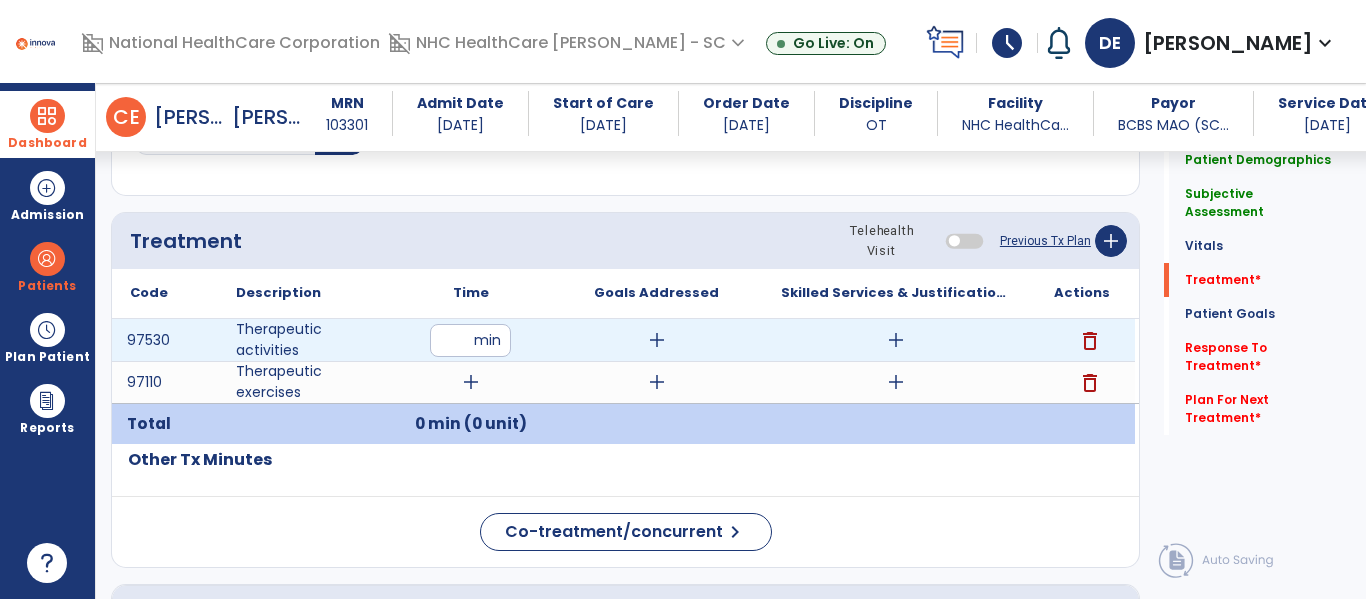 type on "**" 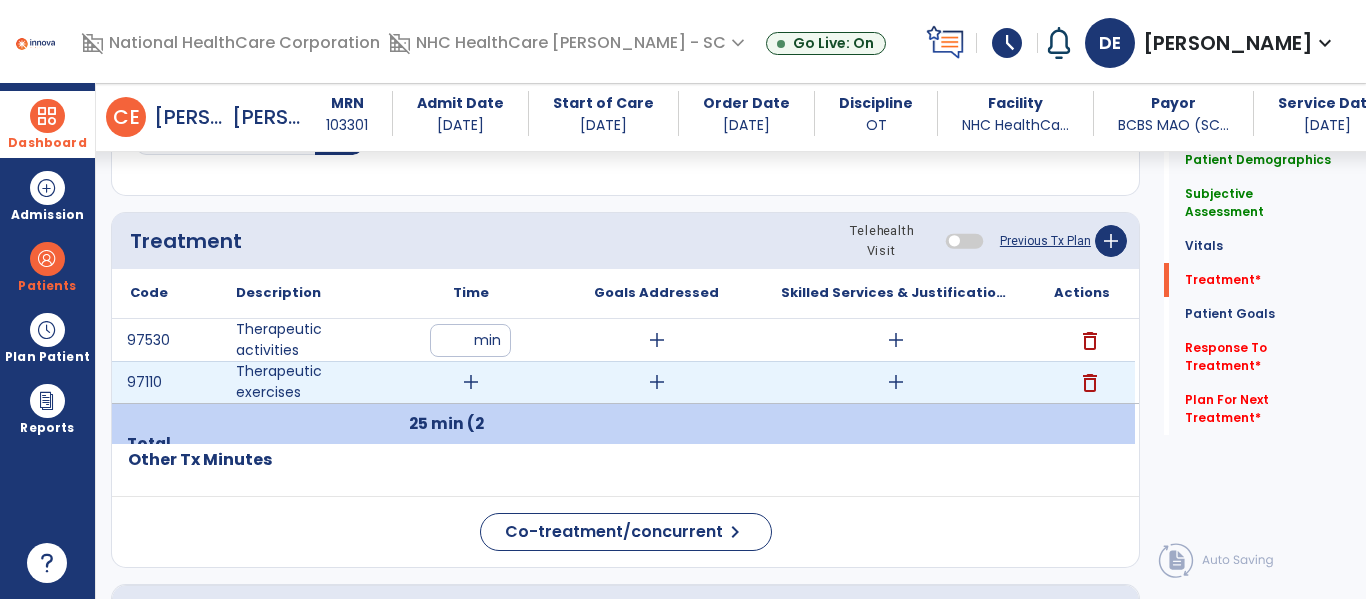 click on "add" at bounding box center (471, 382) 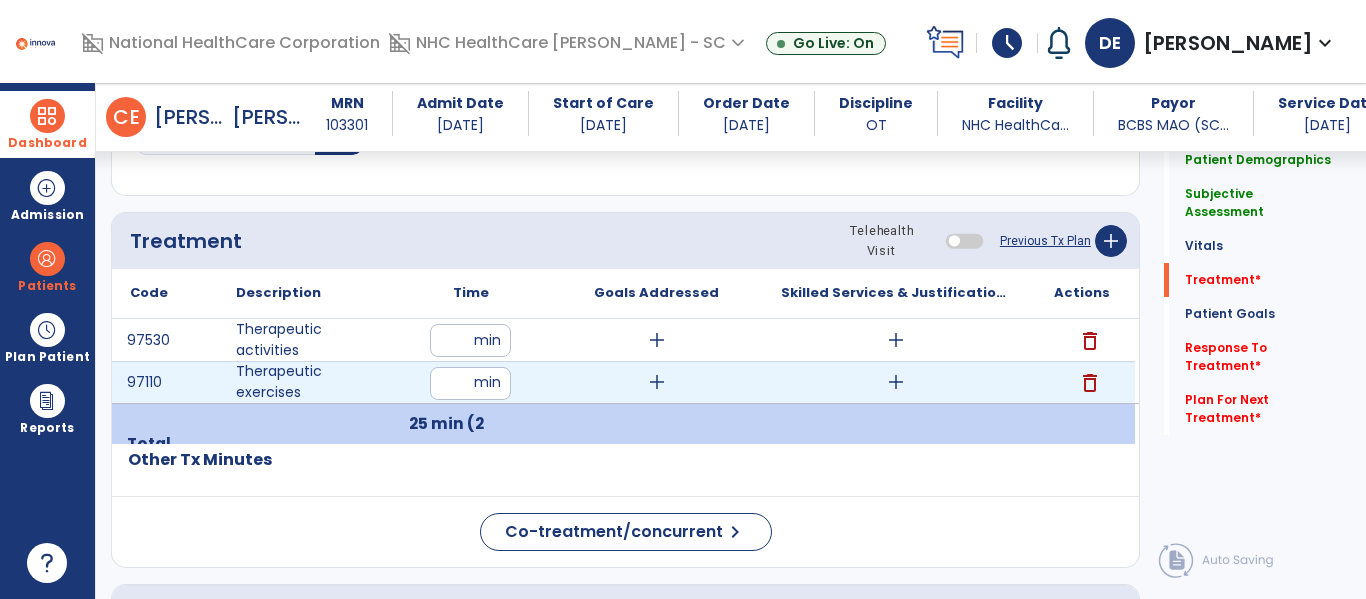 type on "**" 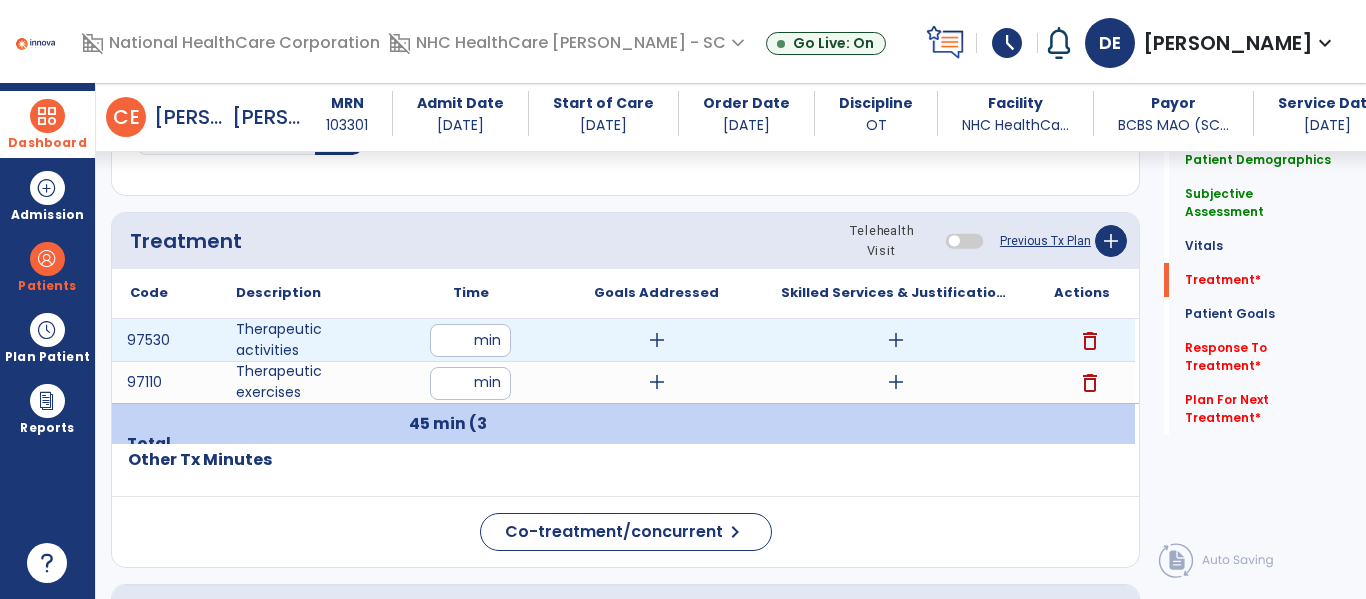 click on "add" at bounding box center [657, 340] 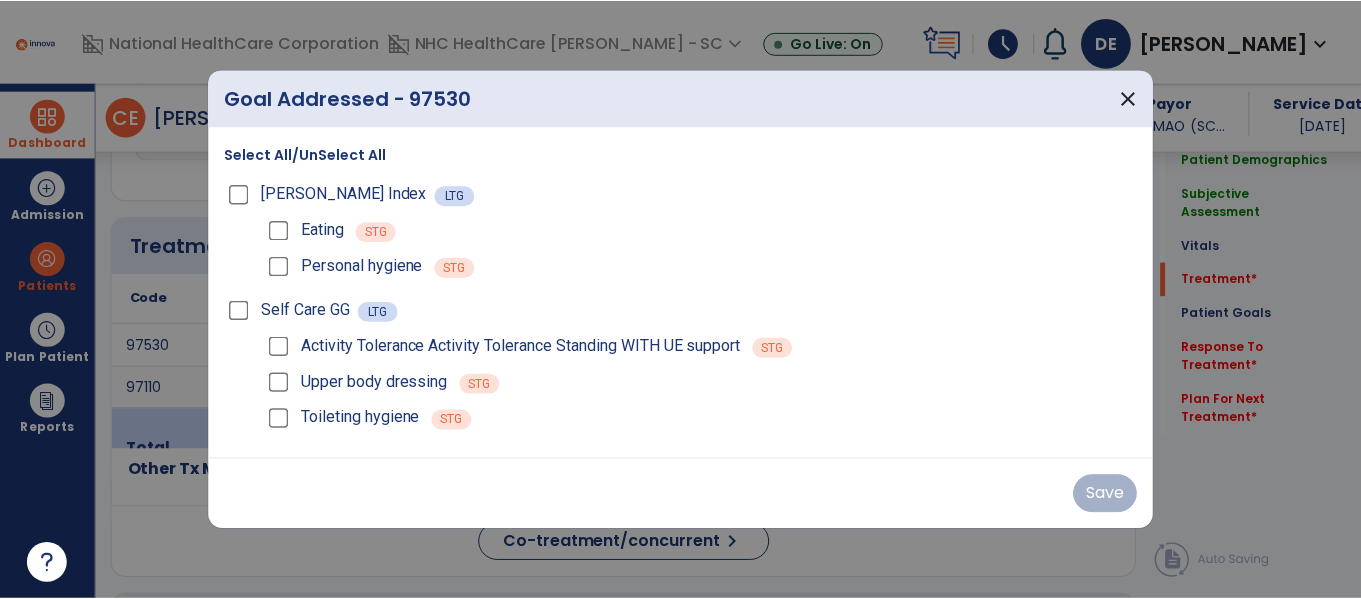 scroll, scrollTop: 1037, scrollLeft: 0, axis: vertical 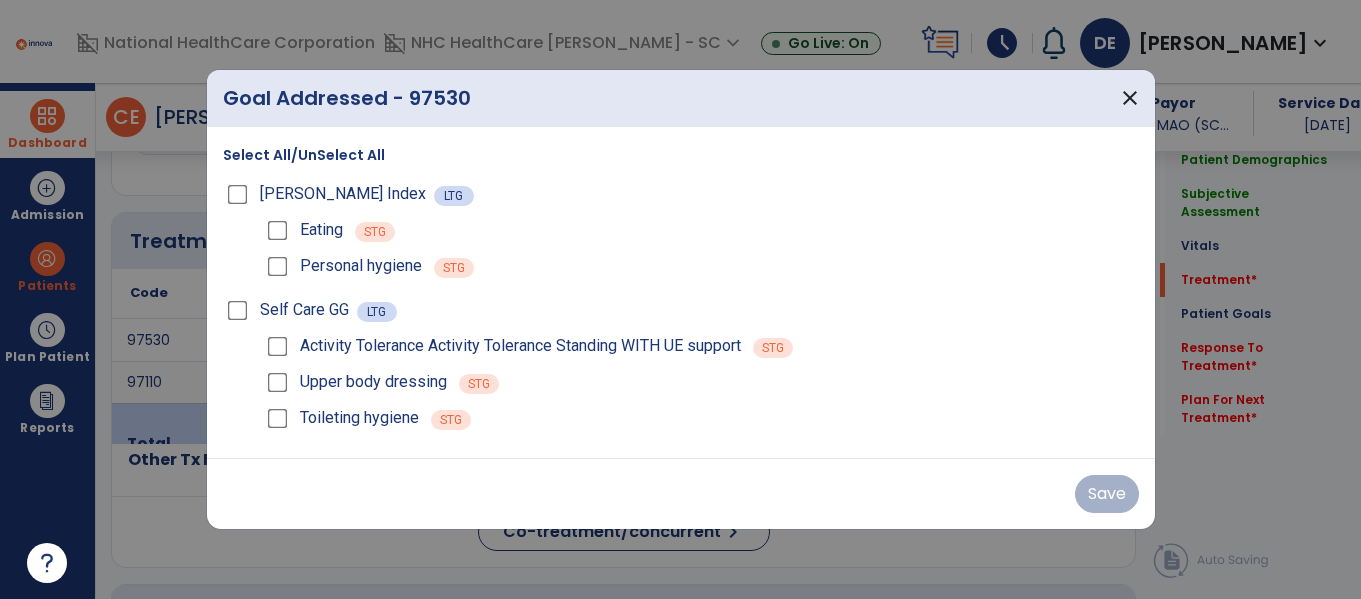 click on "Personal hygiene" at bounding box center (342, 266) 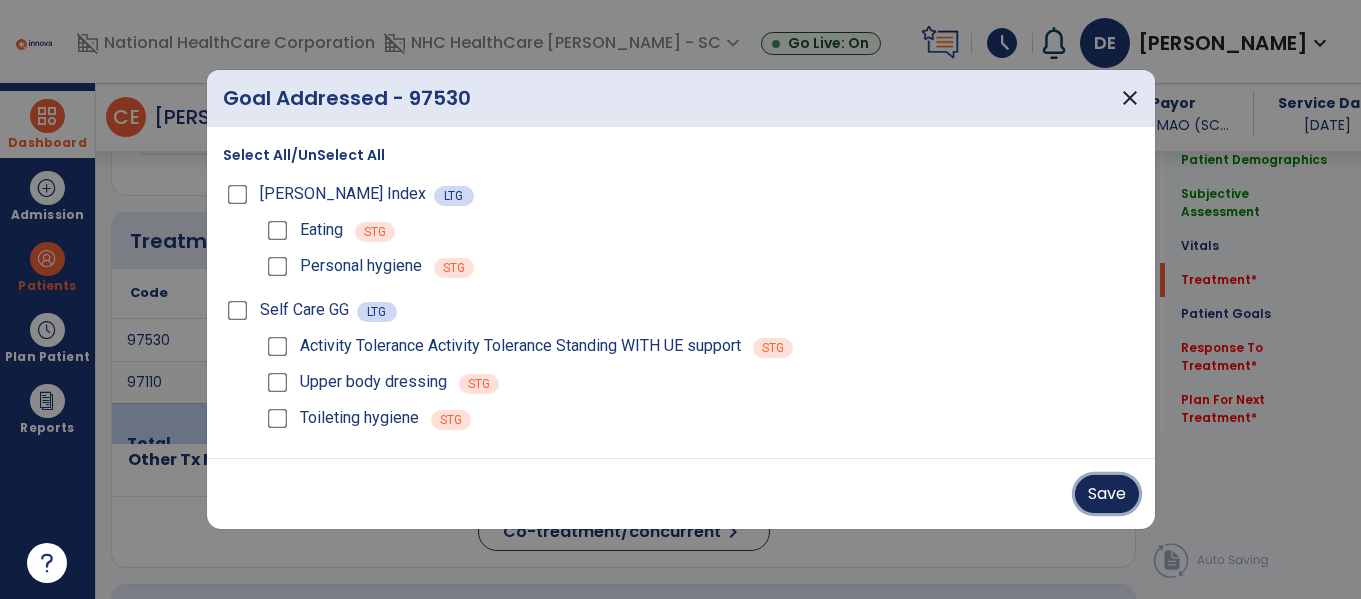 click on "Save" at bounding box center (1107, 494) 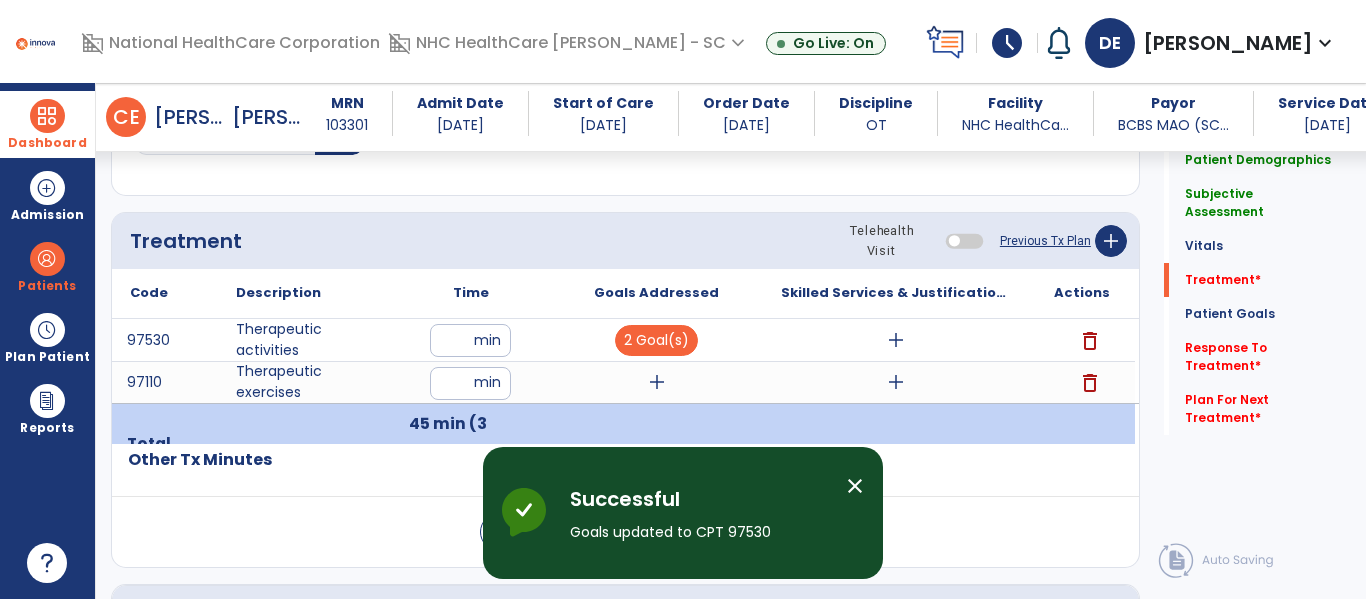 drag, startPoint x: 824, startPoint y: 410, endPoint x: 648, endPoint y: 413, distance: 176.02557 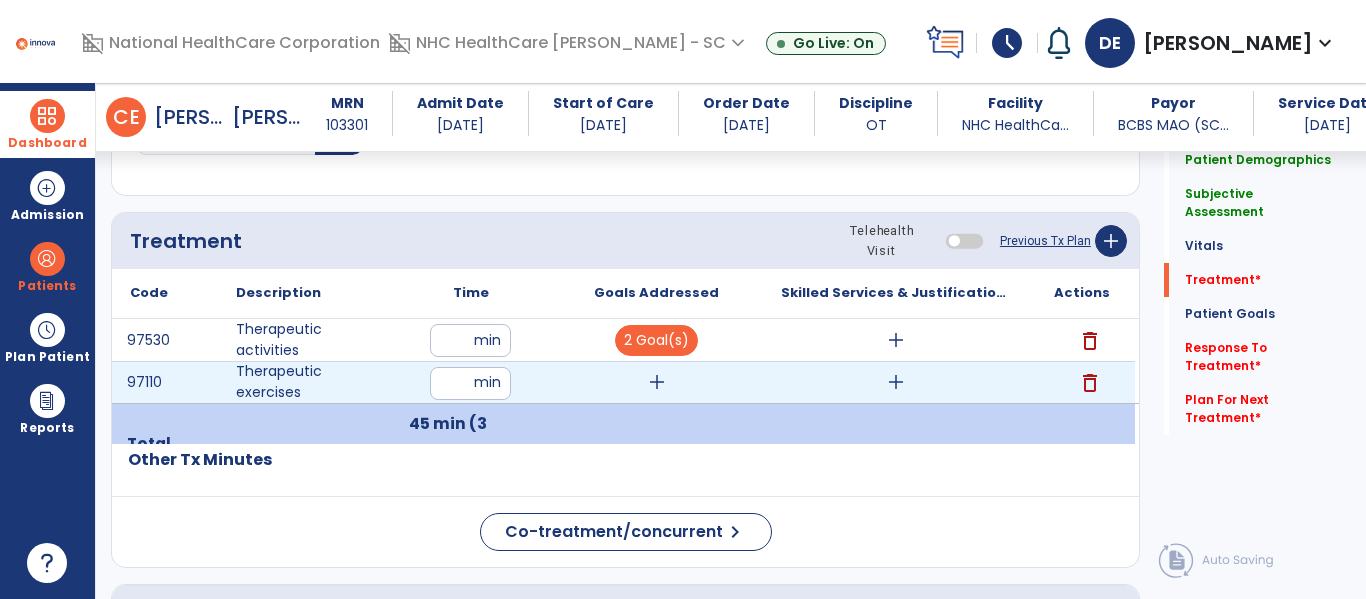 click on "add" at bounding box center [657, 382] 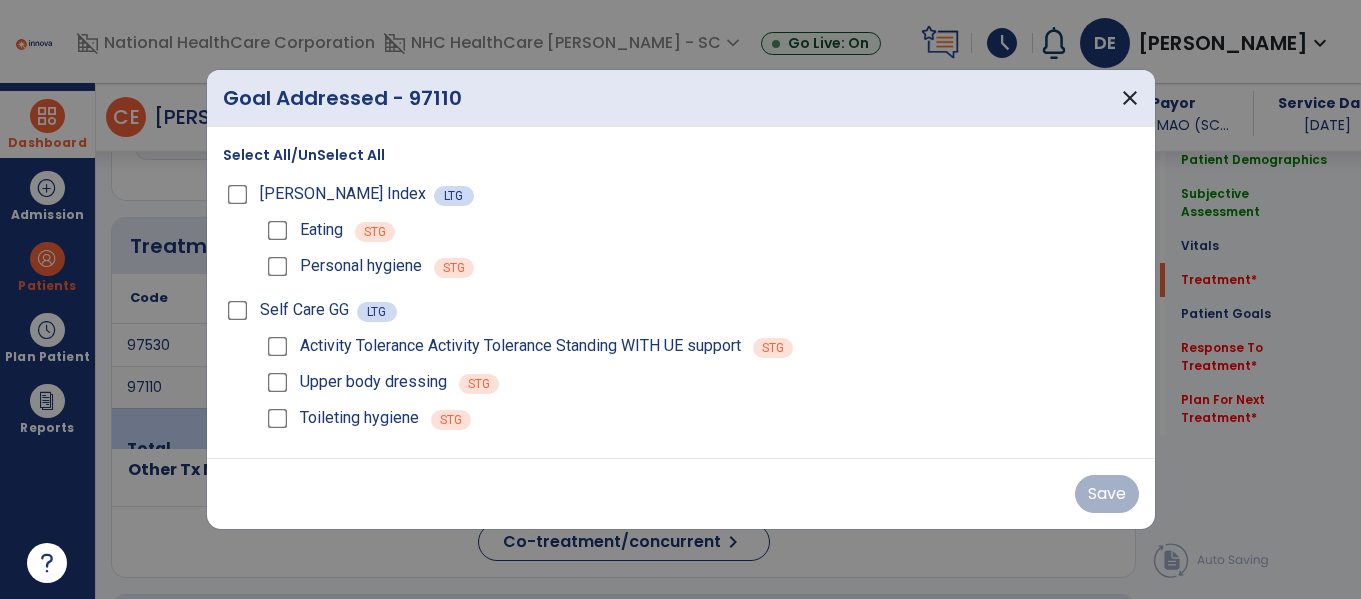 scroll, scrollTop: 1037, scrollLeft: 0, axis: vertical 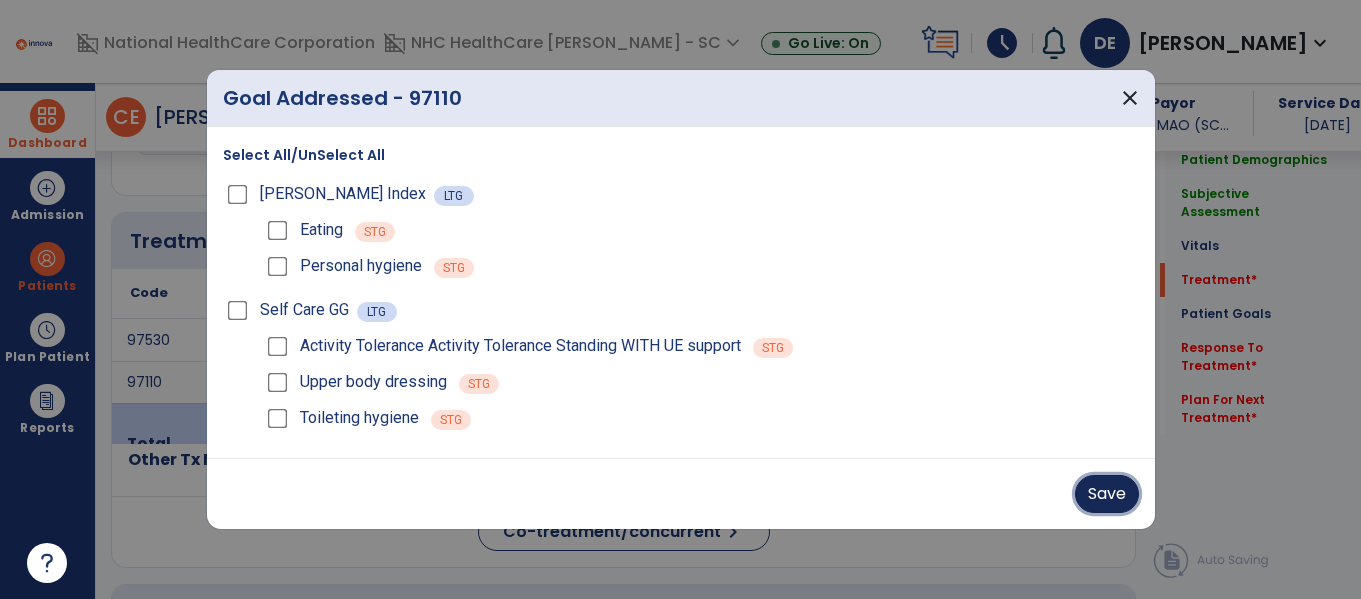 click on "Save" at bounding box center (1107, 494) 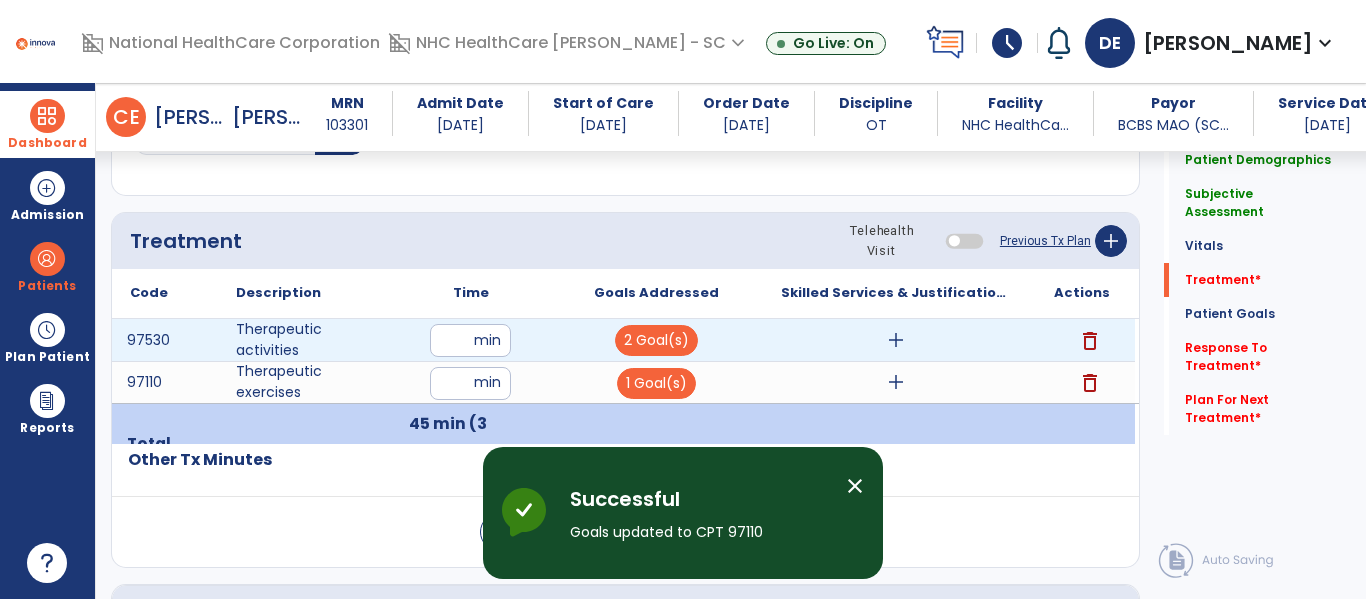 click on "add" at bounding box center (896, 340) 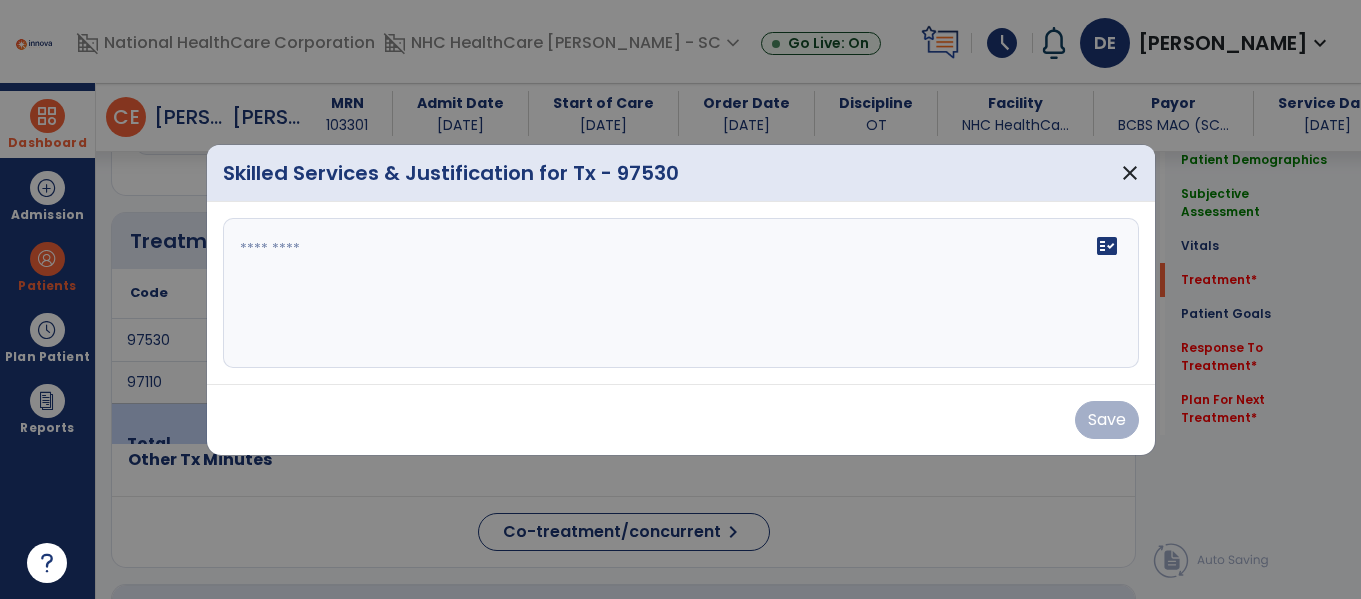 scroll, scrollTop: 1037, scrollLeft: 0, axis: vertical 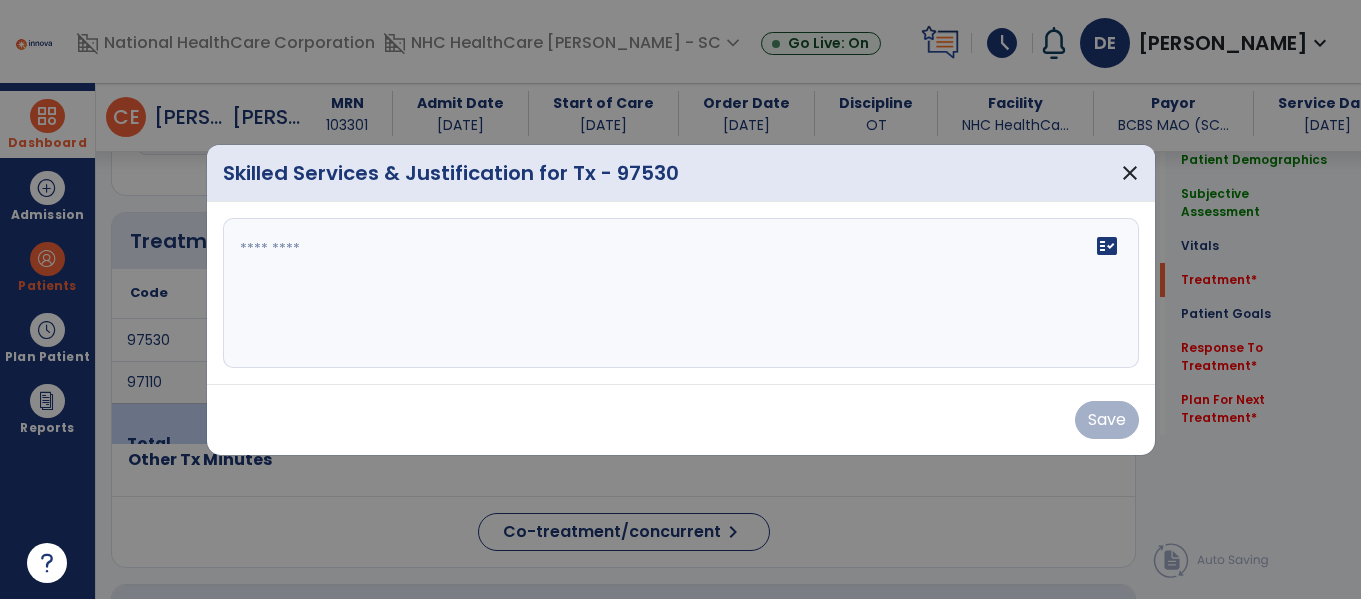 click on "fact_check" at bounding box center [681, 293] 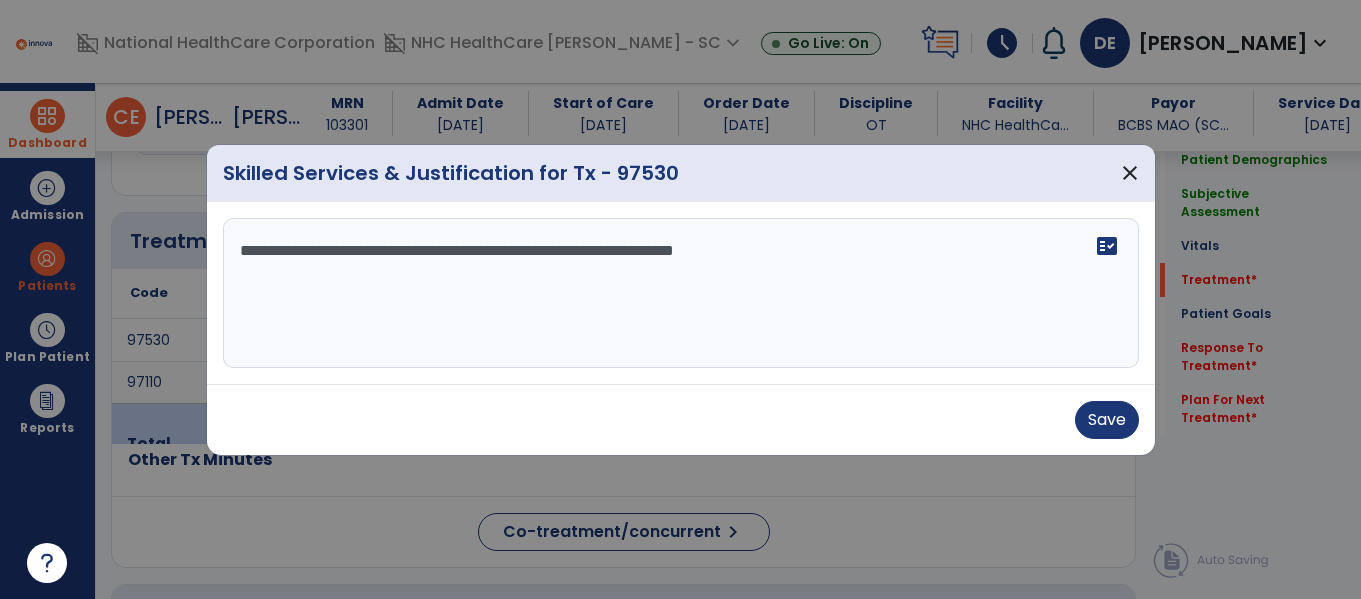 click on "**********" at bounding box center [681, 293] 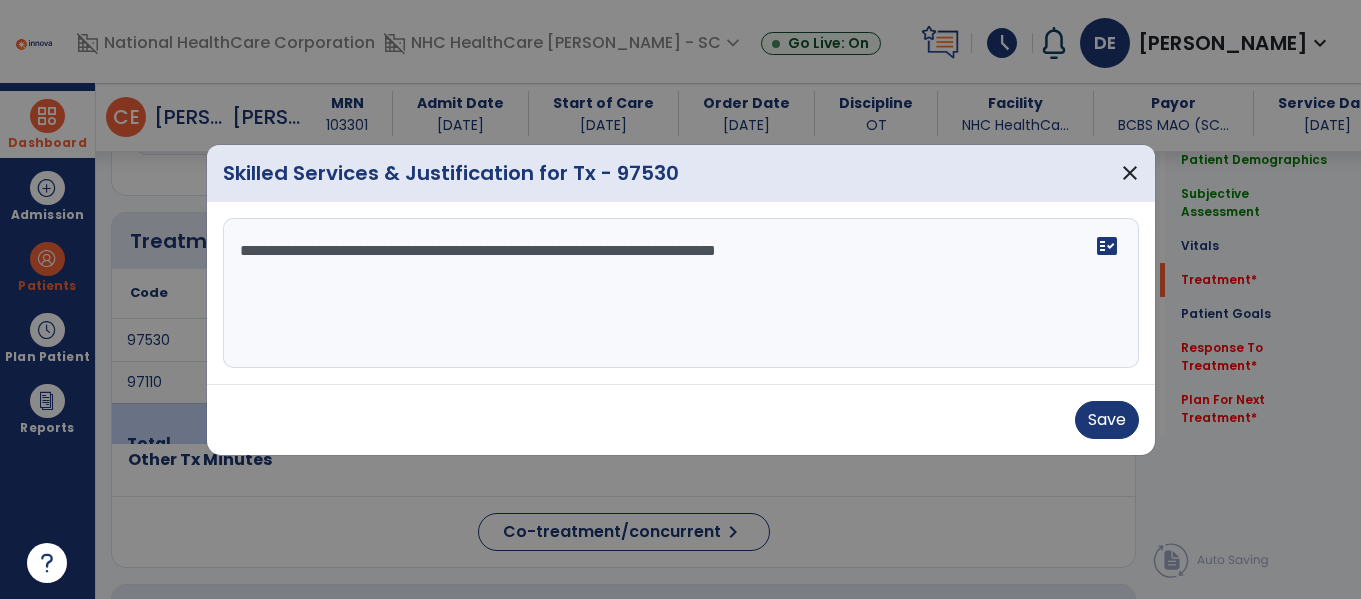 click on "**********" at bounding box center [681, 293] 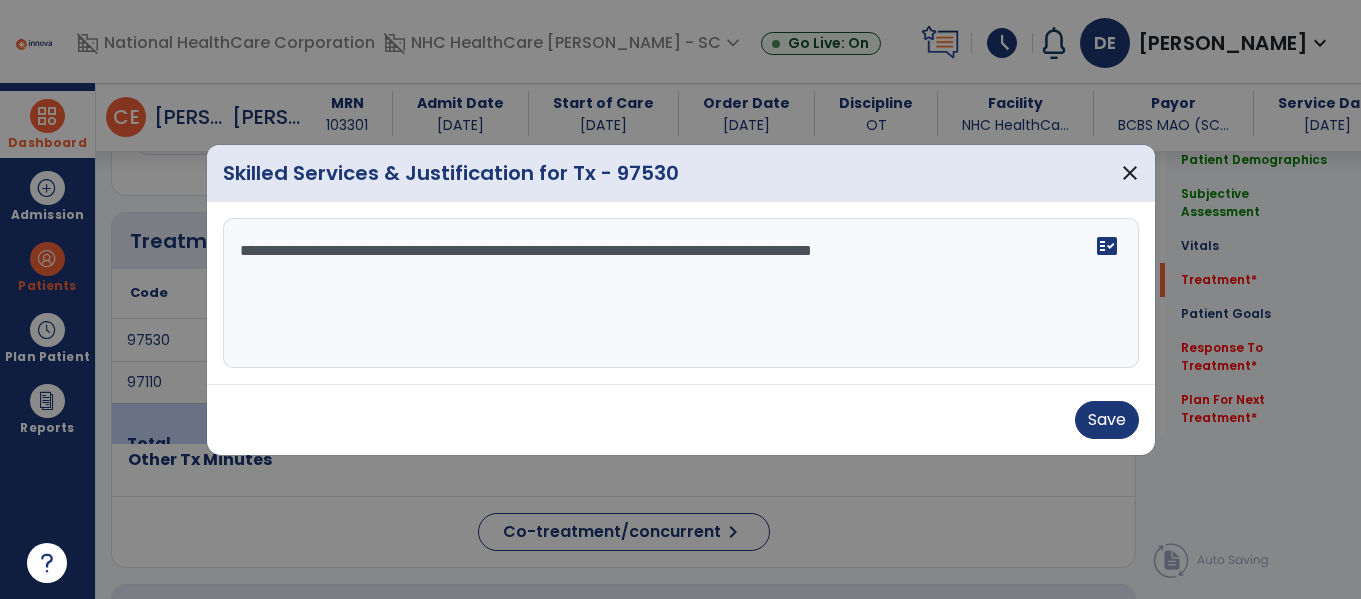 click on "**********" at bounding box center [681, 293] 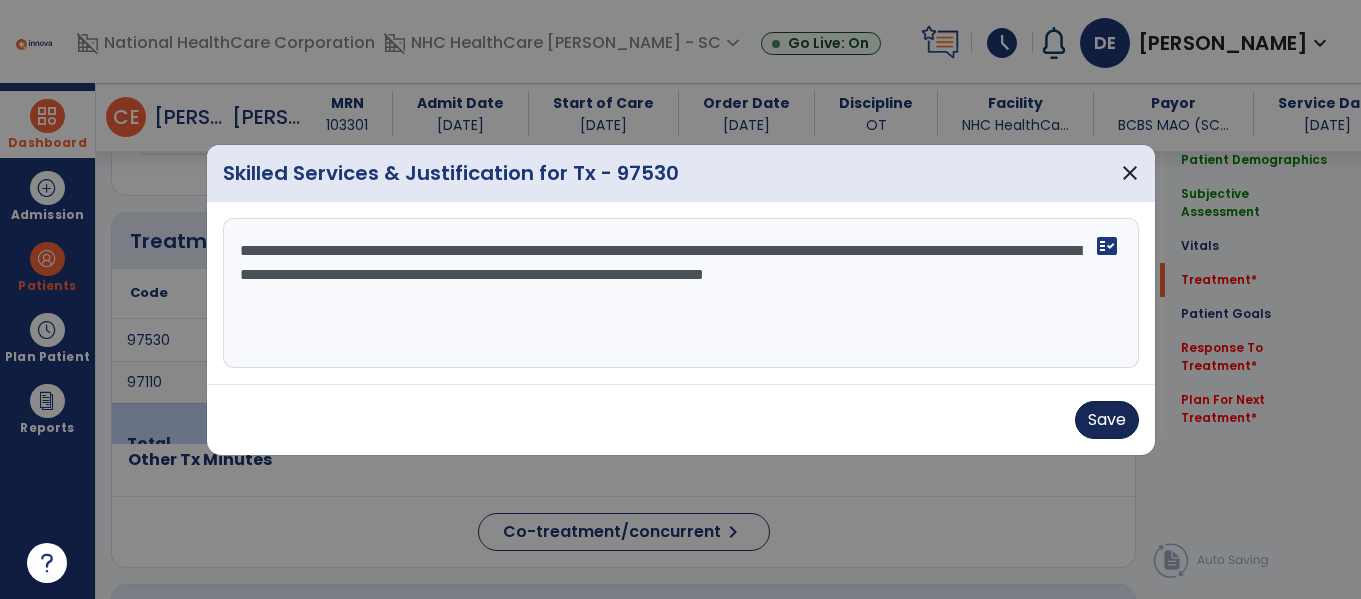 type on "**********" 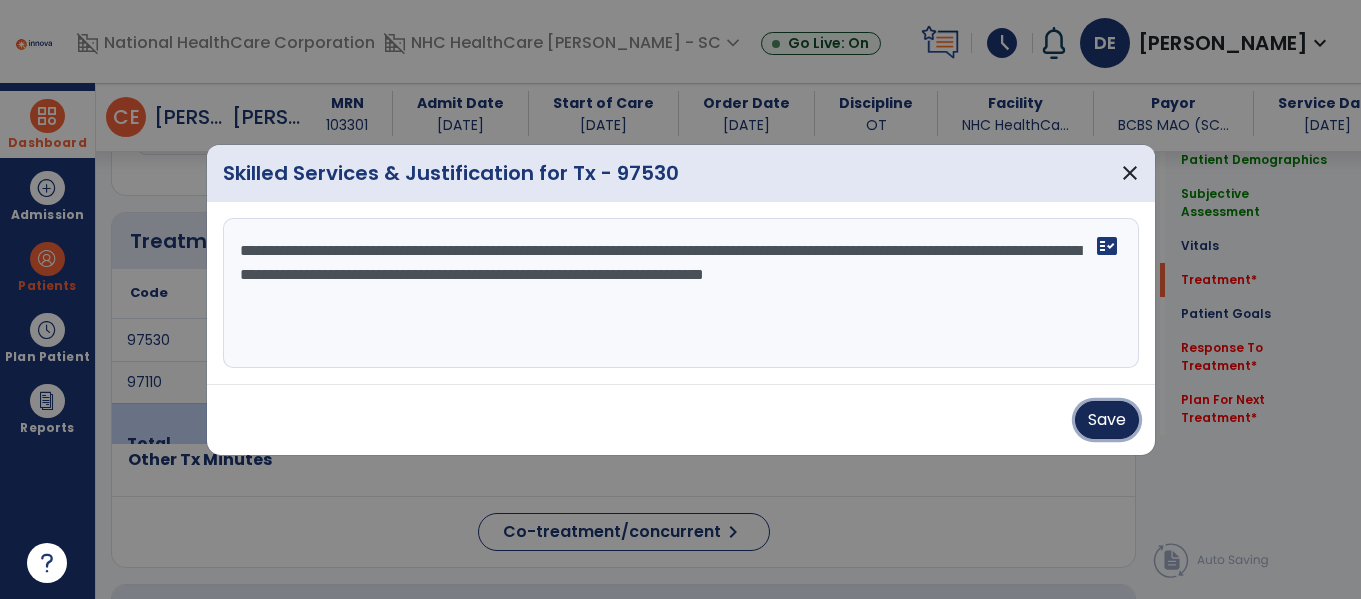 click on "Save" at bounding box center (1107, 420) 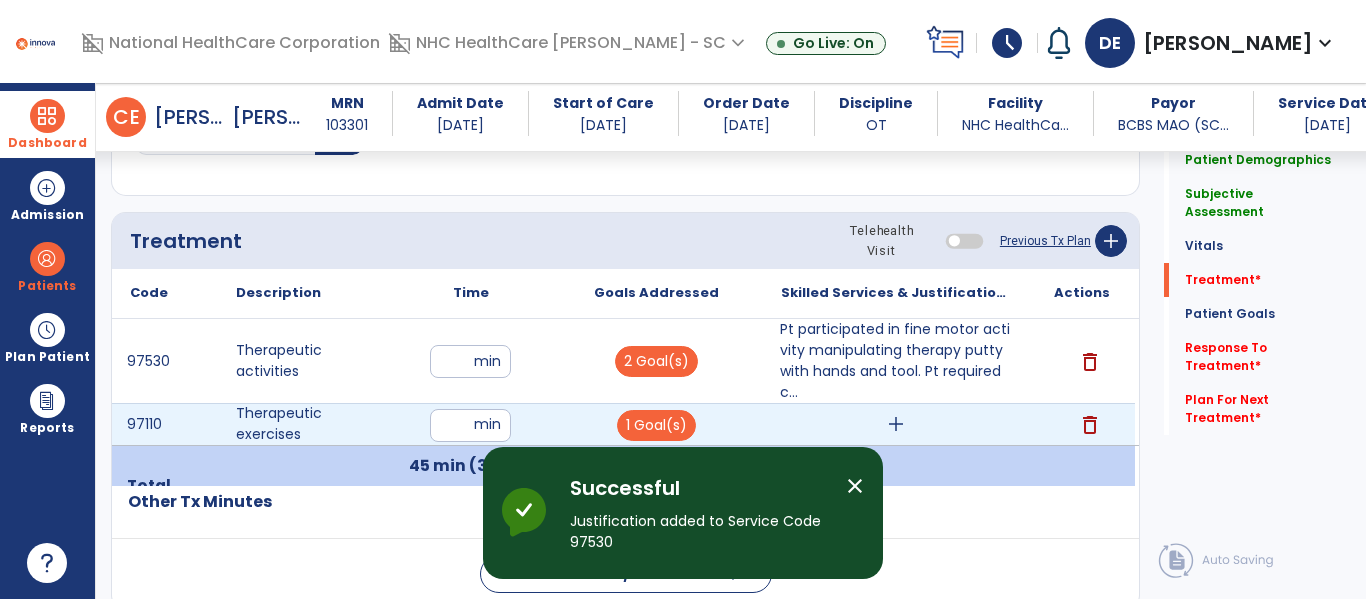click on "add" at bounding box center [896, 424] 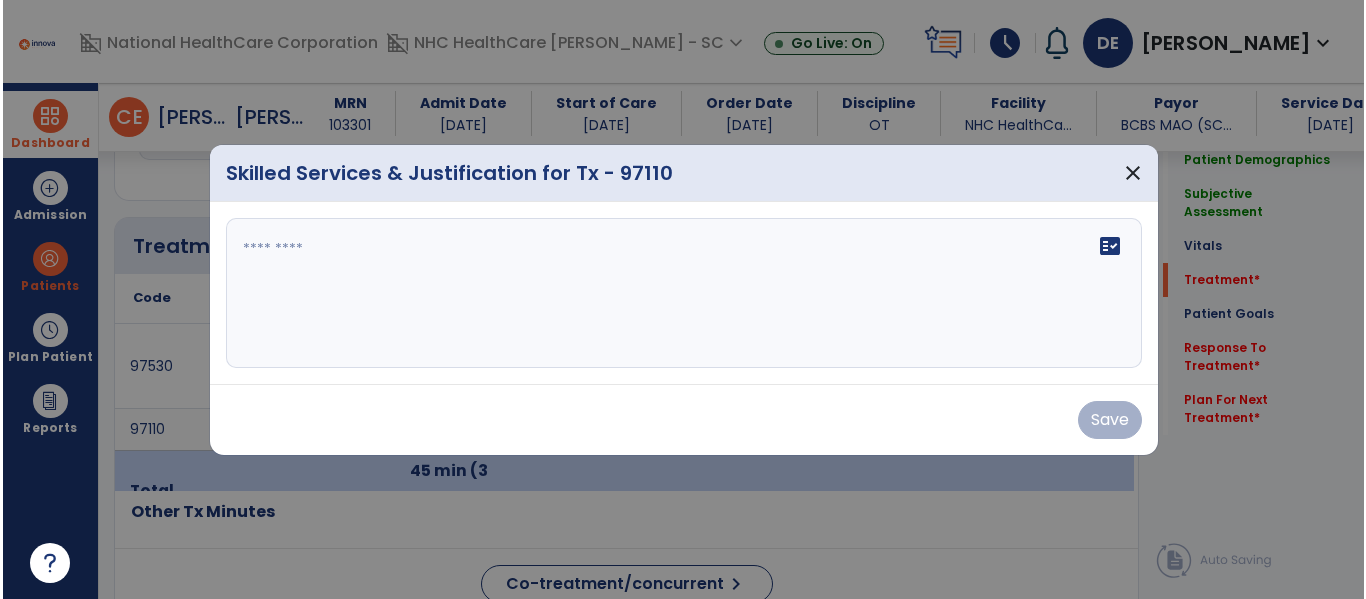 scroll, scrollTop: 1037, scrollLeft: 0, axis: vertical 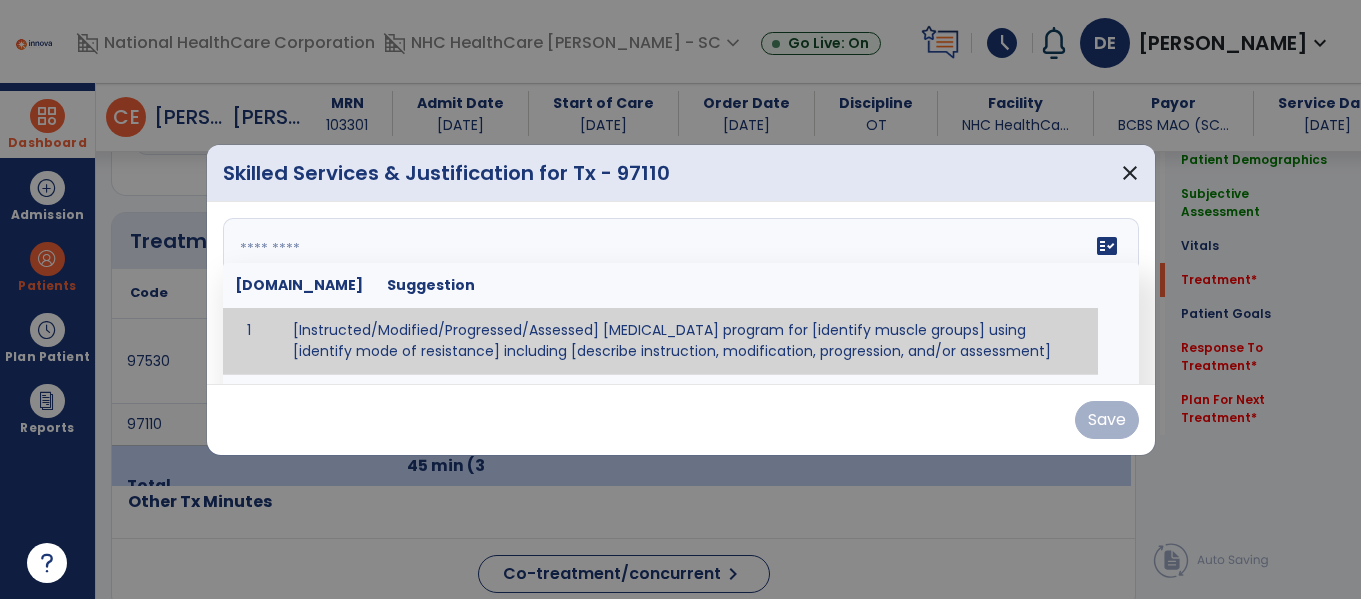 click on "fact_check  [DOMAIN_NAME] Suggestion 1 [Instructed/Modified/Progressed/Assessed] [MEDICAL_DATA] program for [identify muscle groups] using [identify mode of resistance] including [describe instruction, modification, progression, and/or assessment] 2 [Instructed/Modified/Progressed/Assessed] aerobic exercise program using [identify equipment/mode] including [describe instruction, modification,progression, and/or assessment] 3 [Instructed/Modified/Progressed/Assessed] [PROM/A/AROM/AROM] program for [identify joint movements] using [contract-relax, over-pressure, inhibitory techniques, other] 4 [Assessed/Tested] aerobic capacity with administration of [aerobic capacity test]" at bounding box center [681, 293] 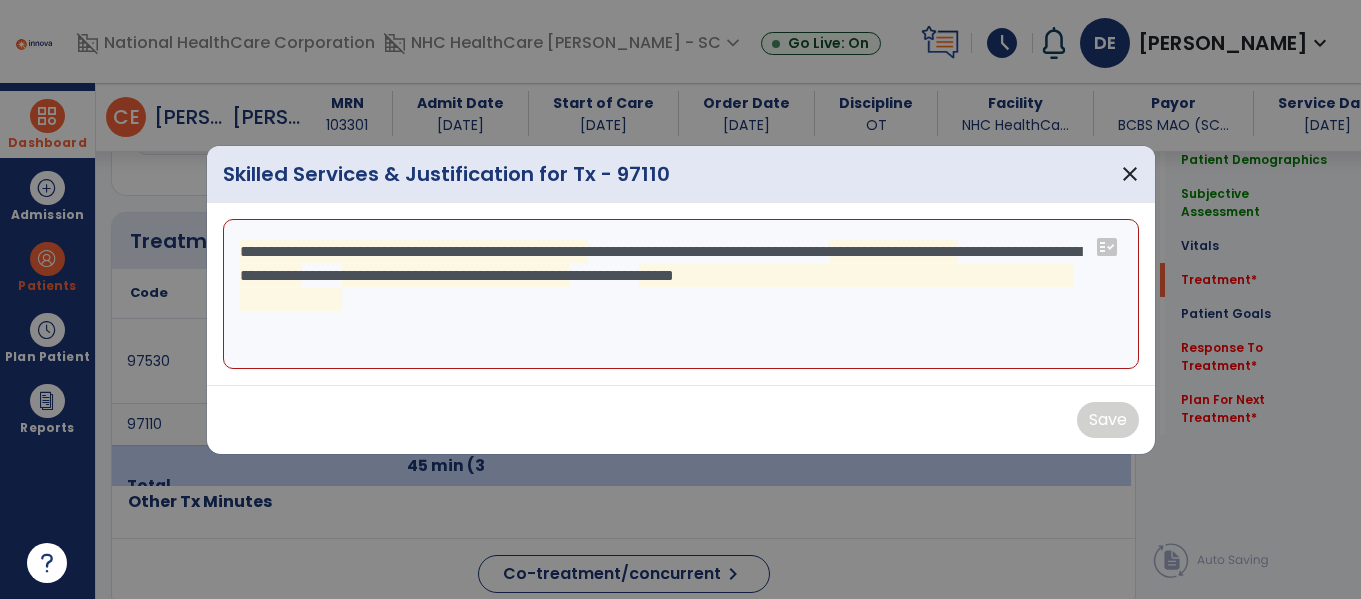 click on "**********" at bounding box center [681, 294] 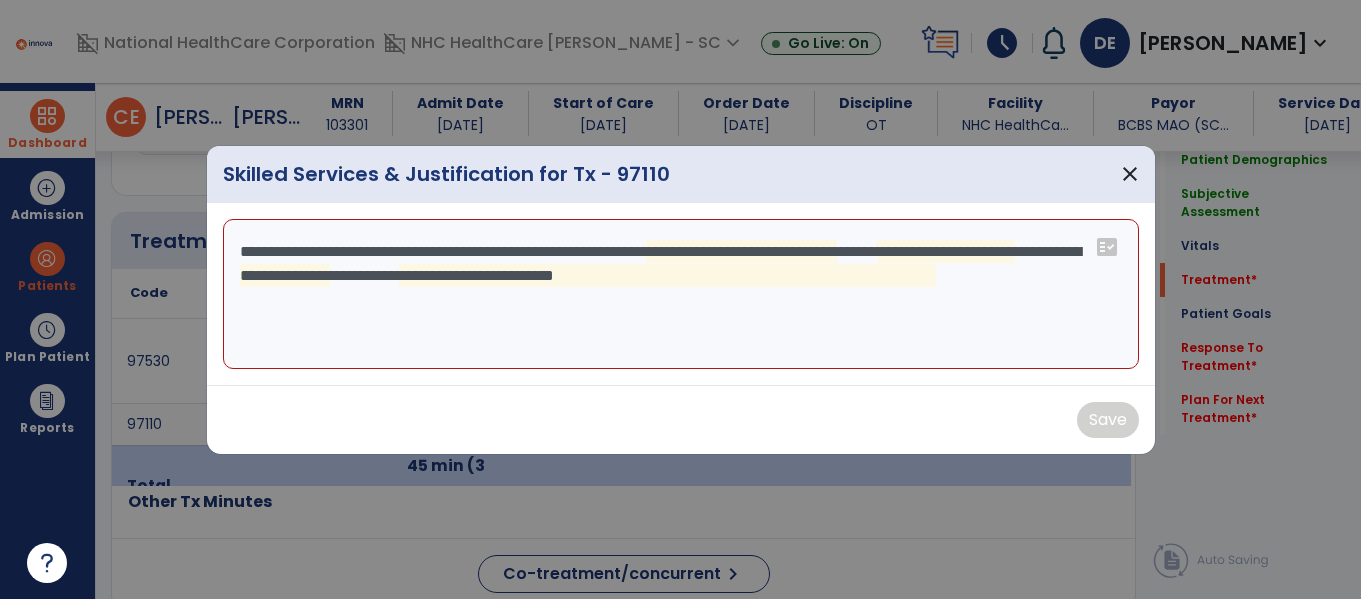 click on "**********" at bounding box center [681, 294] 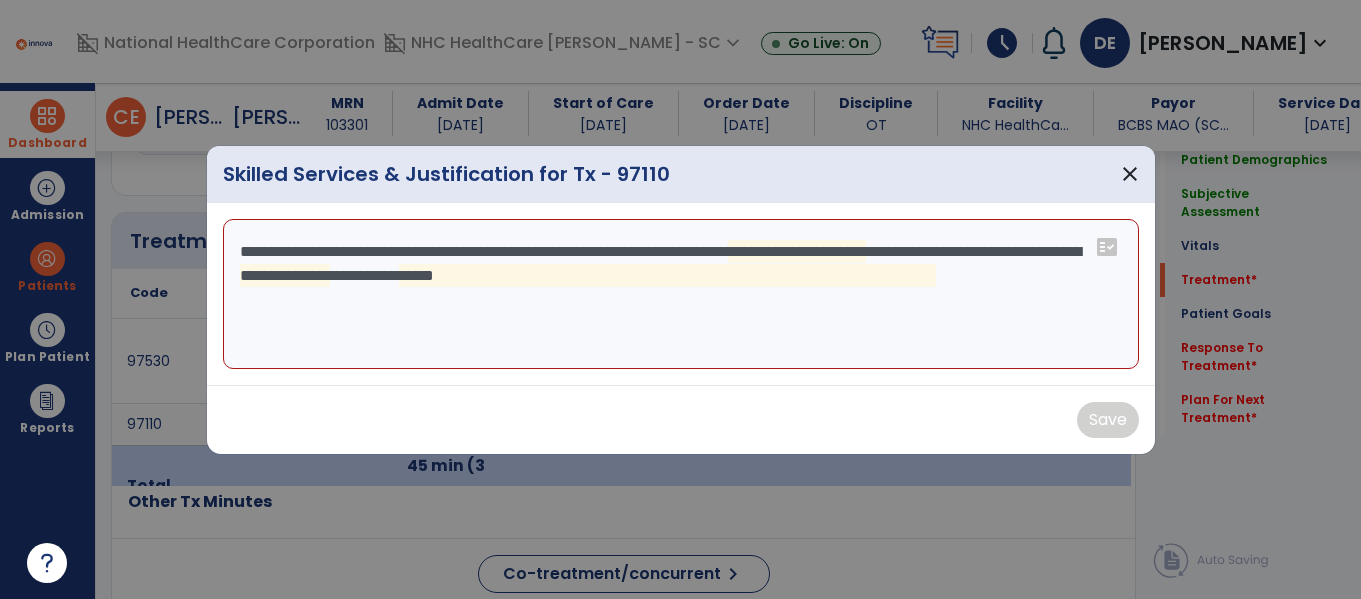 click on "**********" at bounding box center [681, 294] 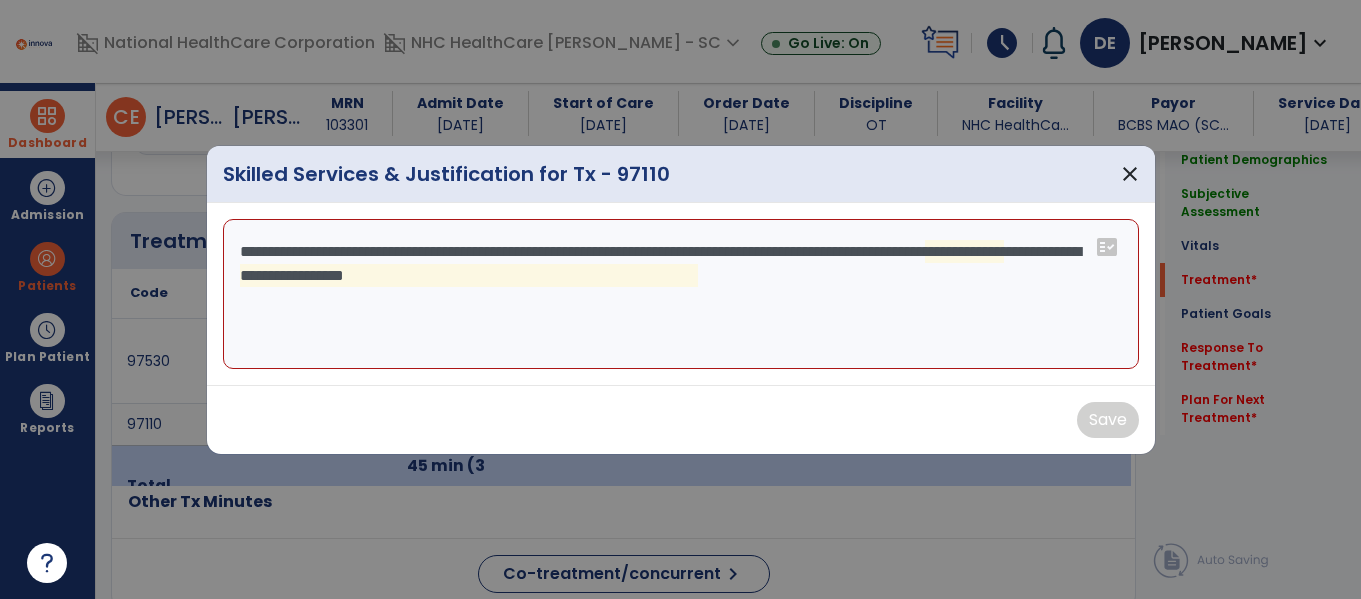 click on "**********" at bounding box center (681, 294) 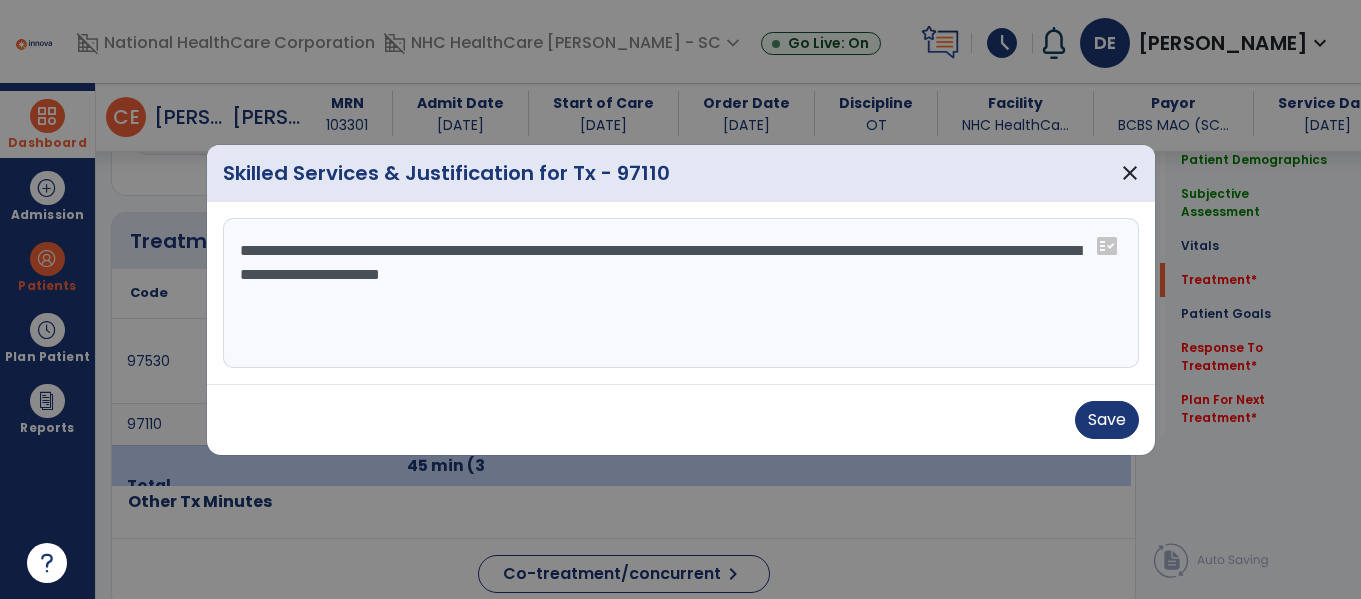click on "**********" at bounding box center (681, 293) 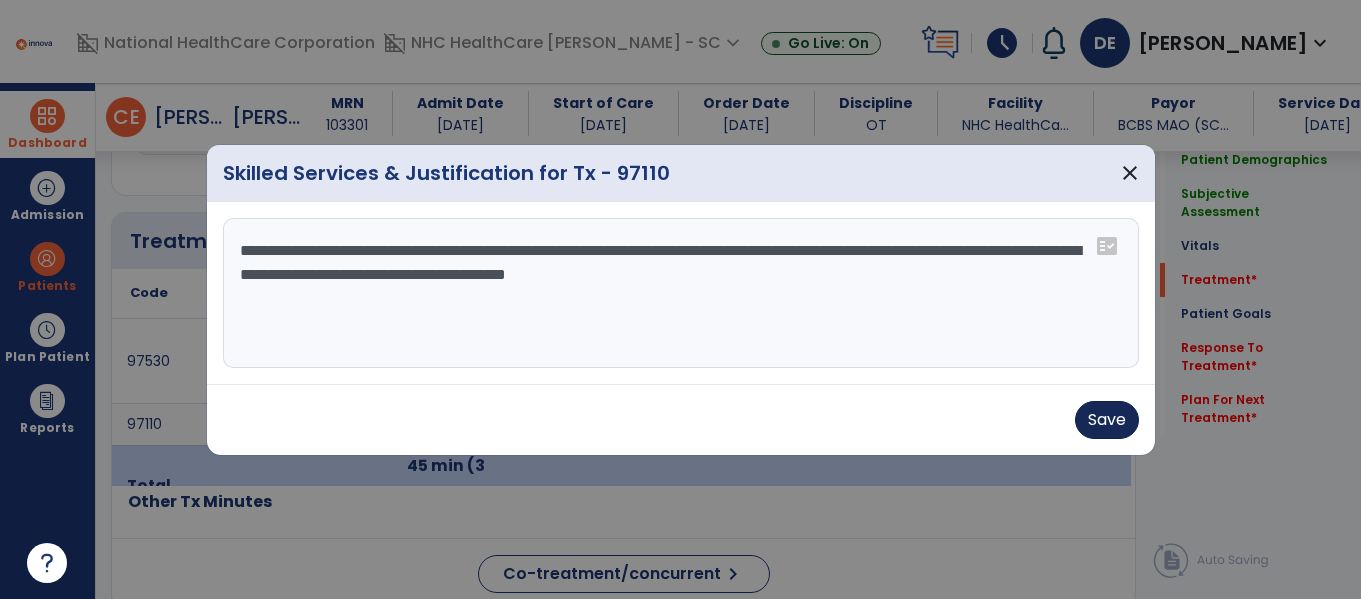 type on "**********" 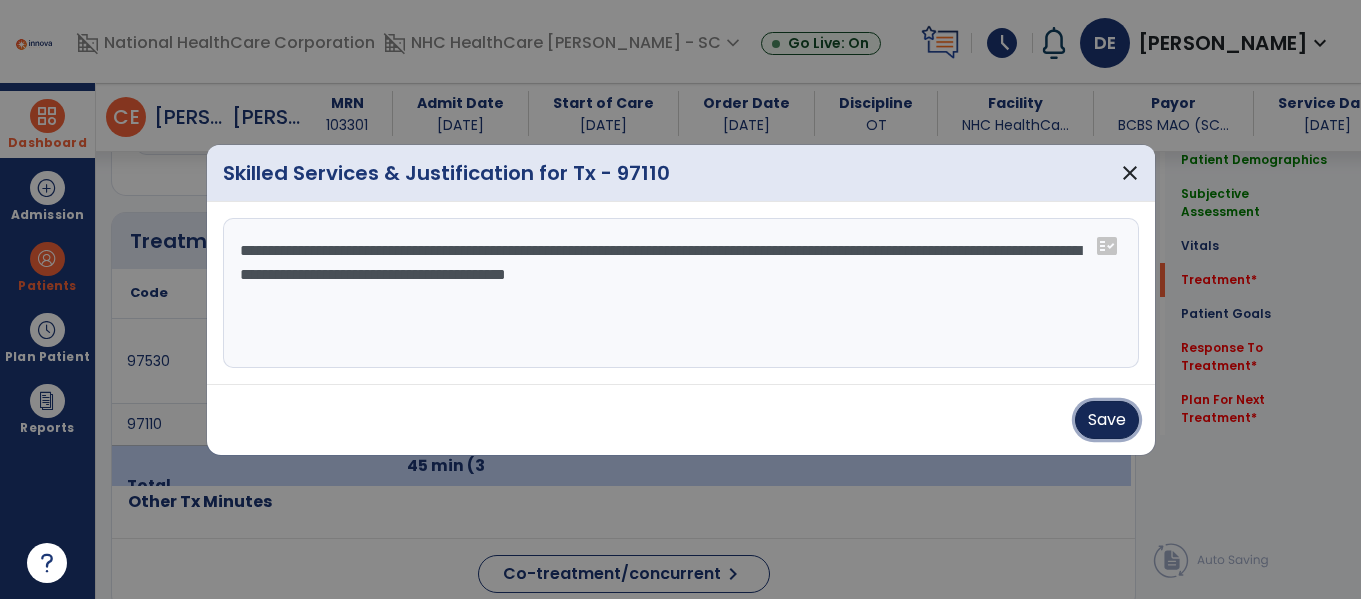 click on "Save" at bounding box center (1107, 420) 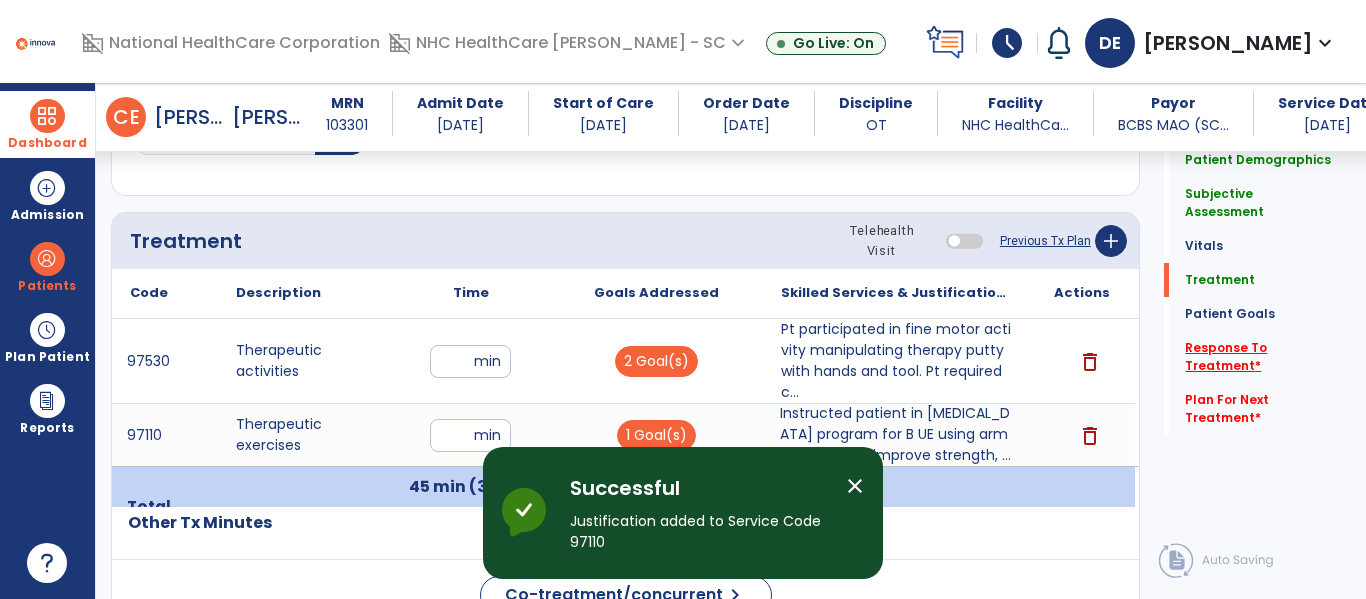 click on "Response To Treatment   *" 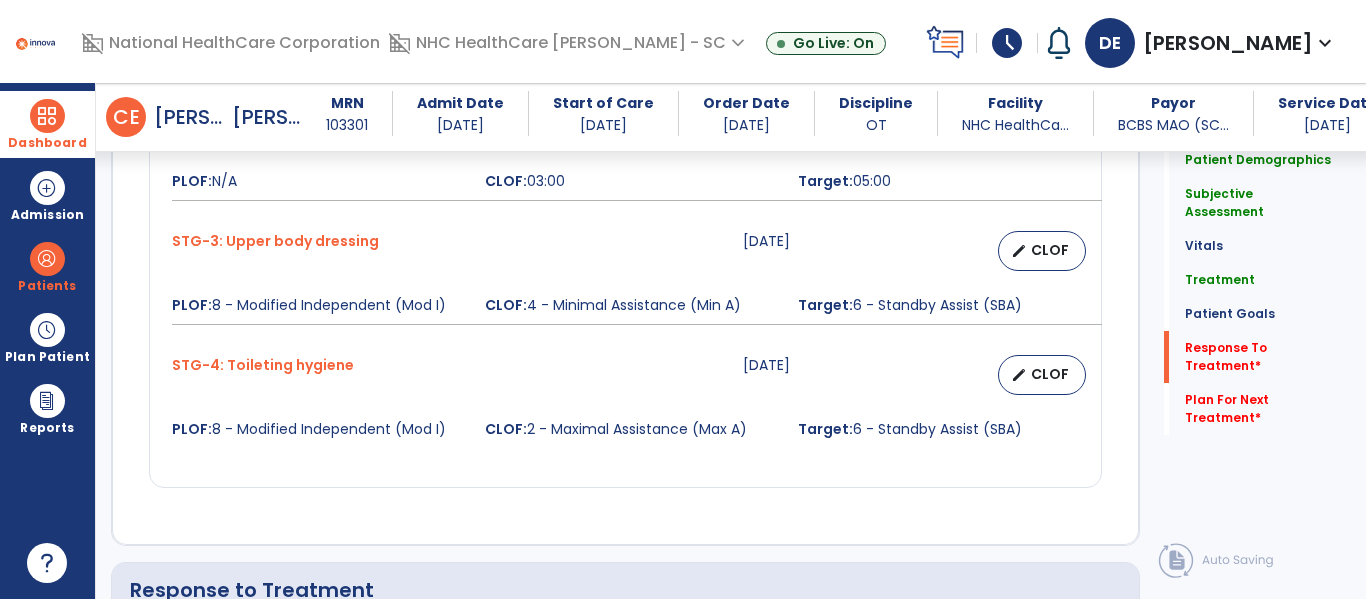 scroll, scrollTop: 2681, scrollLeft: 0, axis: vertical 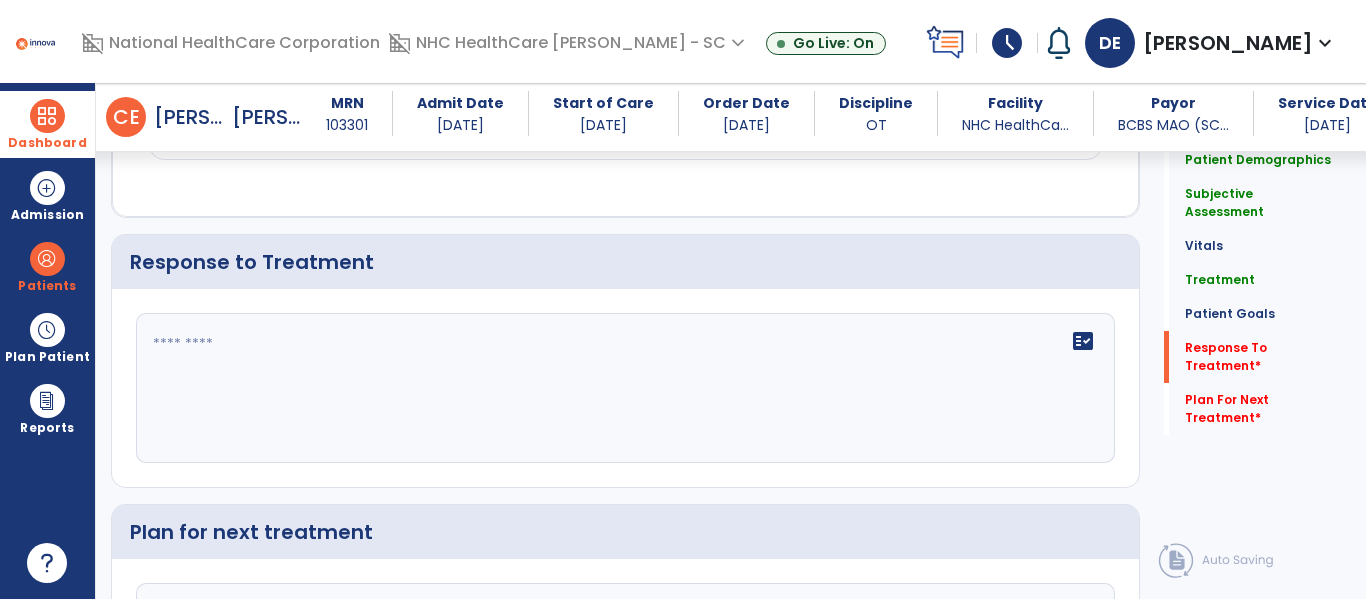 click on "fact_check" 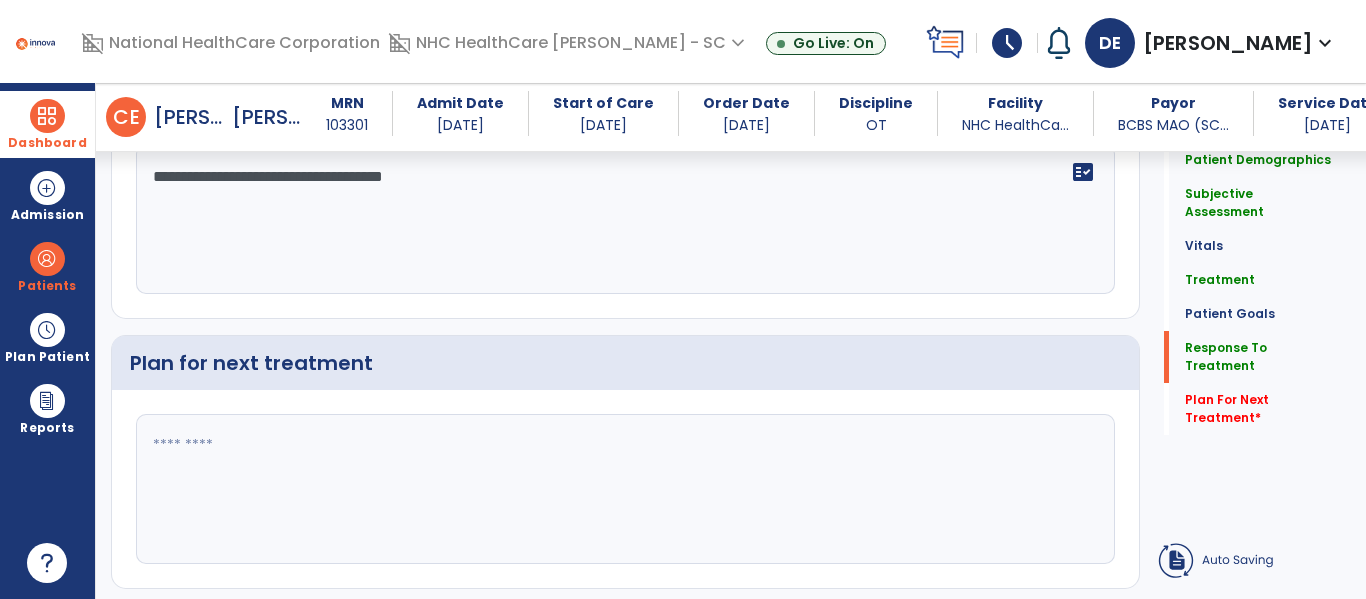 type on "**********" 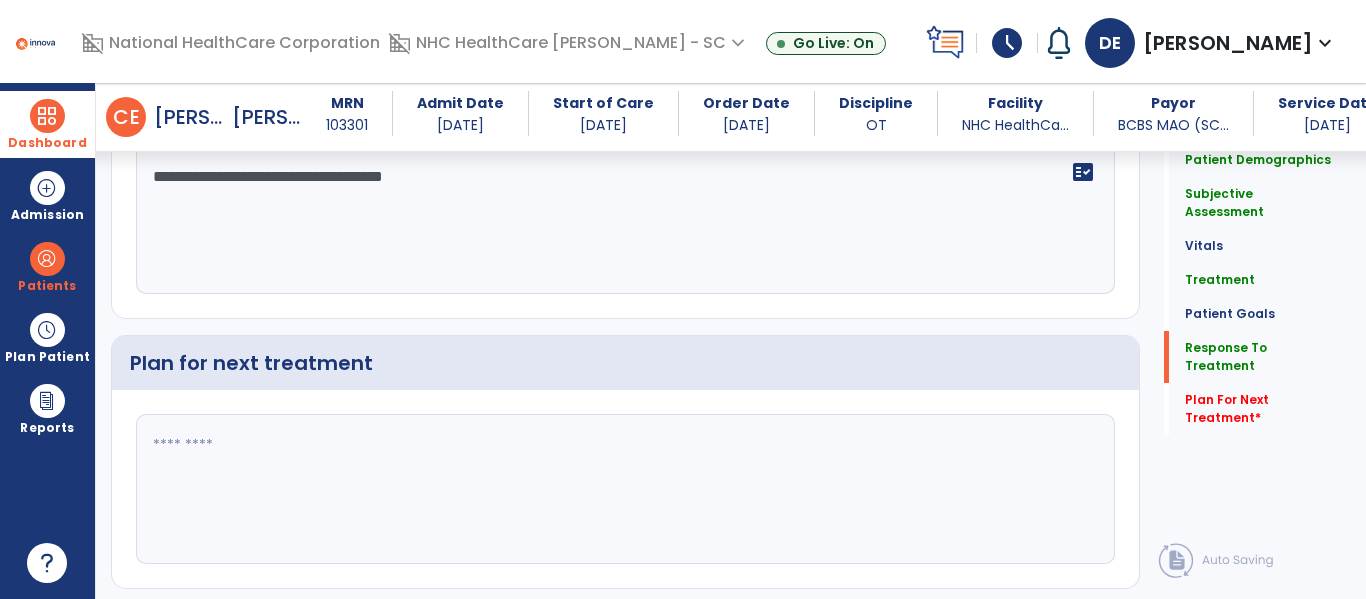 click 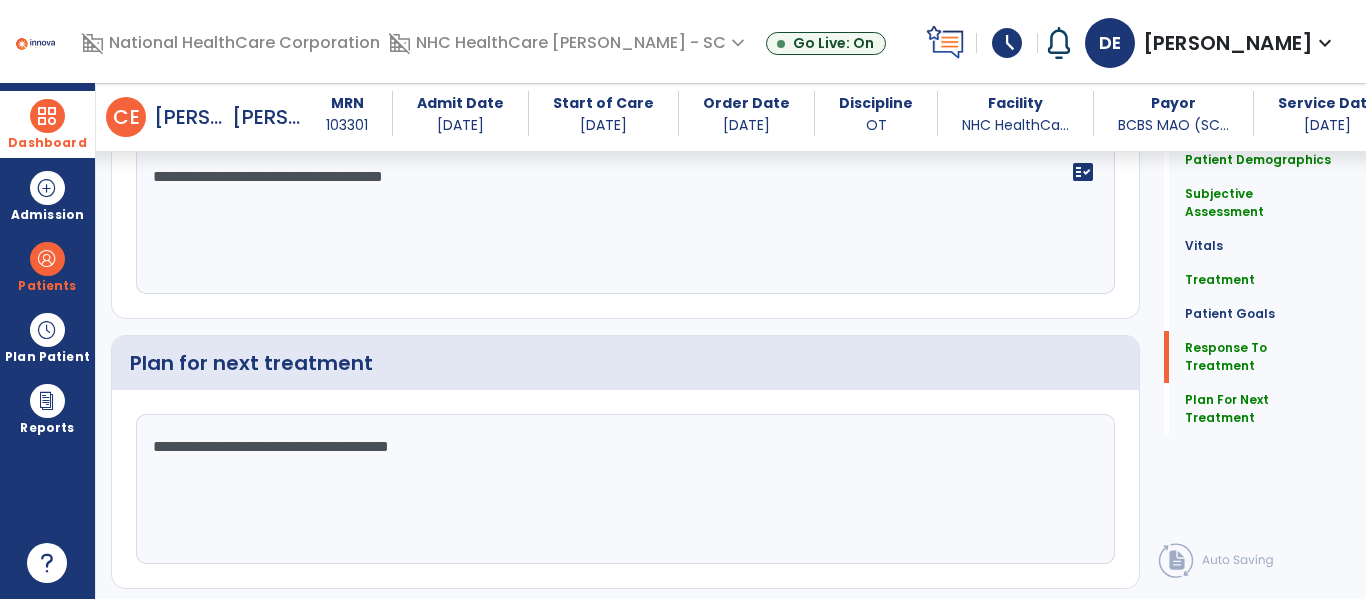 scroll, scrollTop: 2850, scrollLeft: 0, axis: vertical 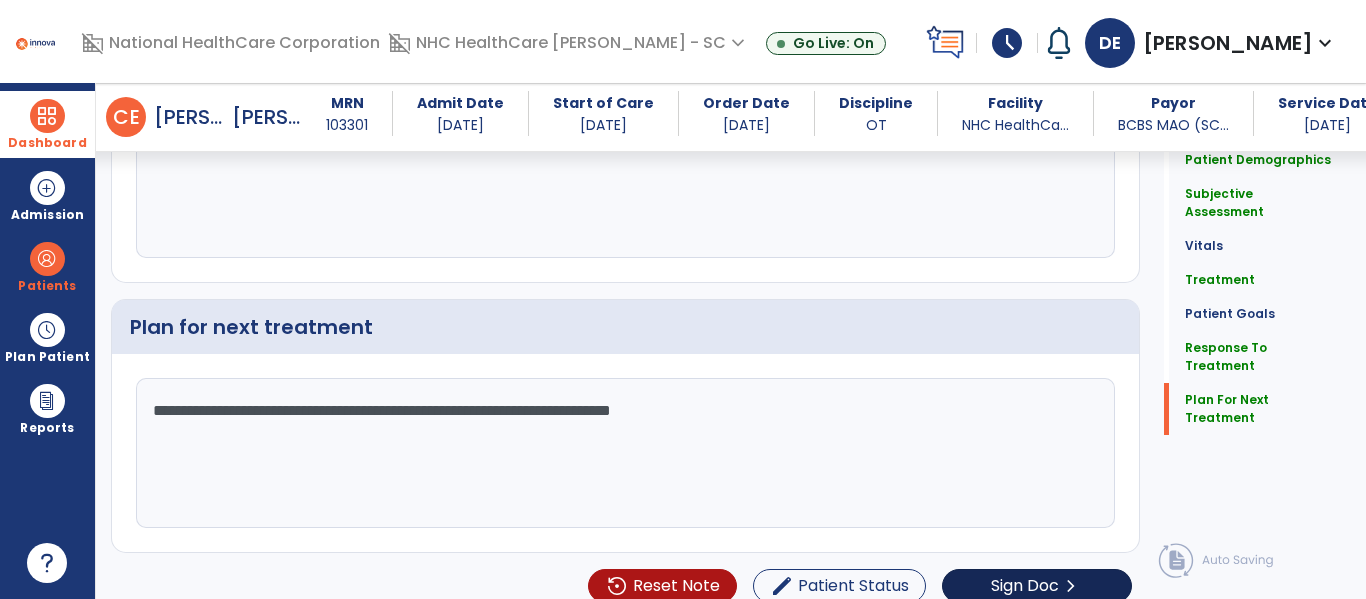 type on "**********" 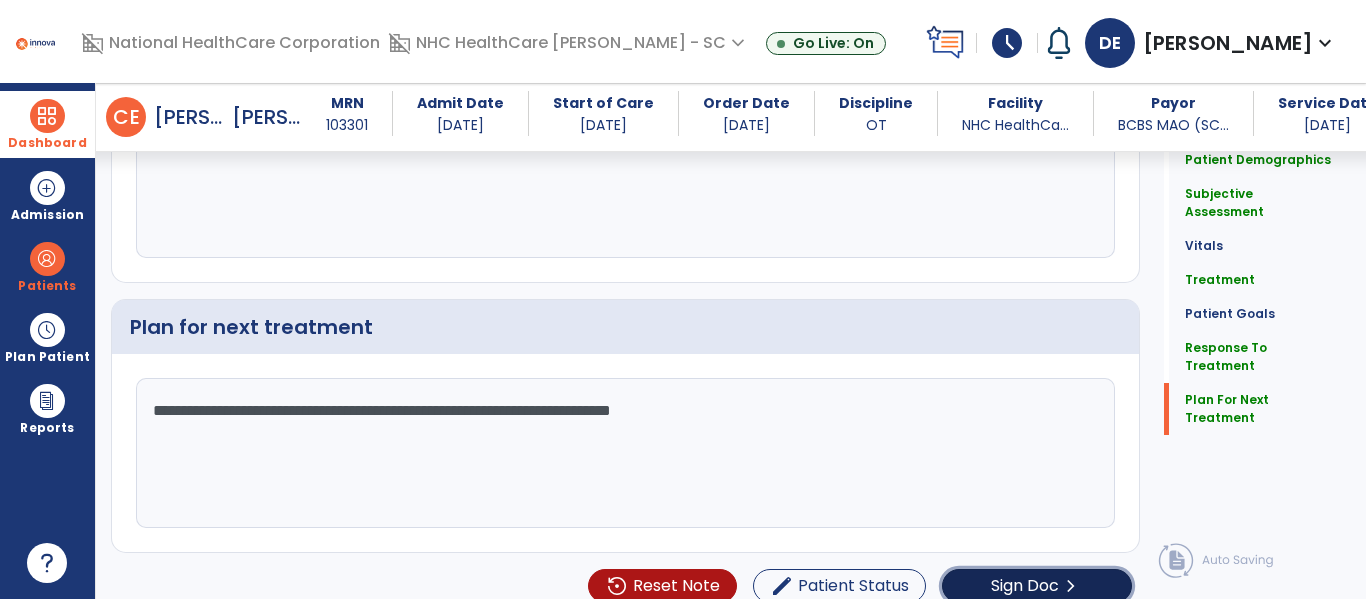 click on "Sign Doc" 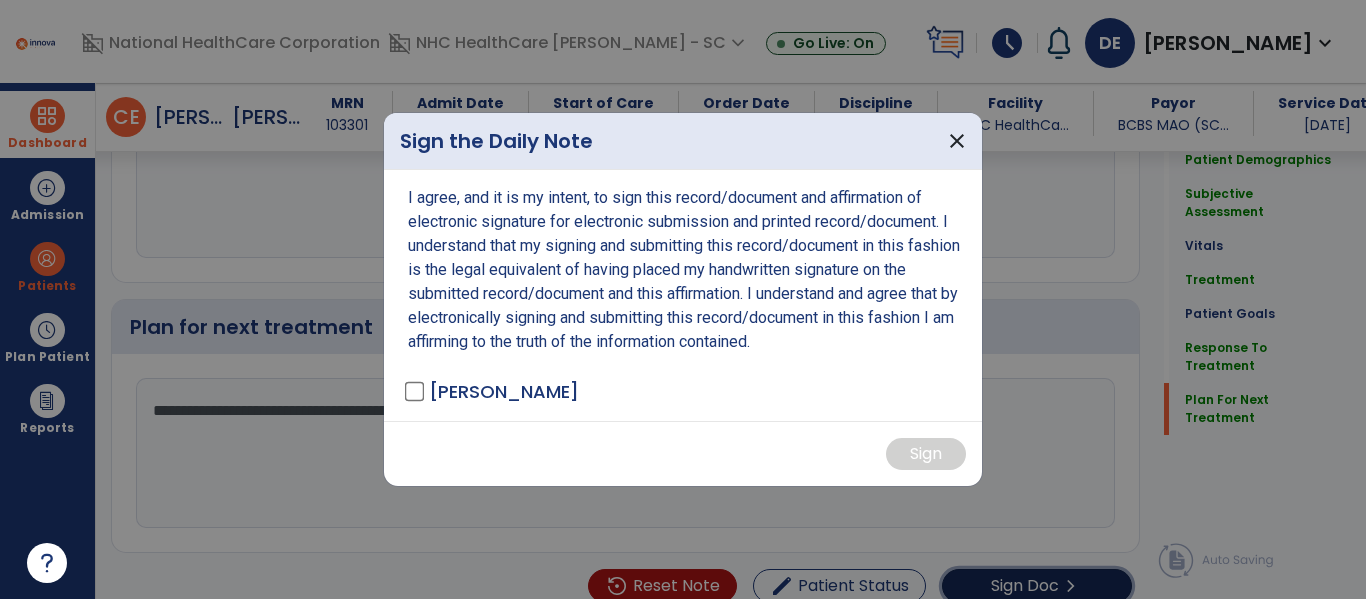 scroll, scrollTop: 2907, scrollLeft: 0, axis: vertical 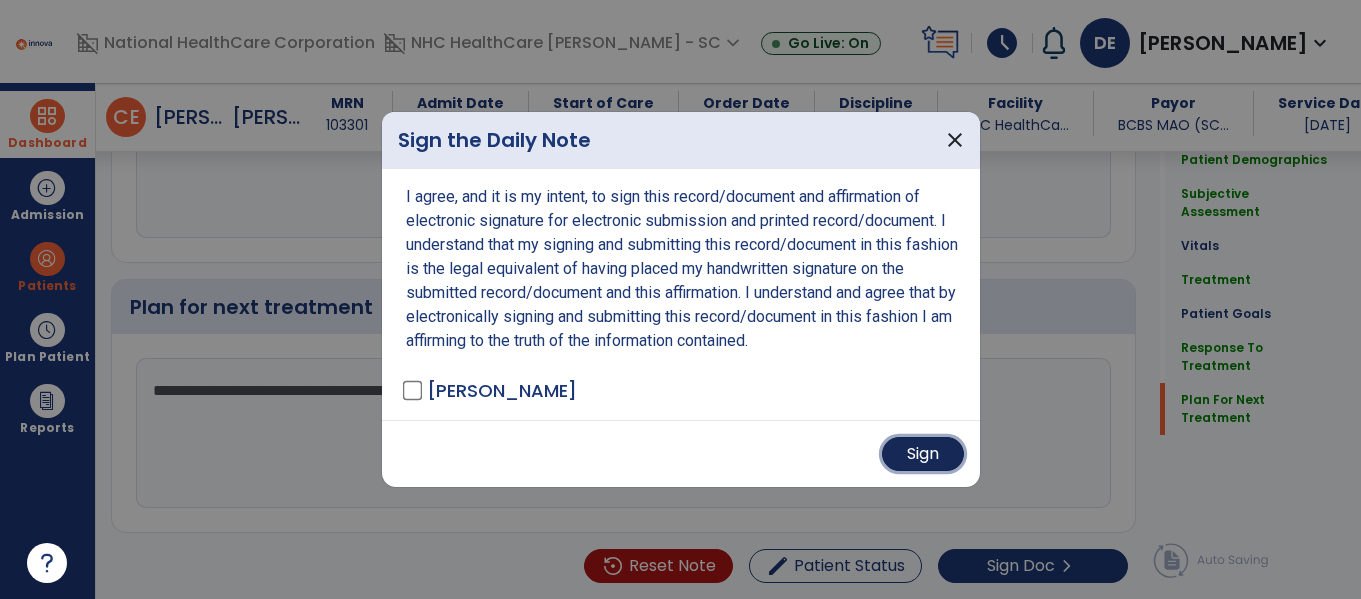 click on "Sign" at bounding box center [923, 454] 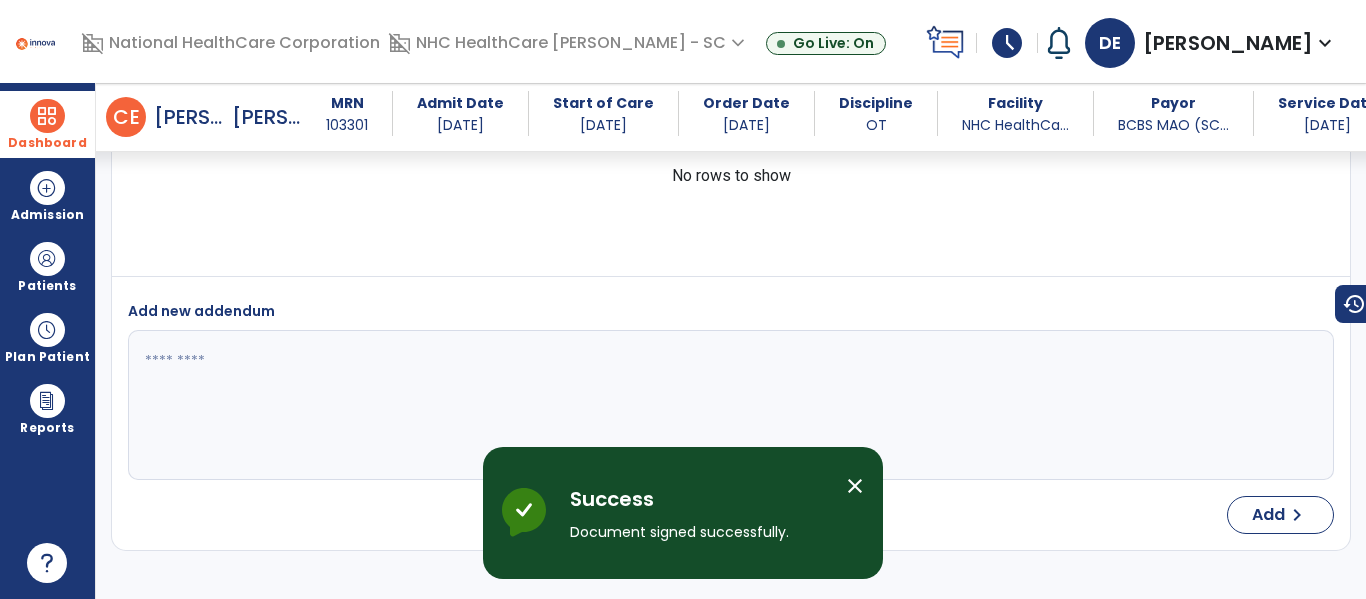 scroll, scrollTop: 4294, scrollLeft: 0, axis: vertical 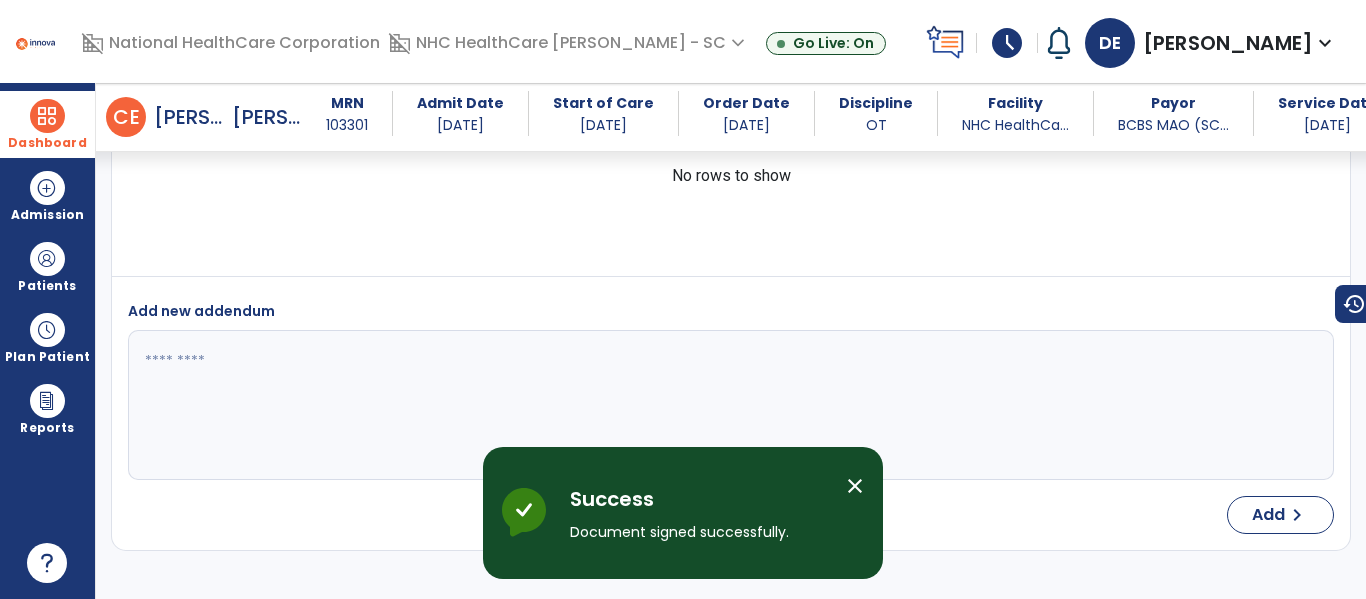 click at bounding box center (47, 116) 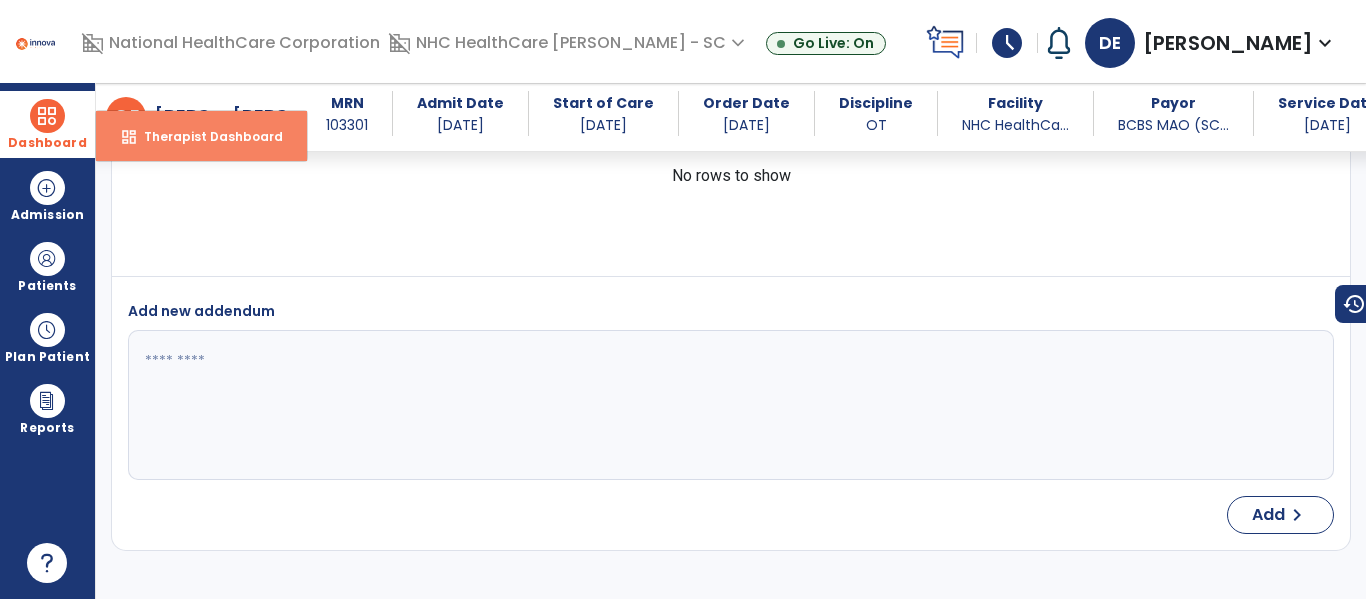 click on "dashboard  Therapist Dashboard" at bounding box center [201, 136] 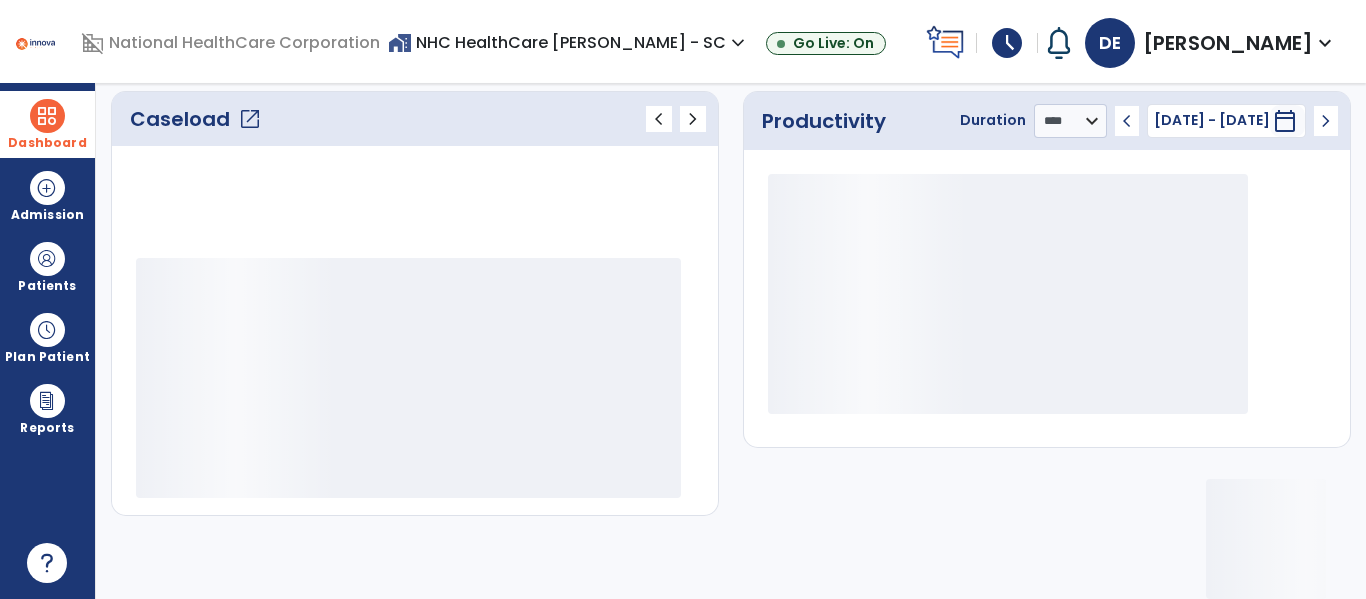 scroll, scrollTop: 275, scrollLeft: 0, axis: vertical 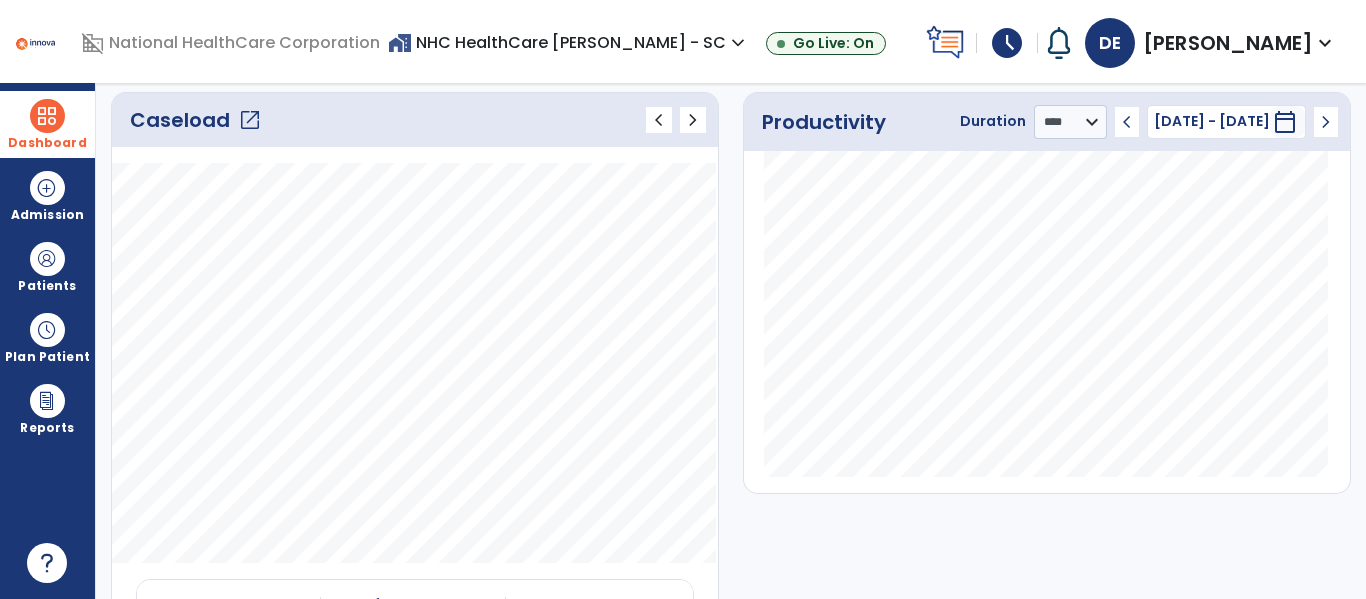 click on "open_in_new" 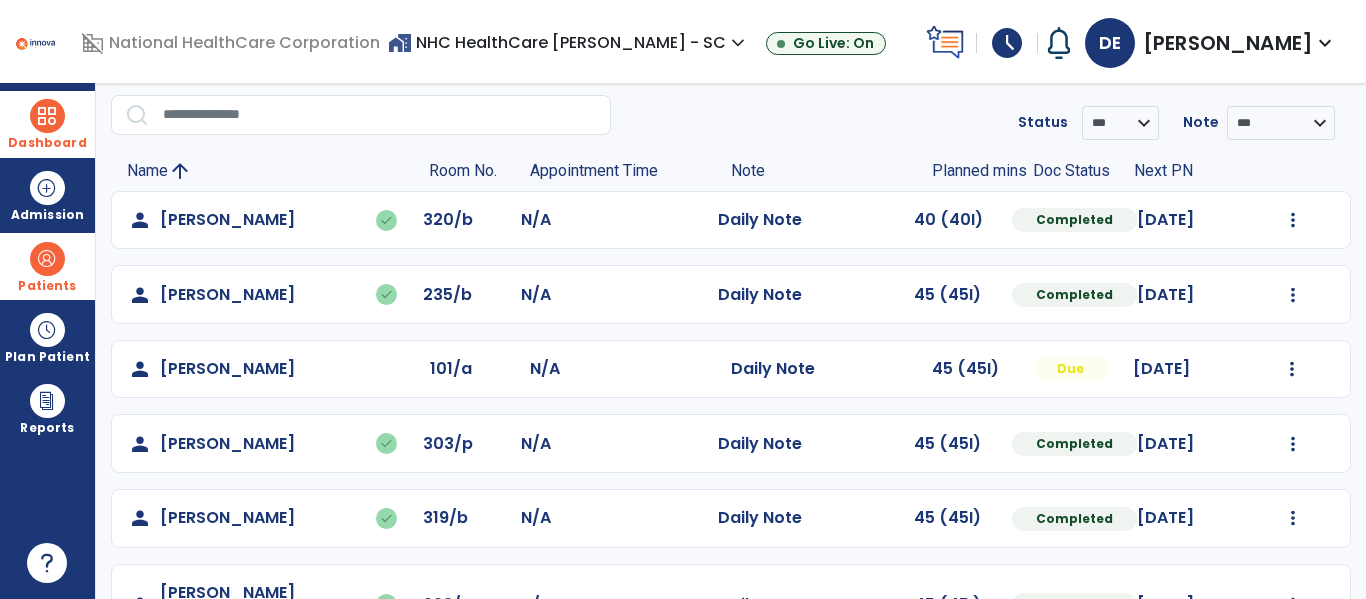 click at bounding box center [47, 259] 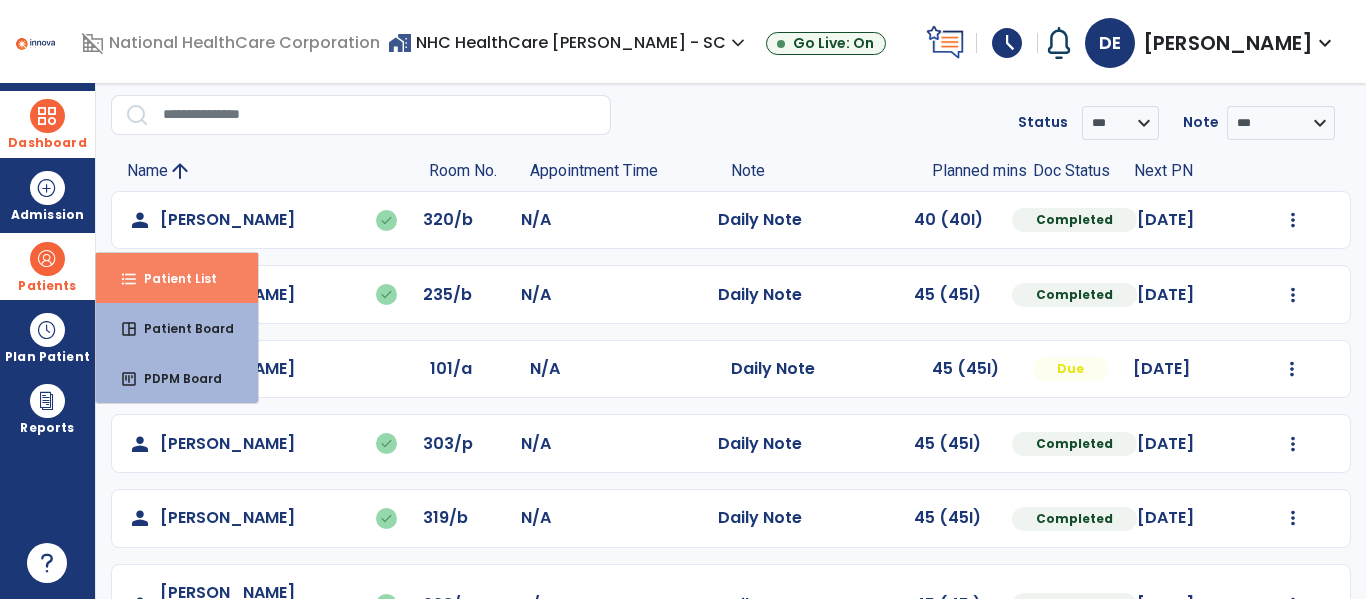 click on "format_list_bulleted" at bounding box center (129, 279) 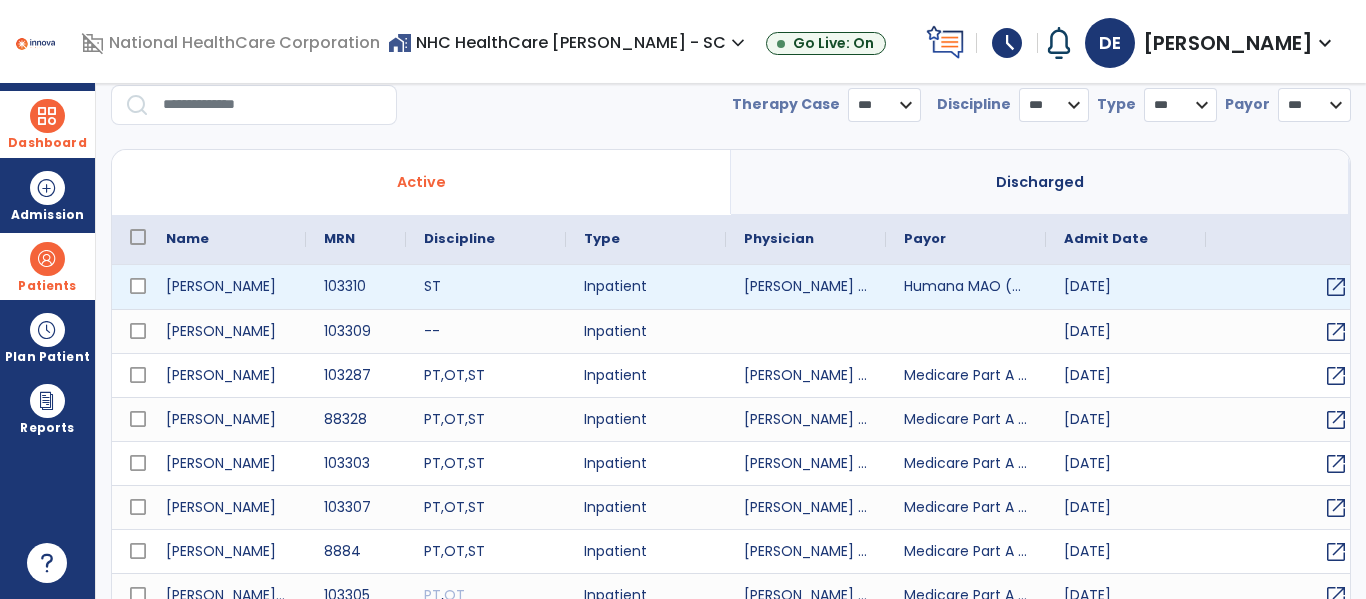 select on "***" 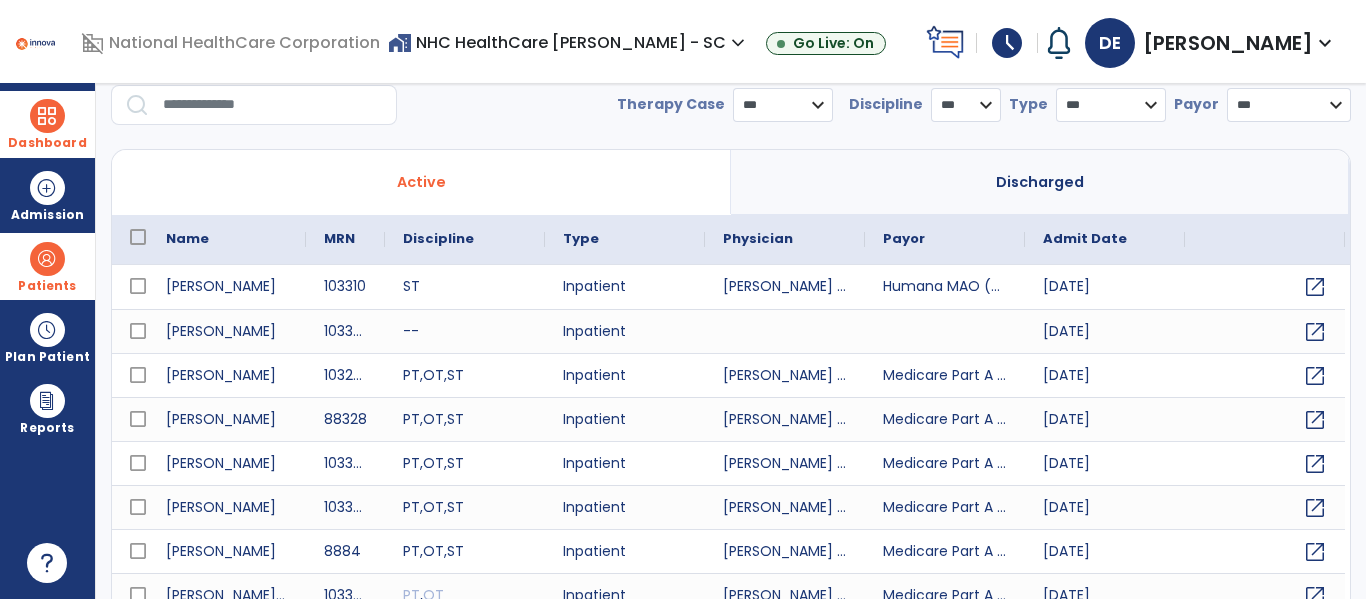 click at bounding box center [273, 105] 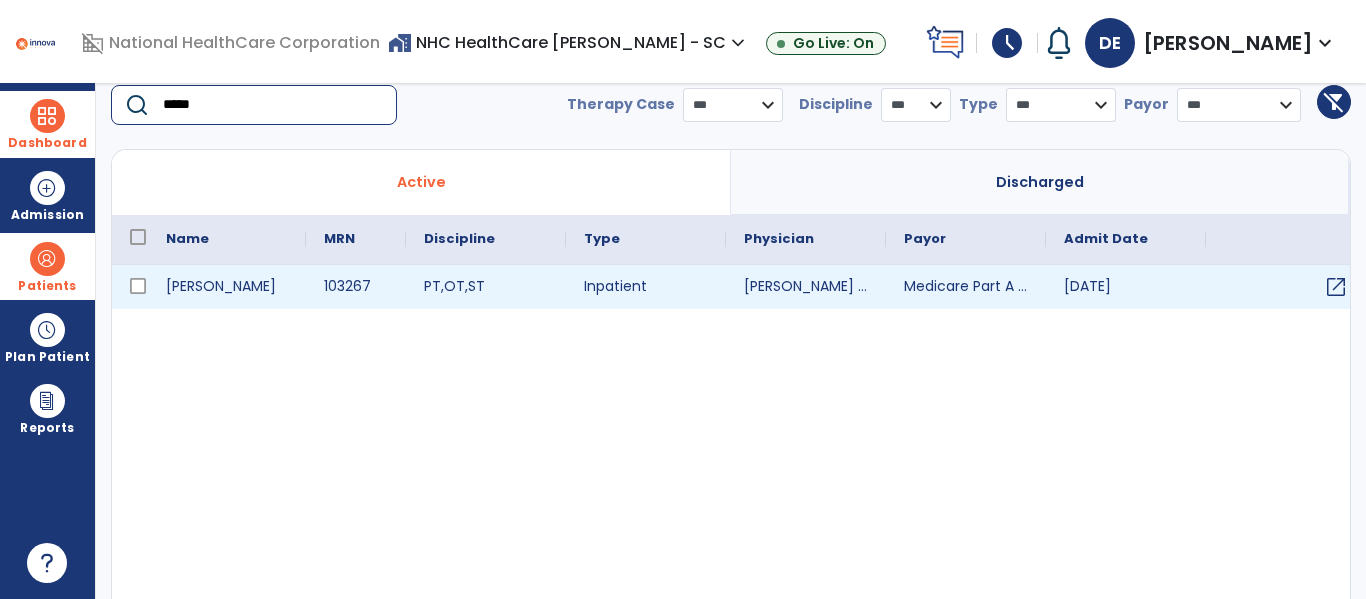 type on "*****" 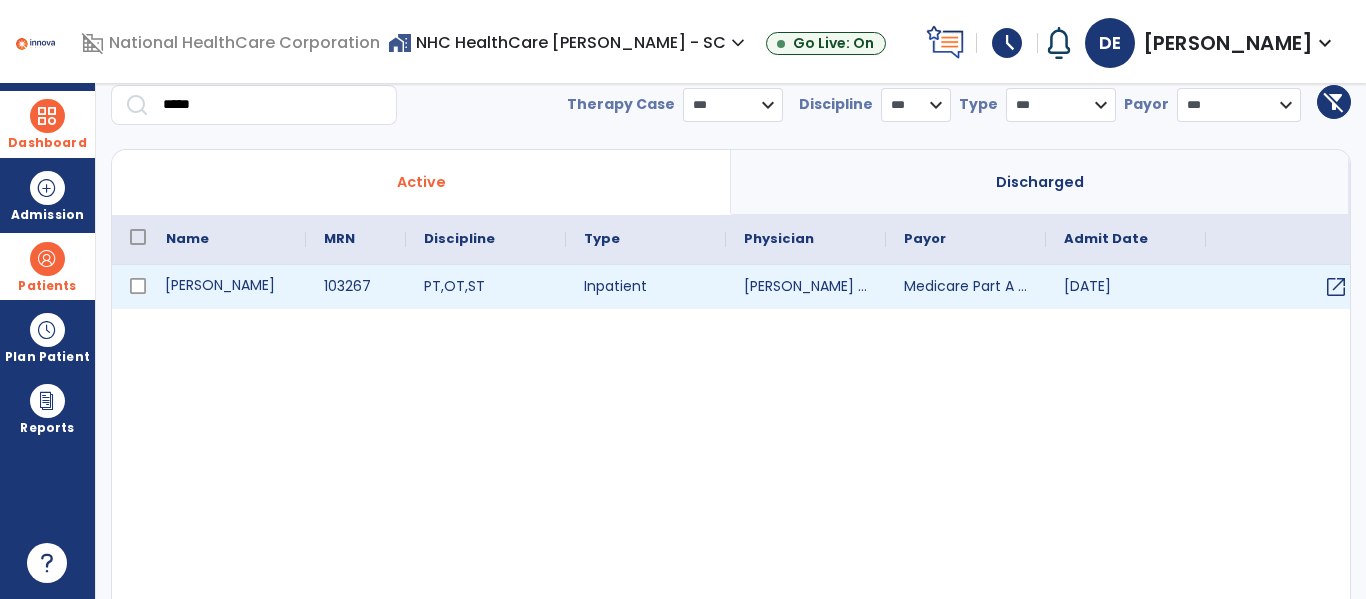 click on "[PERSON_NAME]" at bounding box center [227, 287] 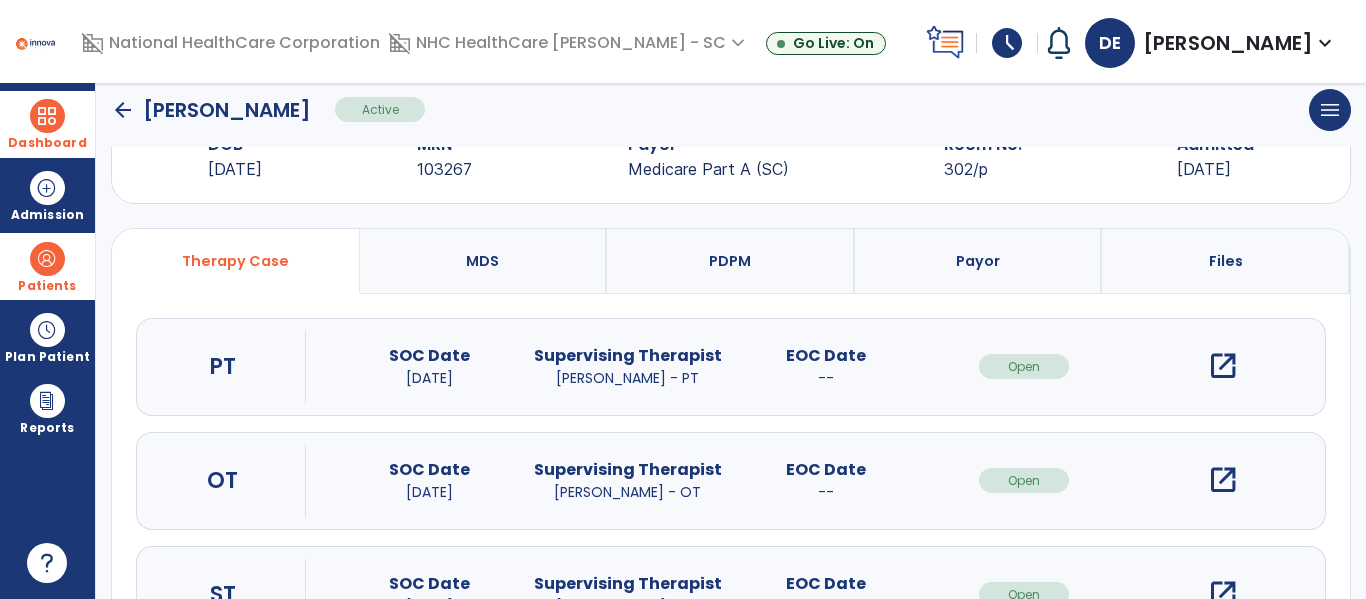click on "open_in_new" at bounding box center [1223, 480] 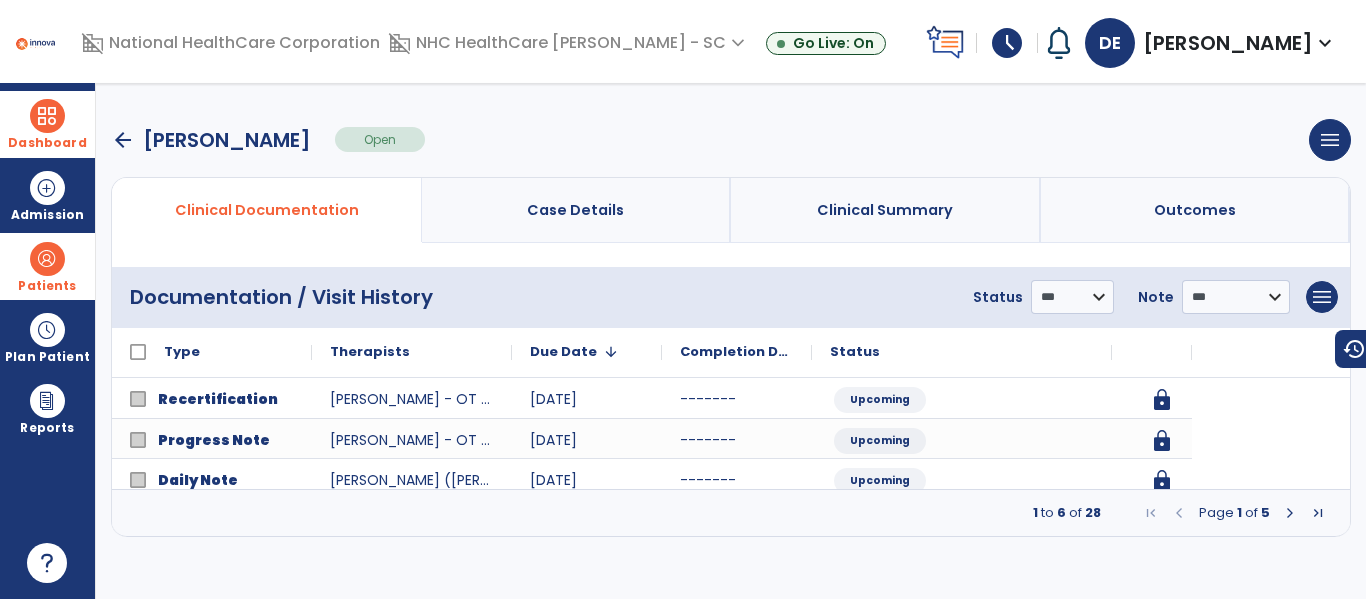 scroll, scrollTop: 0, scrollLeft: 0, axis: both 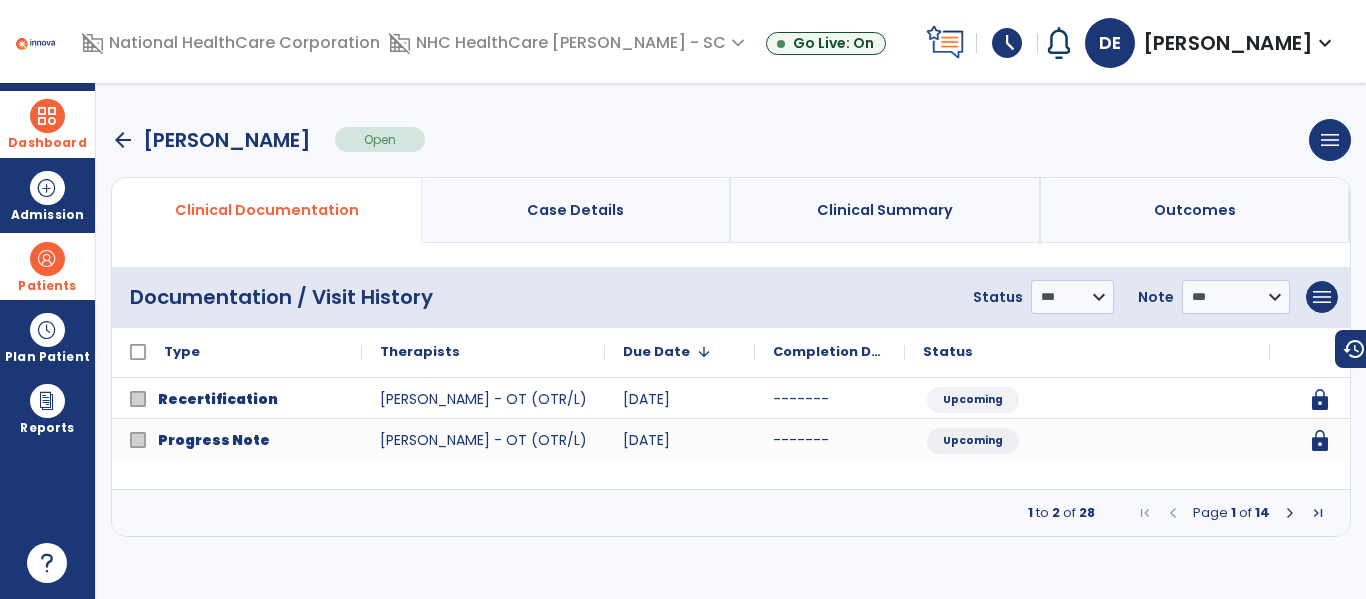 click at bounding box center [1290, 513] 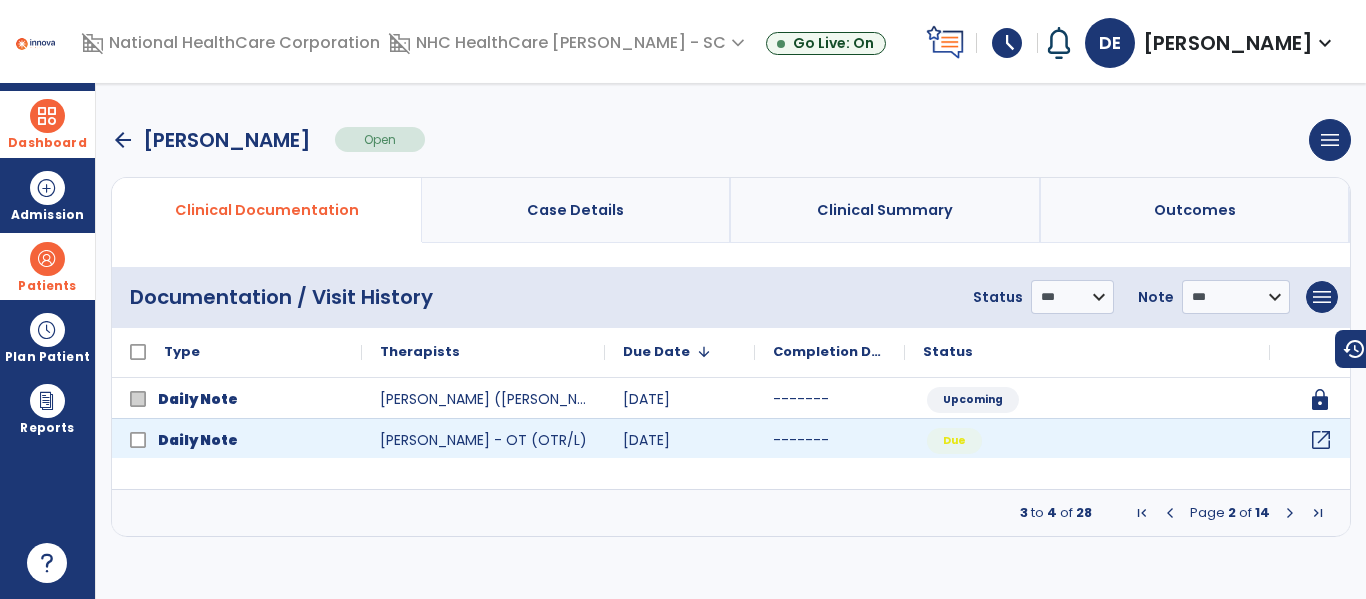 click on "open_in_new" 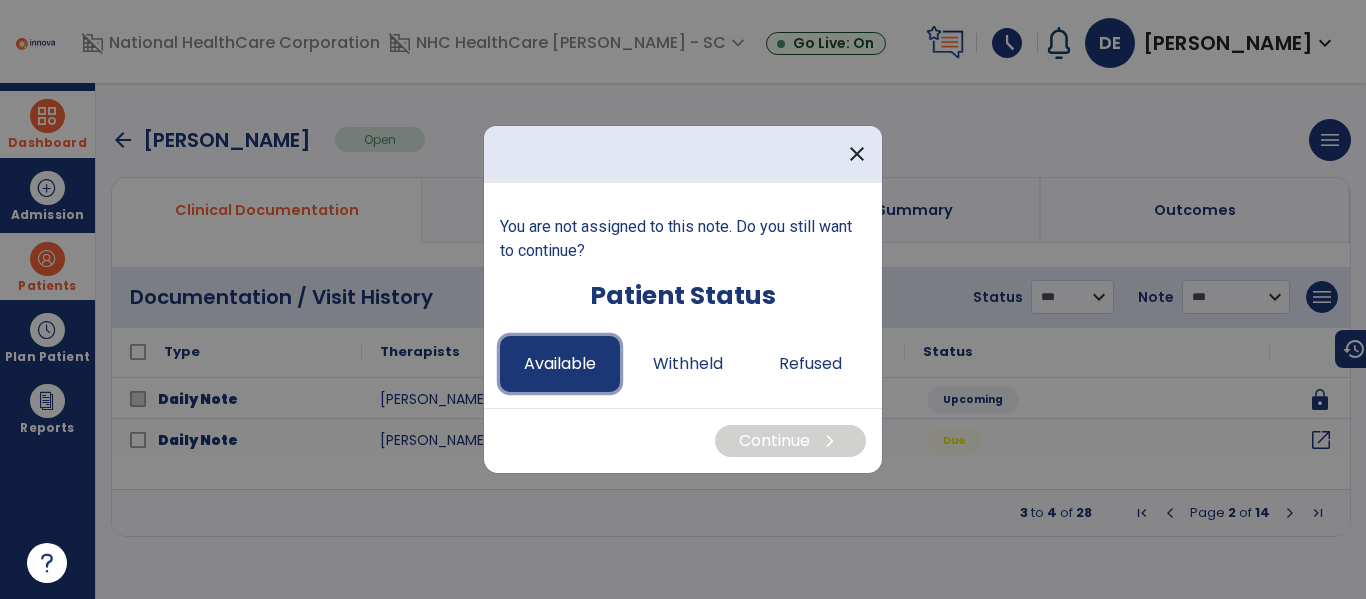 click on "Available" at bounding box center [560, 364] 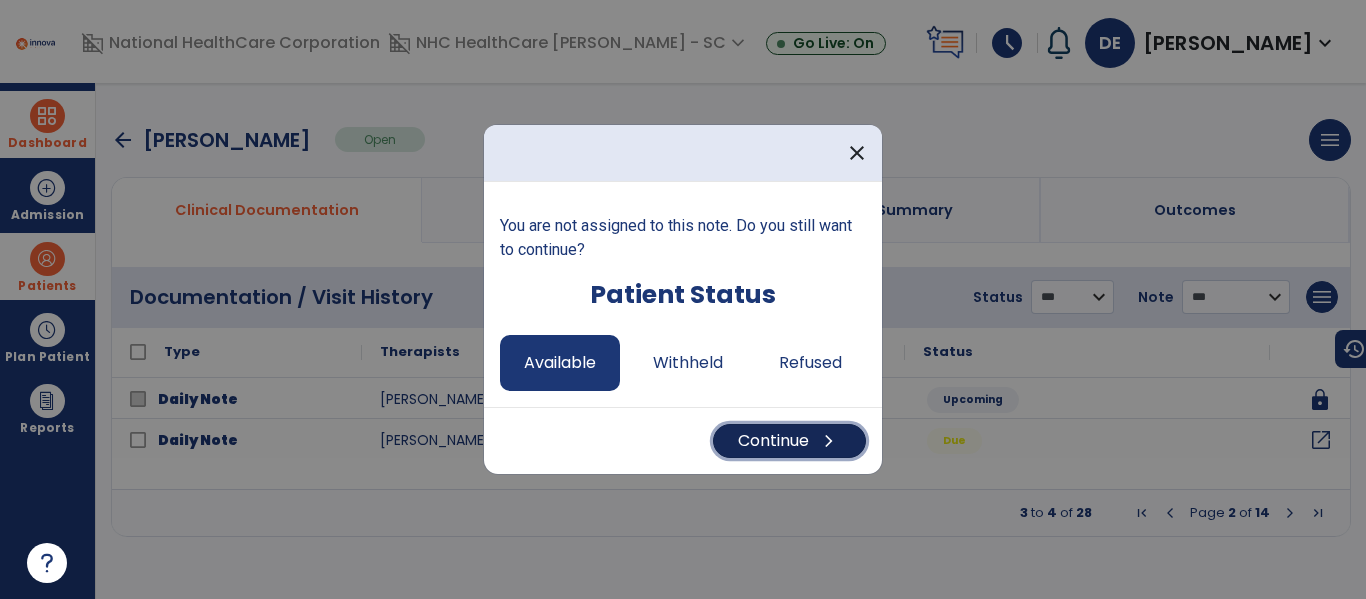 click on "Continue   chevron_right" at bounding box center [789, 441] 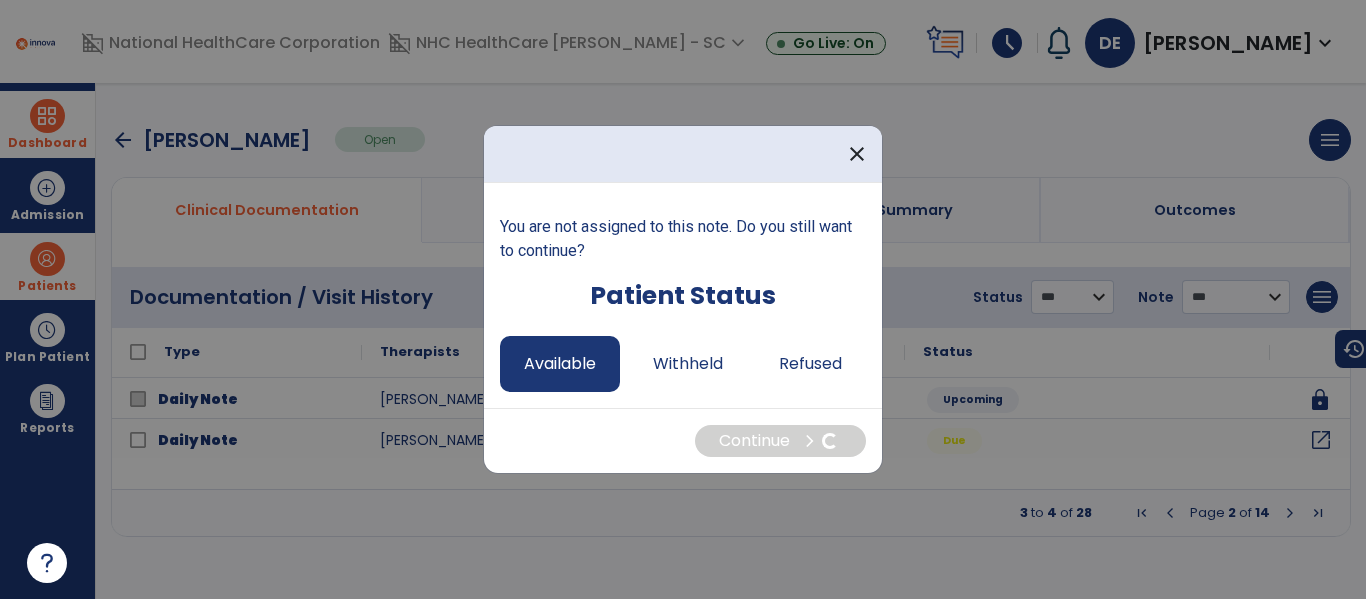 select on "*" 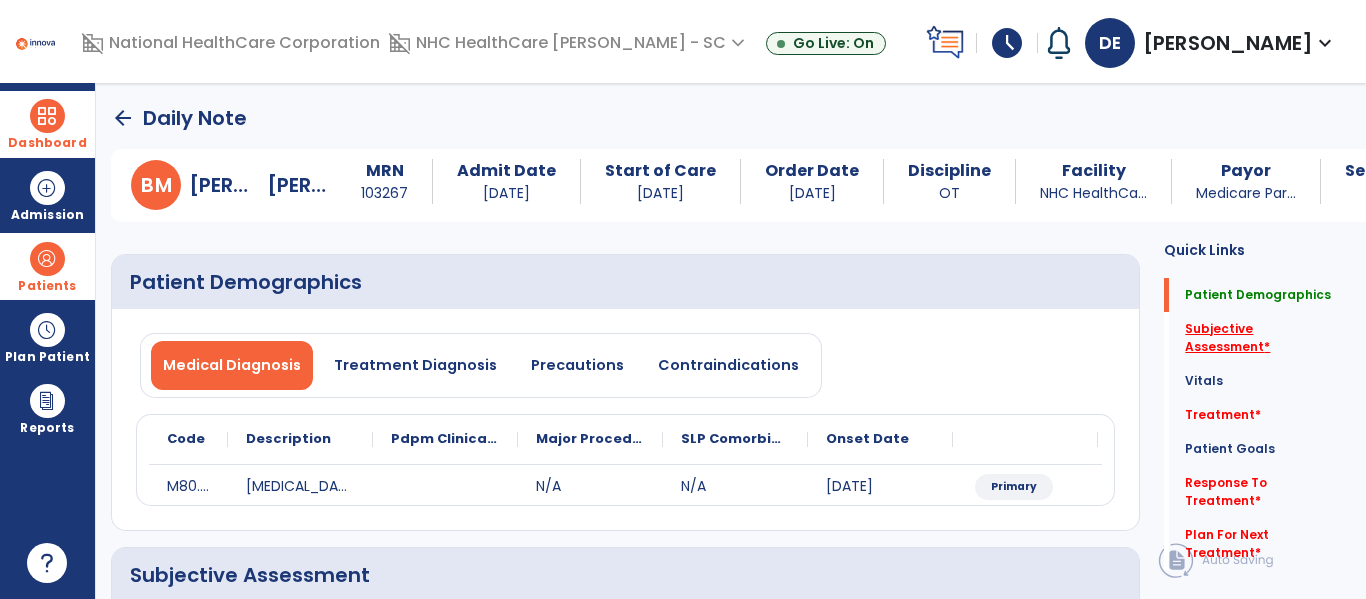 click on "Subjective Assessment   *" 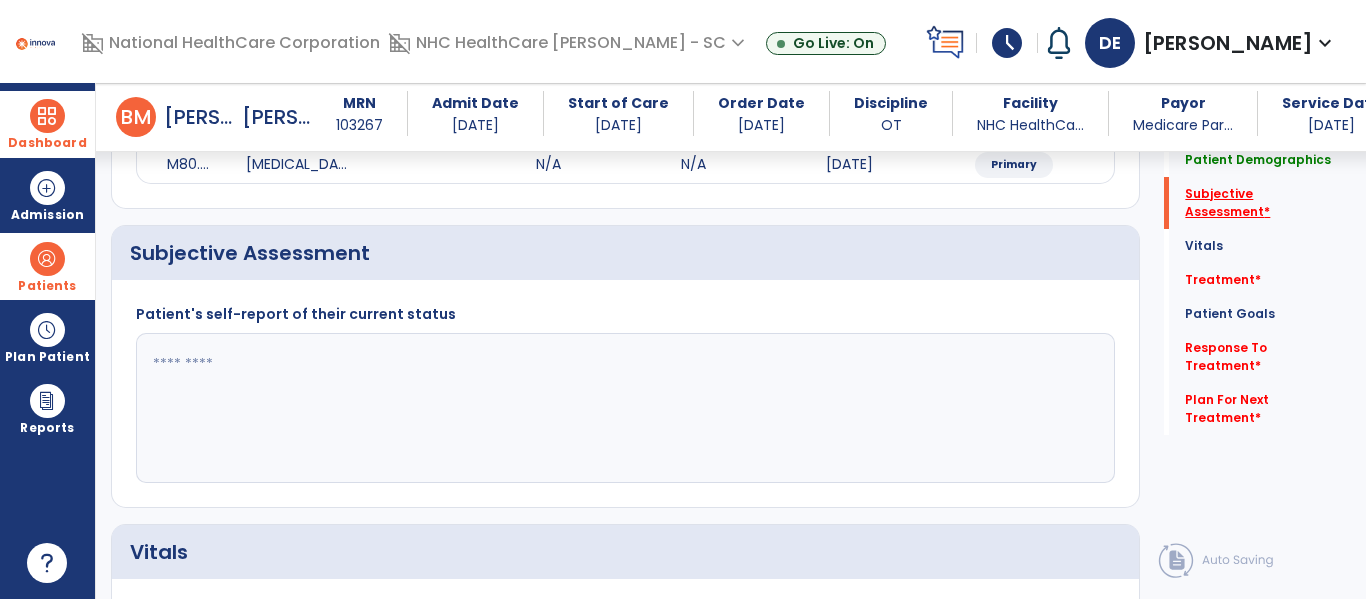 scroll, scrollTop: 347, scrollLeft: 0, axis: vertical 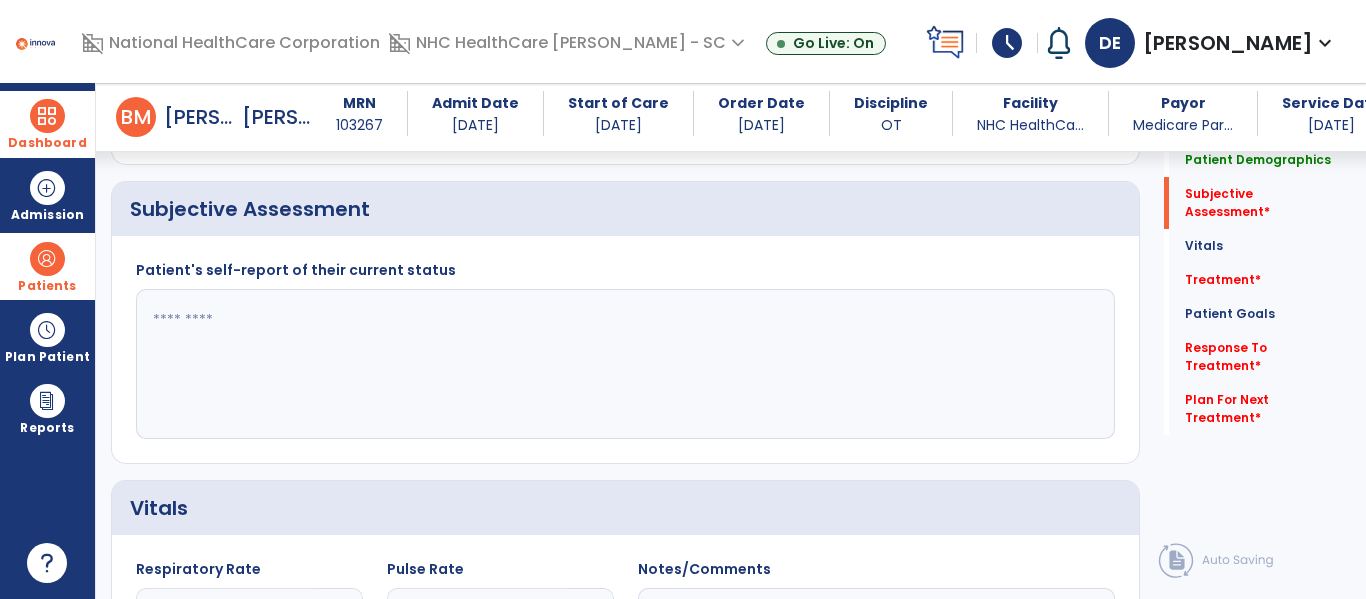 click 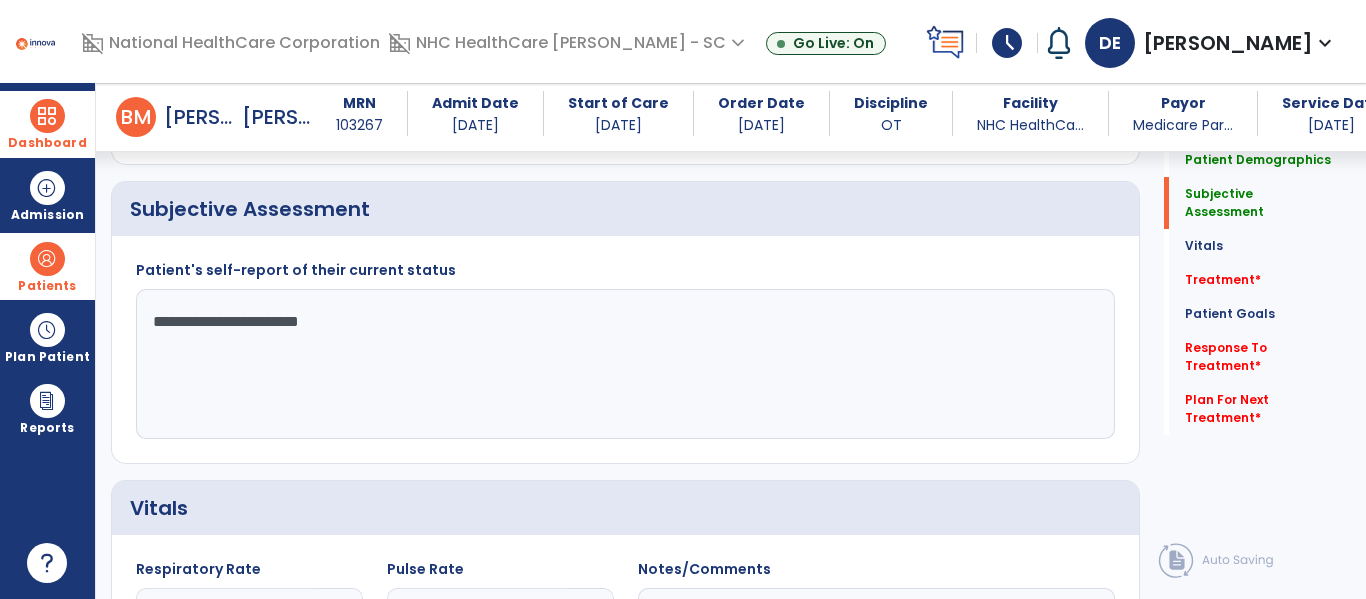 click on "**********" 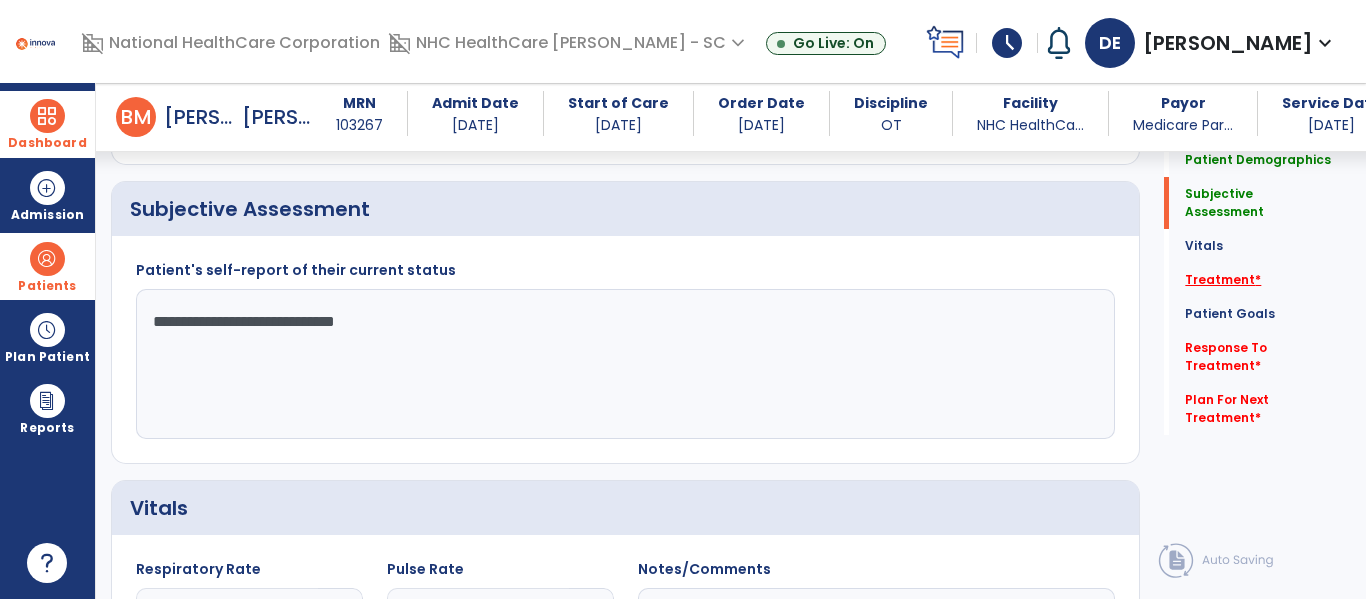 type on "**********" 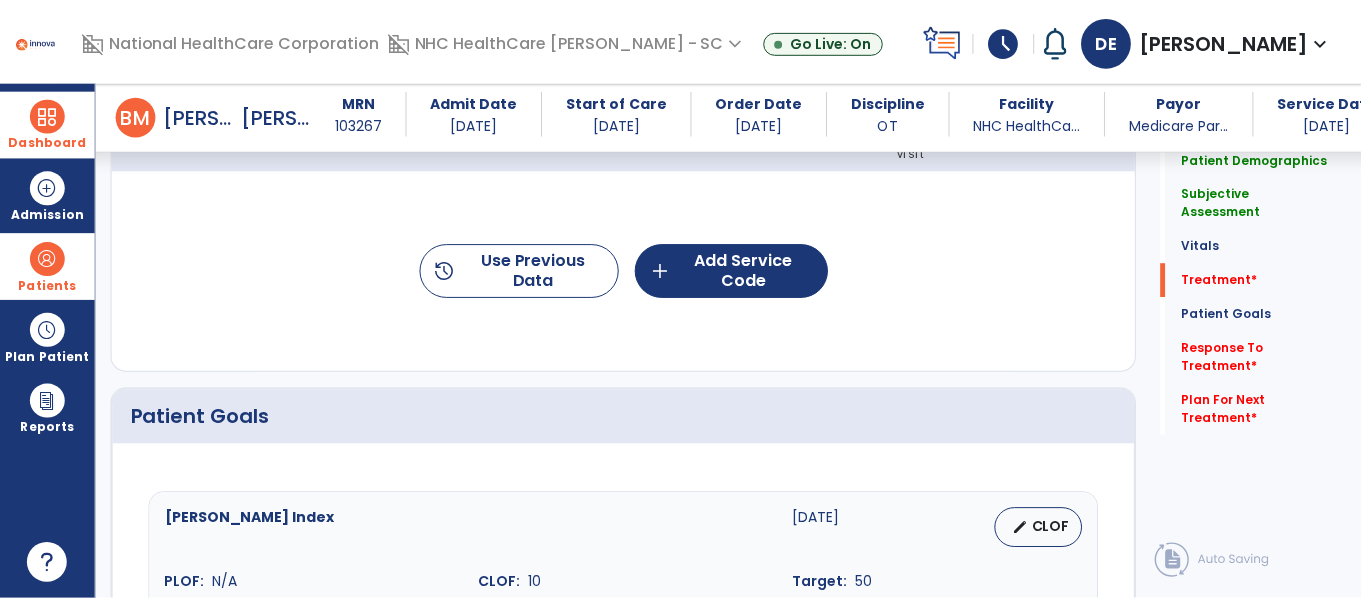 scroll, scrollTop: 1134, scrollLeft: 0, axis: vertical 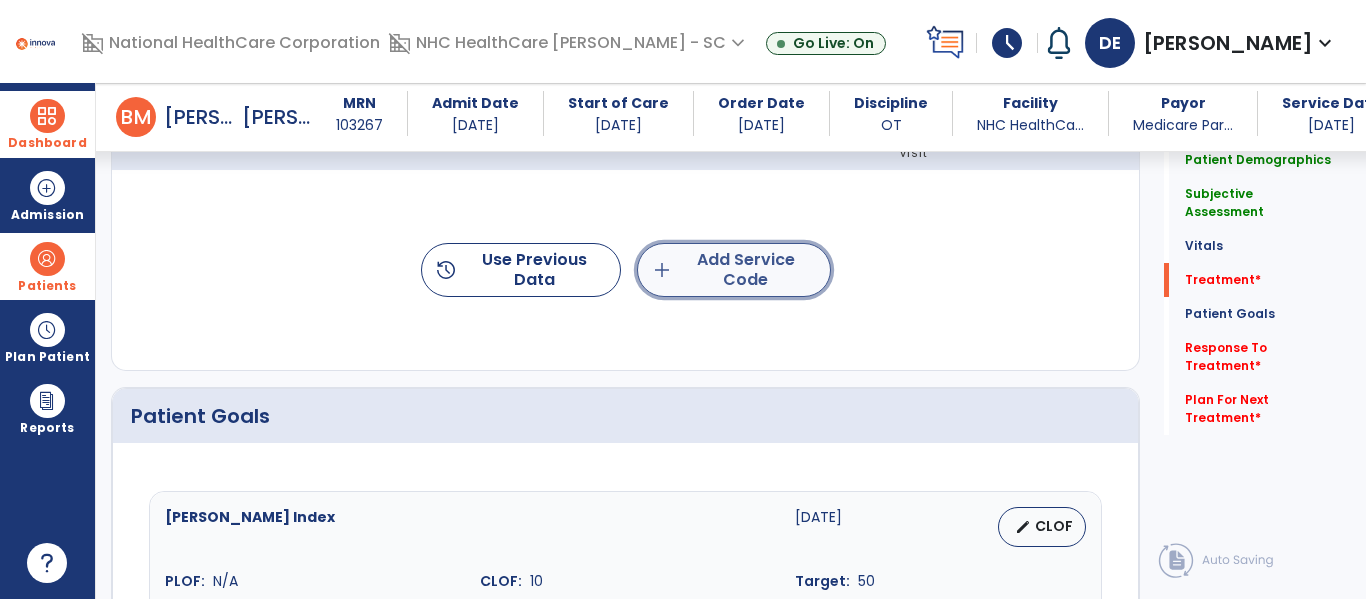 click on "add  Add Service Code" 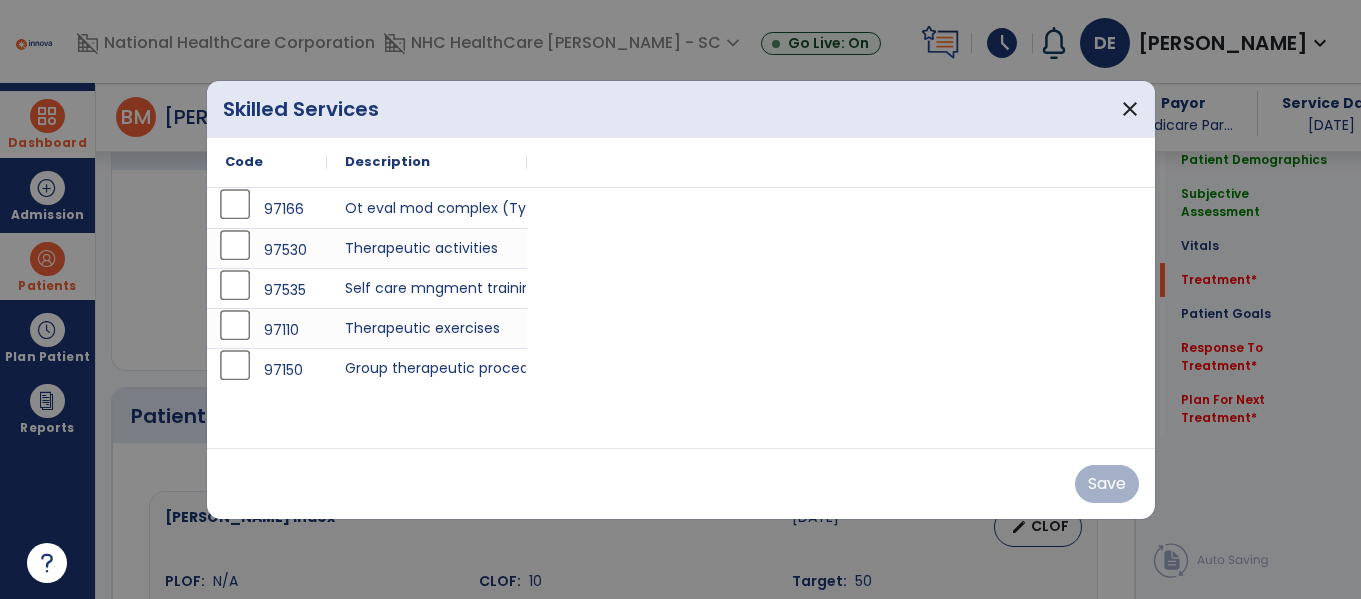 scroll, scrollTop: 1134, scrollLeft: 0, axis: vertical 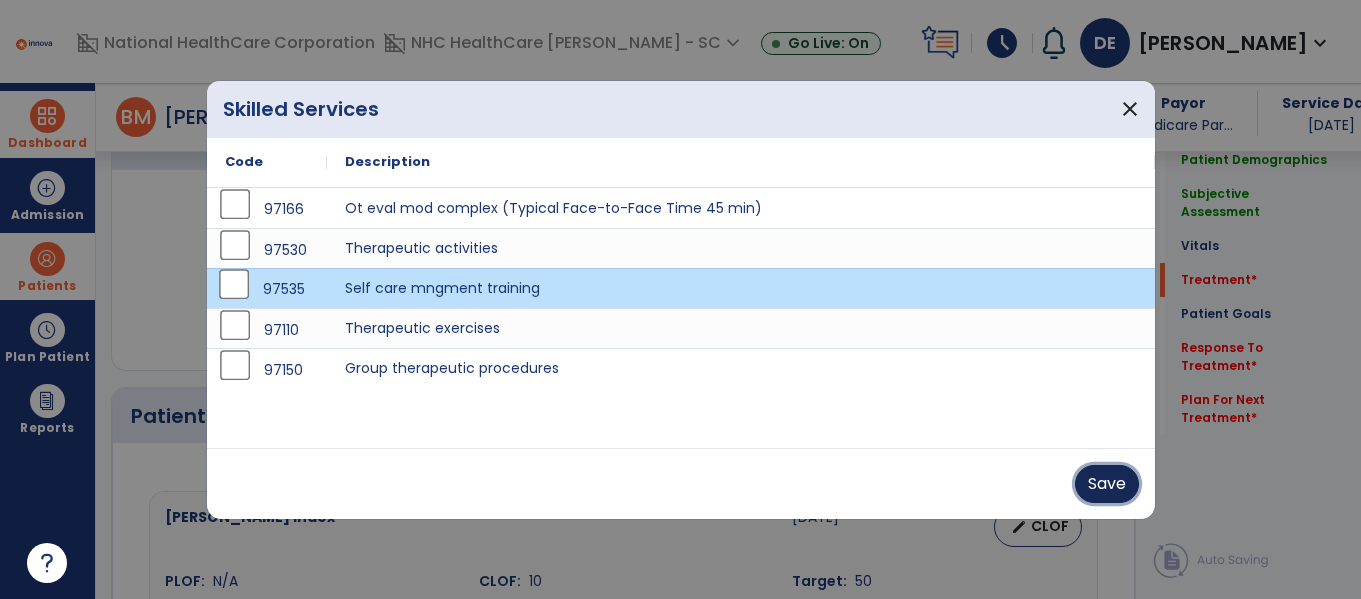 click on "Save" at bounding box center [1107, 484] 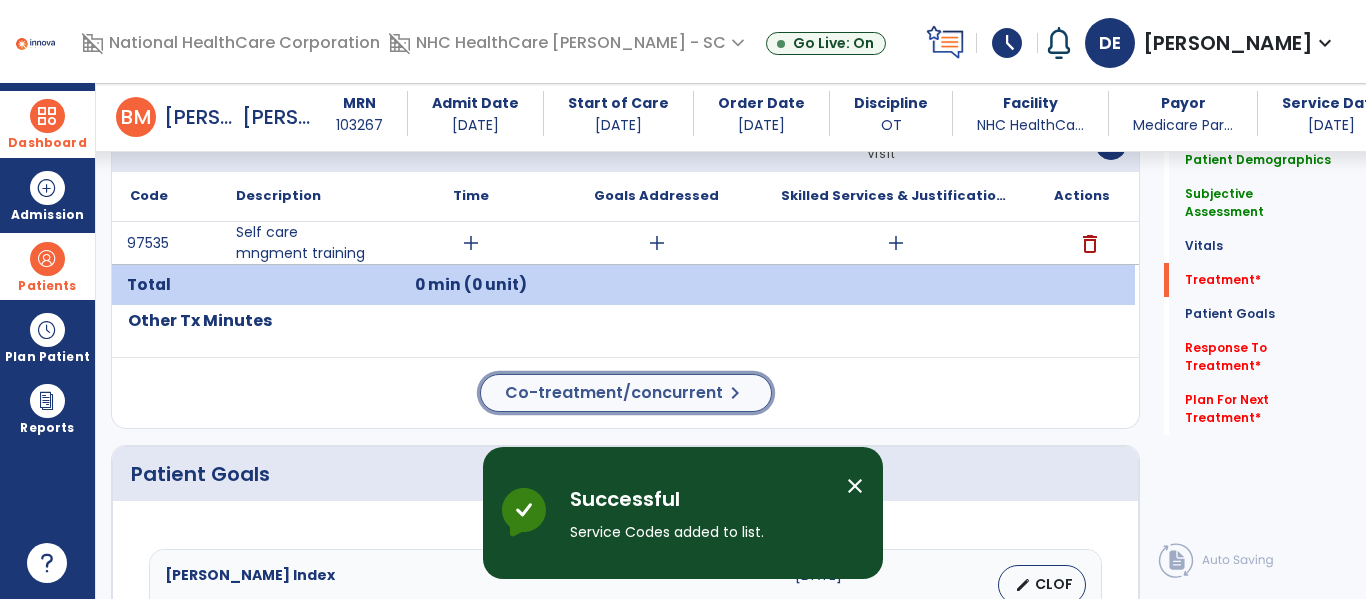 click on "Co-treatment/concurrent" 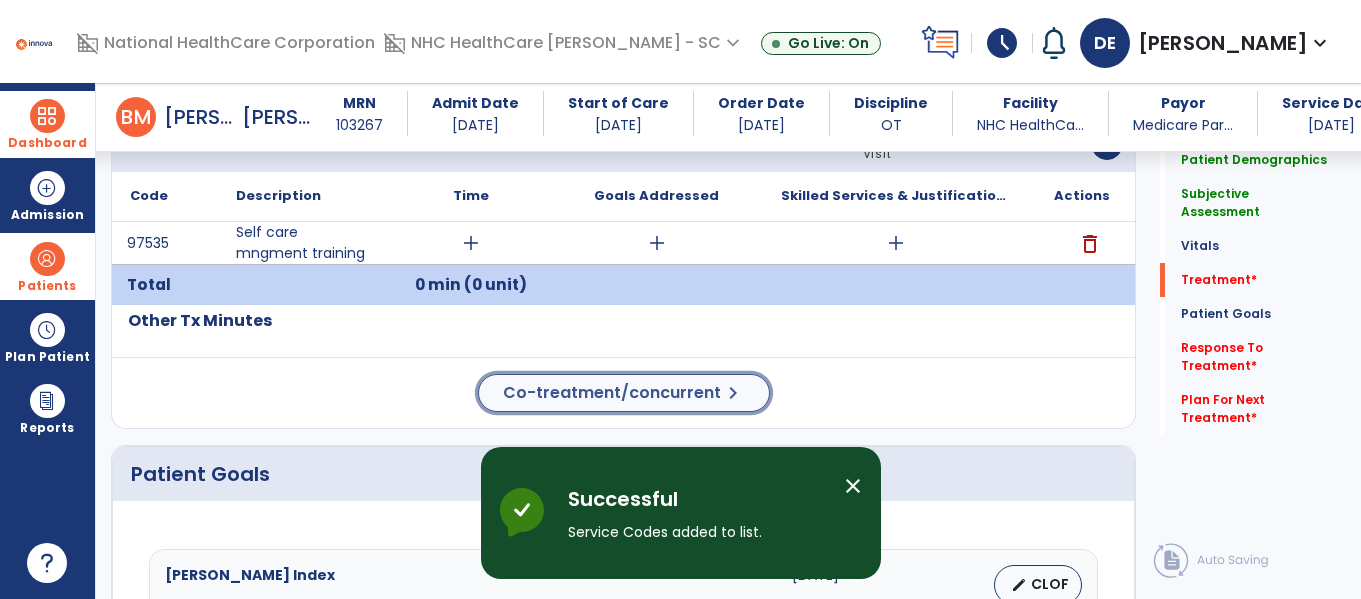 scroll, scrollTop: 1134, scrollLeft: 0, axis: vertical 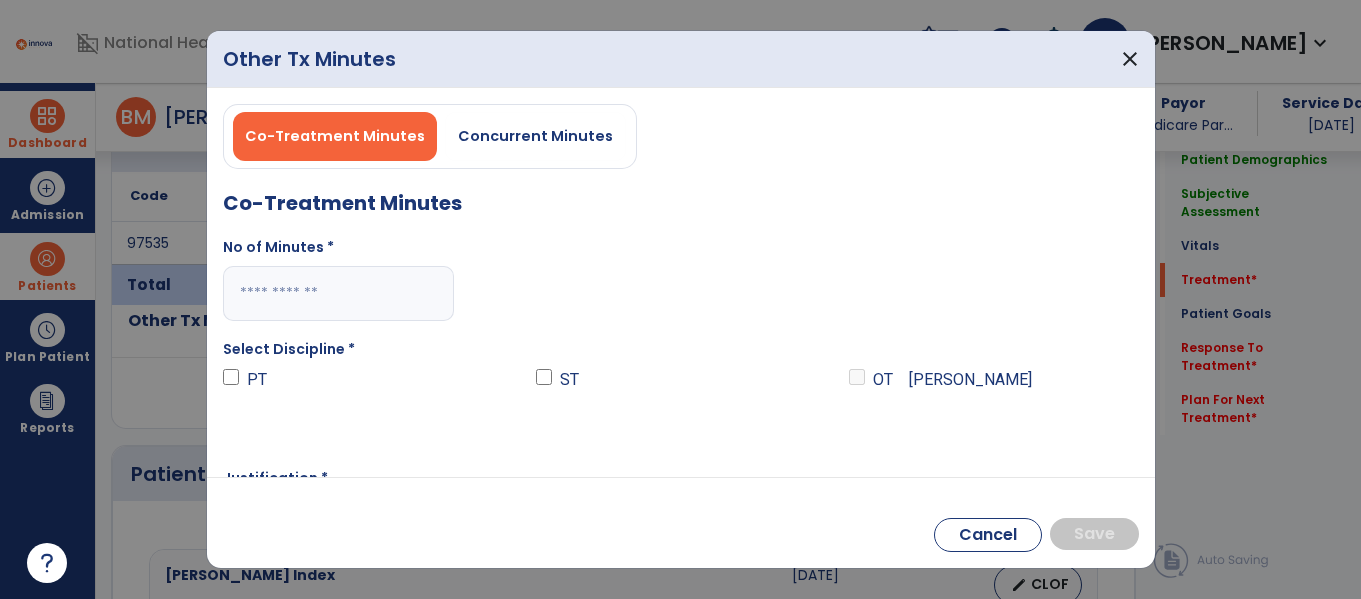 click at bounding box center (338, 293) 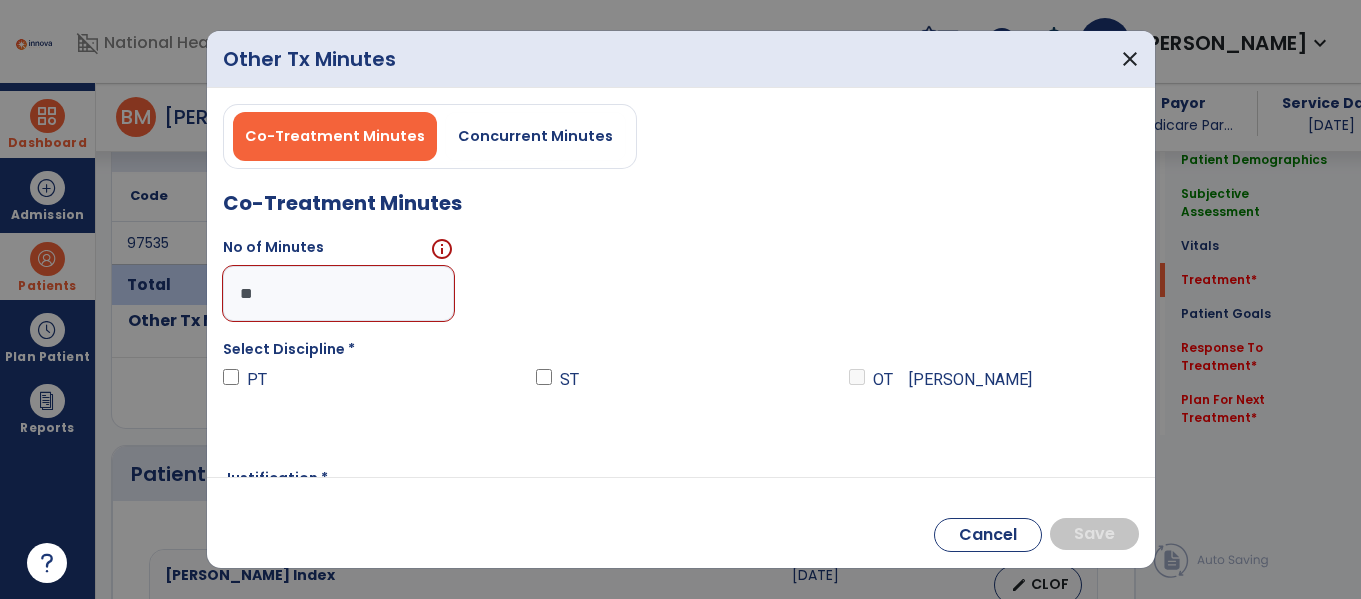 type on "**" 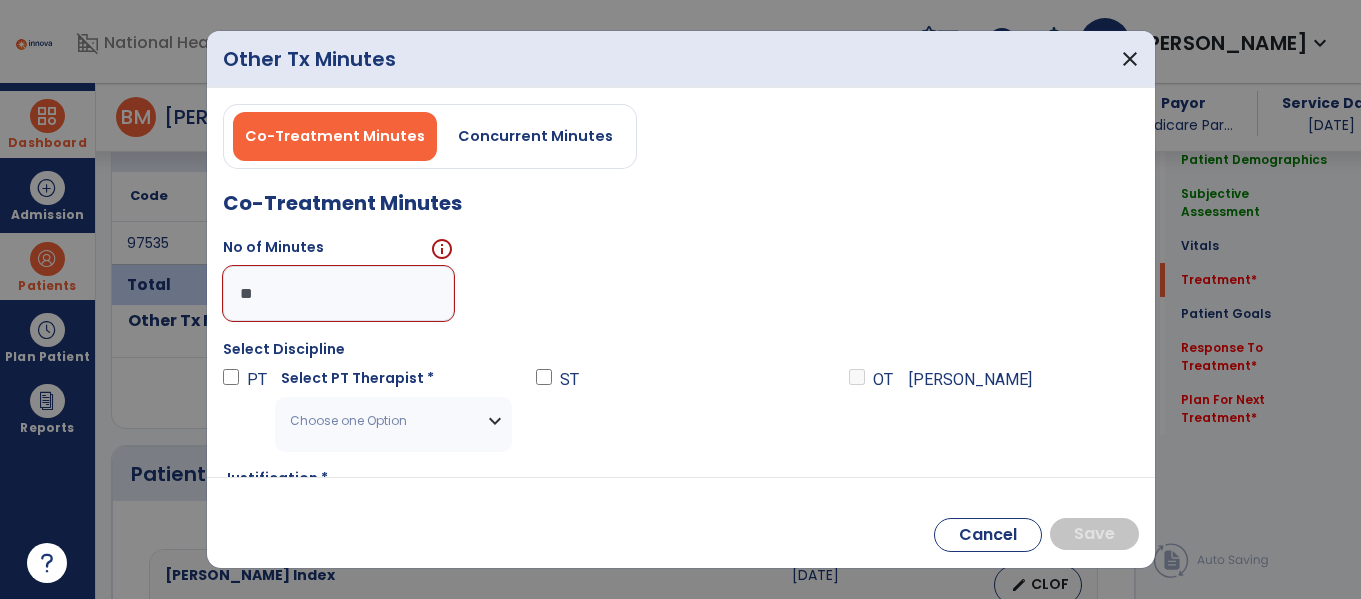 click on "Choose one Option" at bounding box center [393, 421] 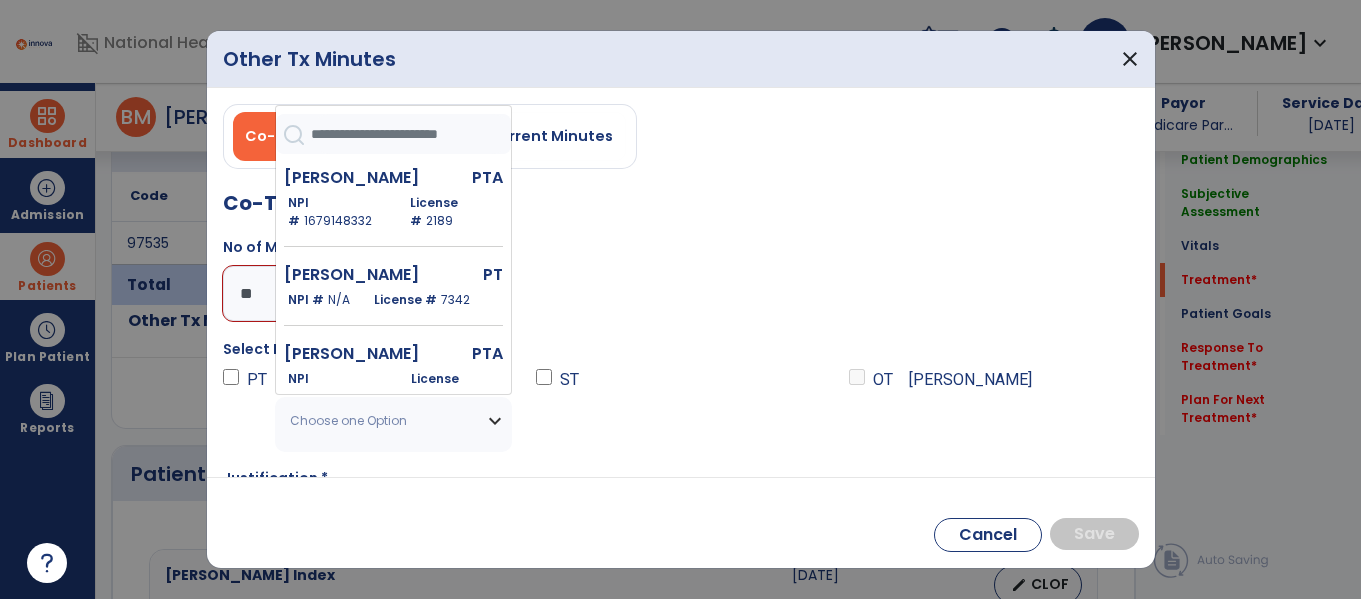 click on "Choose one Option" at bounding box center [393, 421] 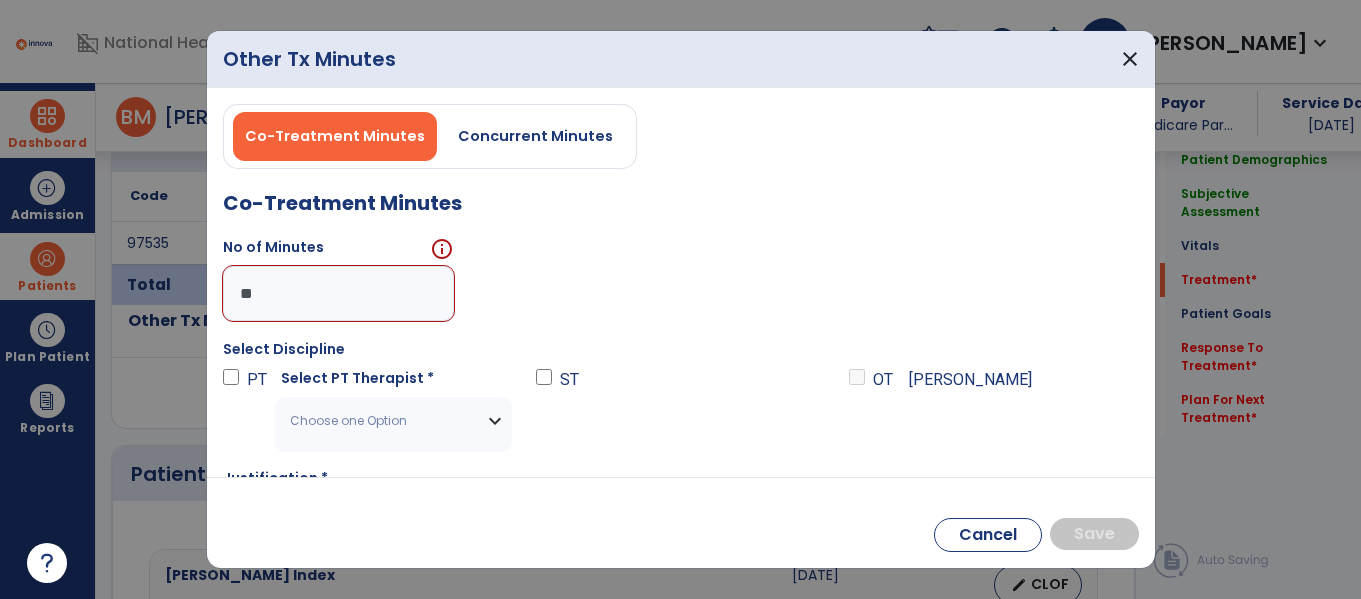click on "Choose one Option" at bounding box center (393, 421) 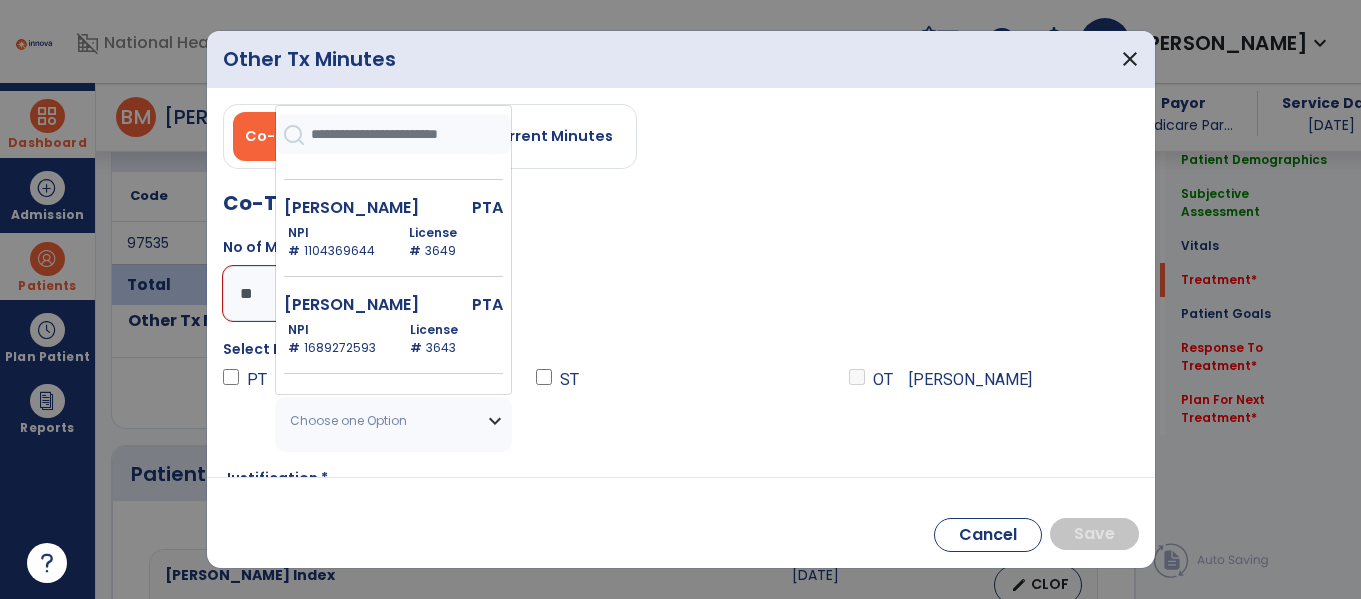 scroll, scrollTop: 1632, scrollLeft: 0, axis: vertical 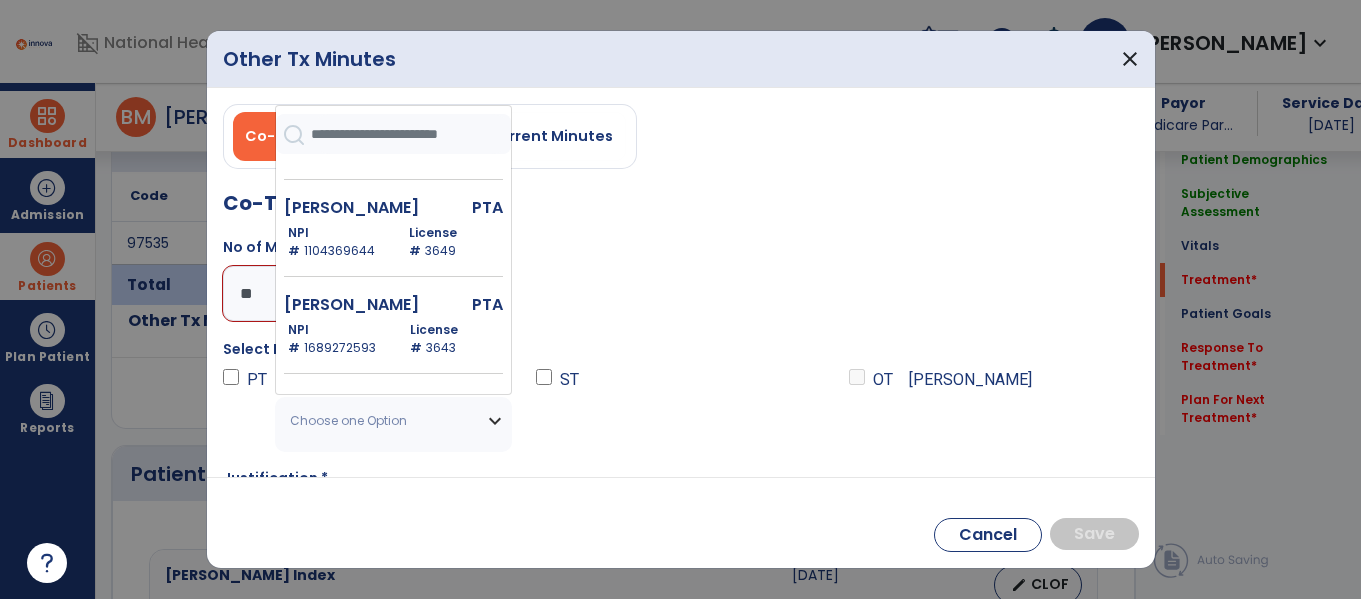 click on "License #  3649" at bounding box center [452, 242] 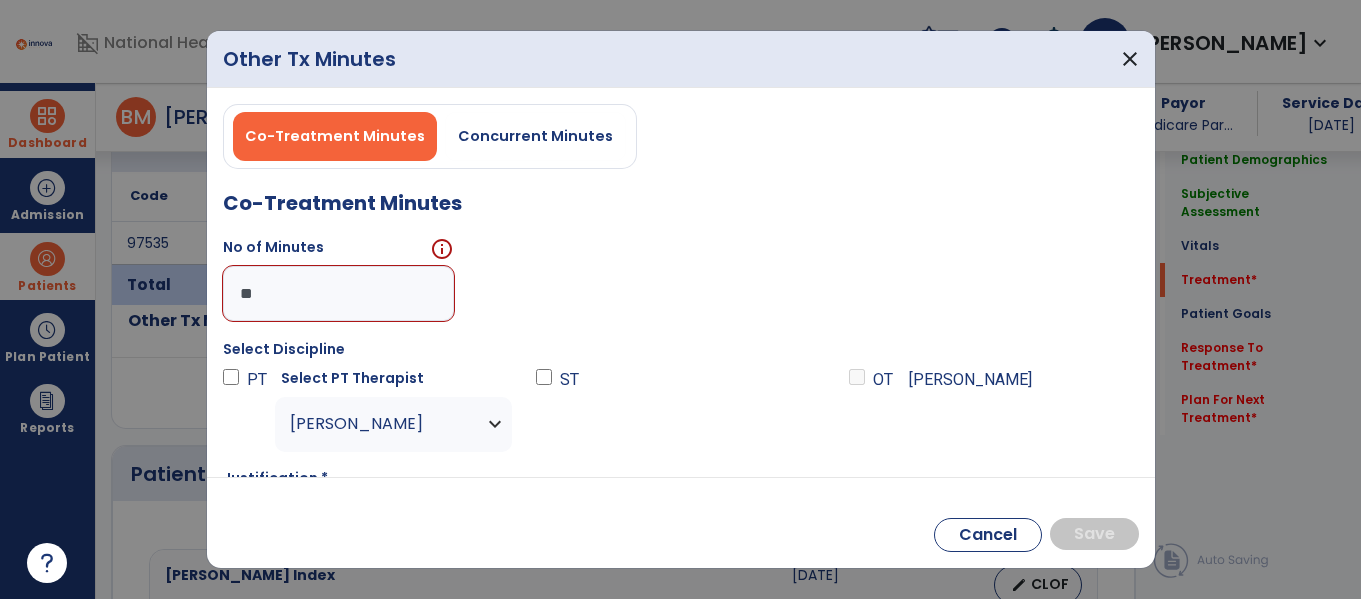 scroll, scrollTop: 115, scrollLeft: 0, axis: vertical 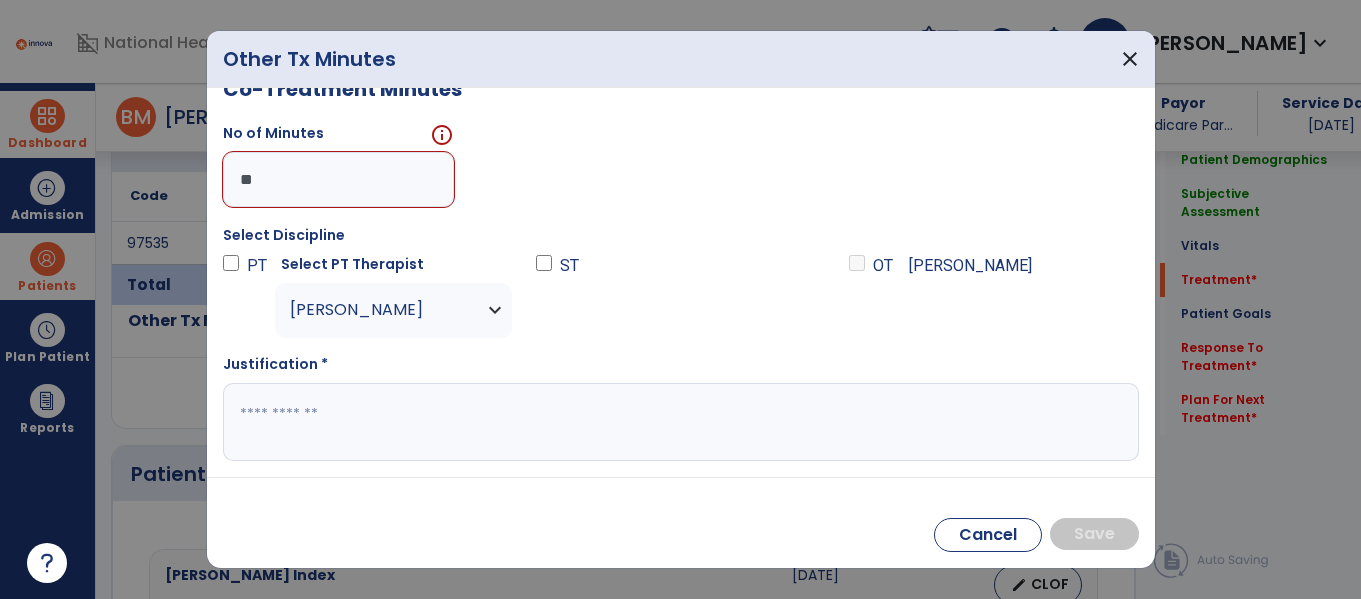 click at bounding box center (678, 422) 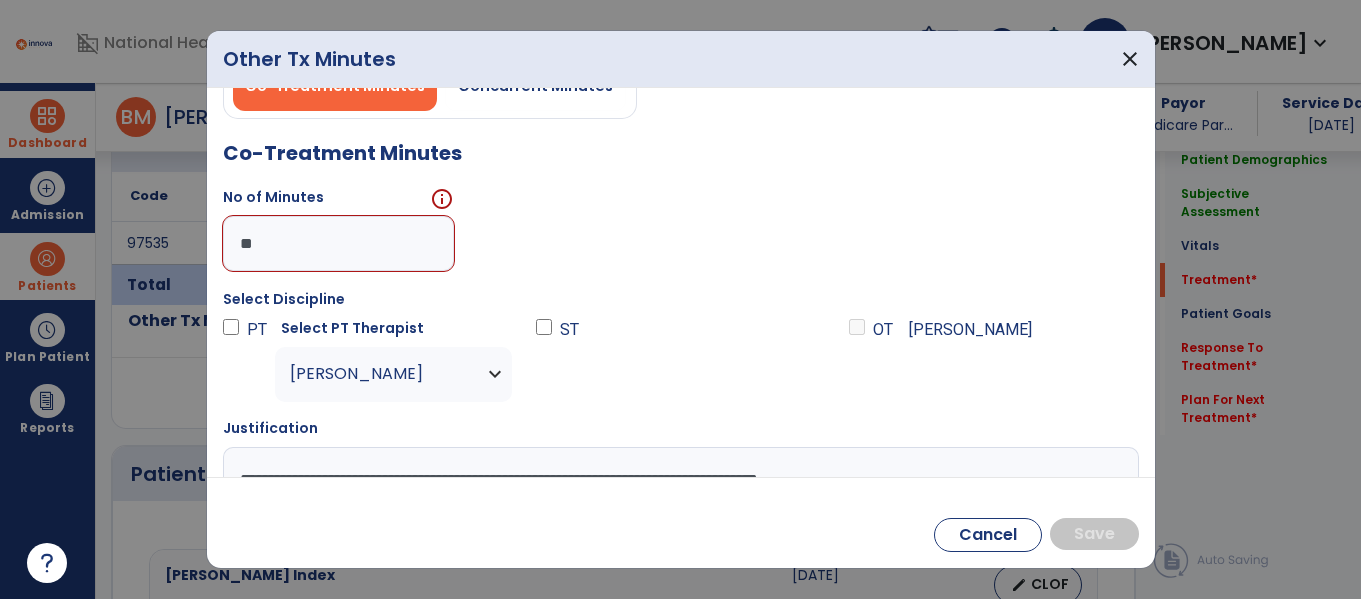 scroll, scrollTop: 0, scrollLeft: 0, axis: both 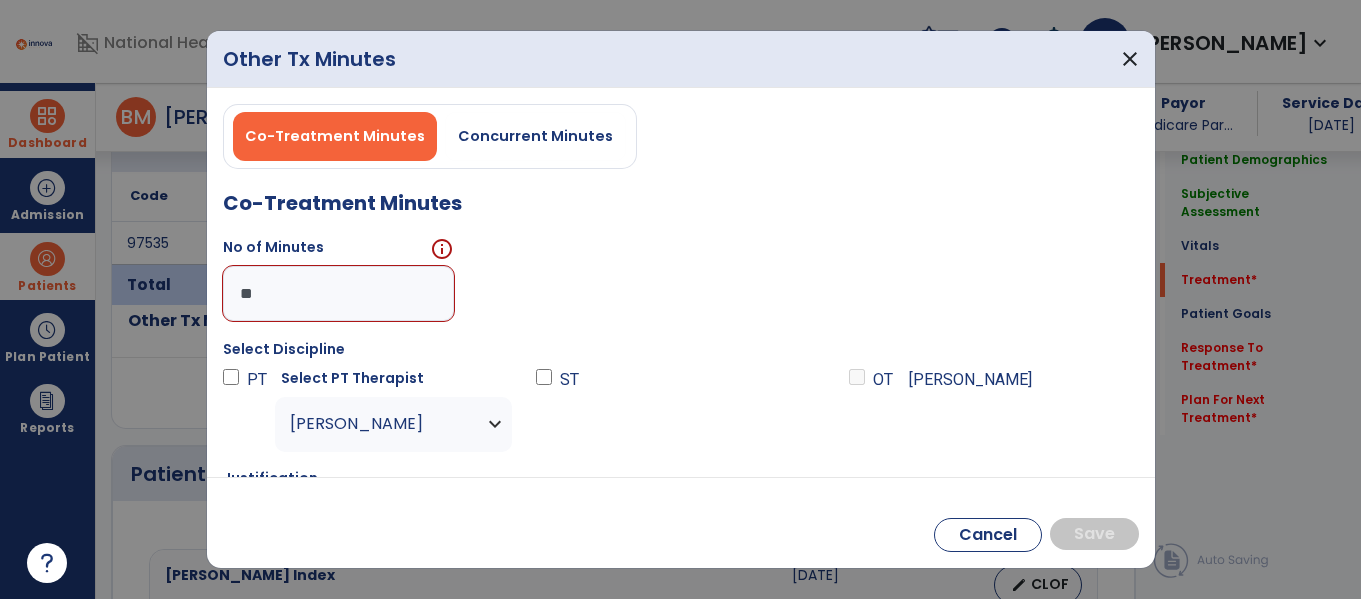 type on "**********" 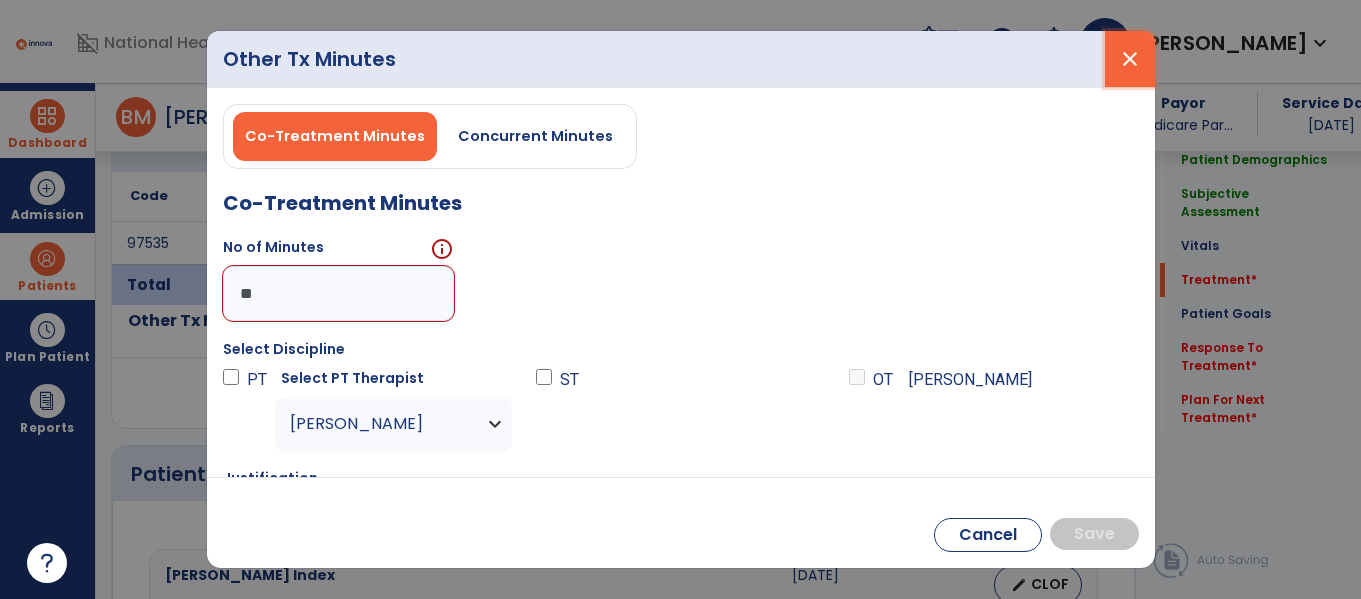 click on "close" at bounding box center (1130, 59) 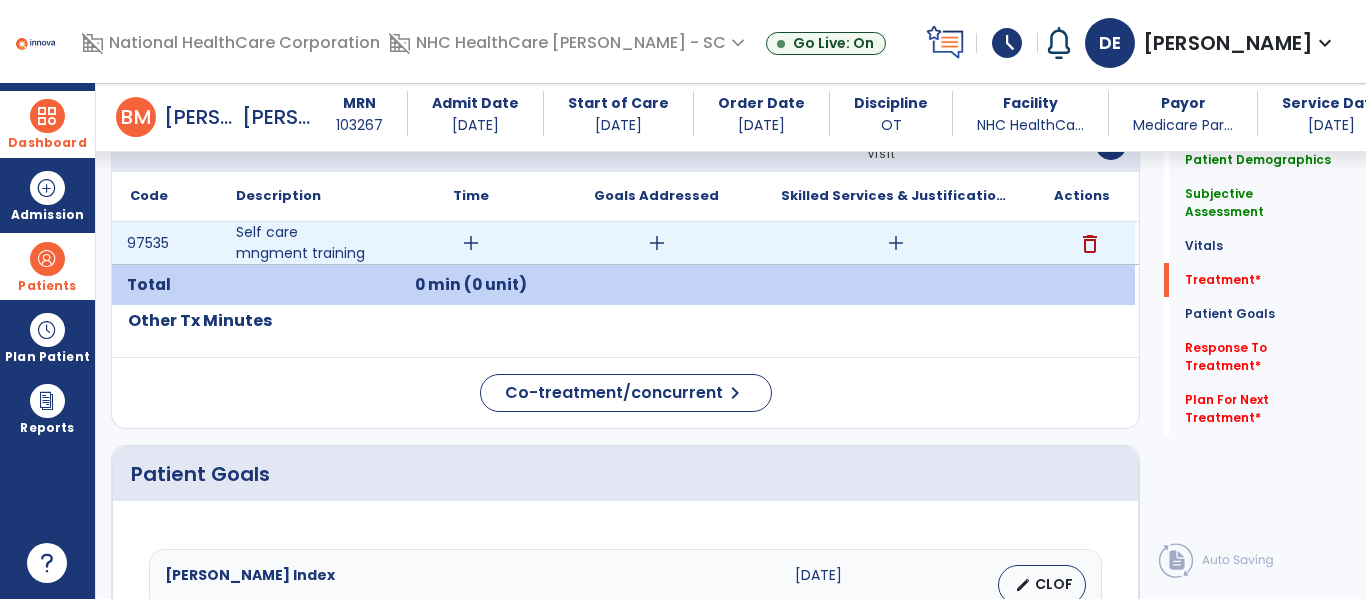 click on "add" at bounding box center [471, 243] 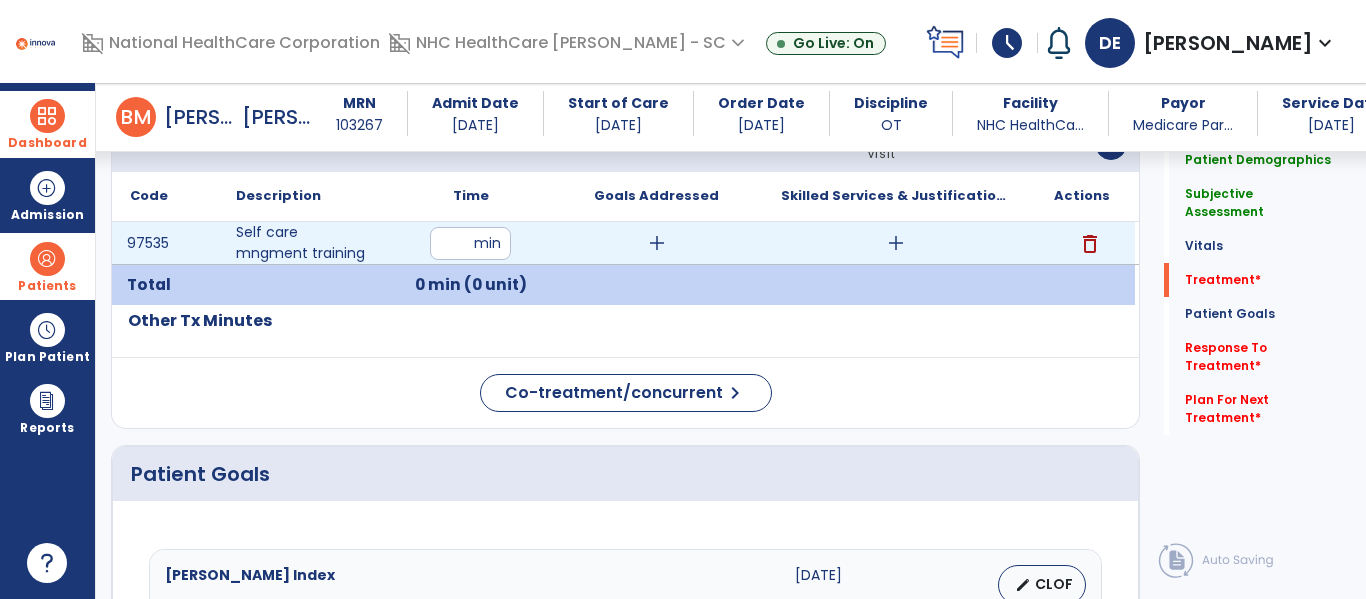 type on "**" 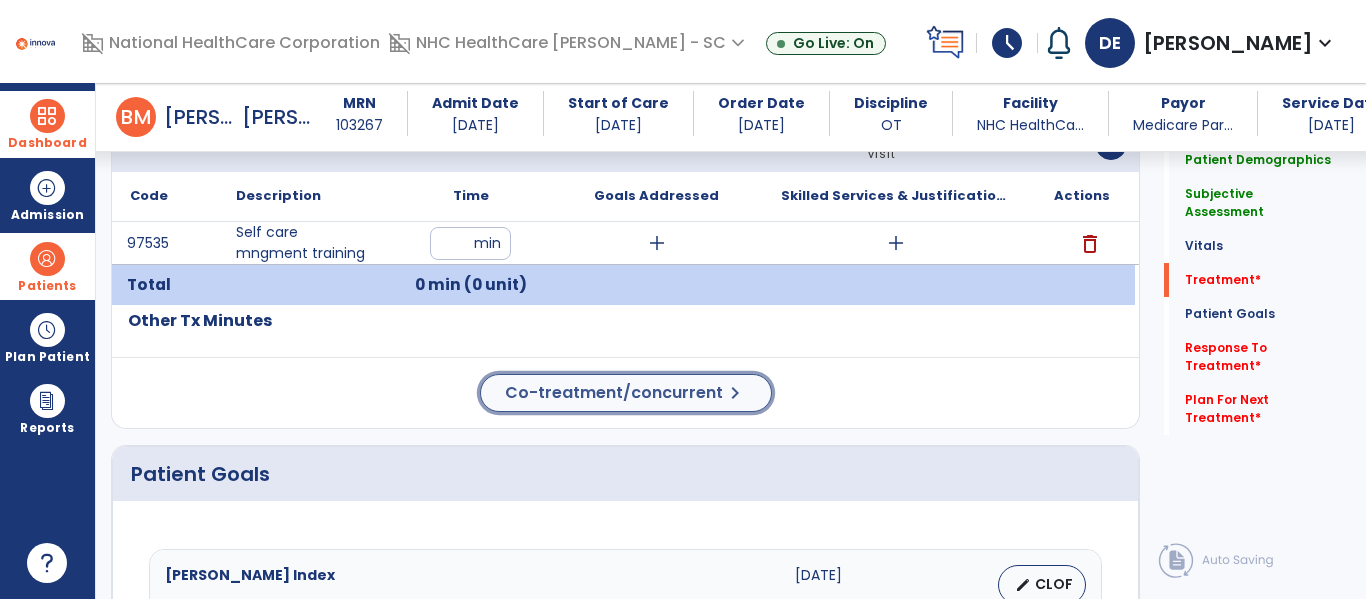 click on "Co-treatment/concurrent" 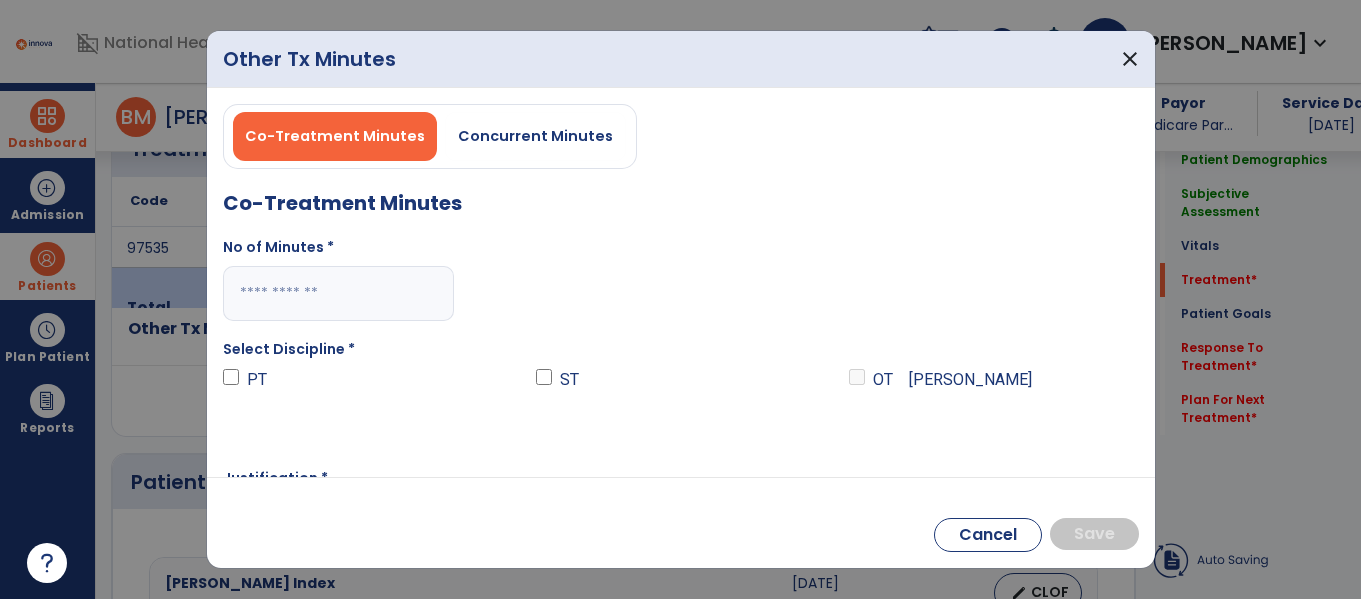 scroll, scrollTop: 1134, scrollLeft: 0, axis: vertical 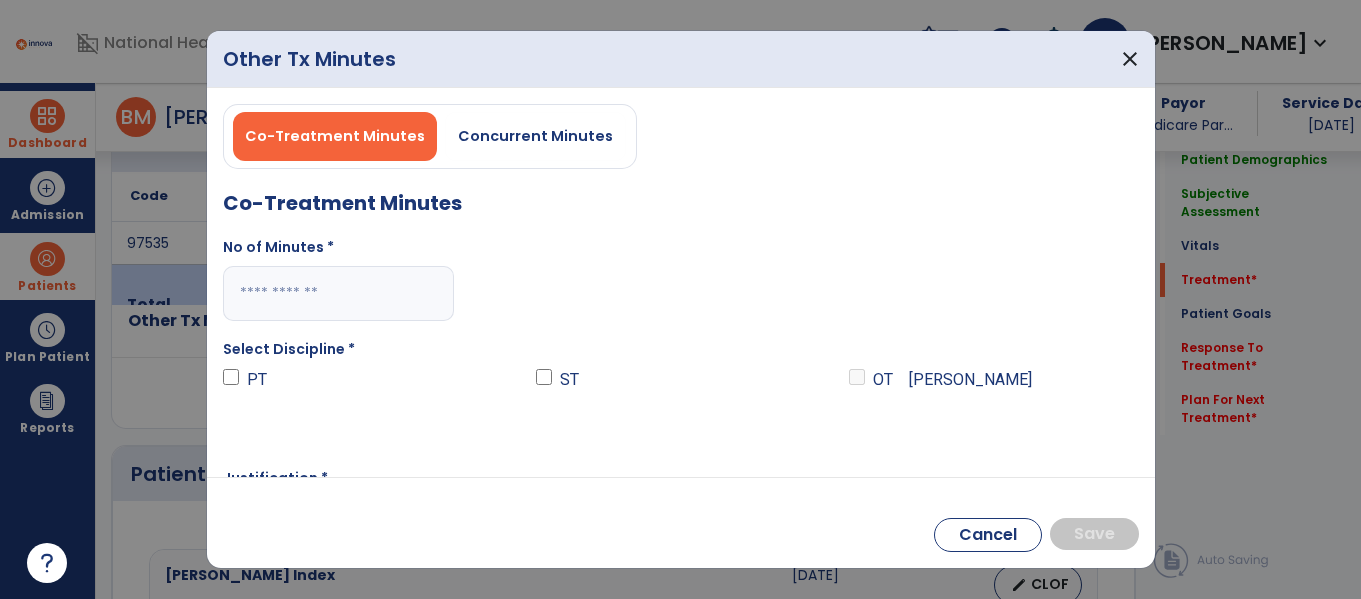 click at bounding box center [338, 293] 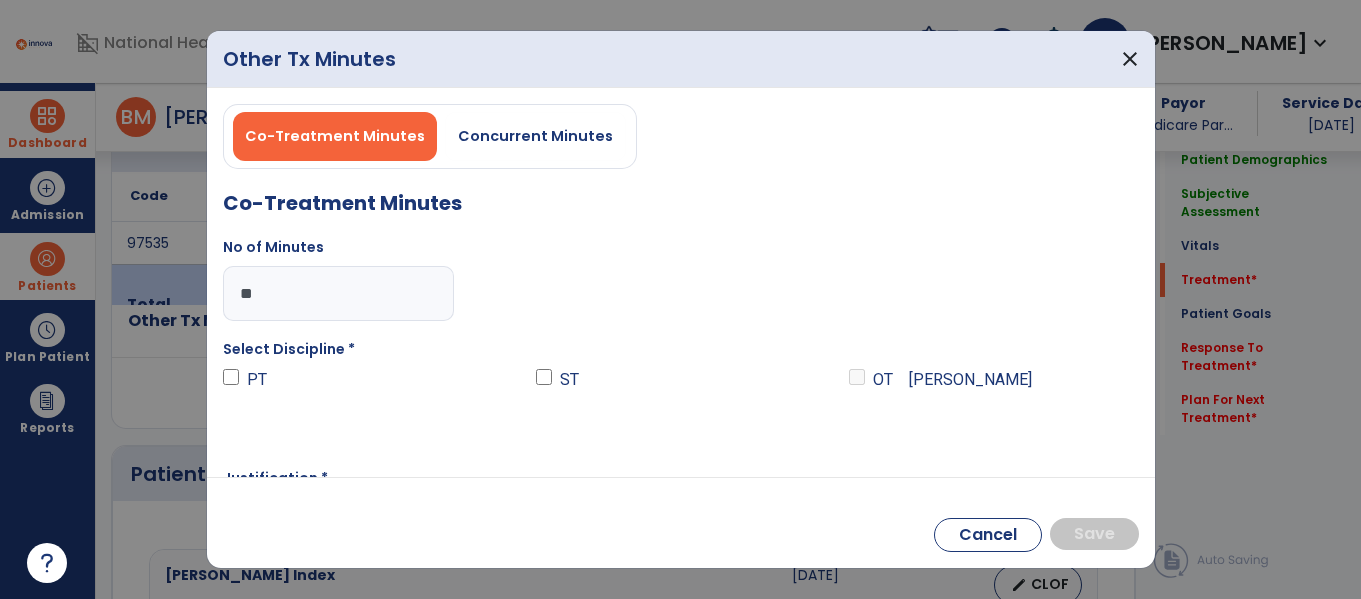 type on "**" 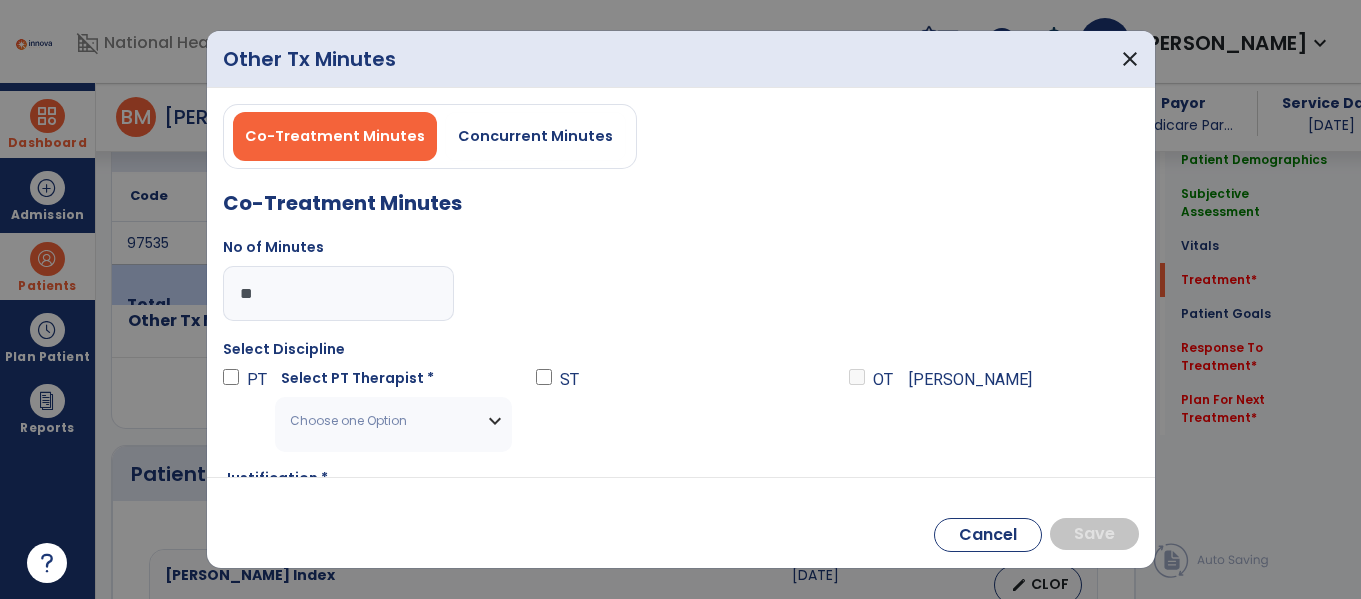 click on "Choose one Option" at bounding box center (381, 421) 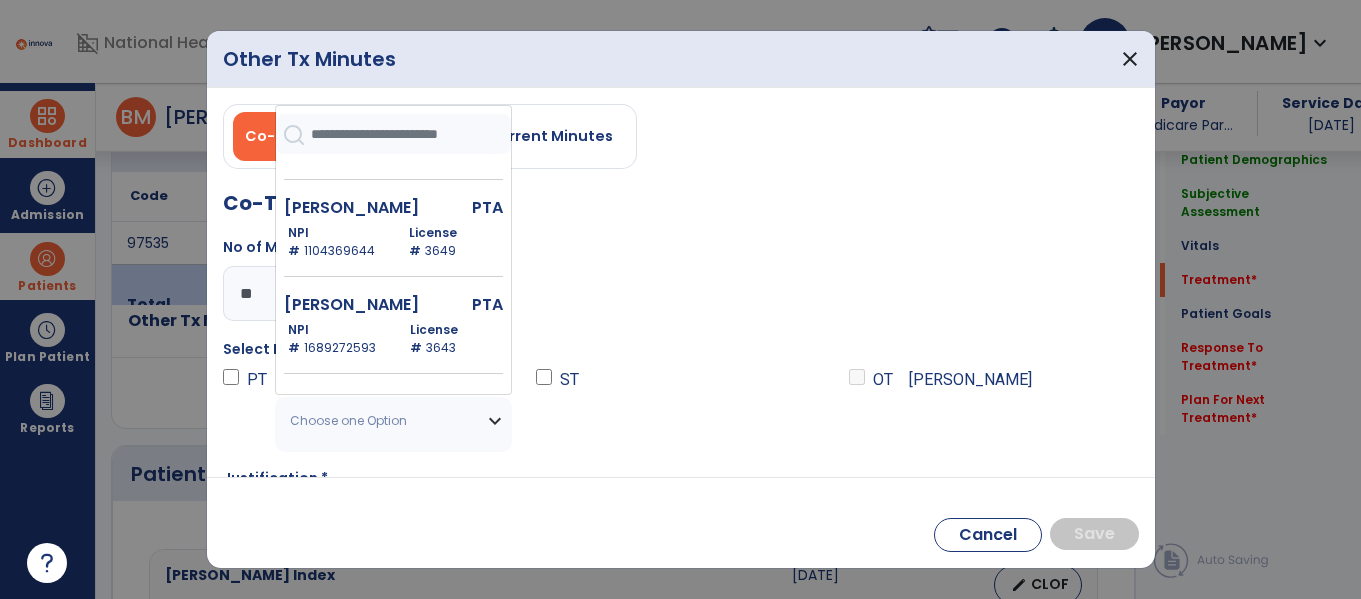 scroll, scrollTop: 1645, scrollLeft: 0, axis: vertical 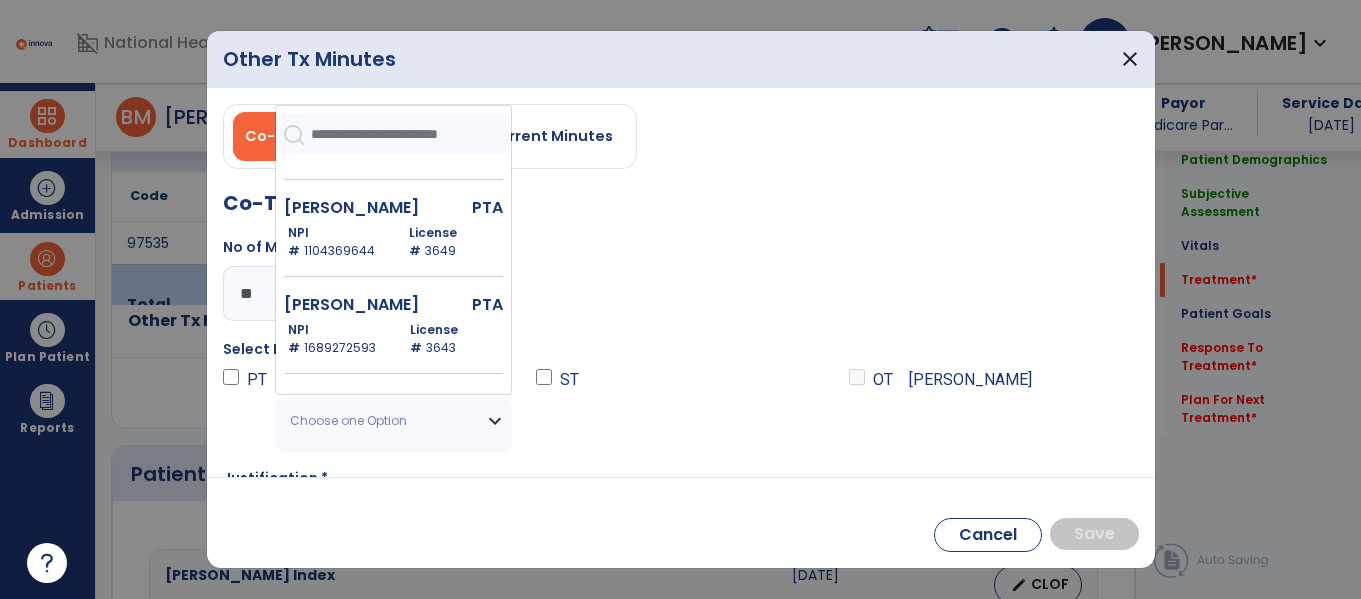 click on "NPI #  [US_HEALTHCARE_NPI]  License #  3649" at bounding box center [395, 242] 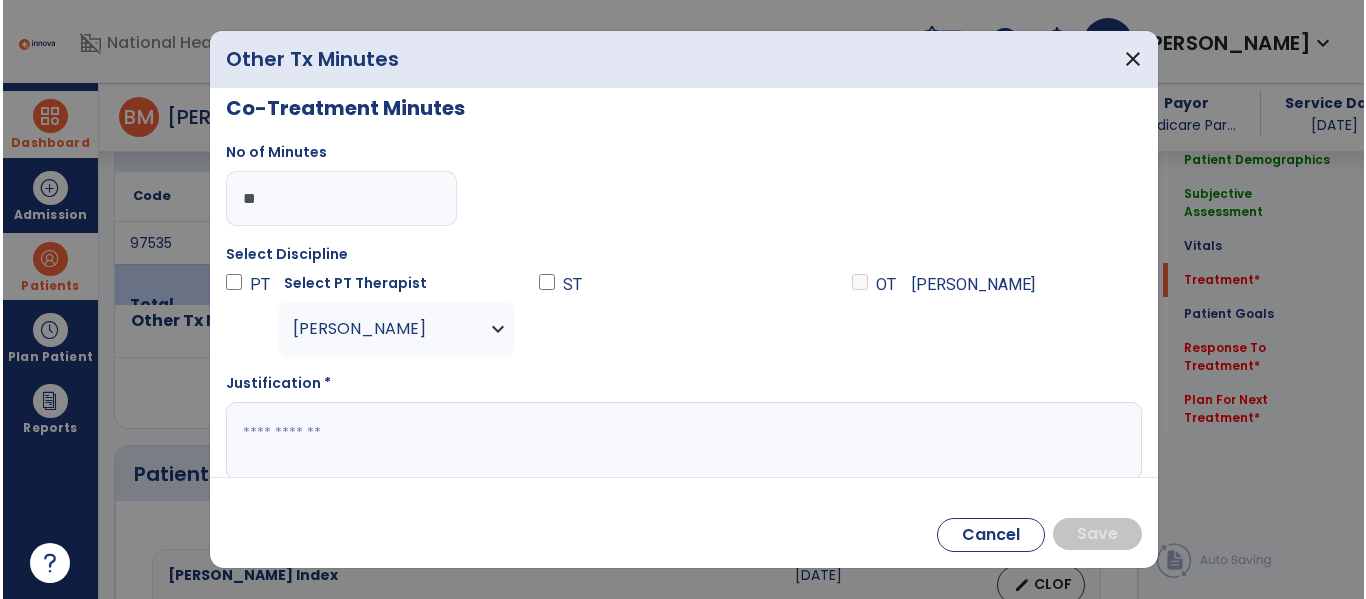 scroll, scrollTop: 115, scrollLeft: 0, axis: vertical 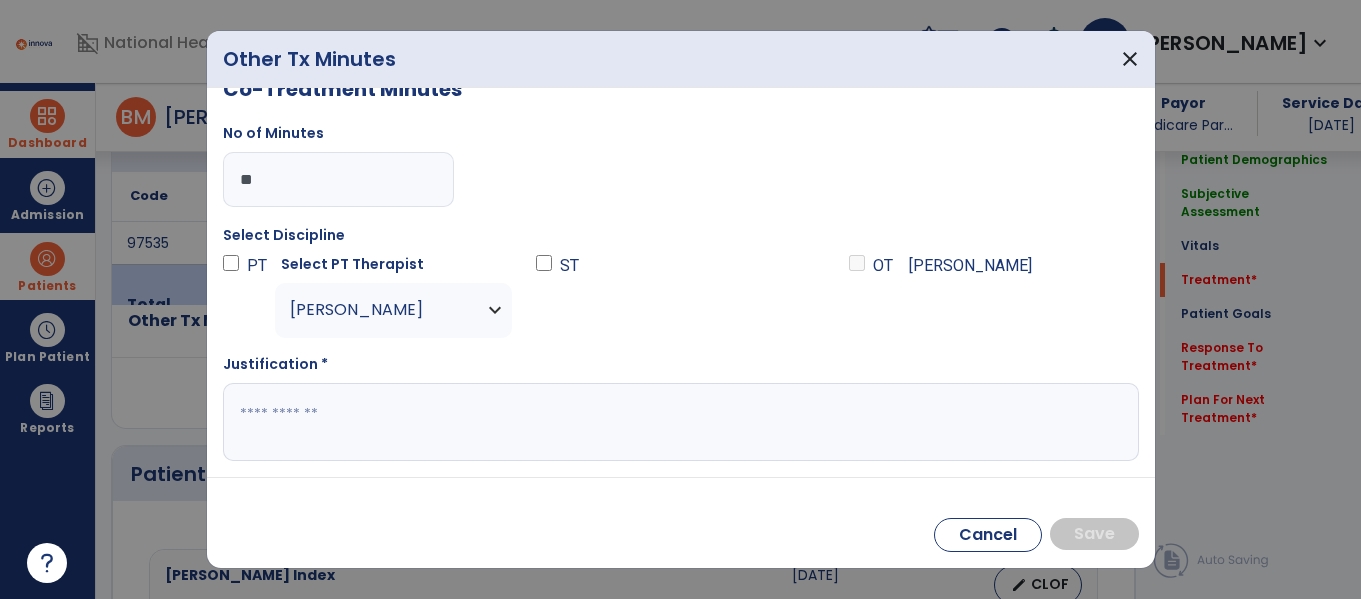click at bounding box center (678, 422) 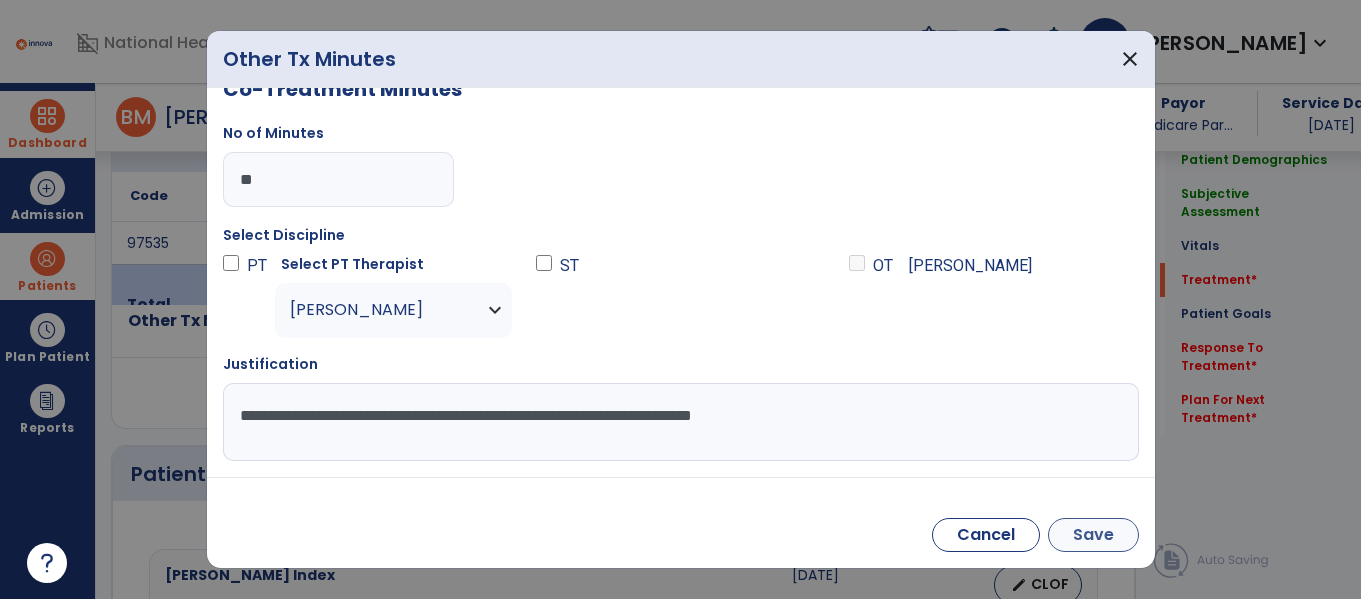 type on "**********" 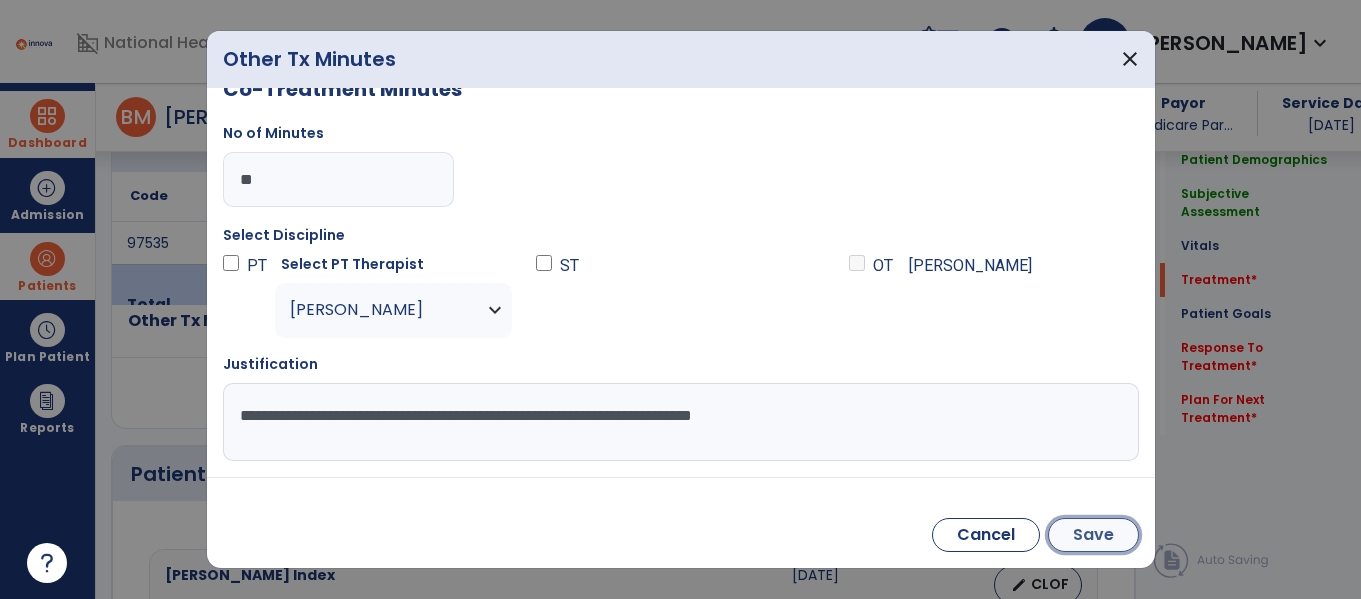 click on "Save" at bounding box center [1093, 535] 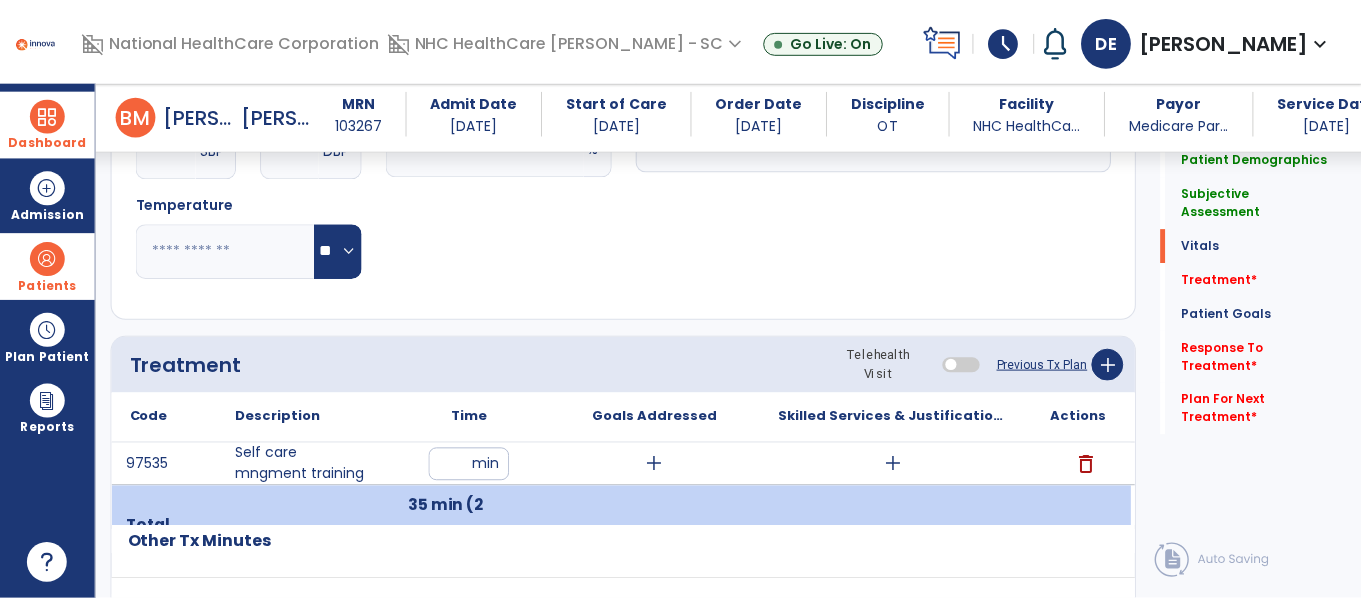 scroll, scrollTop: 916, scrollLeft: 0, axis: vertical 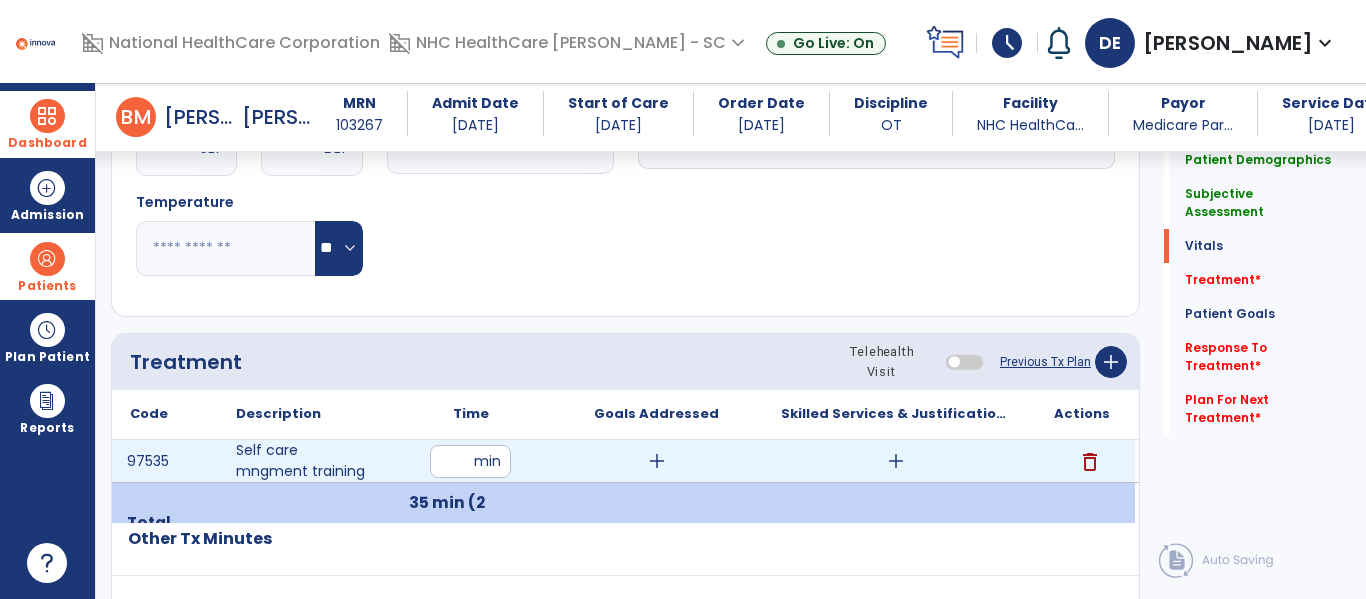 click on "add" at bounding box center [657, 461] 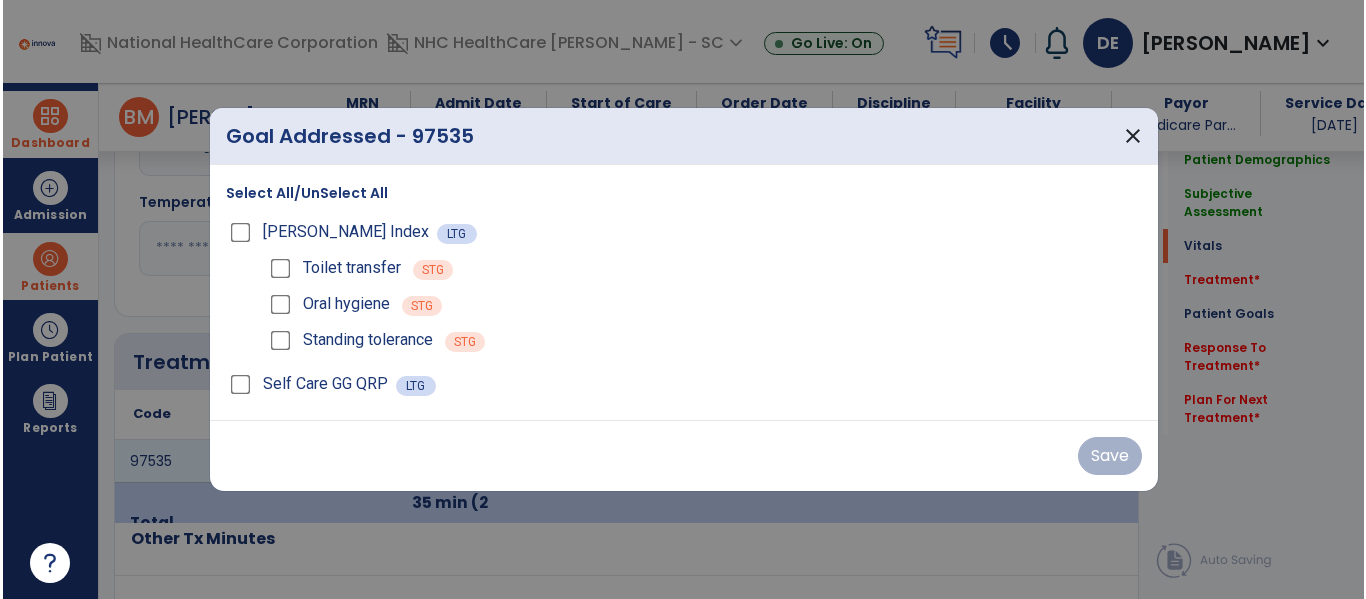 scroll, scrollTop: 916, scrollLeft: 0, axis: vertical 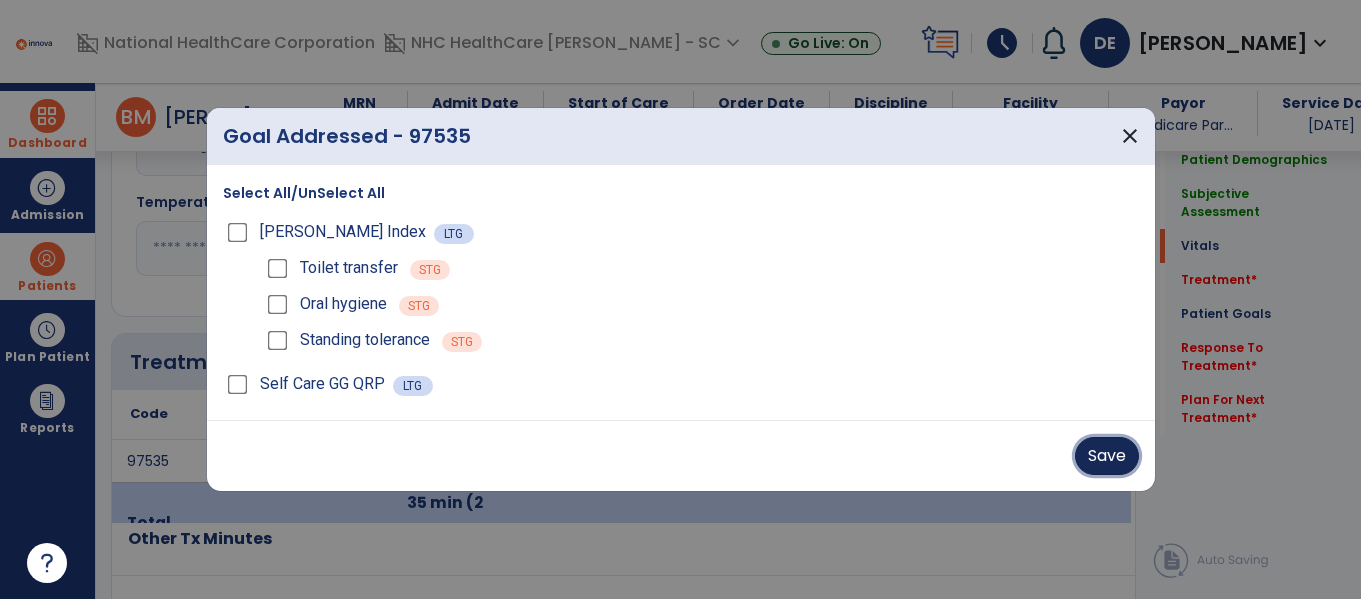 click on "Save" at bounding box center [1107, 456] 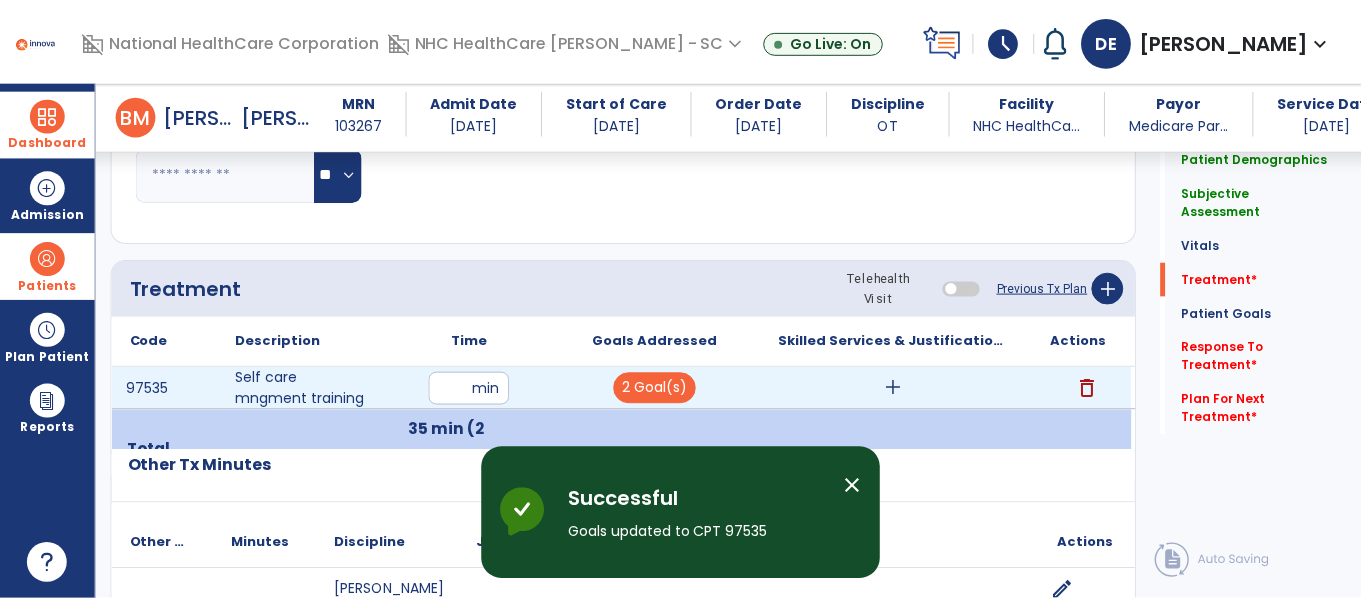 scroll, scrollTop: 990, scrollLeft: 0, axis: vertical 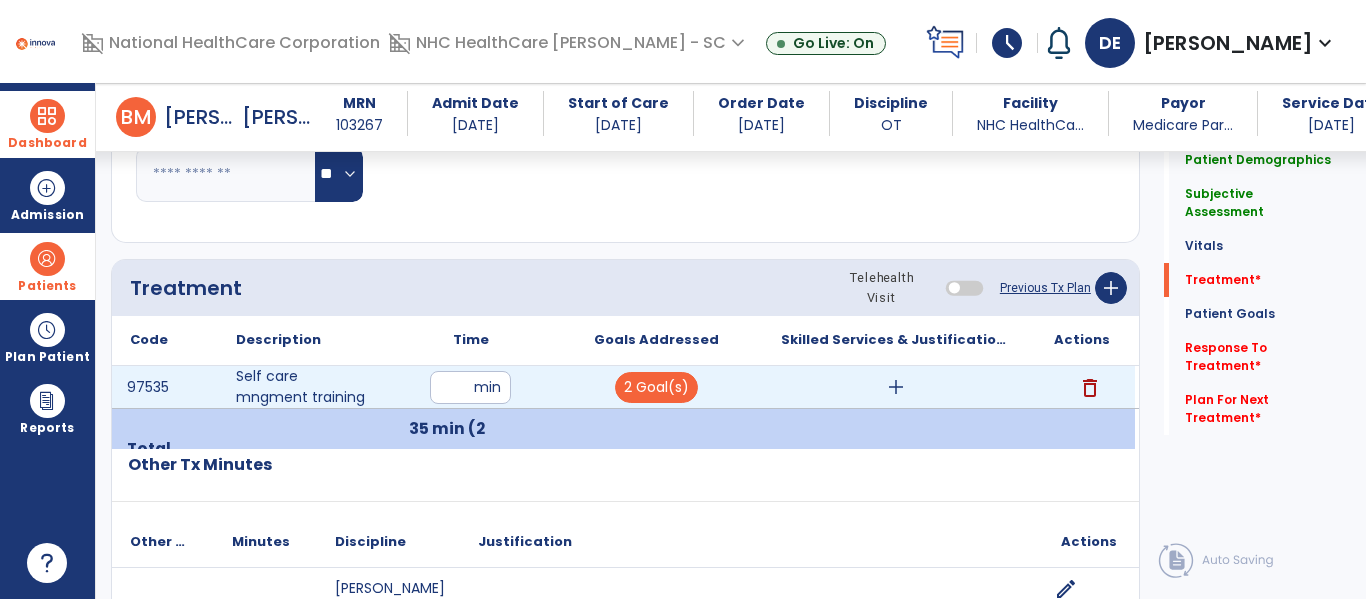 click on "**" at bounding box center [470, 387] 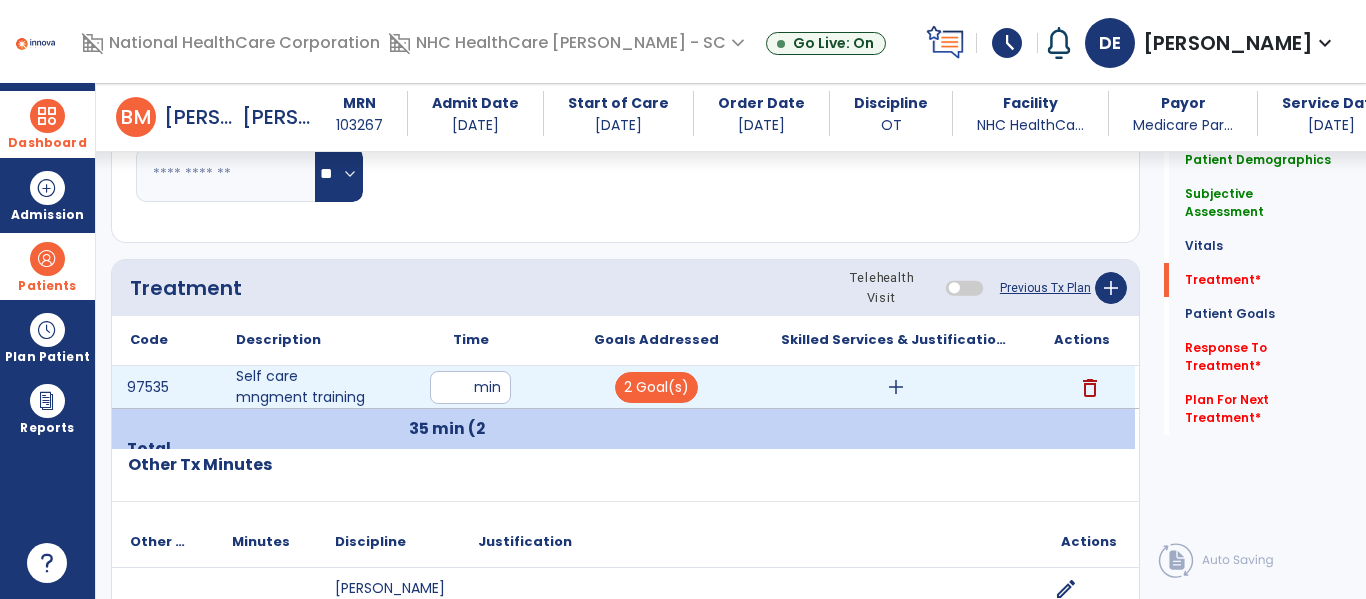 type on "*" 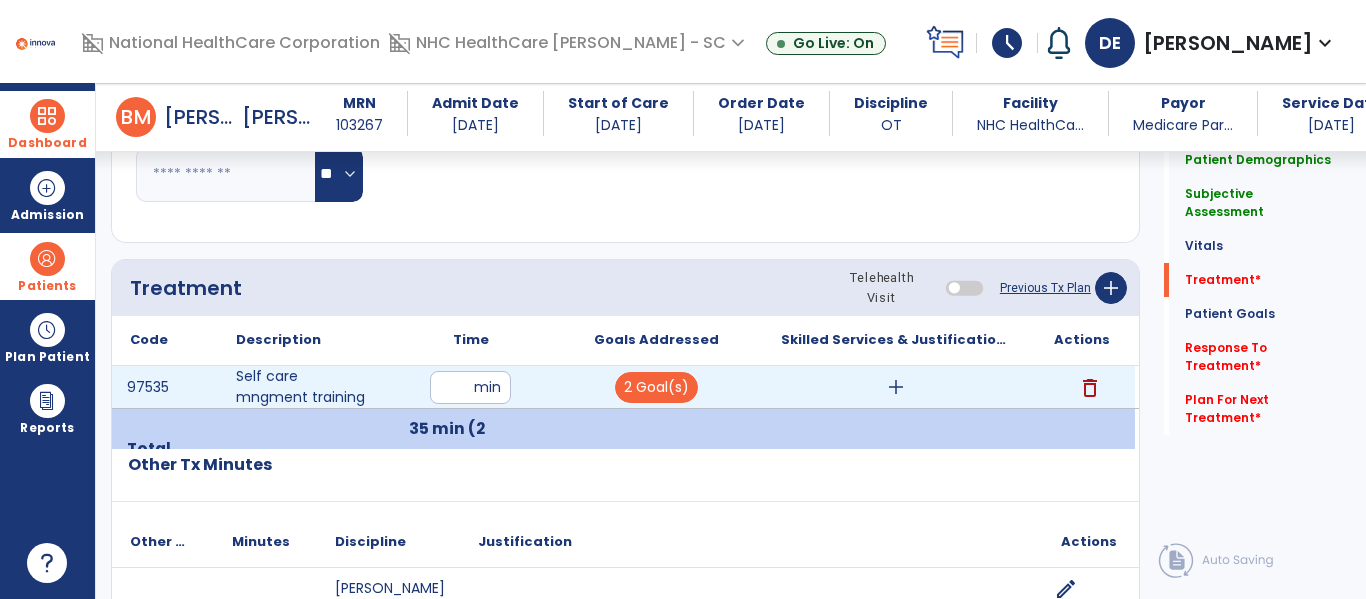 type on "**" 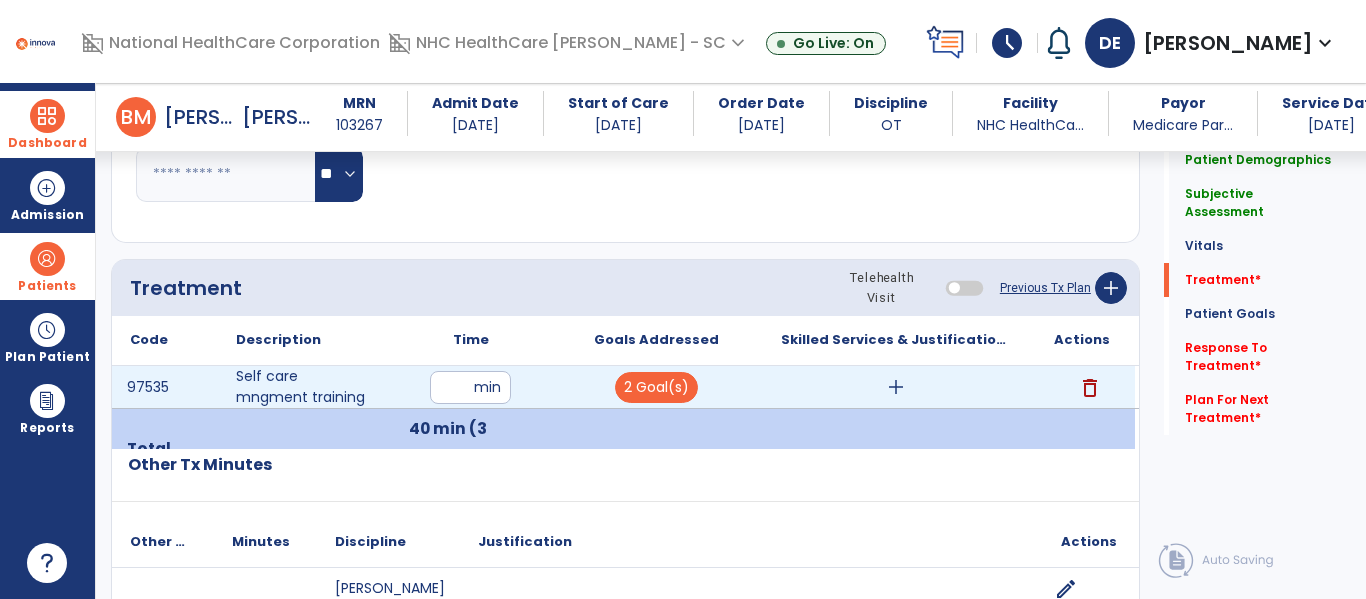 click on "add" at bounding box center (896, 387) 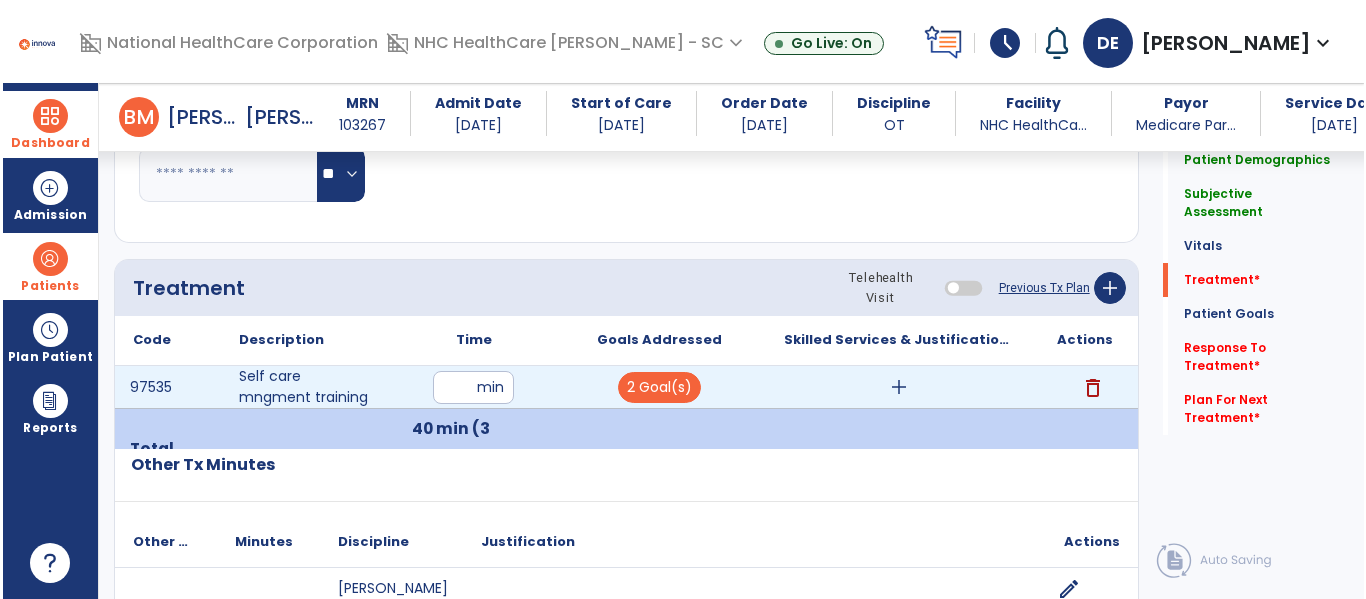 scroll, scrollTop: 990, scrollLeft: 0, axis: vertical 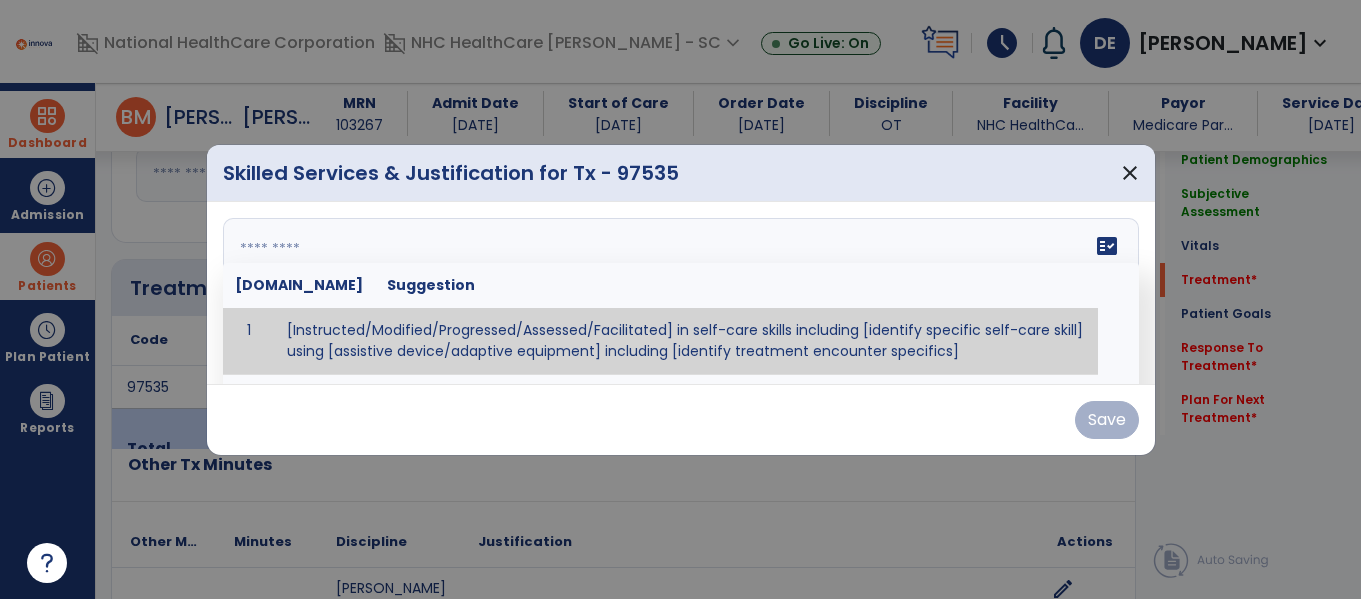 click on "fact_check  [DOMAIN_NAME] Suggestion 1 [Instructed/Modified/Progressed/Assessed/Facilitated] in self-care skills including [identify specific self-care skill] using [assistive device/adaptive equipment] including [identify treatment encounter specifics]" at bounding box center (681, 293) 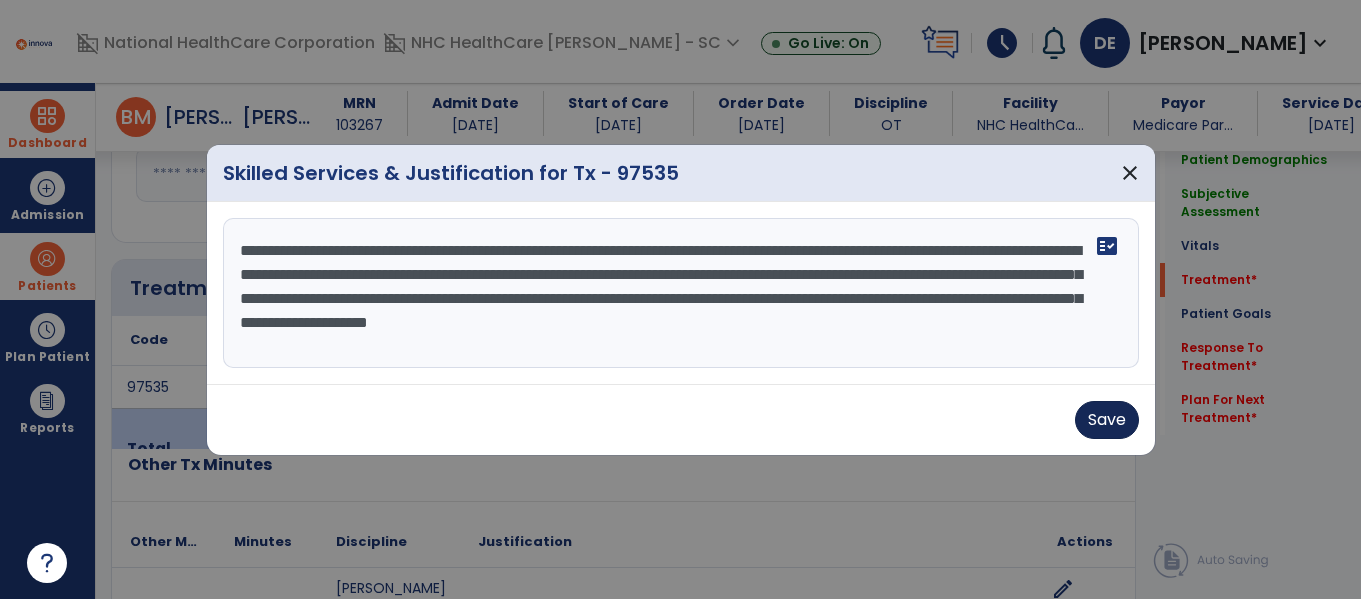 type on "**********" 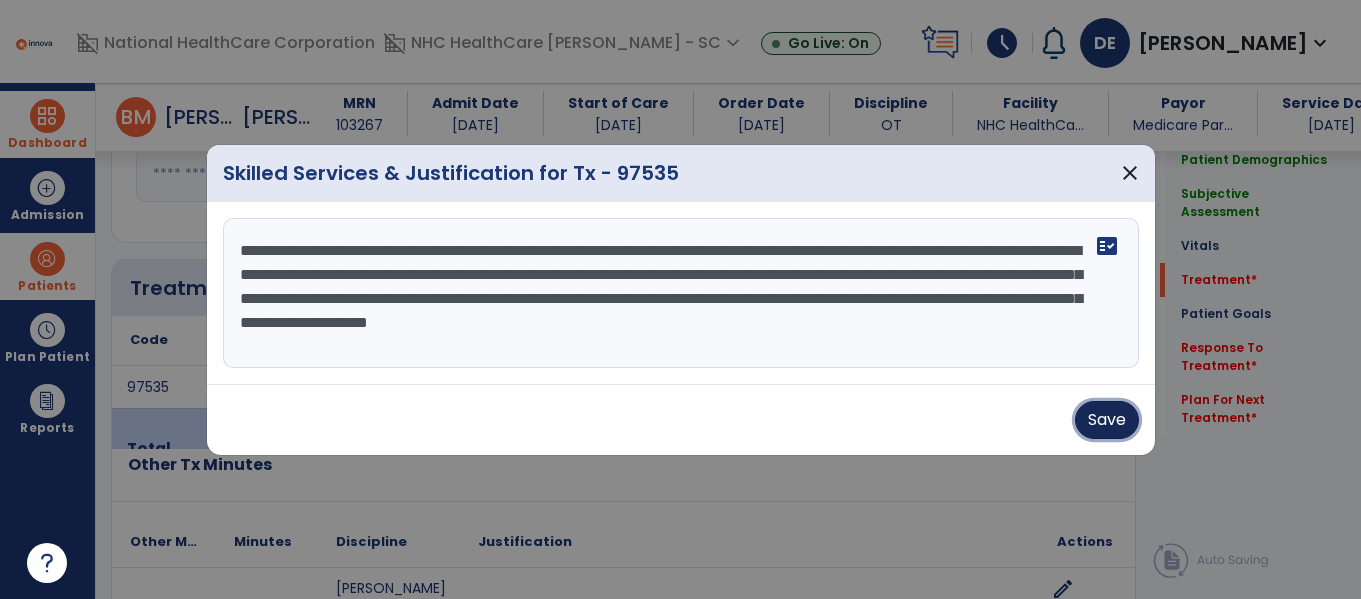 click on "Save" at bounding box center [1107, 420] 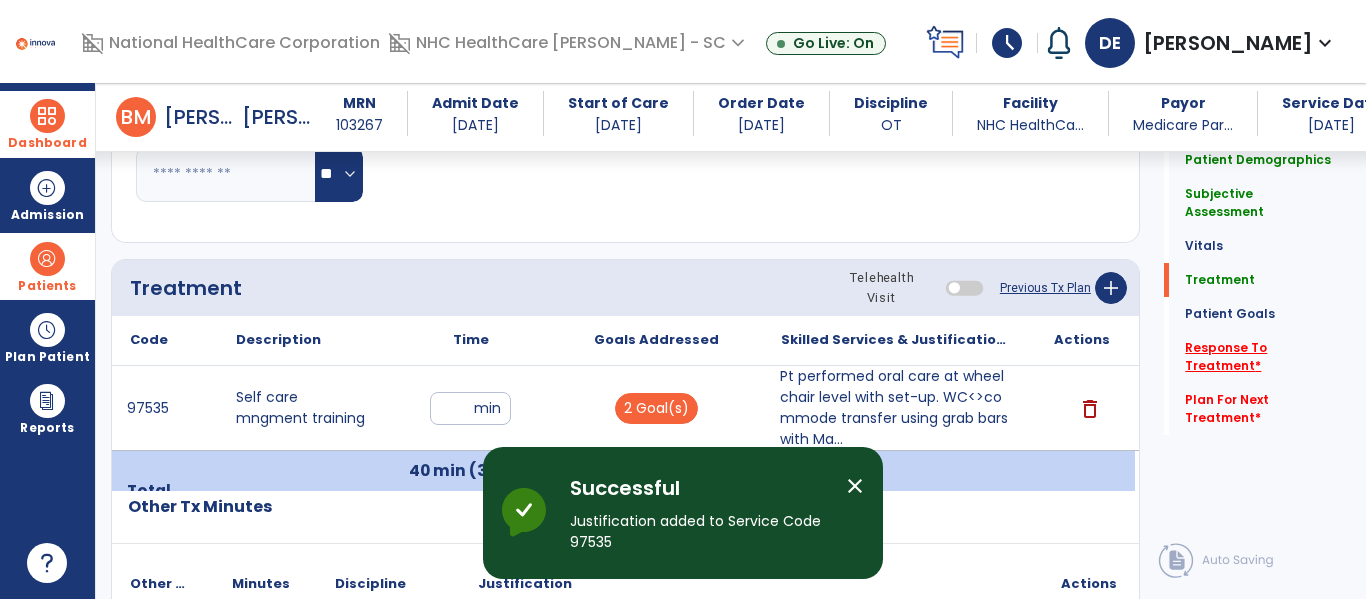 click on "Response To Treatment   *" 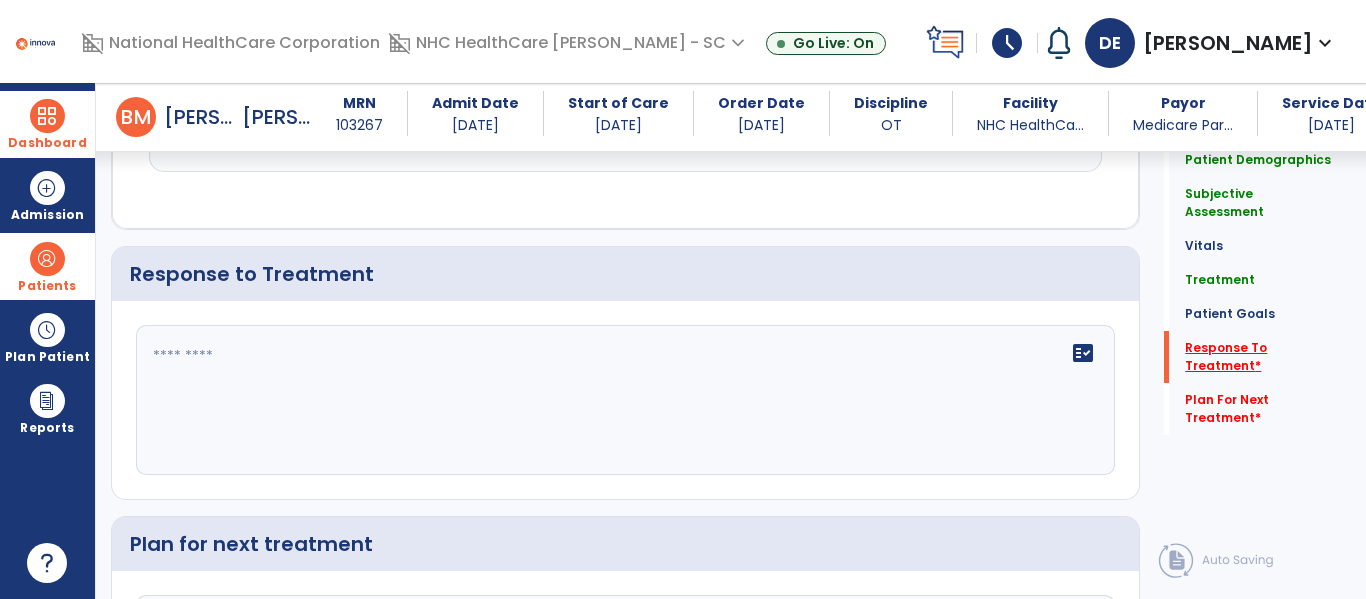scroll, scrollTop: 2396, scrollLeft: 0, axis: vertical 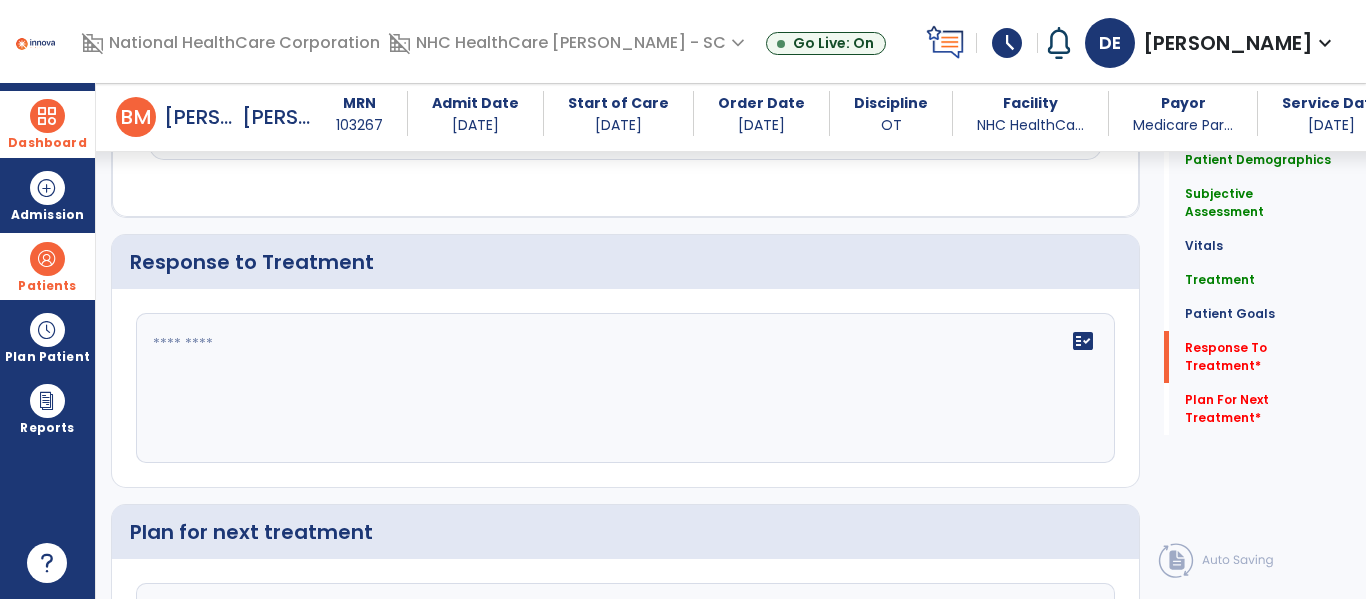 click on "fact_check" 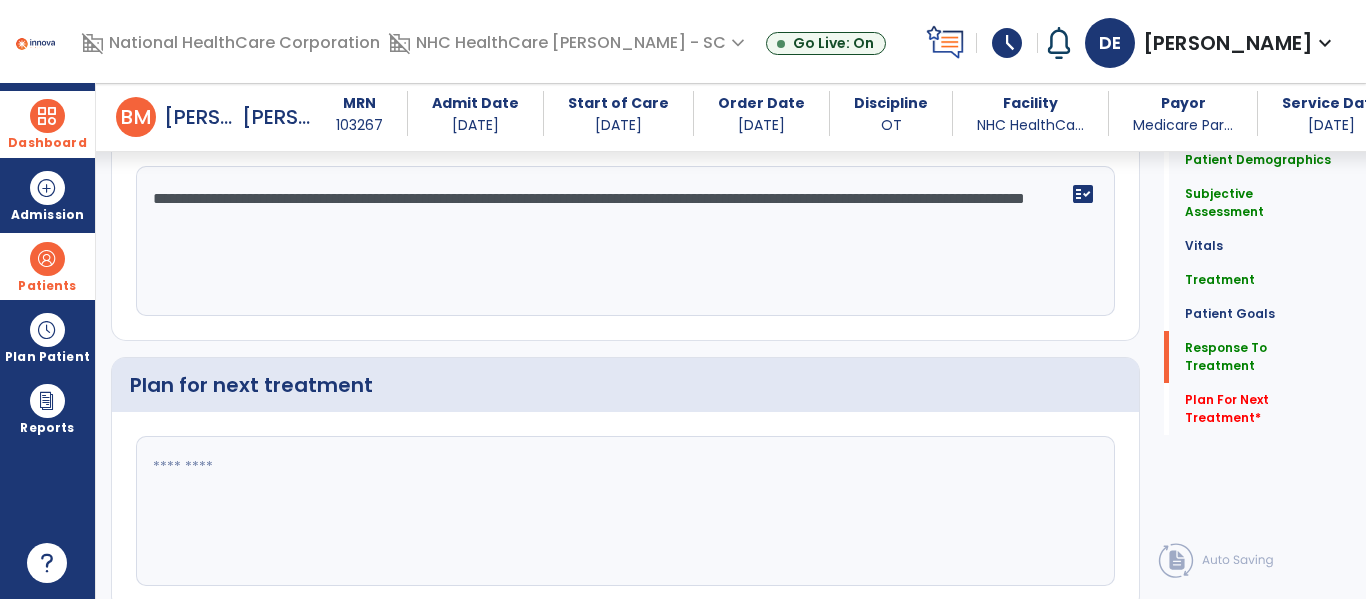 scroll, scrollTop: 2545, scrollLeft: 0, axis: vertical 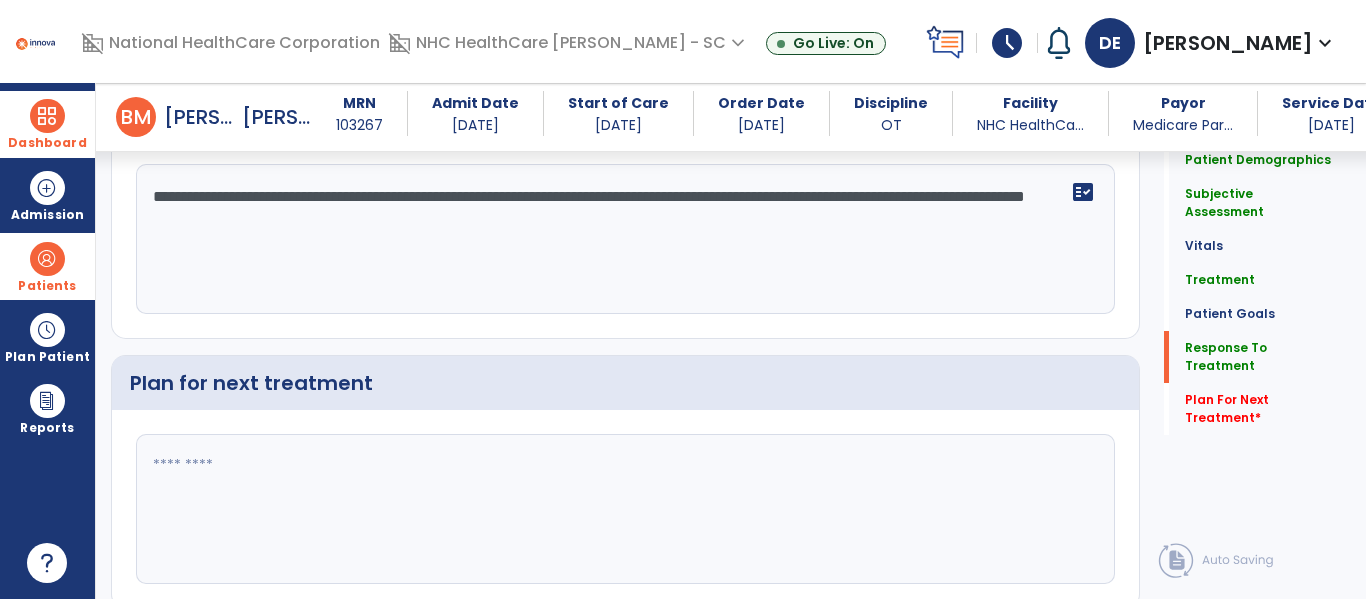 type on "**********" 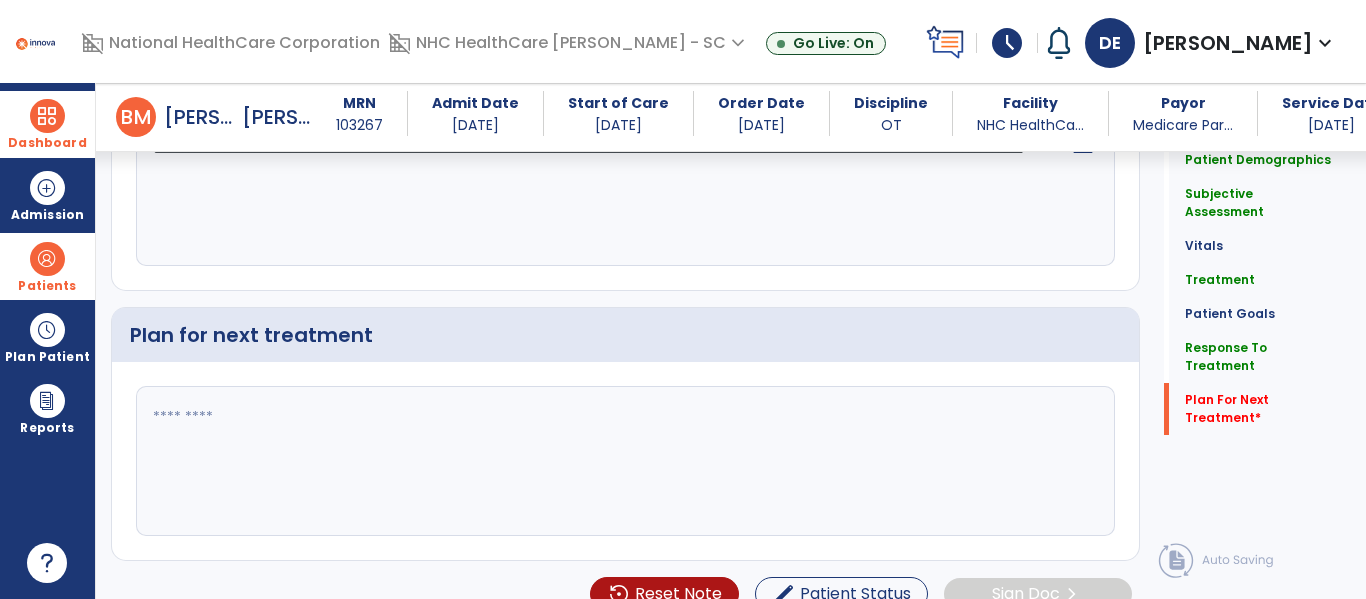 scroll, scrollTop: 2601, scrollLeft: 0, axis: vertical 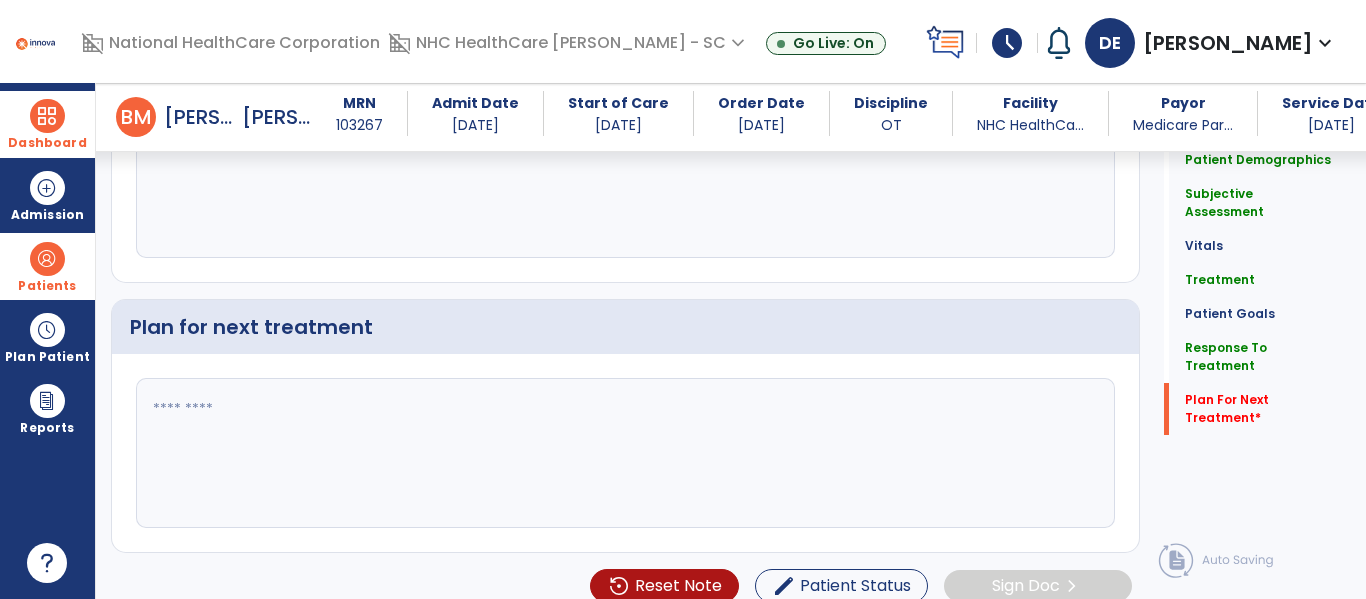 click 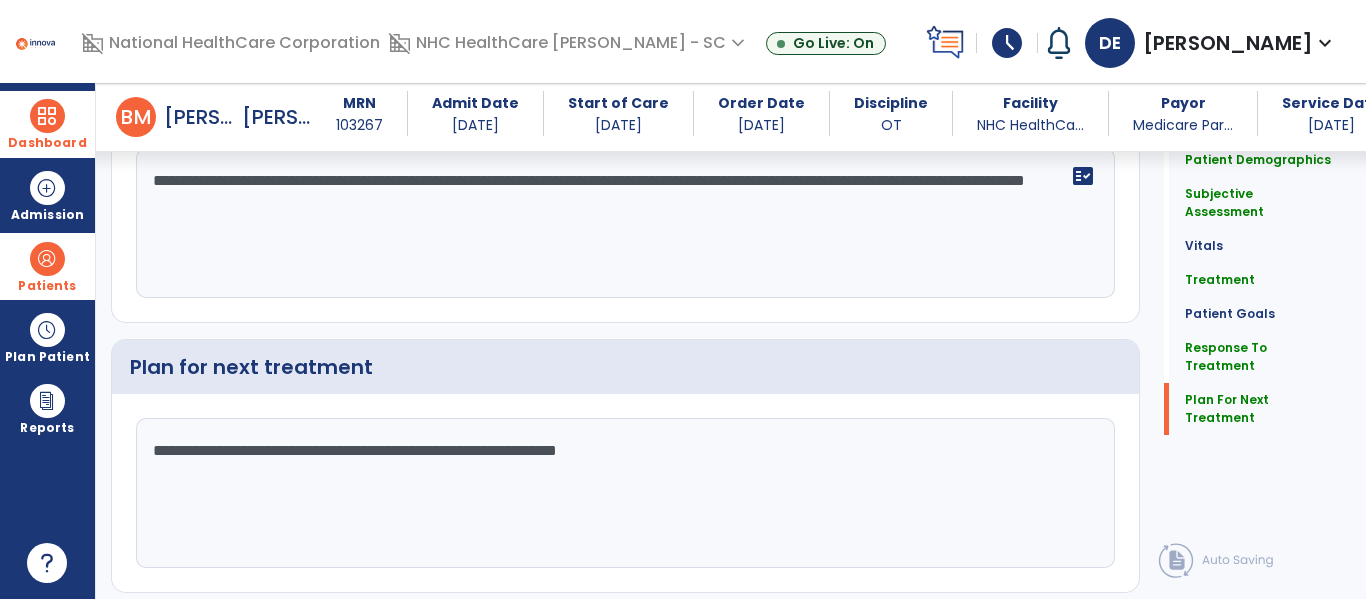 scroll, scrollTop: 2601, scrollLeft: 0, axis: vertical 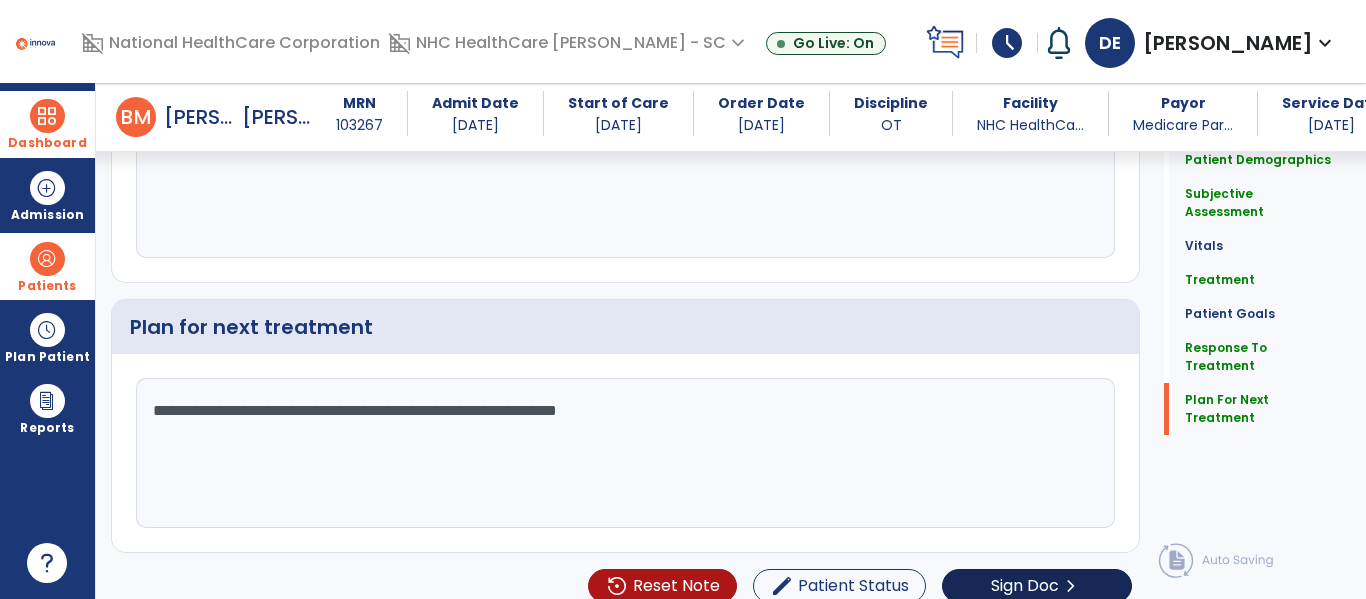 type on "**********" 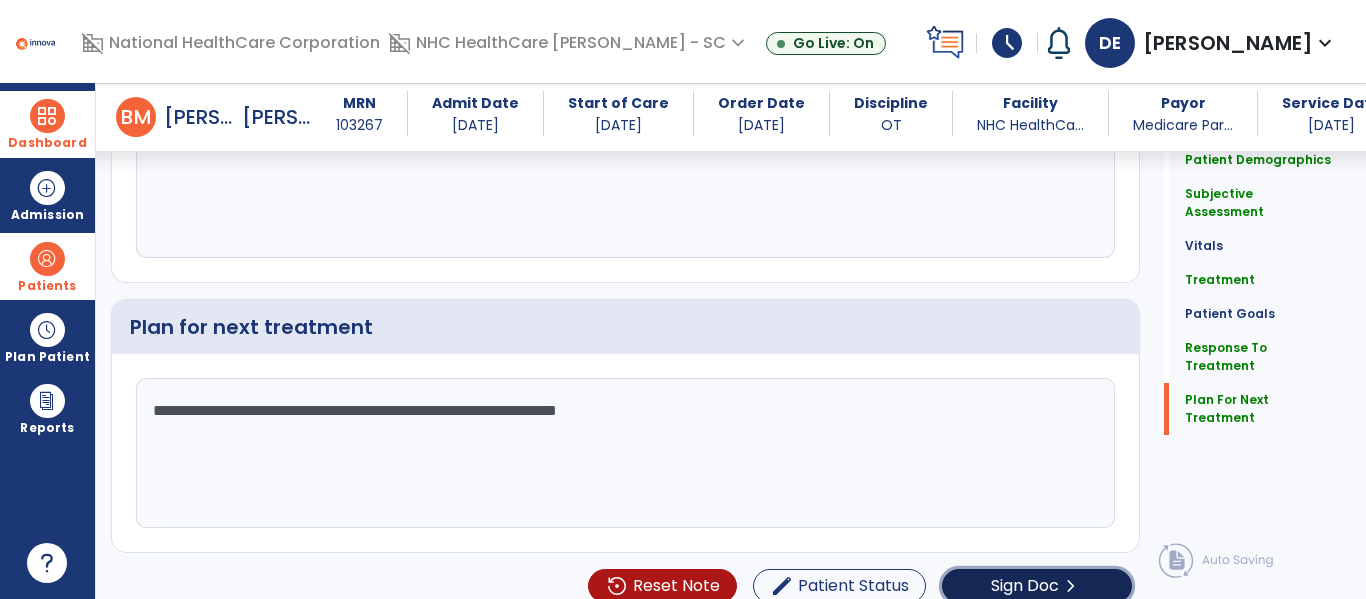 click on "Sign Doc" 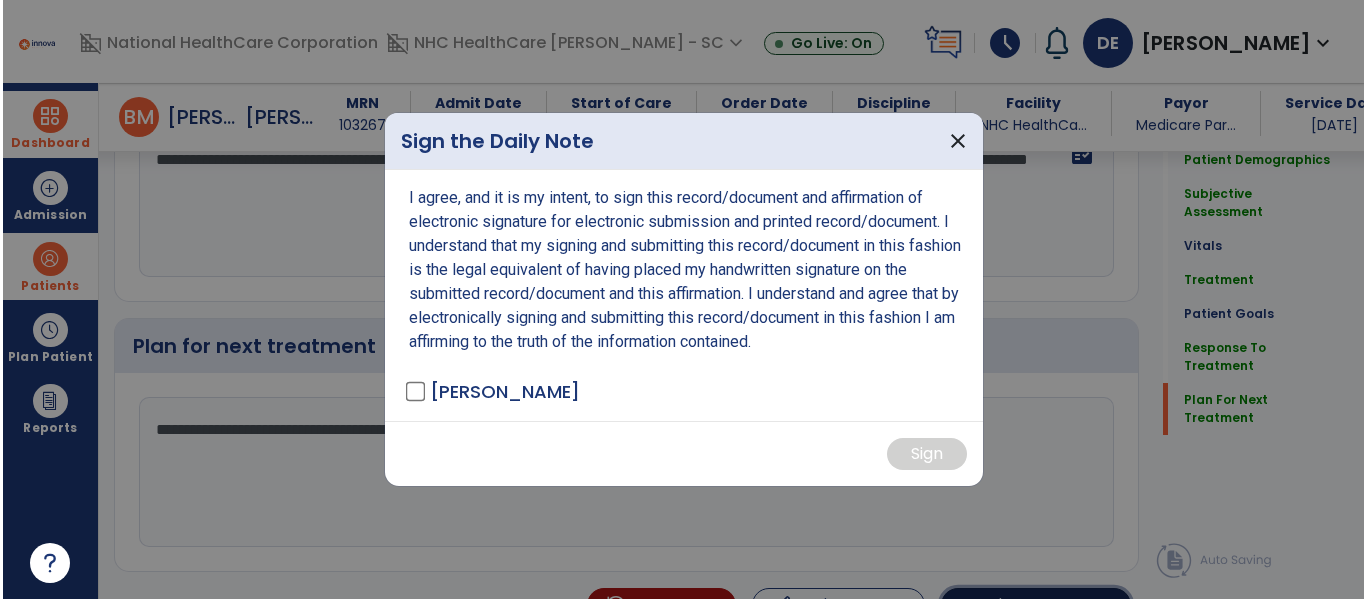 scroll, scrollTop: 2662, scrollLeft: 0, axis: vertical 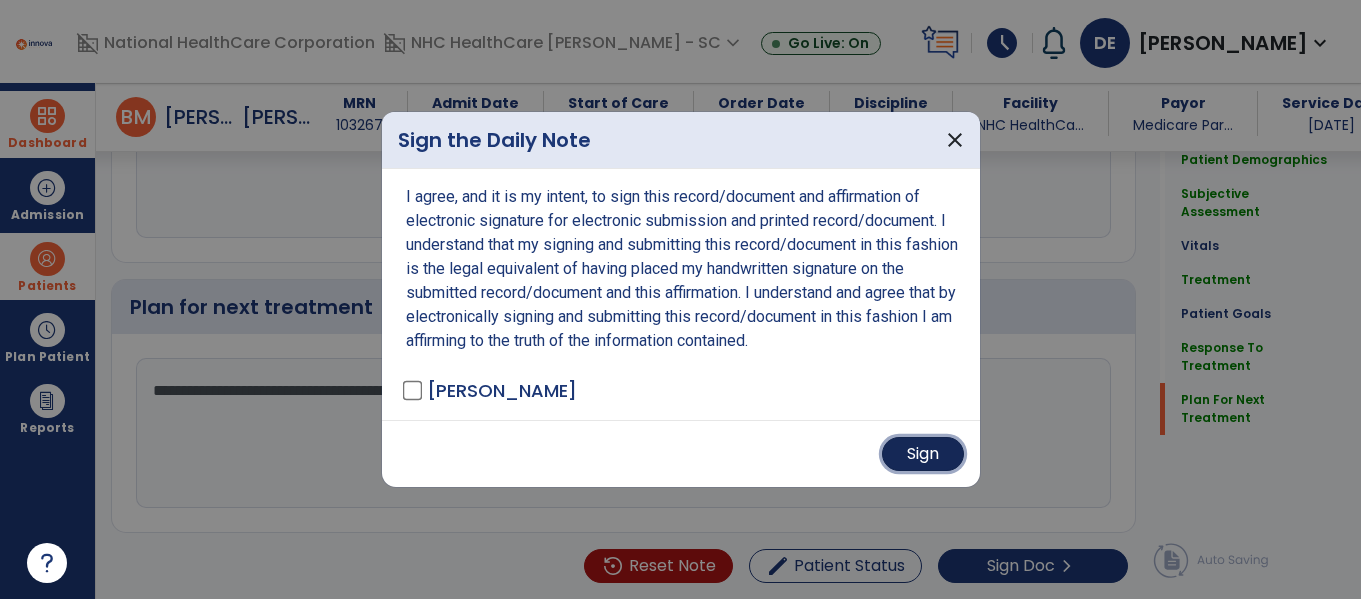 click on "Sign" at bounding box center [923, 454] 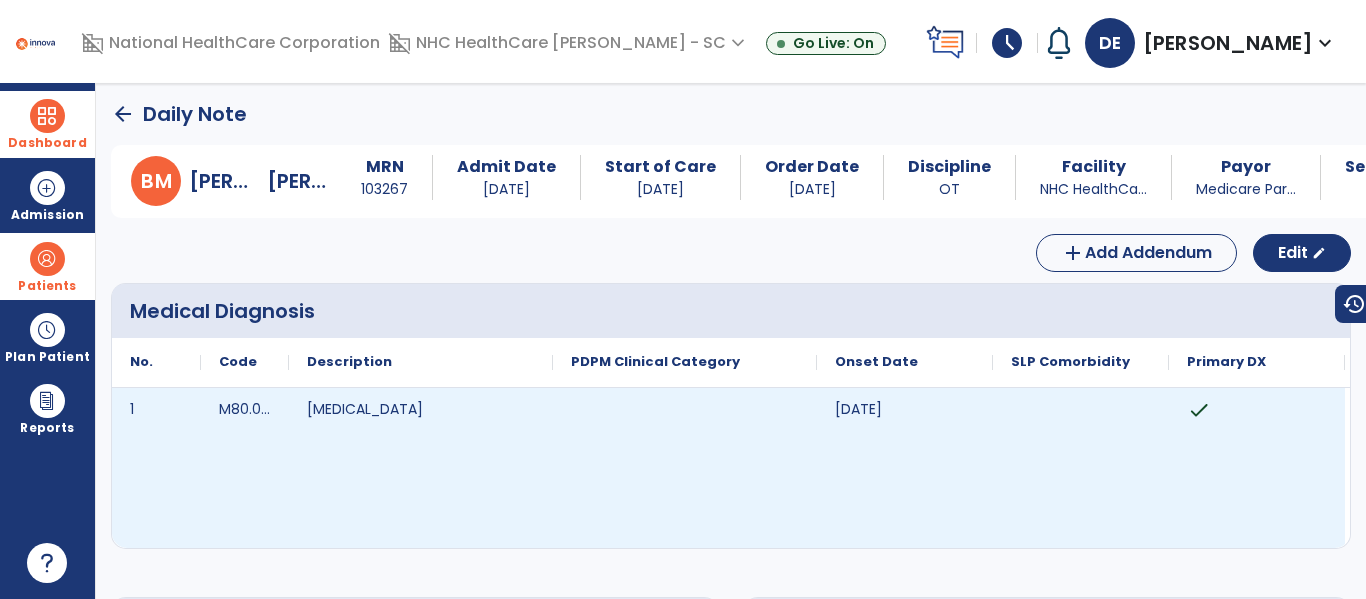 scroll, scrollTop: 3, scrollLeft: 0, axis: vertical 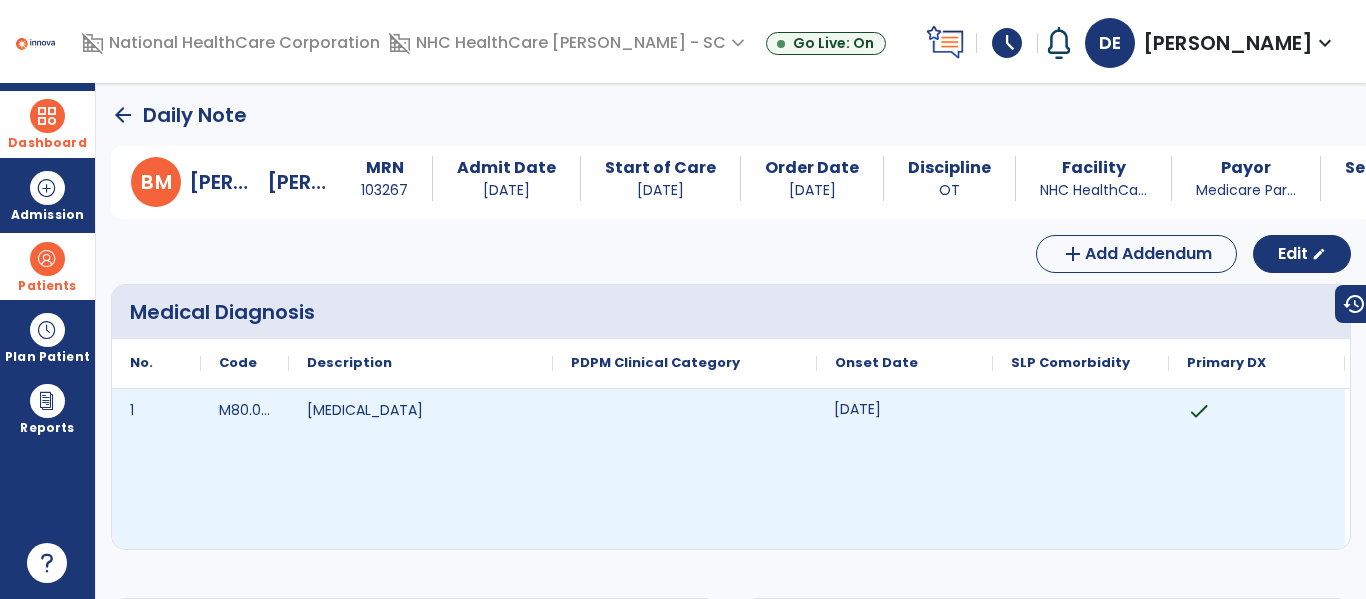click on "[DATE]" at bounding box center (905, 469) 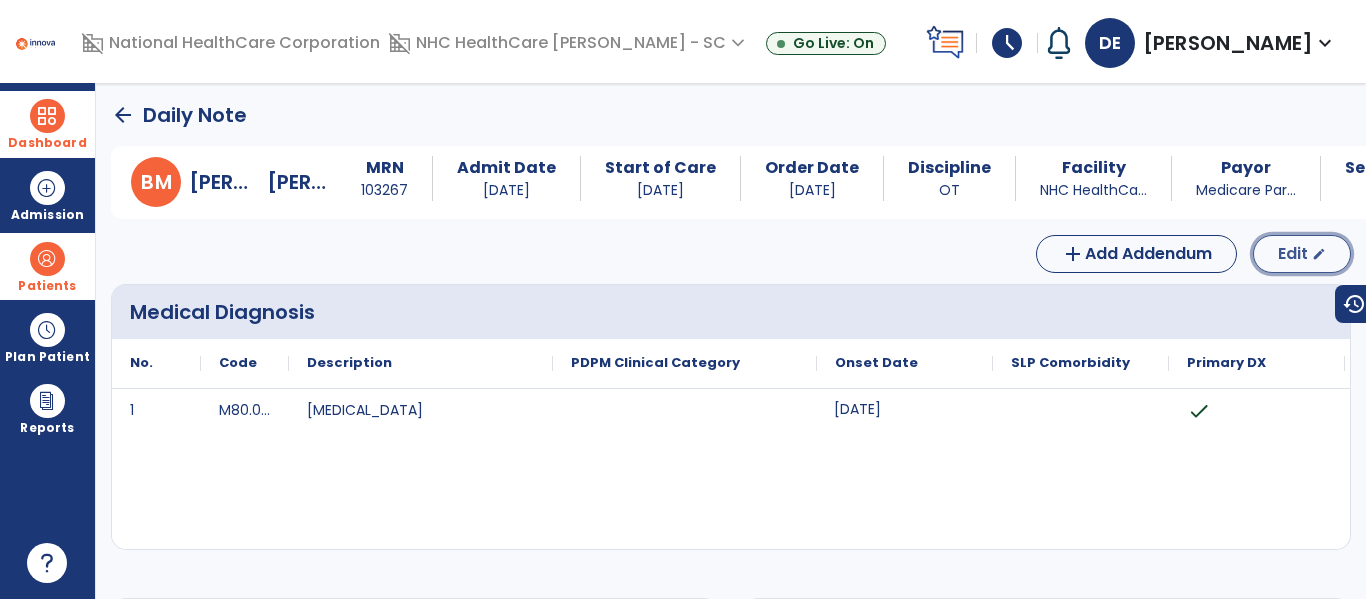 click on "edit" 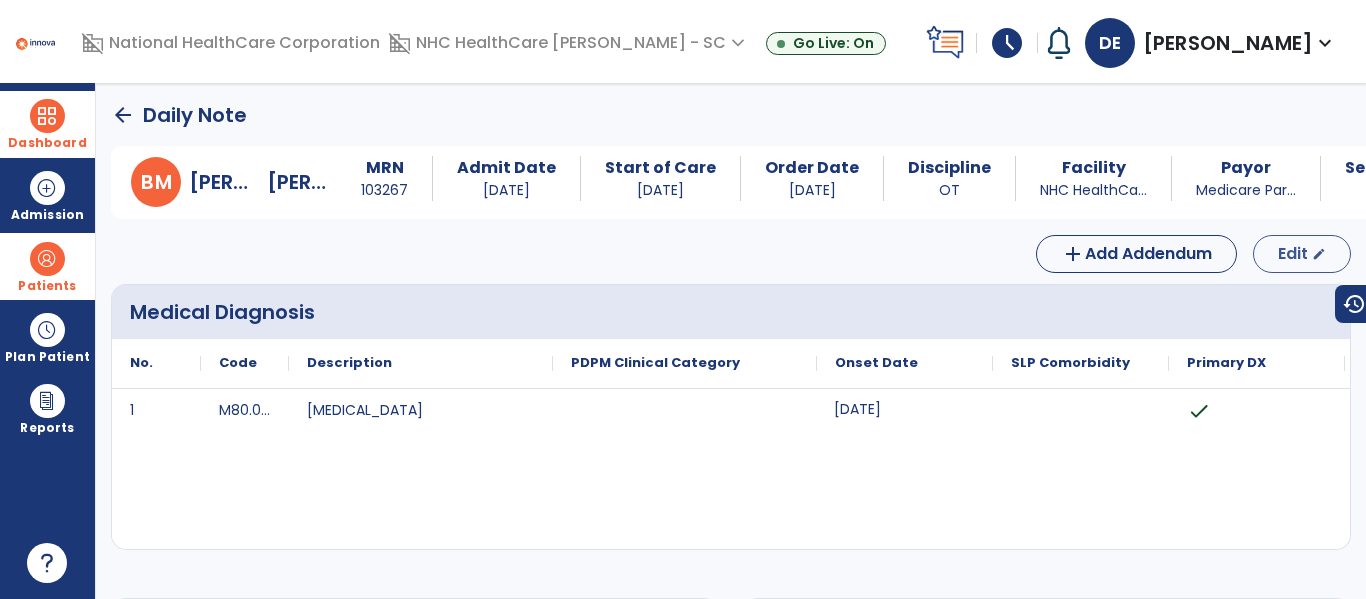 select on "*" 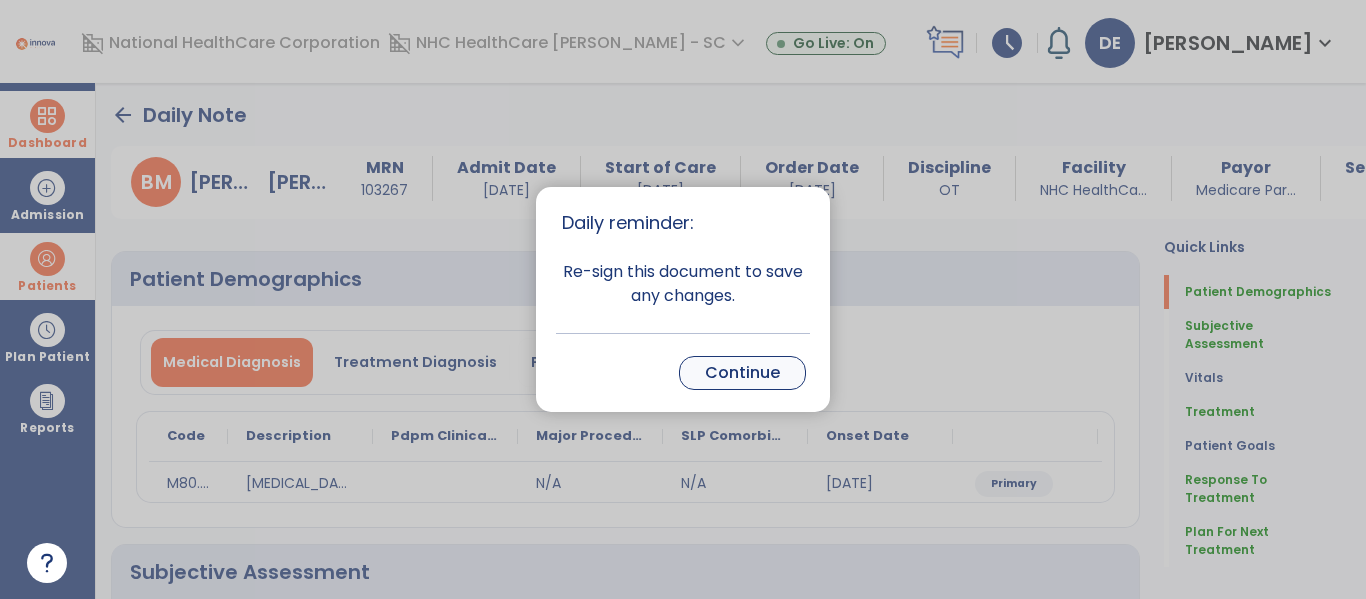 click on "Continue" at bounding box center (742, 373) 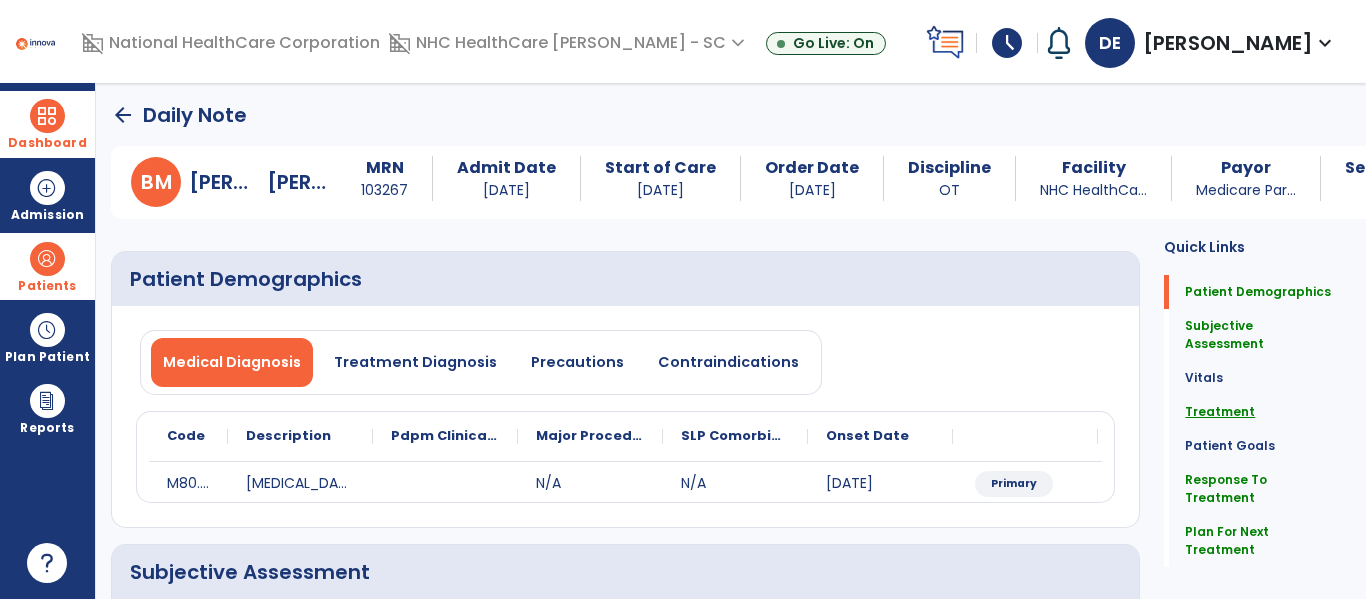 click on "Treatment" 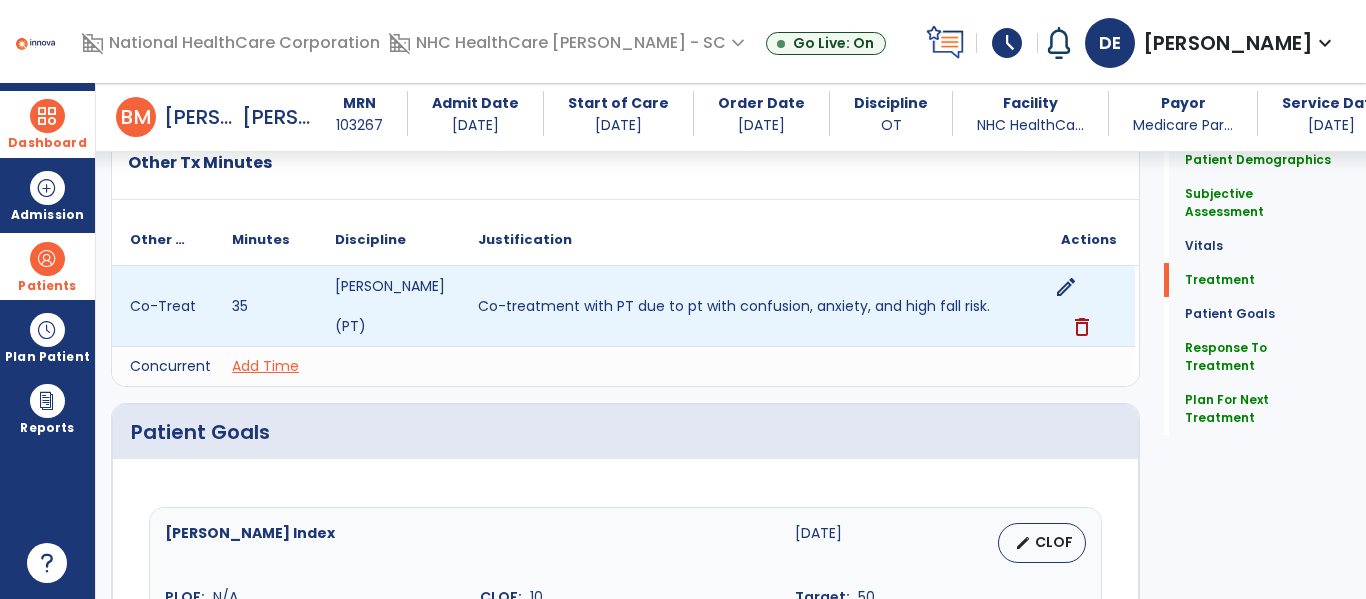 scroll, scrollTop: 1335, scrollLeft: 0, axis: vertical 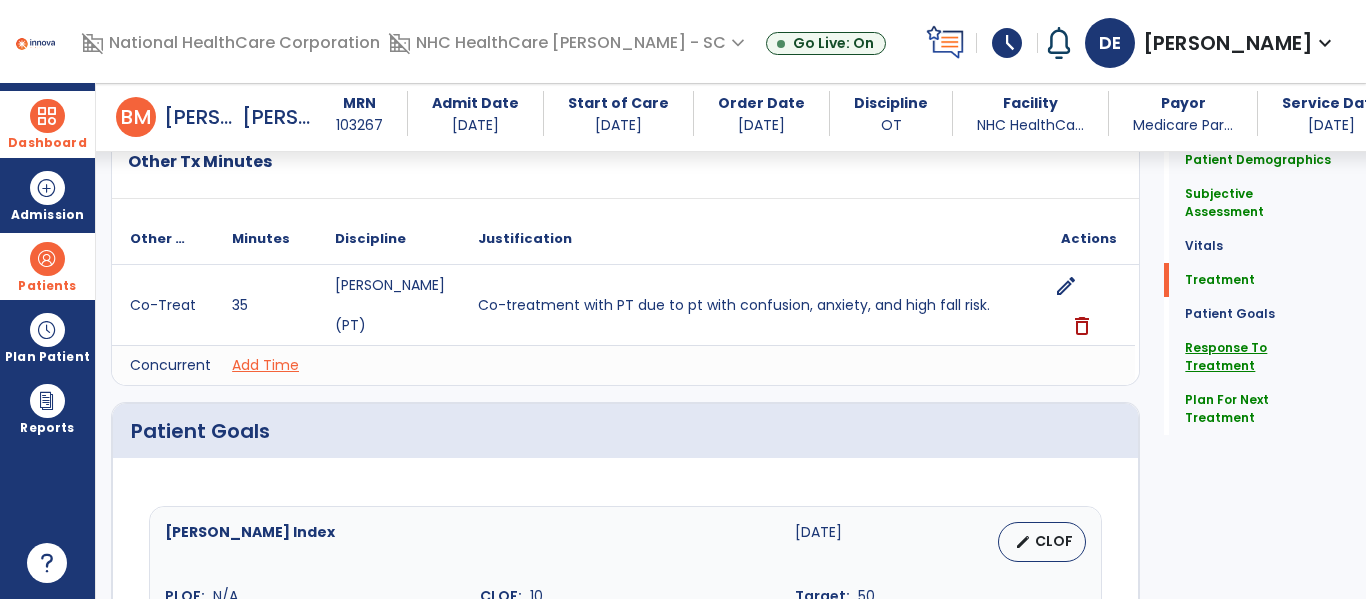 click on "Response To Treatment" 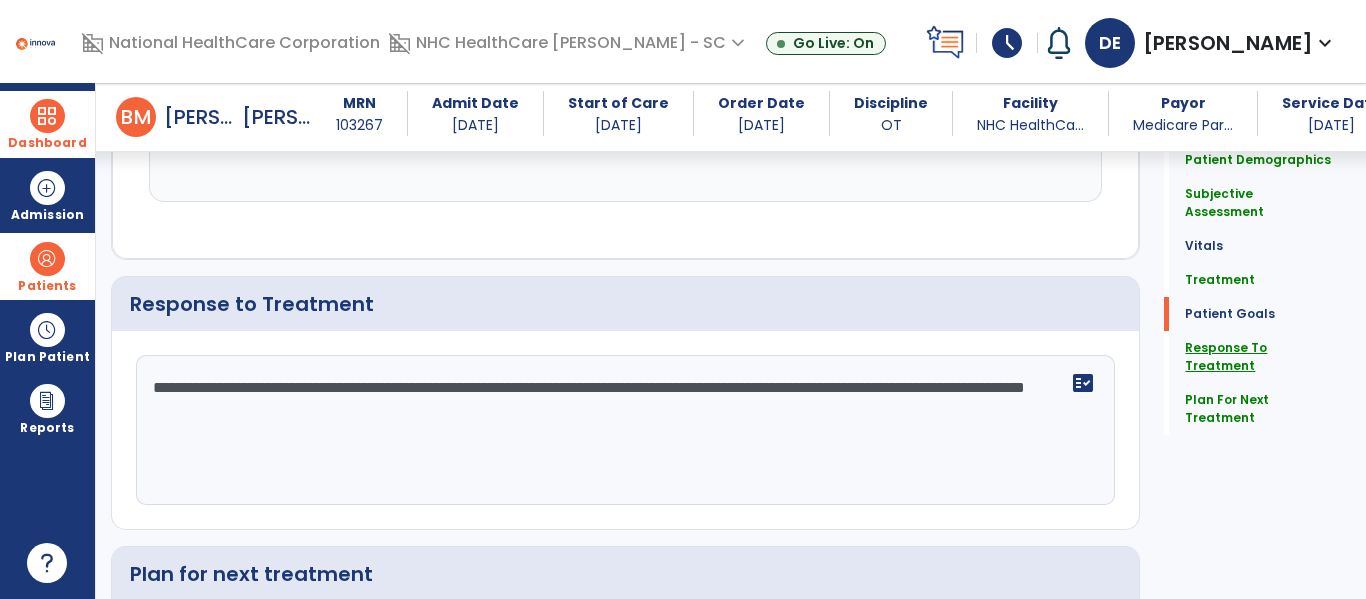 scroll, scrollTop: 2396, scrollLeft: 0, axis: vertical 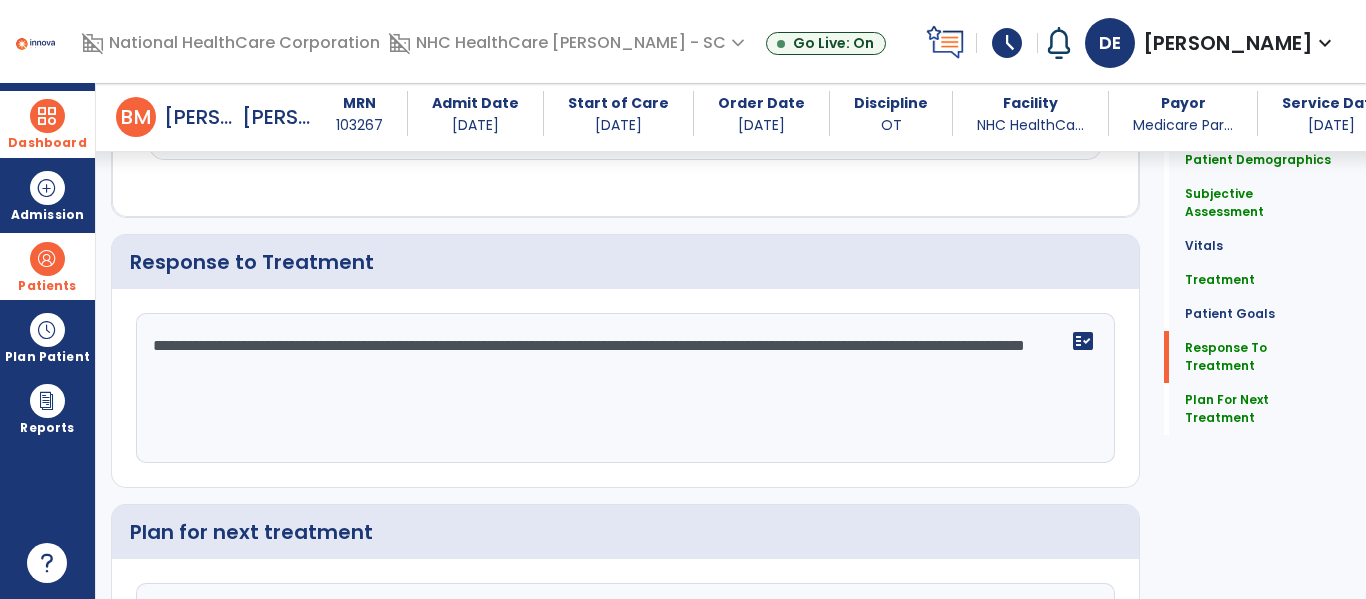click on "**********" 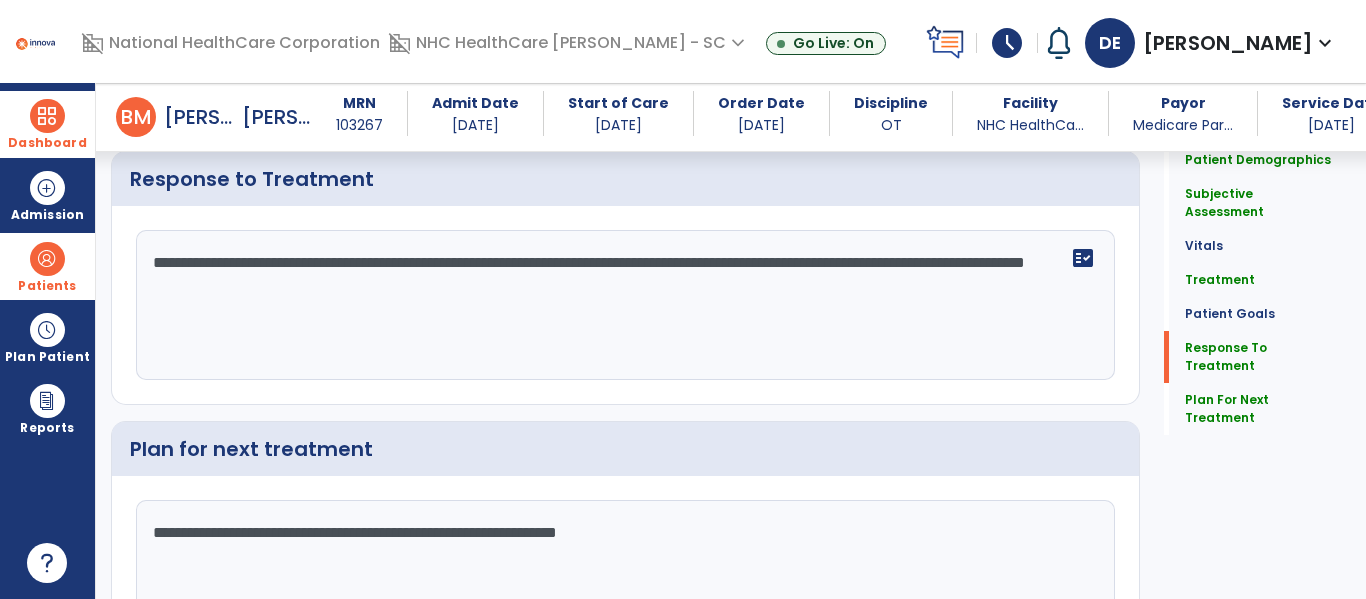 scroll, scrollTop: 2480, scrollLeft: 0, axis: vertical 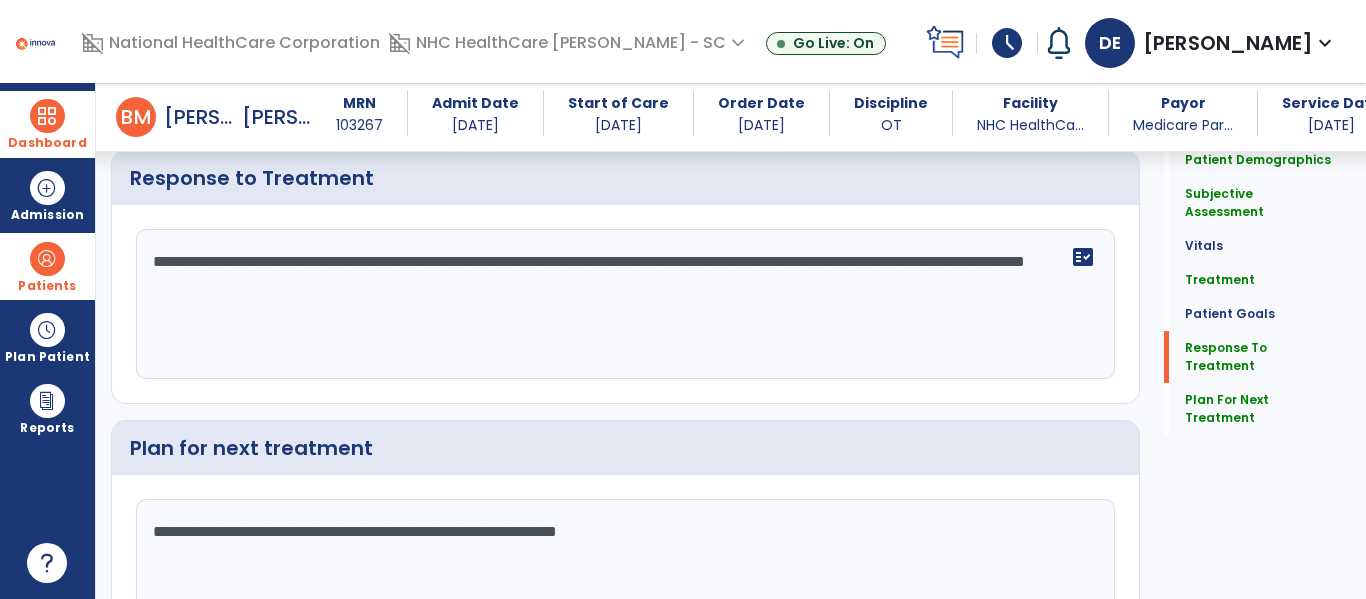 click on "**********" 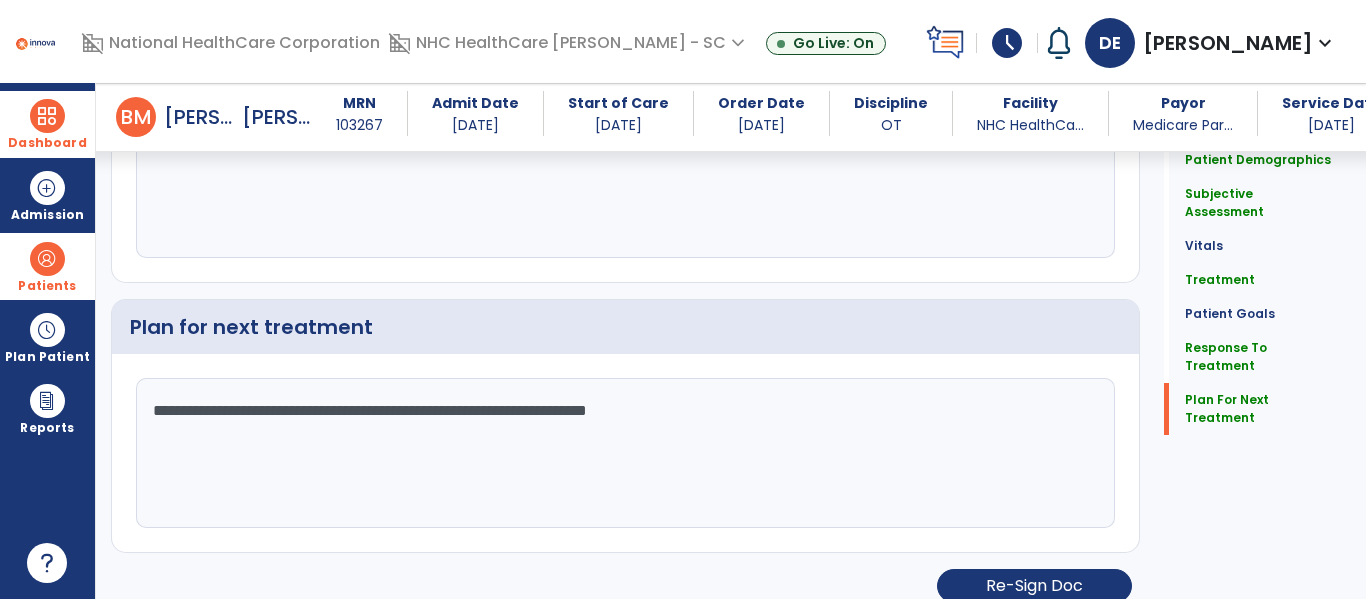 scroll, scrollTop: 2601, scrollLeft: 0, axis: vertical 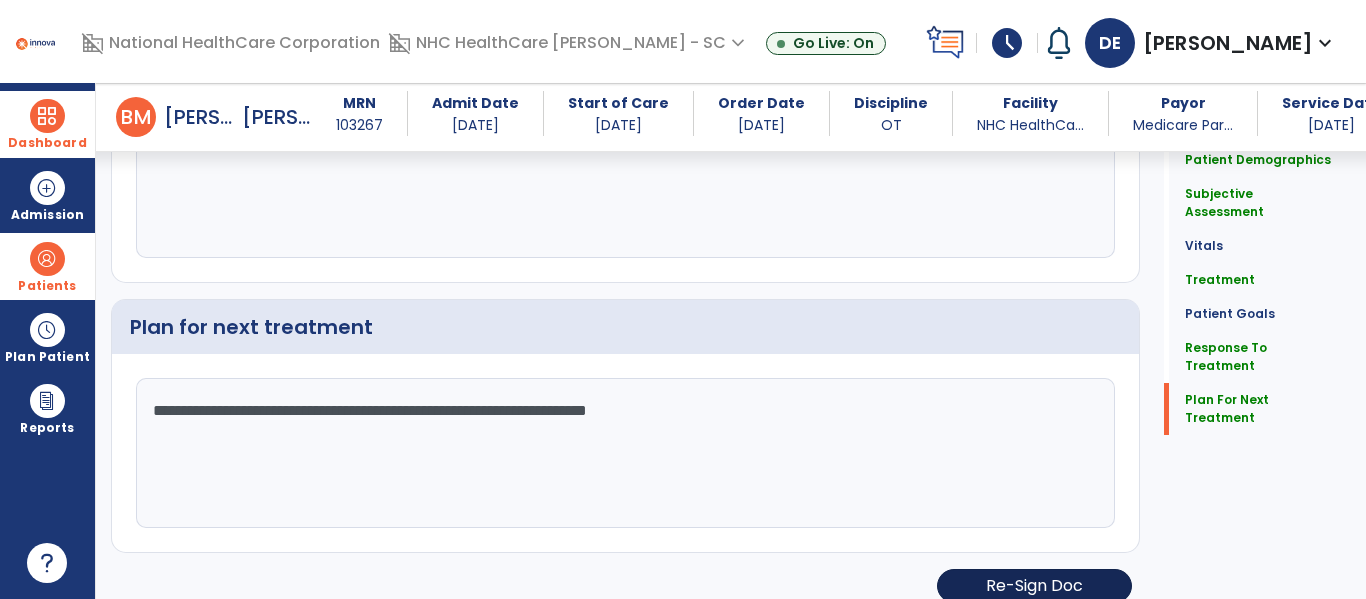 type on "**********" 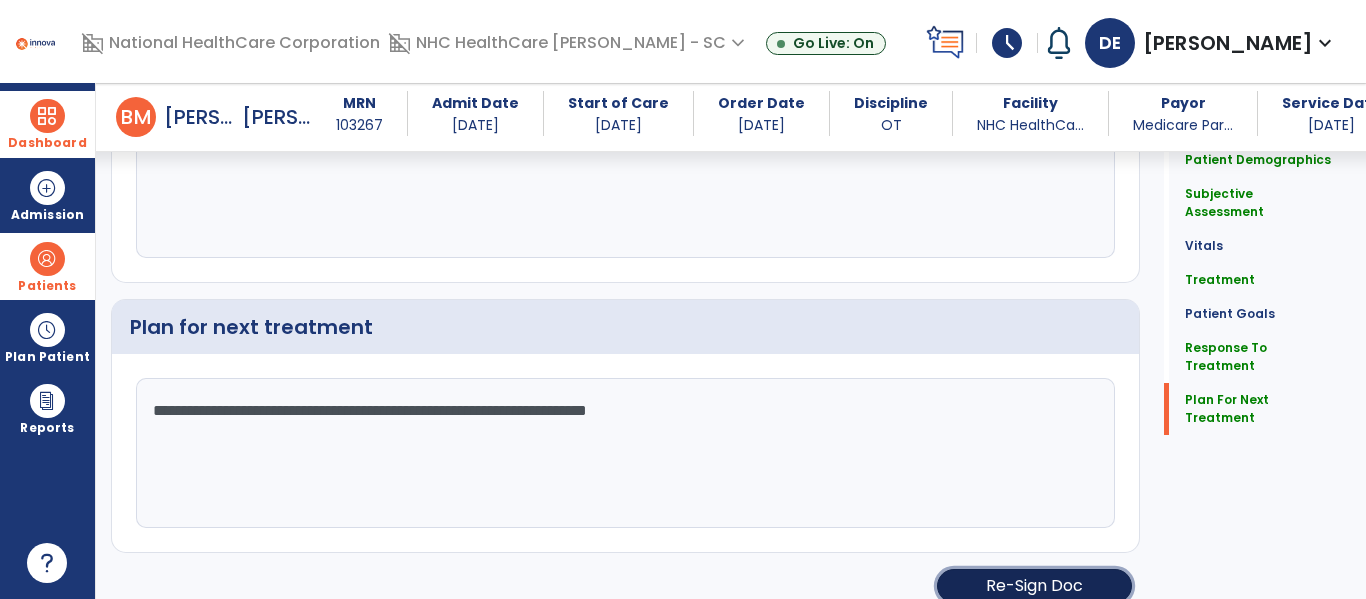 click on "Re-Sign Doc" 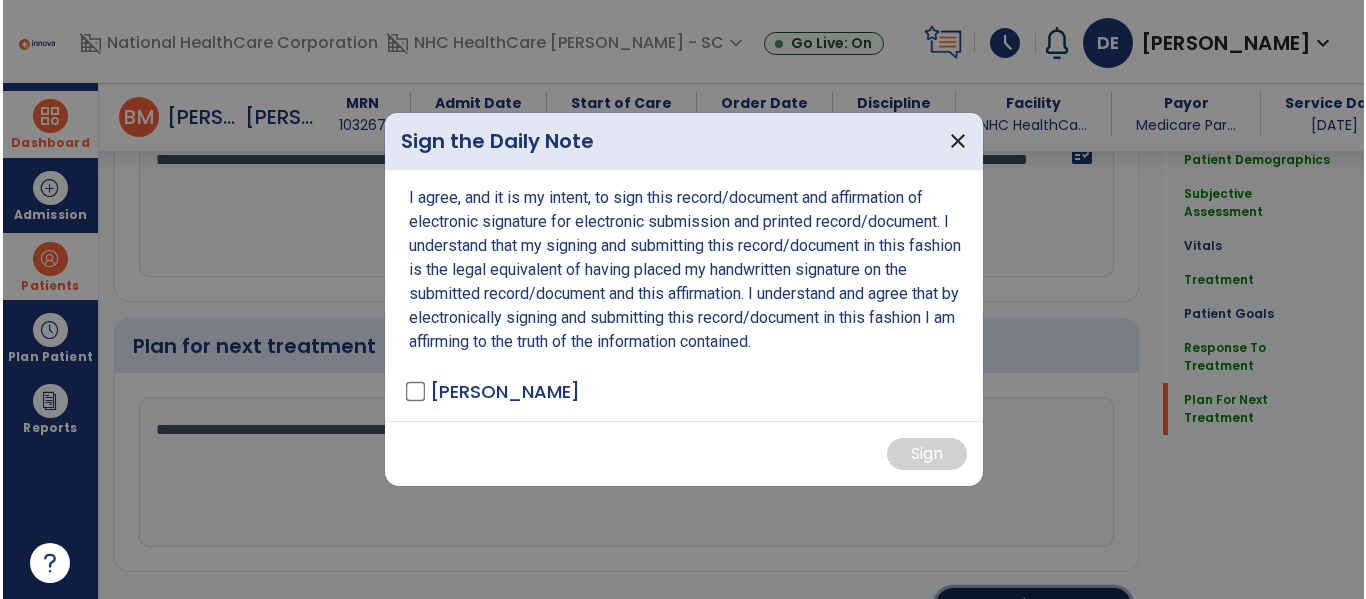 scroll, scrollTop: 2662, scrollLeft: 0, axis: vertical 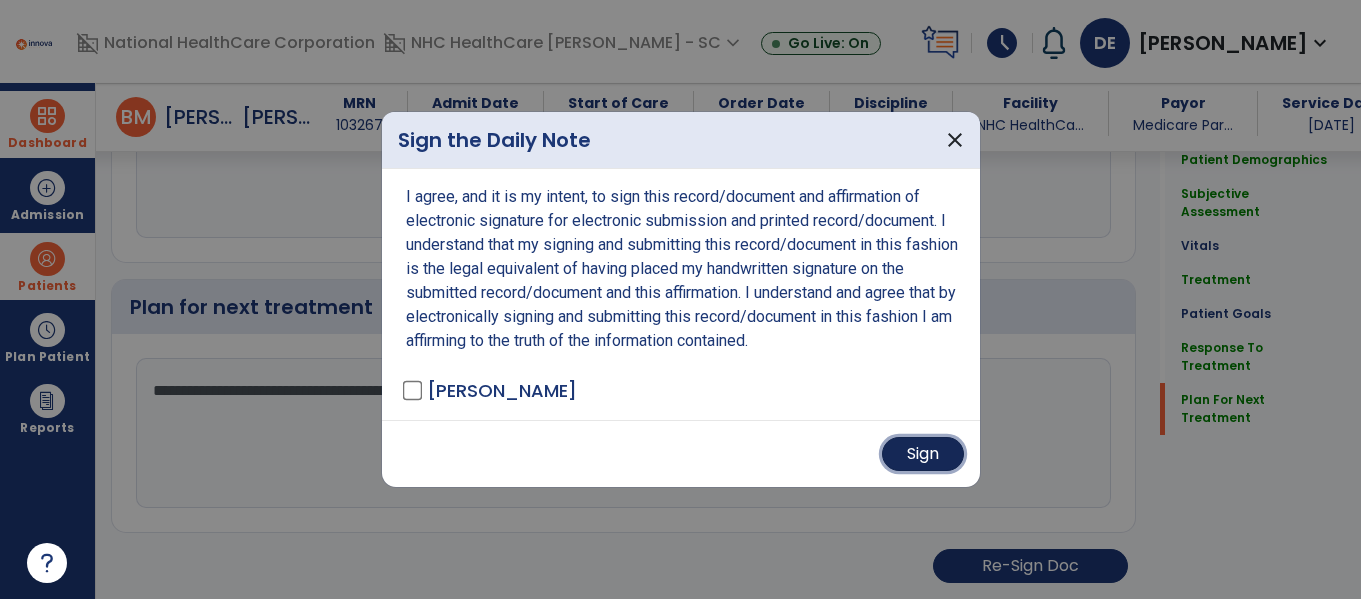 click on "Sign" at bounding box center (923, 454) 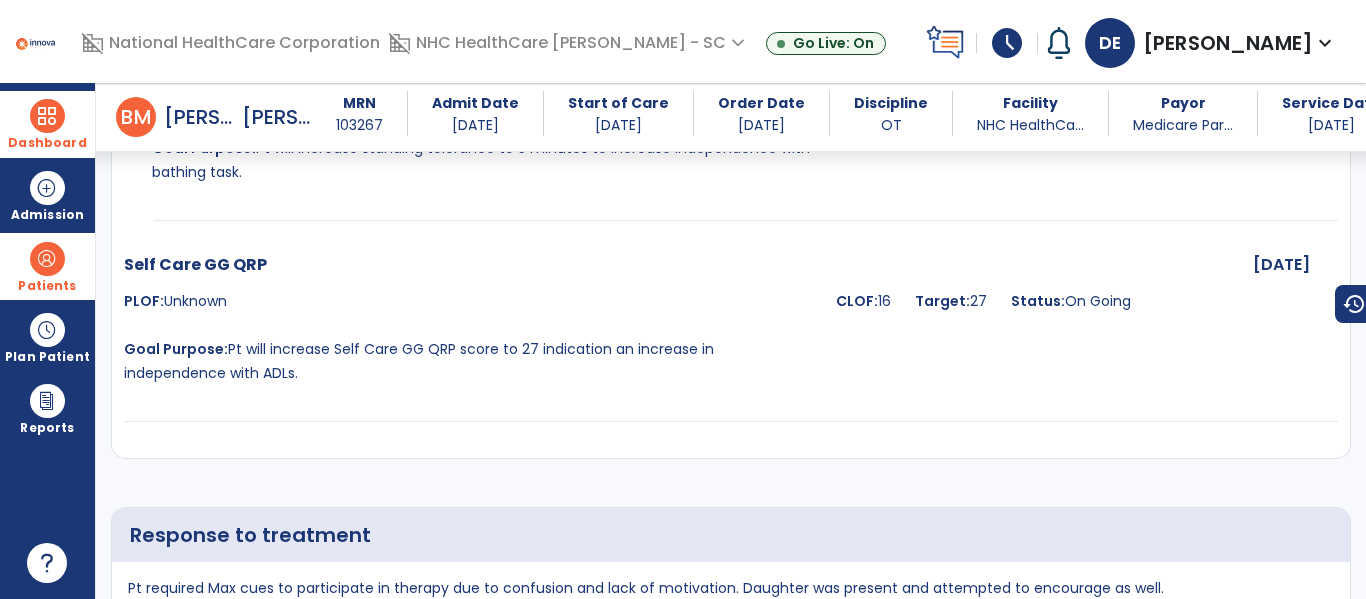 scroll, scrollTop: 3955, scrollLeft: 0, axis: vertical 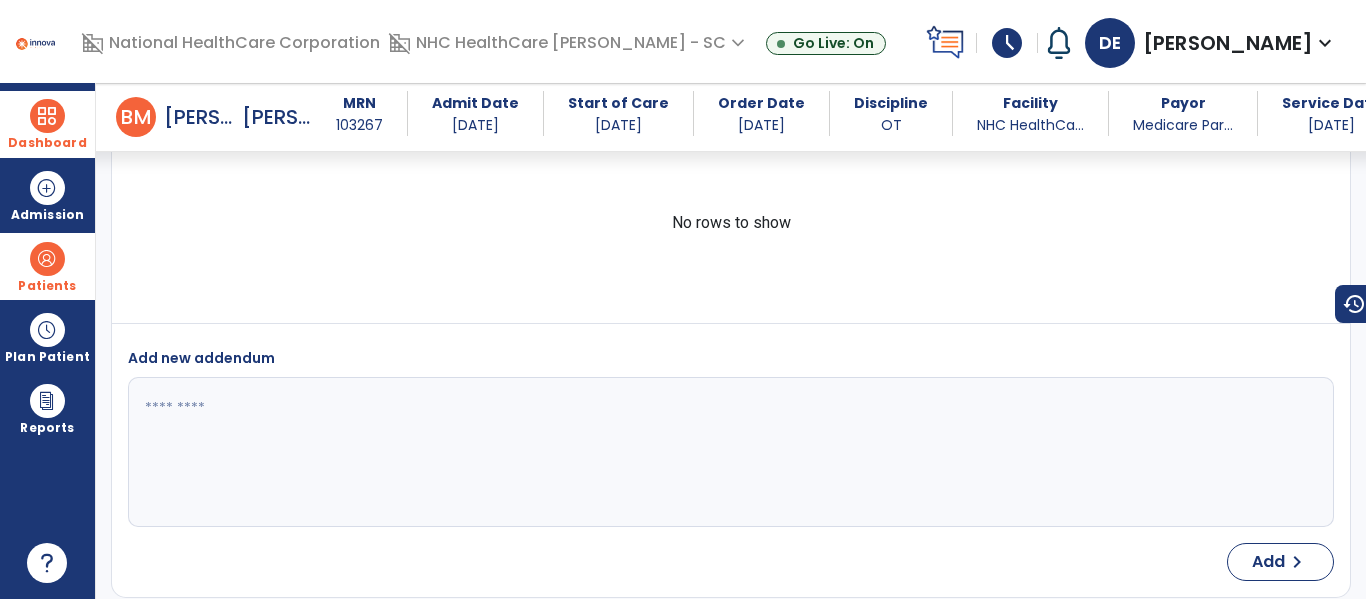 click on "Dashboard" at bounding box center (47, 124) 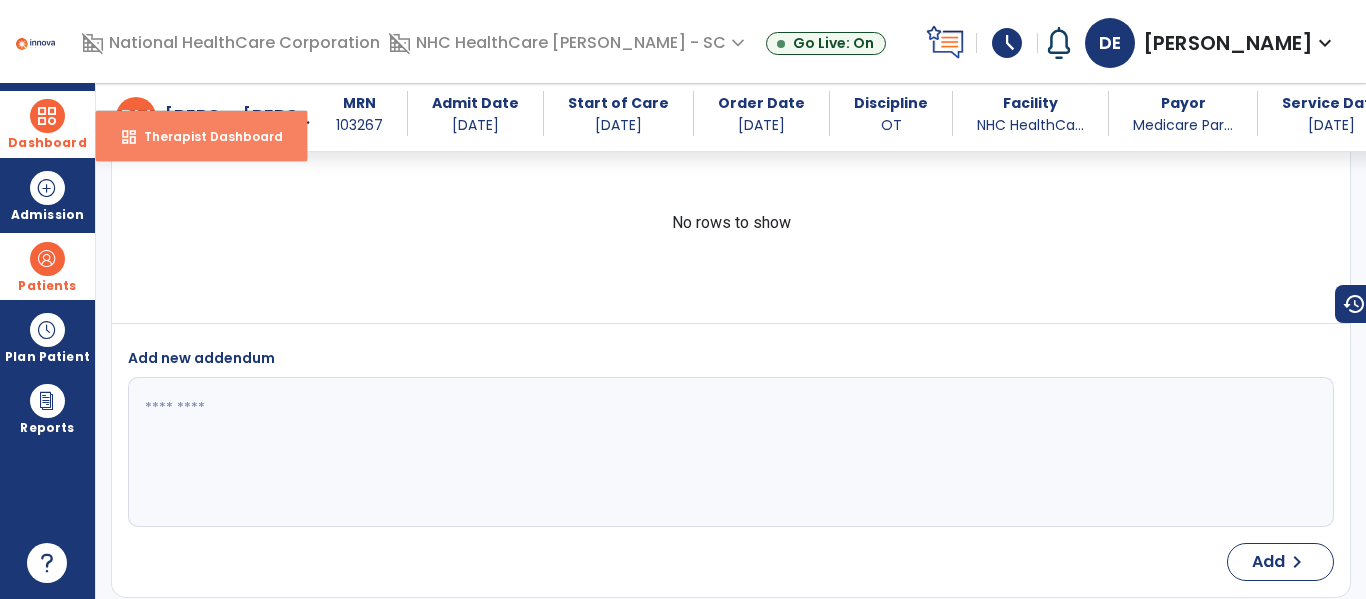 click on "dashboard  Therapist Dashboard" at bounding box center [201, 136] 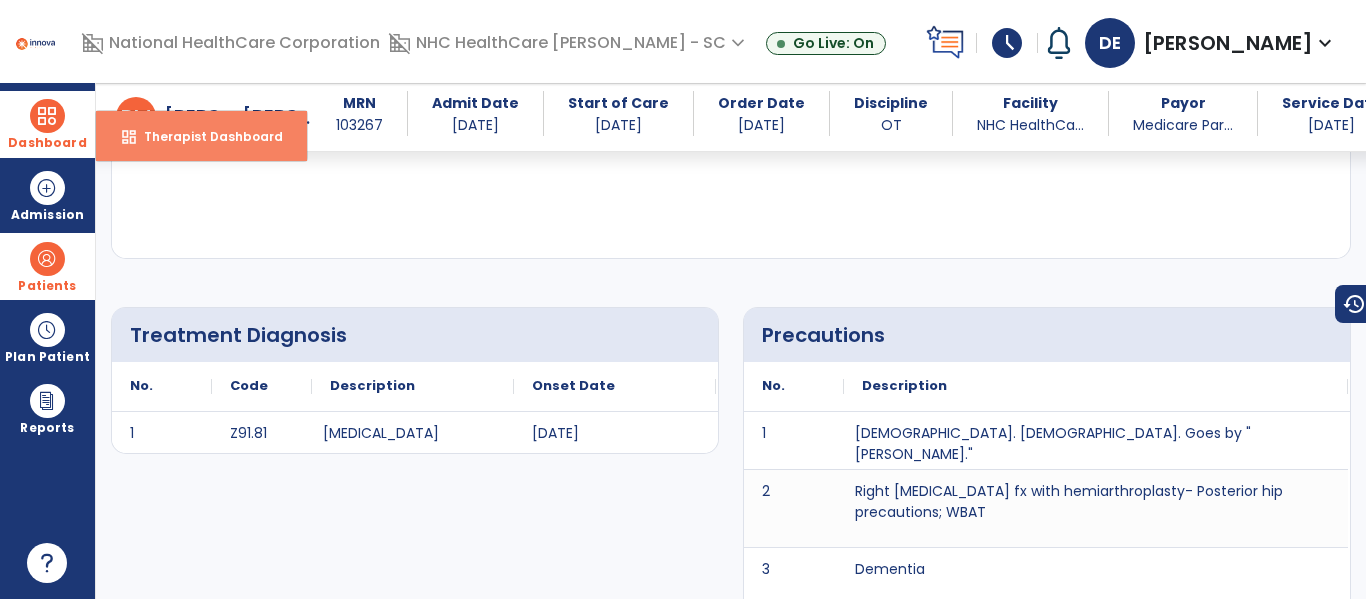select on "****" 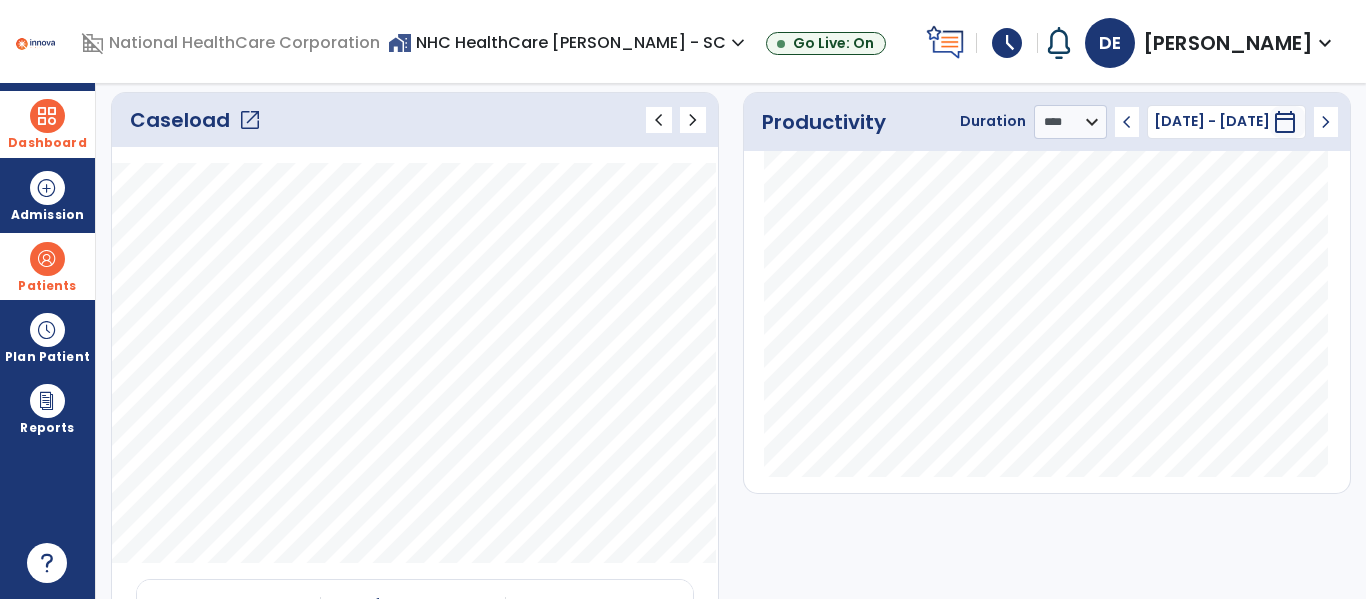 click on "open_in_new" 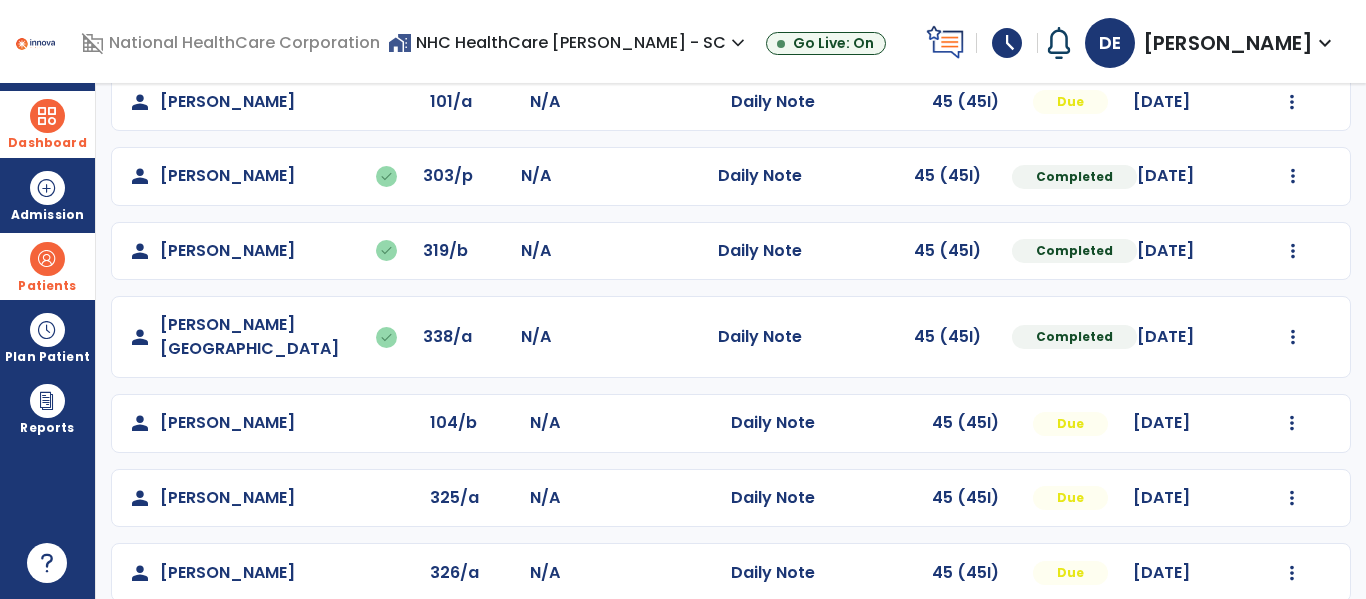 scroll, scrollTop: 413, scrollLeft: 0, axis: vertical 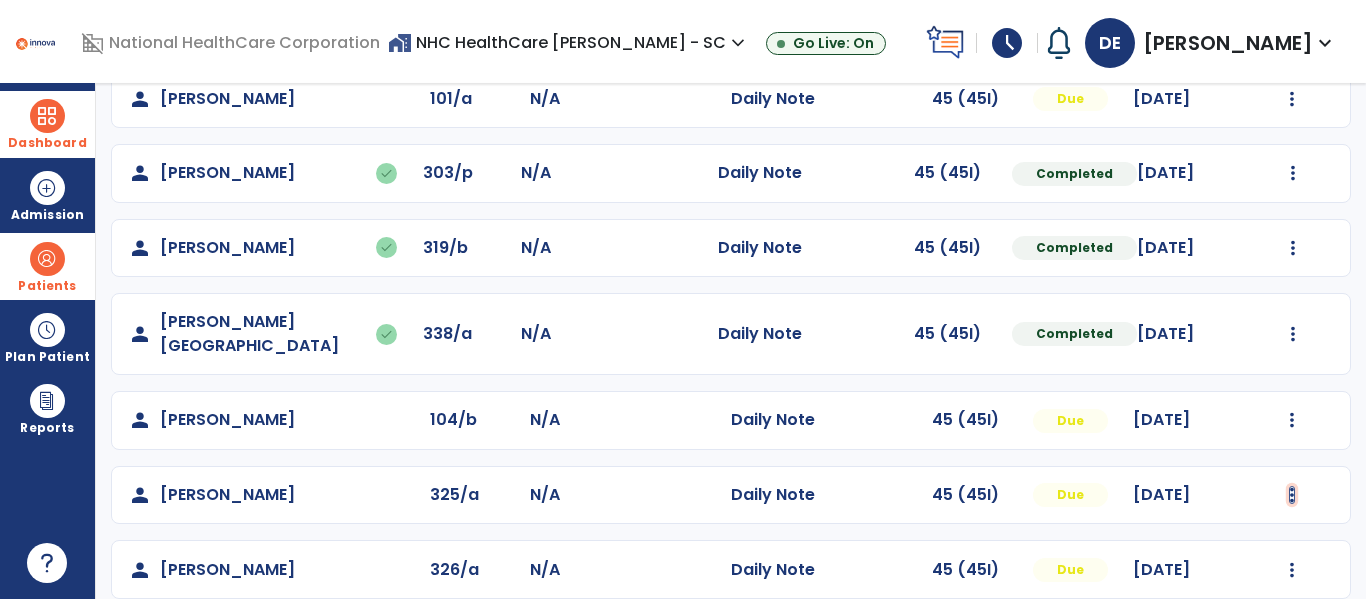 click at bounding box center [1293, -125] 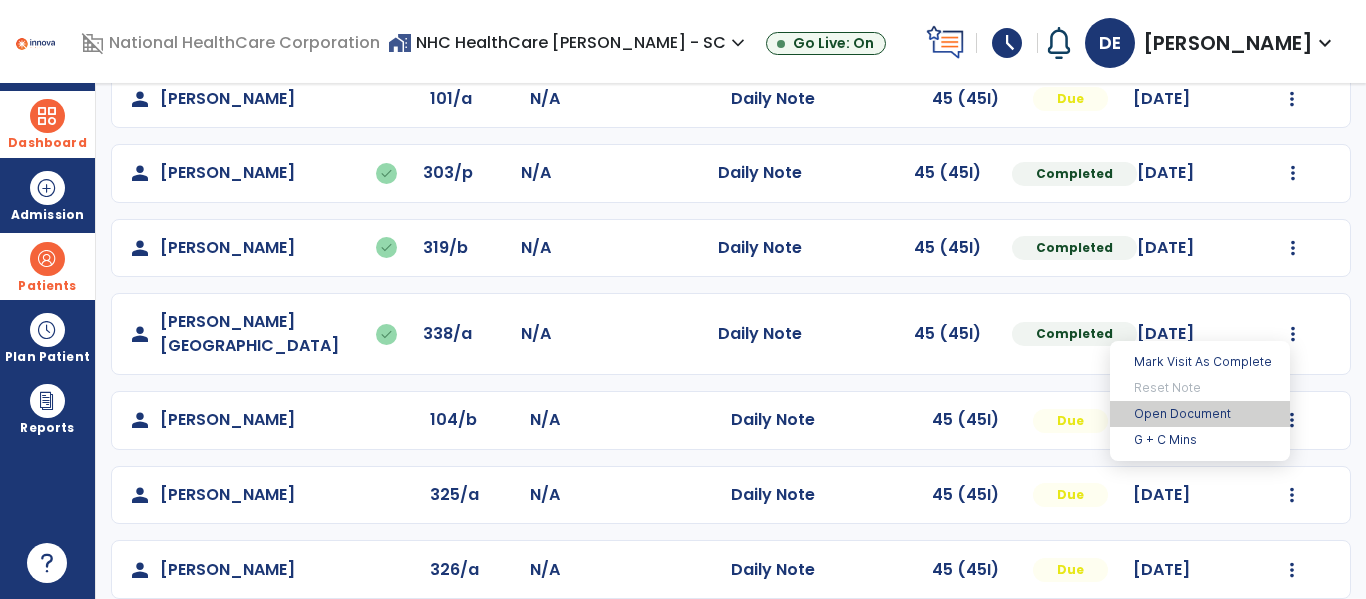 click on "Open Document" at bounding box center [1200, 414] 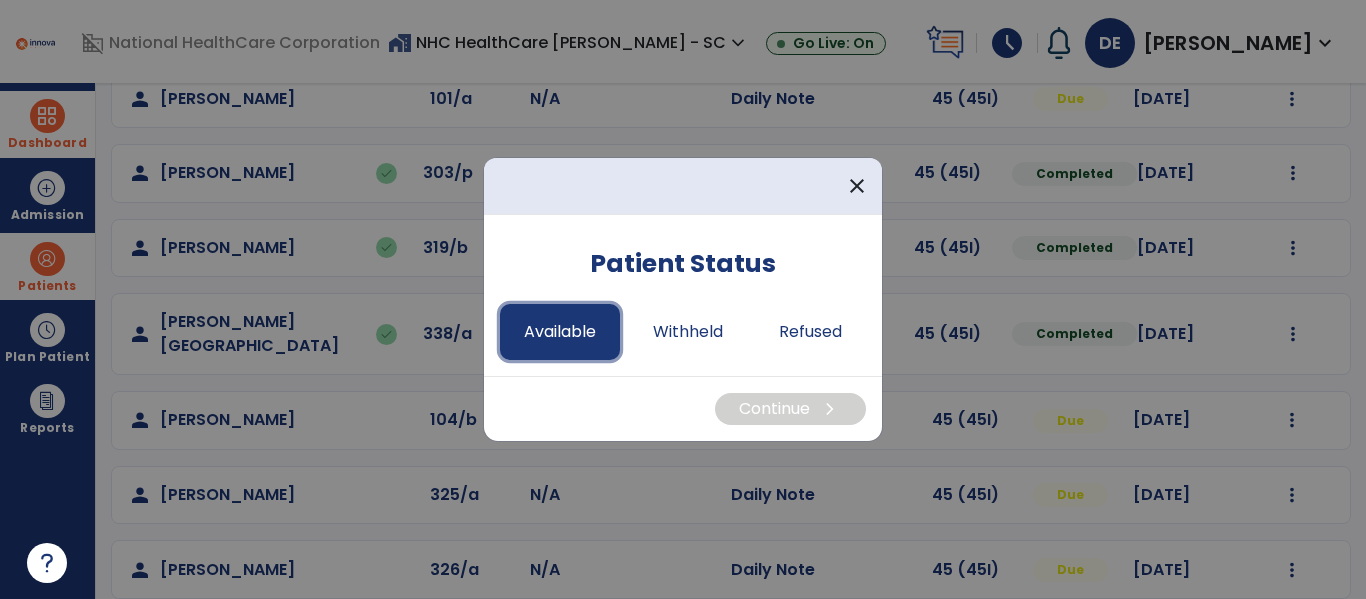 click on "Available" at bounding box center (560, 332) 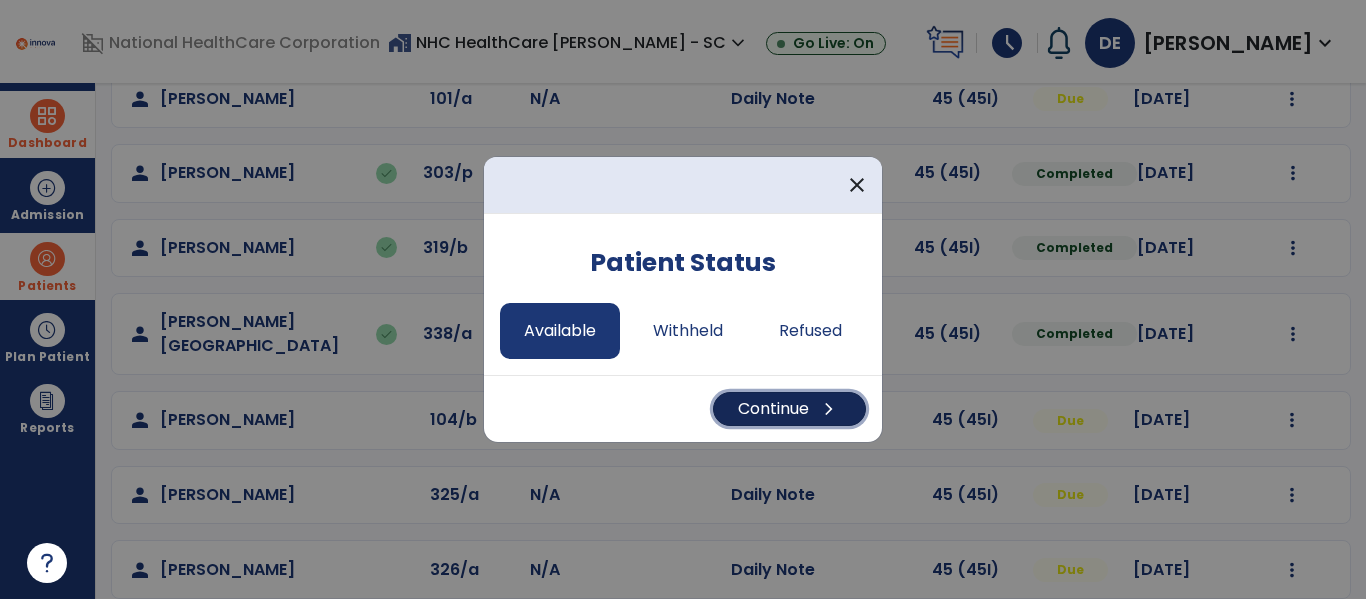 click on "Continue   chevron_right" at bounding box center [789, 409] 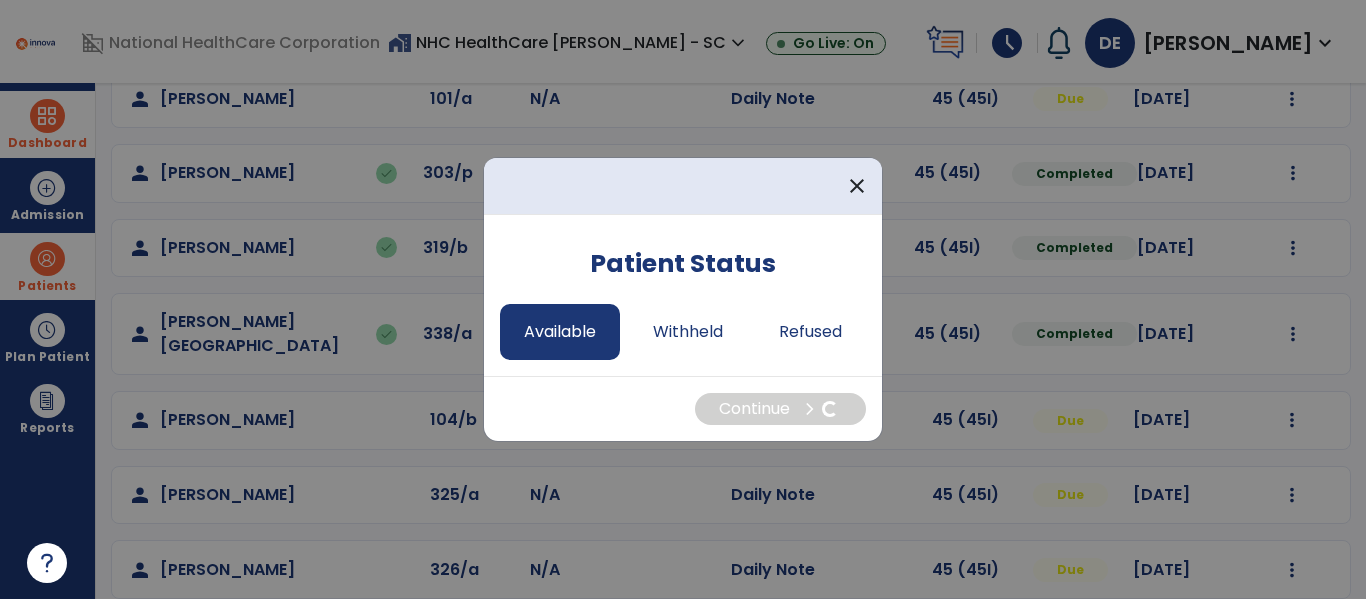 select on "*" 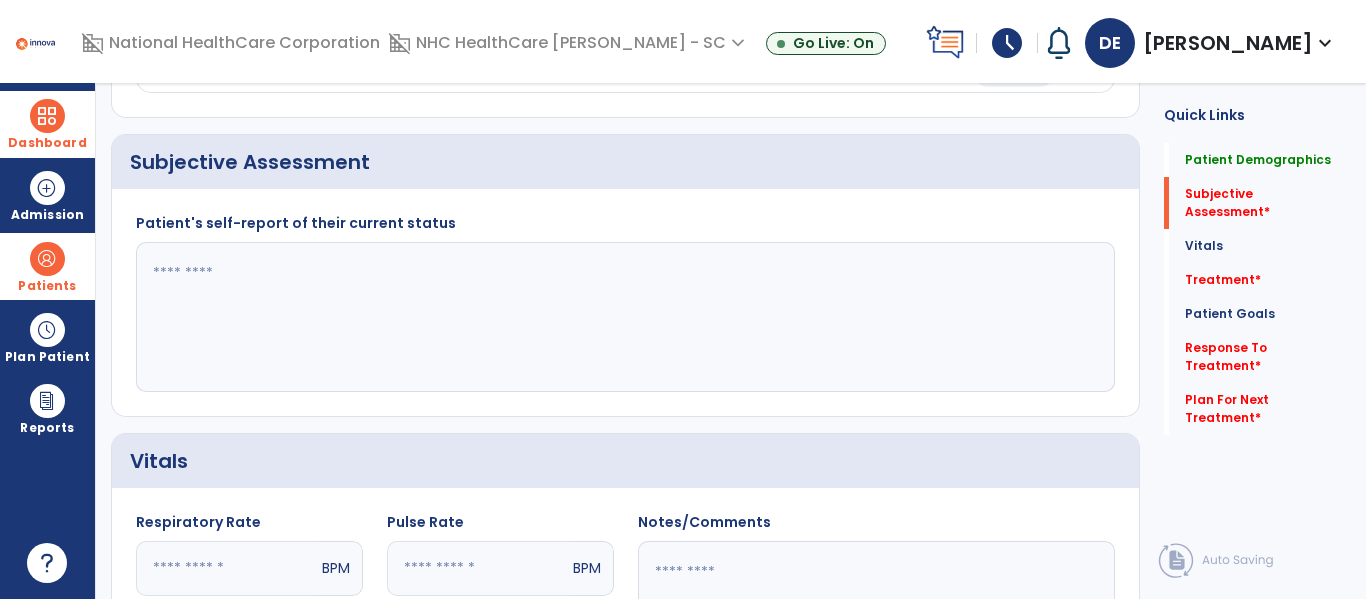 click 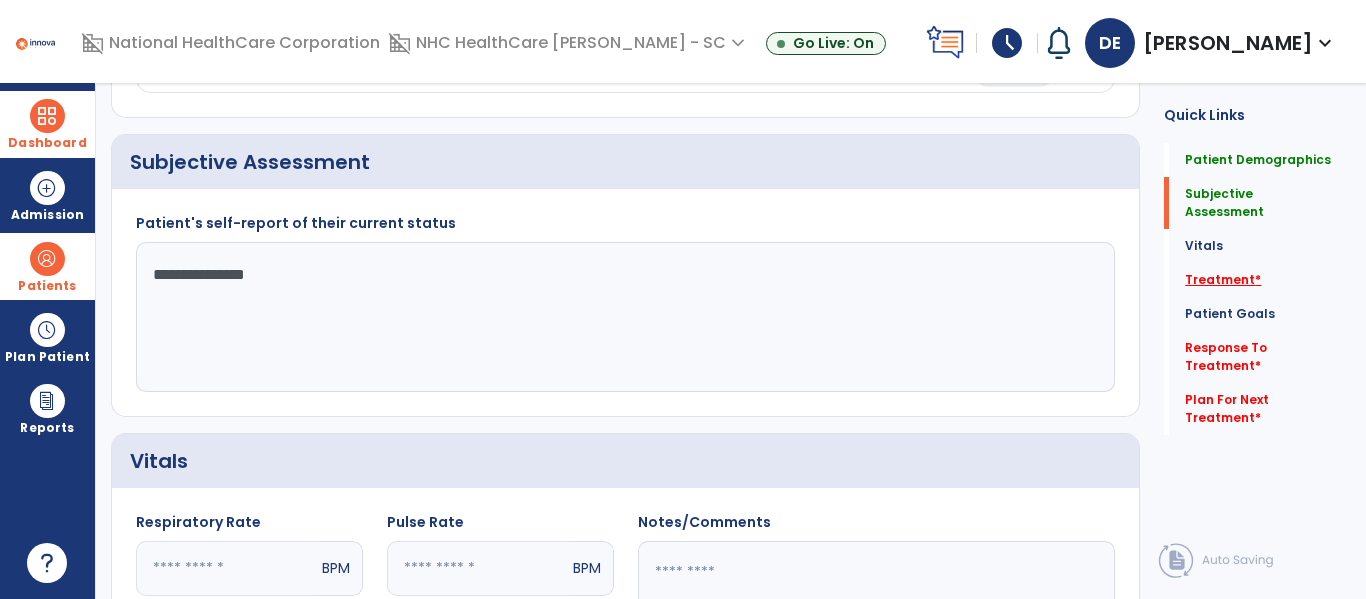 type on "**********" 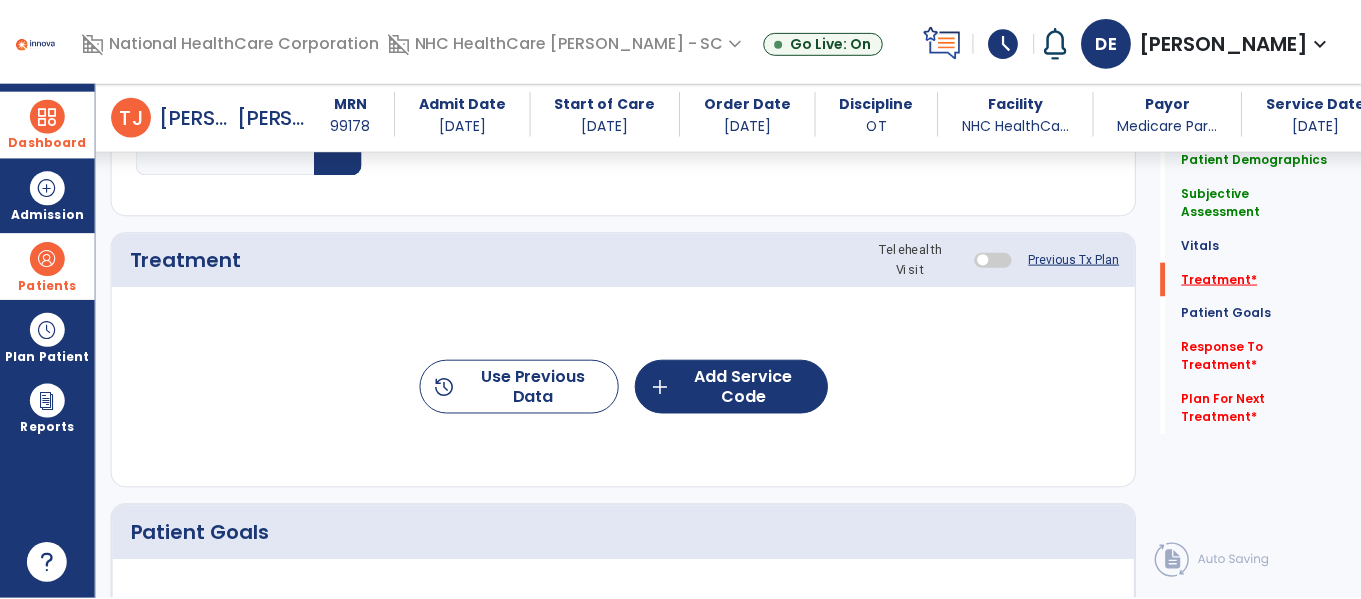 scroll, scrollTop: 1056, scrollLeft: 0, axis: vertical 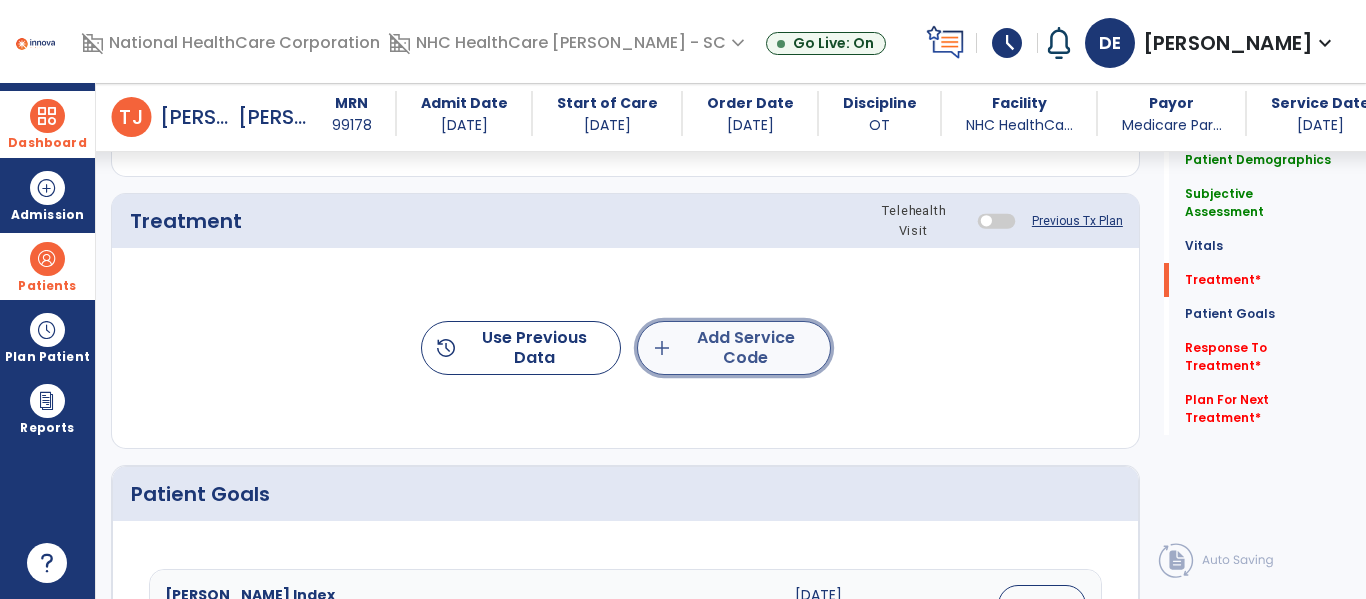 click on "add  Add Service Code" 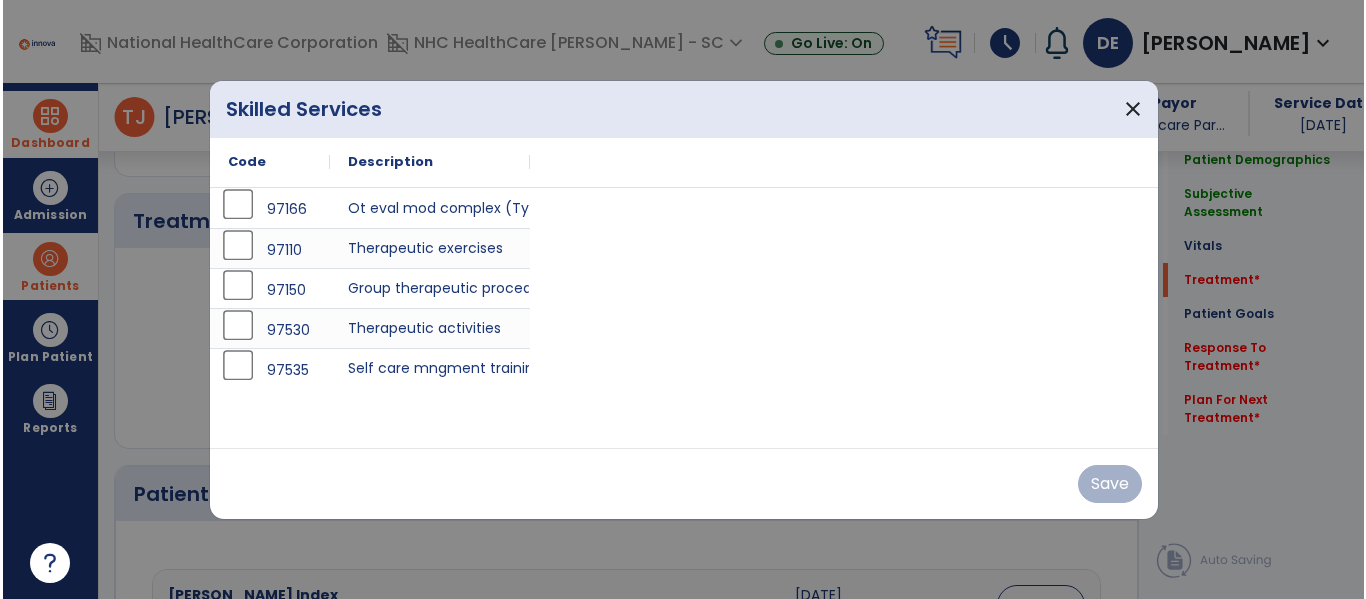 scroll, scrollTop: 1056, scrollLeft: 0, axis: vertical 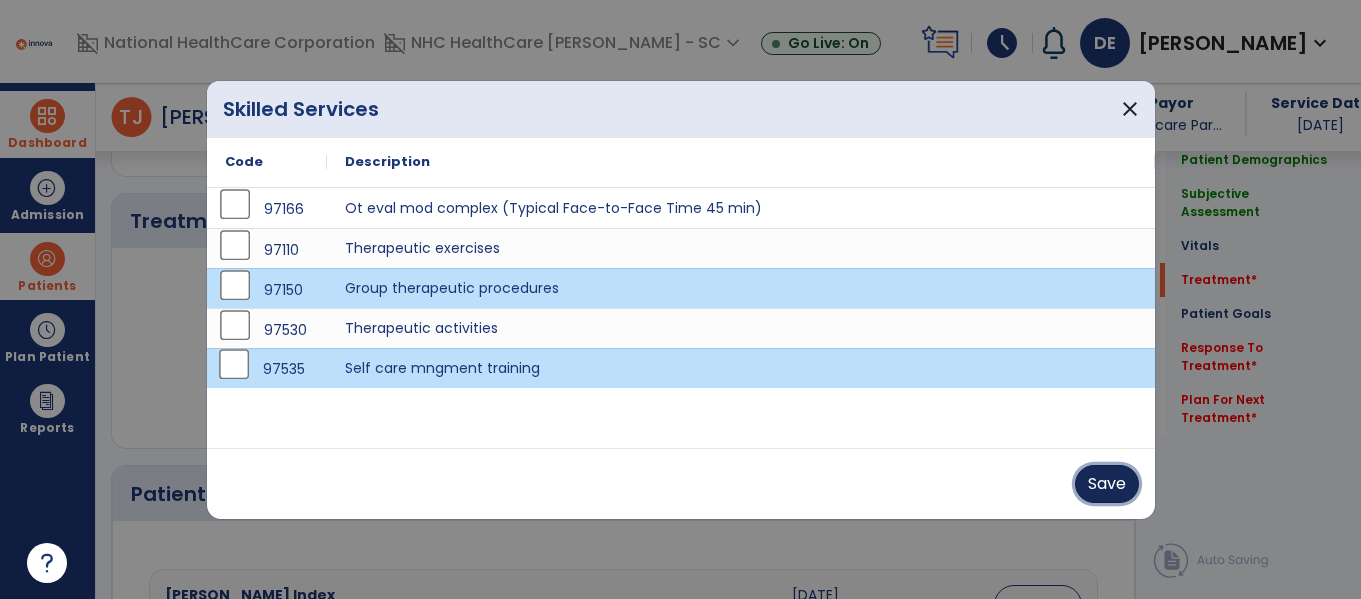 click on "Save" at bounding box center [1107, 484] 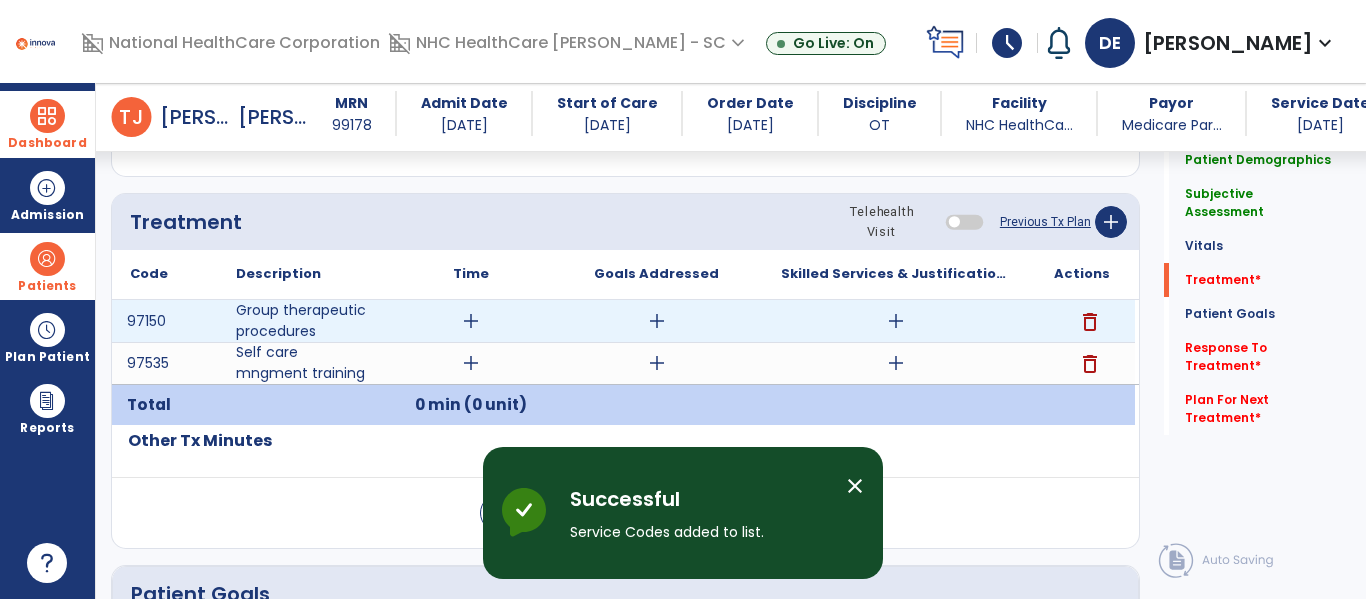 click on "add" at bounding box center [657, 321] 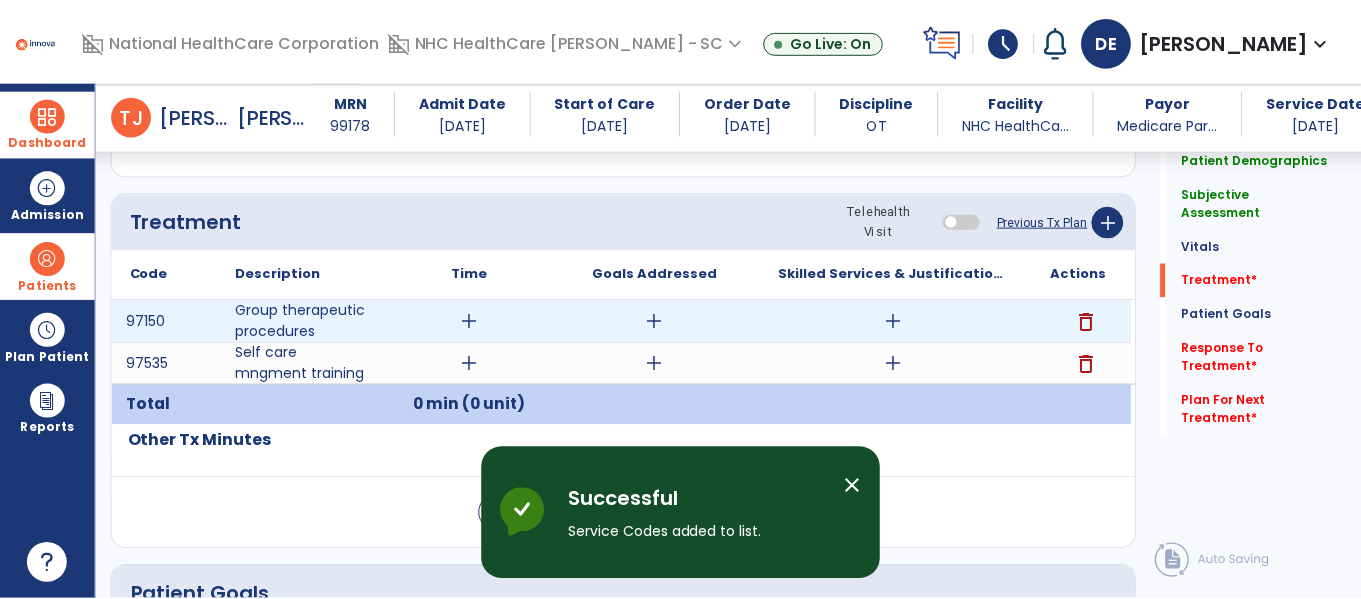 scroll, scrollTop: 1056, scrollLeft: 0, axis: vertical 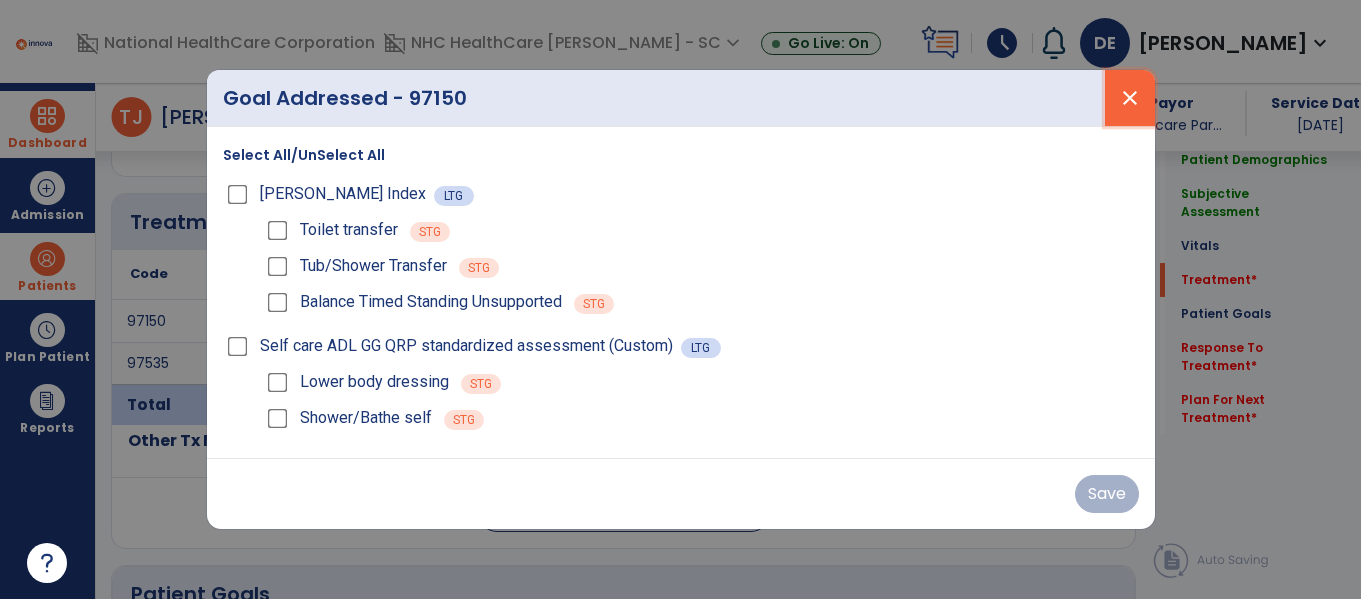 click on "close" at bounding box center [1130, 98] 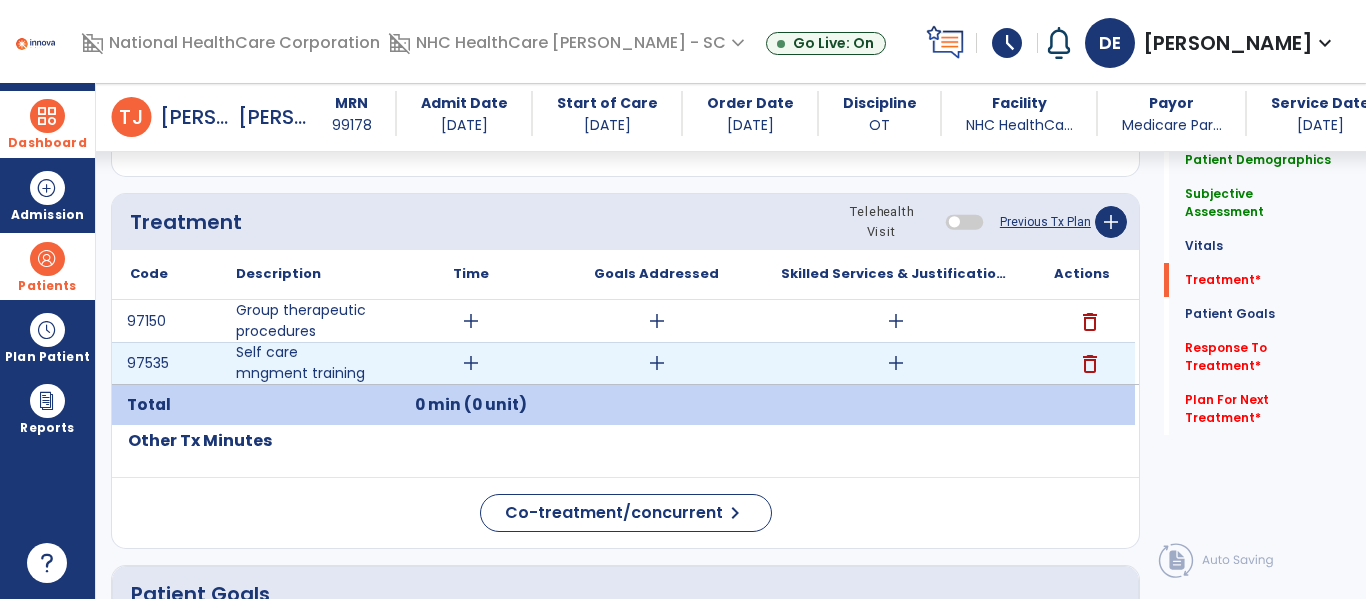 click on "add" at bounding box center (471, 363) 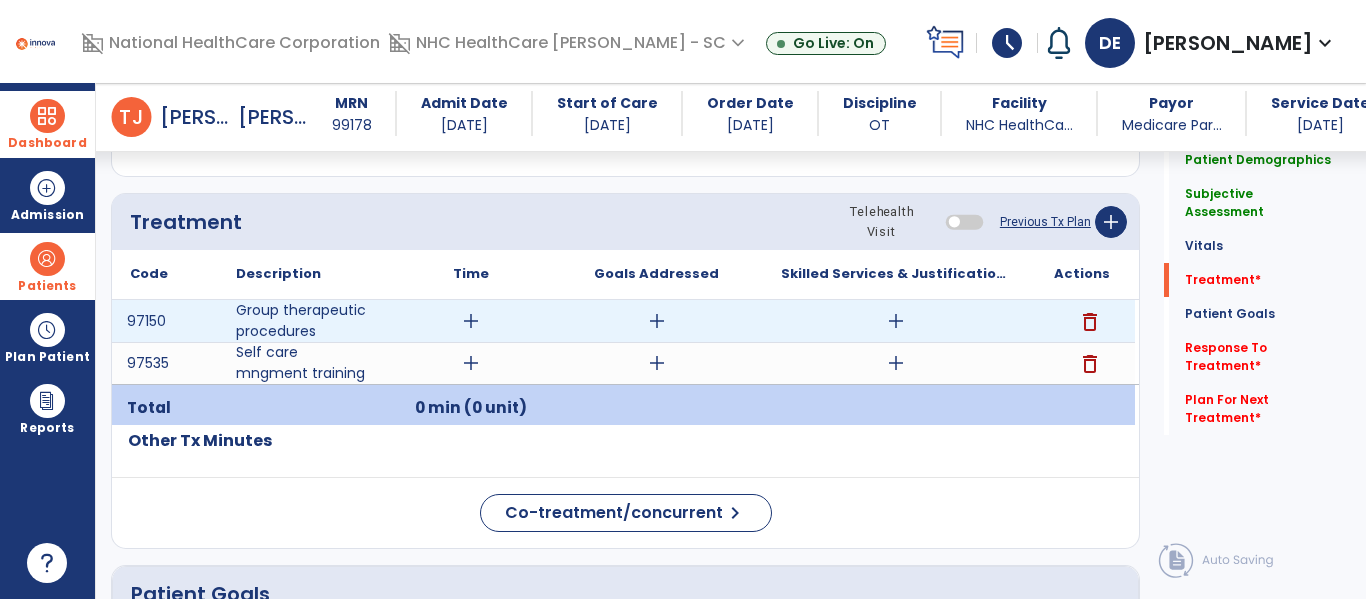 click on "add" at bounding box center (471, 321) 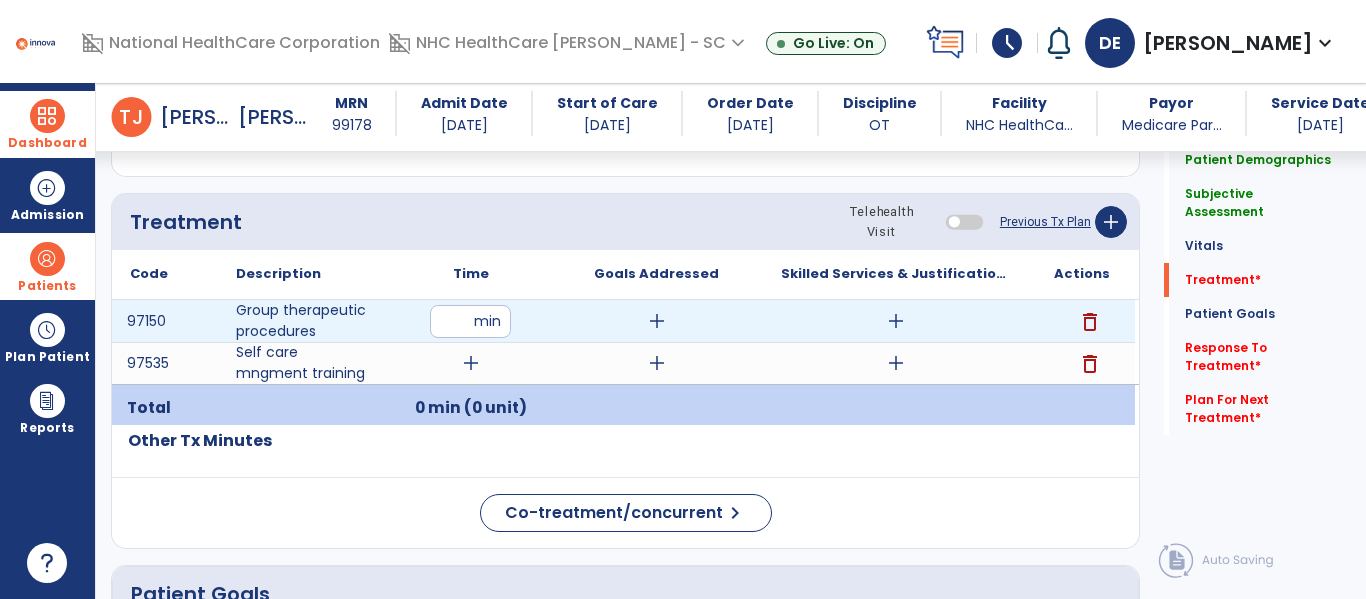 type on "**" 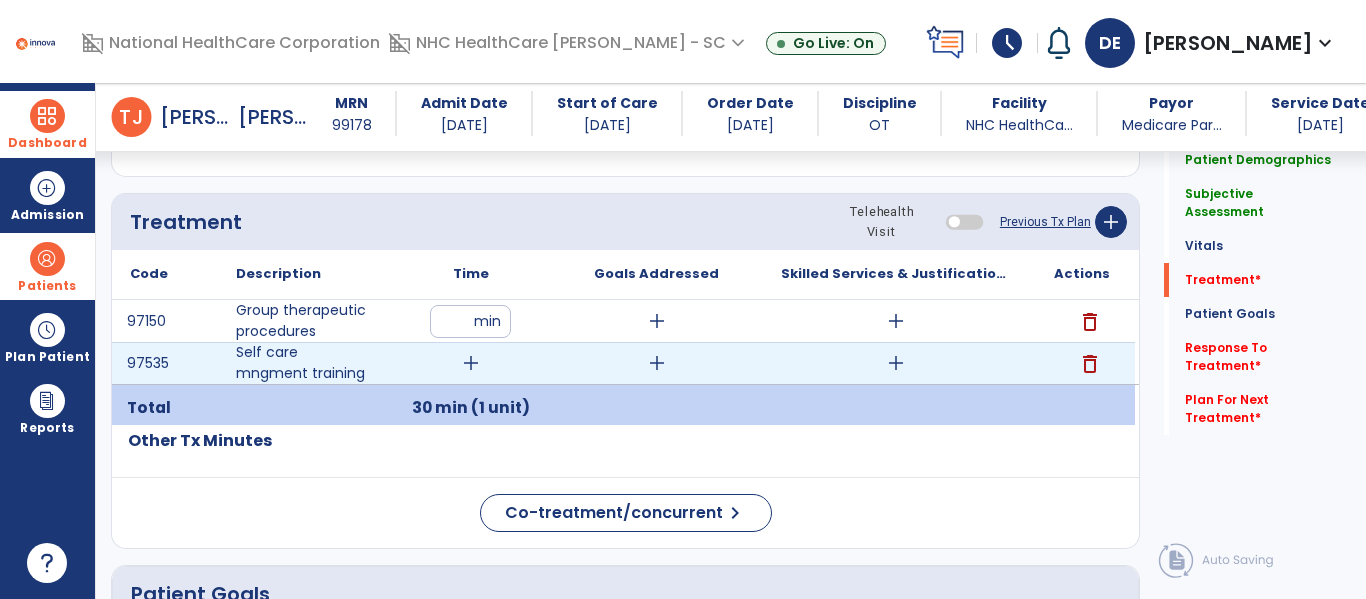 click on "add" at bounding box center (471, 363) 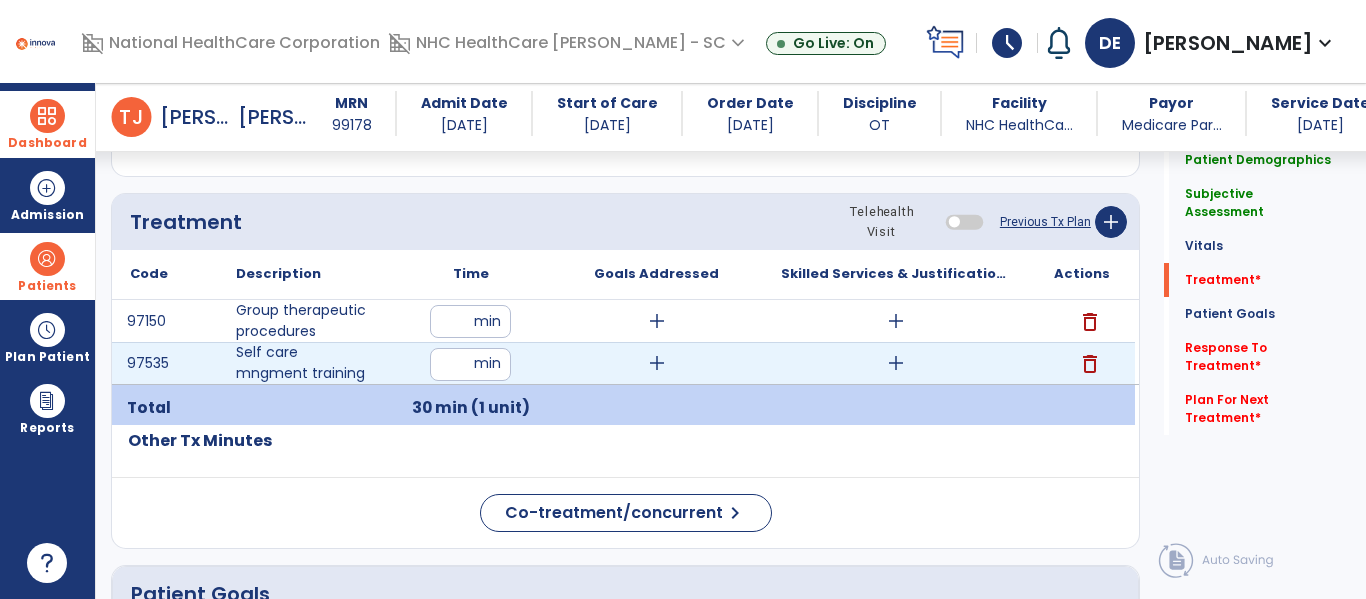 type on "**" 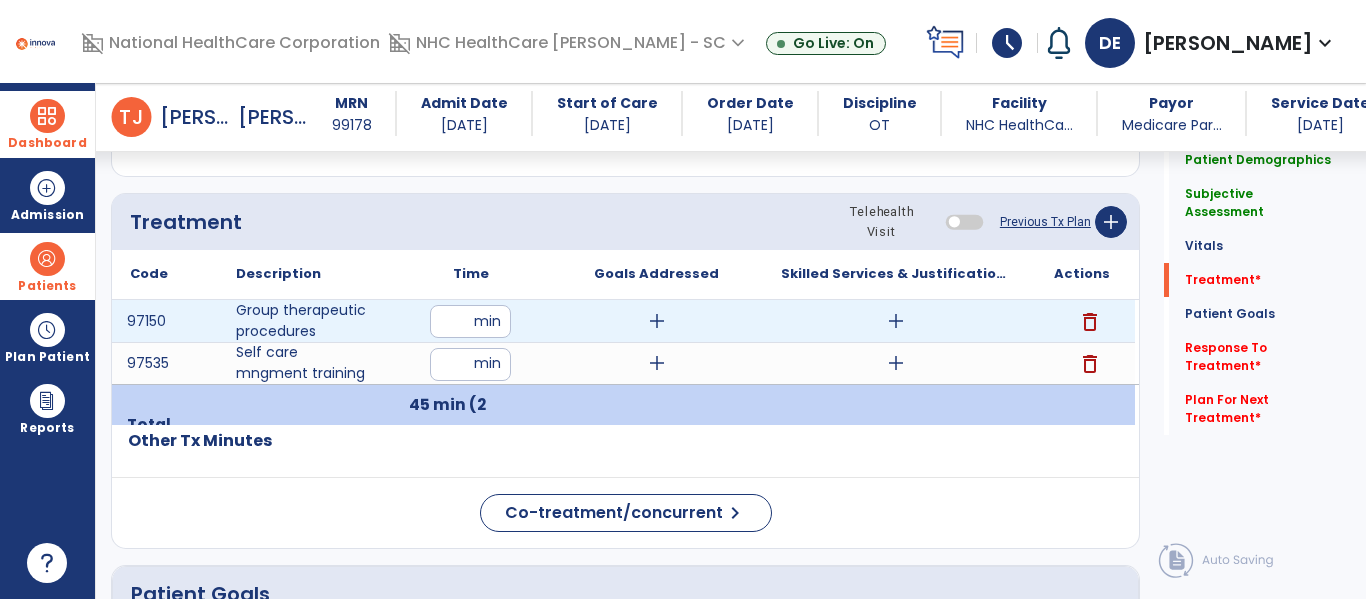 click on "add" at bounding box center (657, 321) 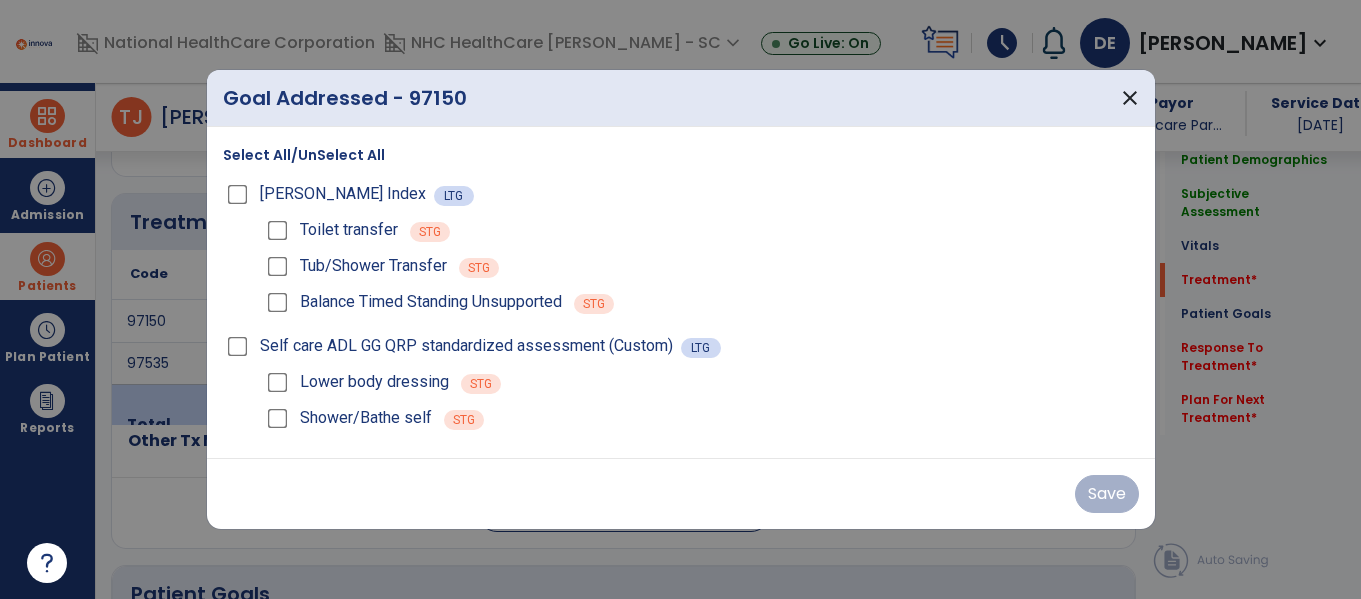 scroll, scrollTop: 1056, scrollLeft: 0, axis: vertical 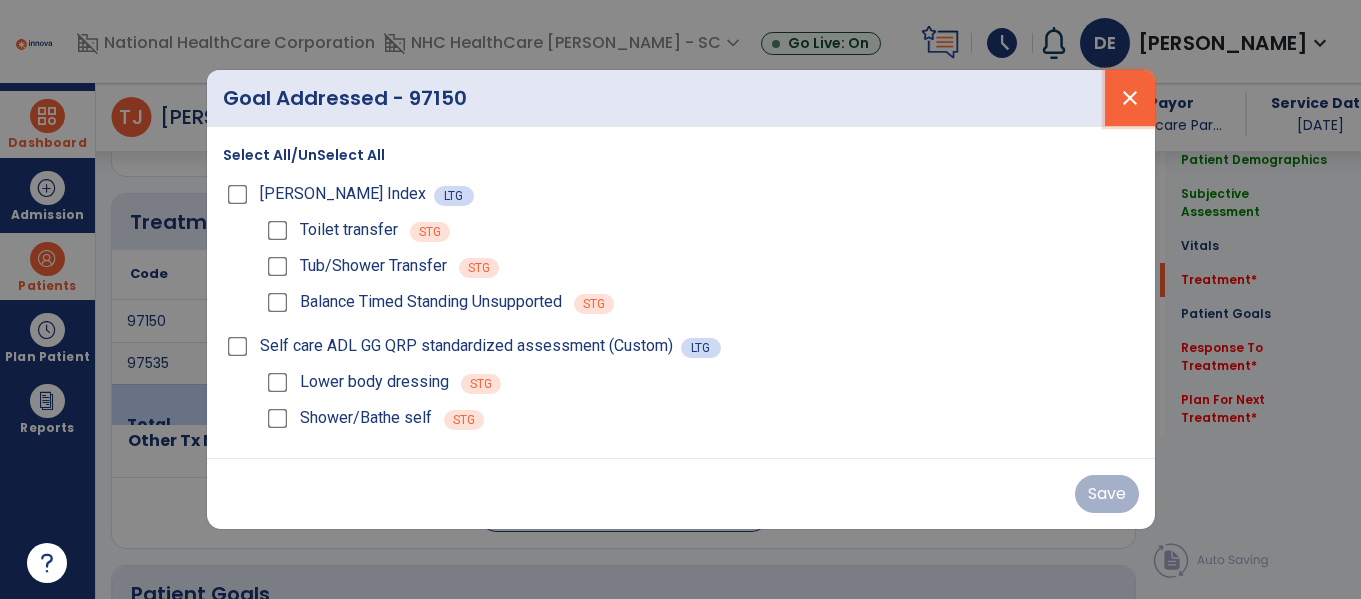 click on "close" at bounding box center (1130, 98) 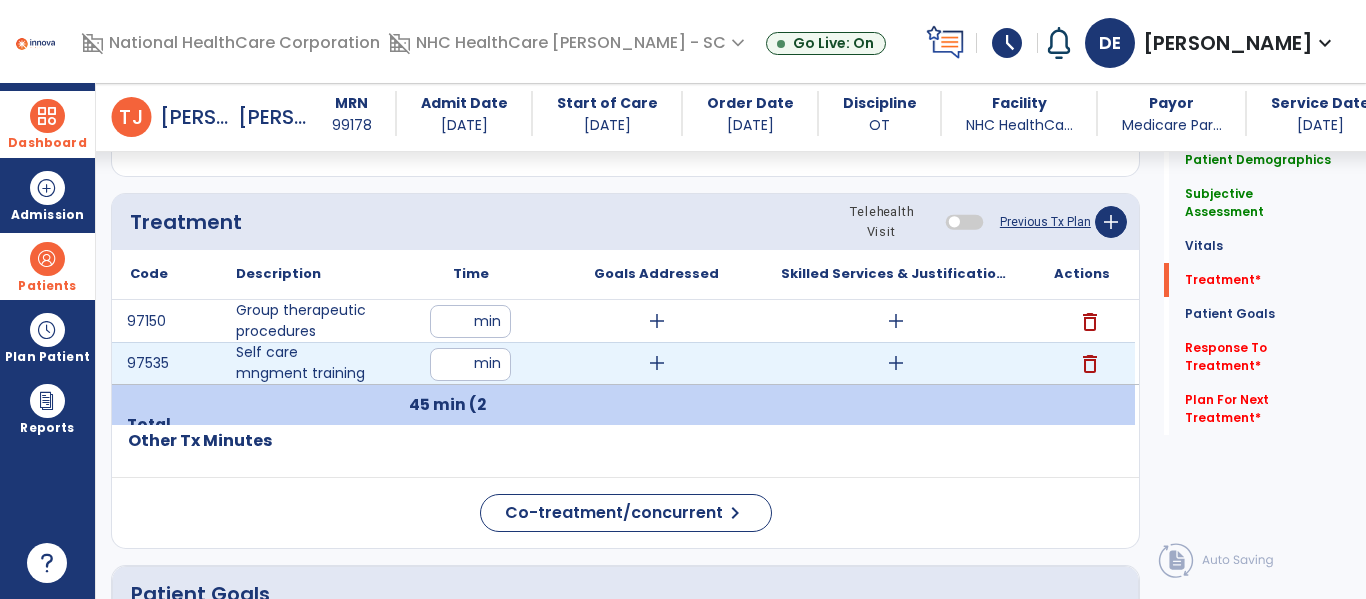 click on "add" at bounding box center [657, 363] 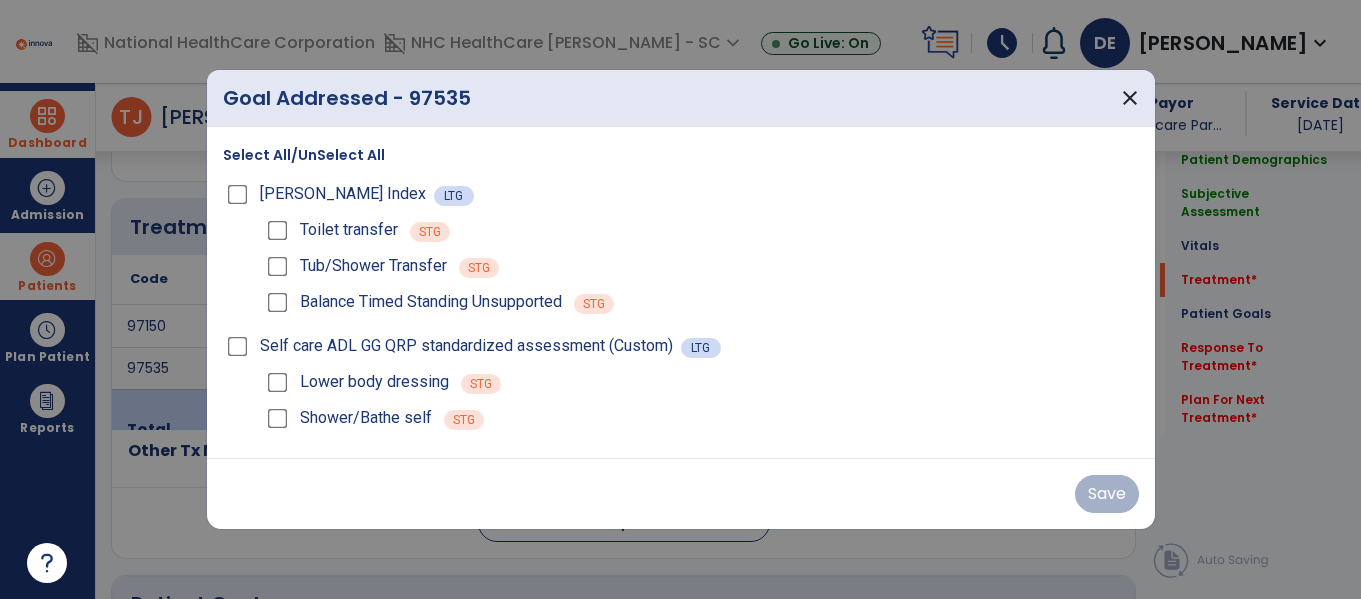 scroll, scrollTop: 1056, scrollLeft: 0, axis: vertical 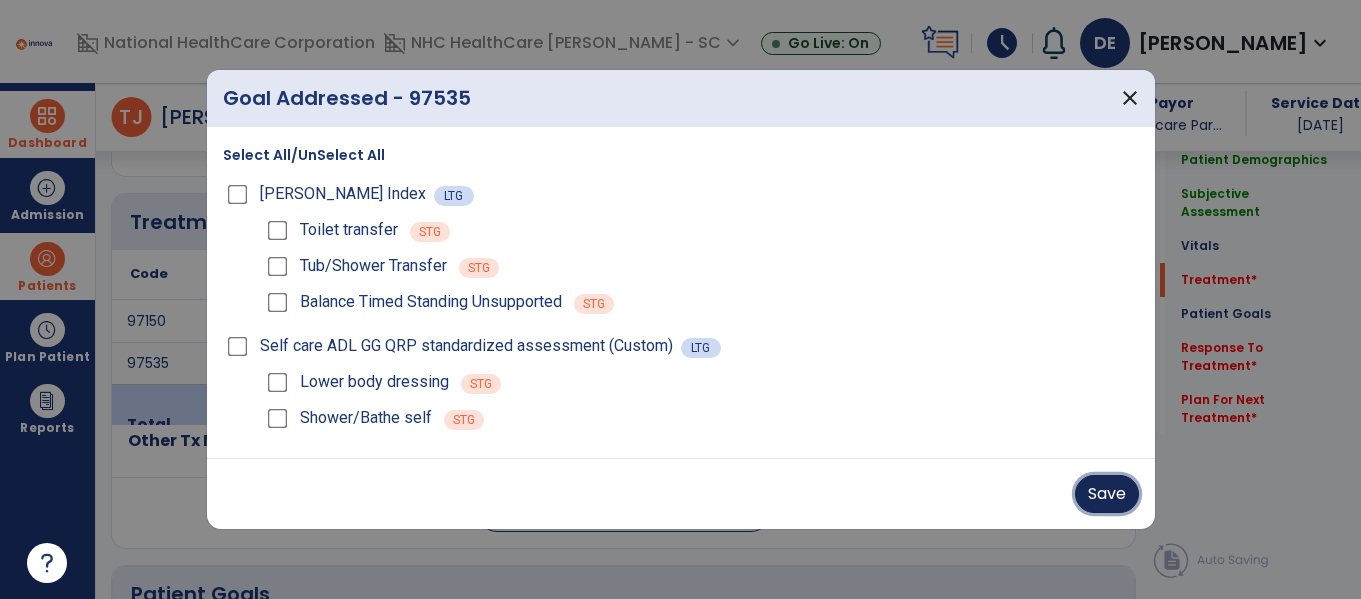 click on "Save" at bounding box center (1107, 494) 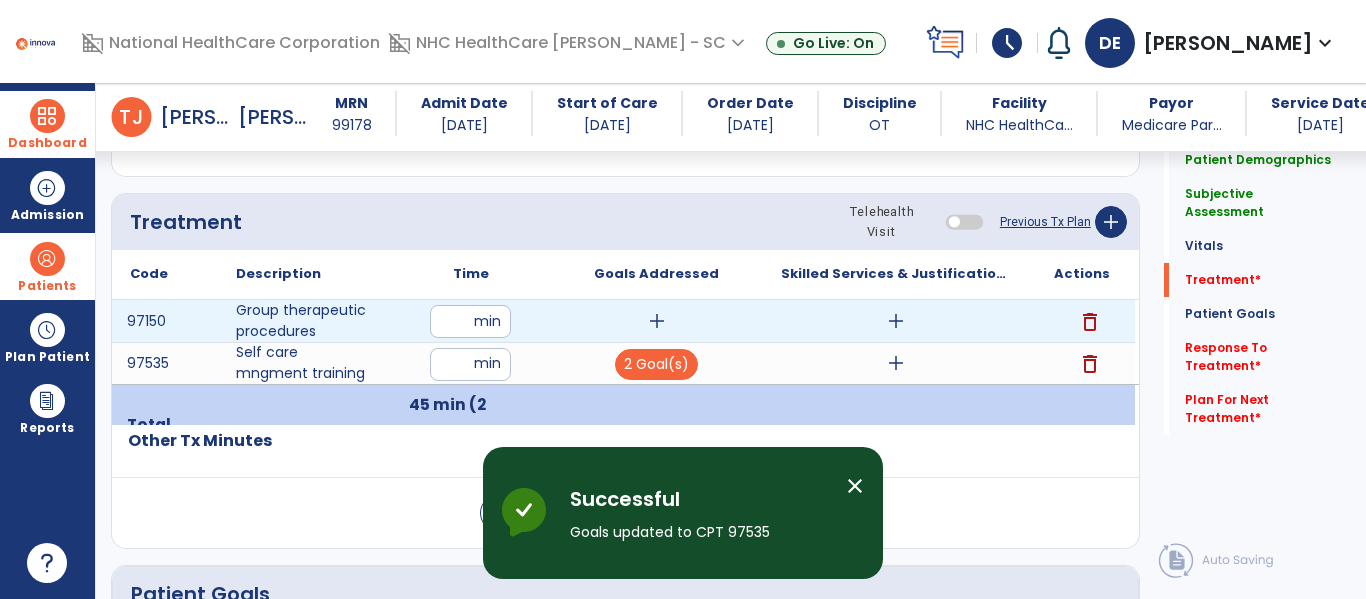 click on "add" at bounding box center [896, 321] 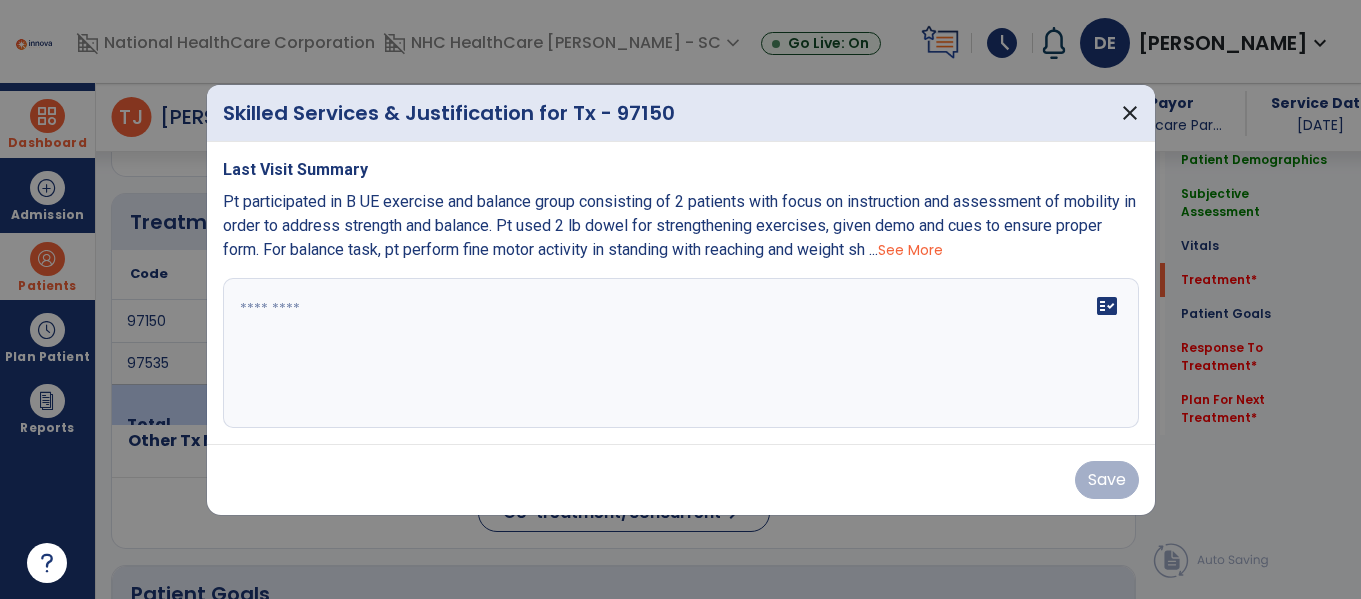 scroll, scrollTop: 1056, scrollLeft: 0, axis: vertical 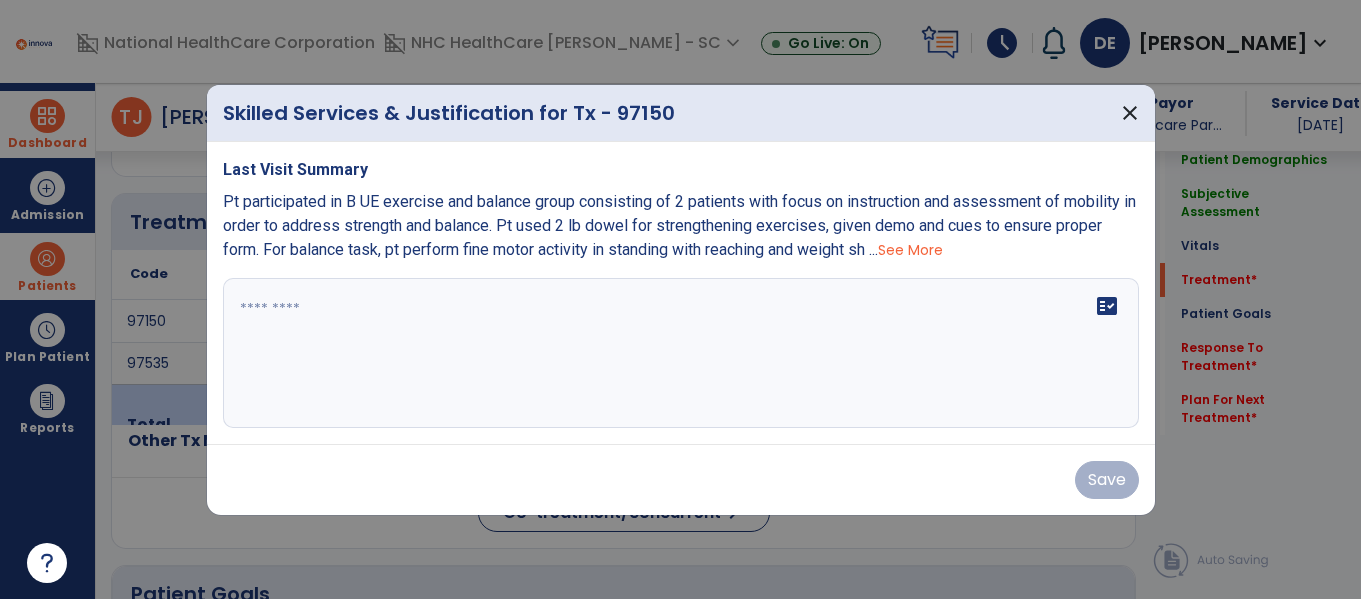 click on "fact_check" at bounding box center (681, 353) 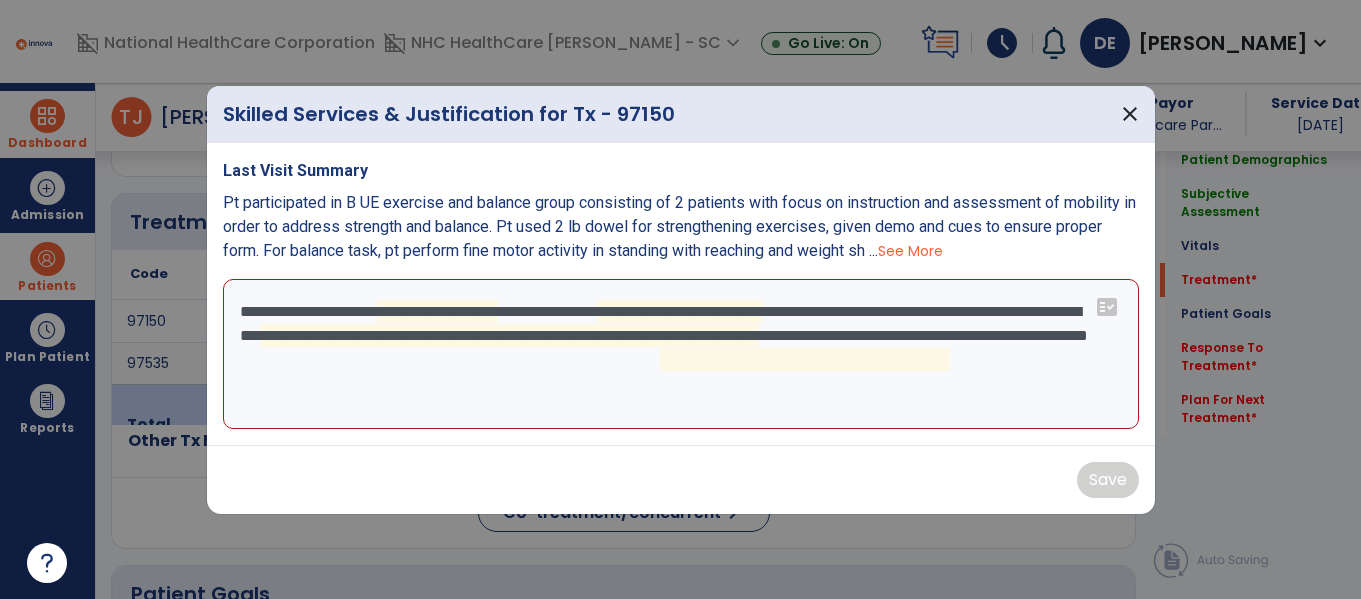 click on "**********" at bounding box center [681, 354] 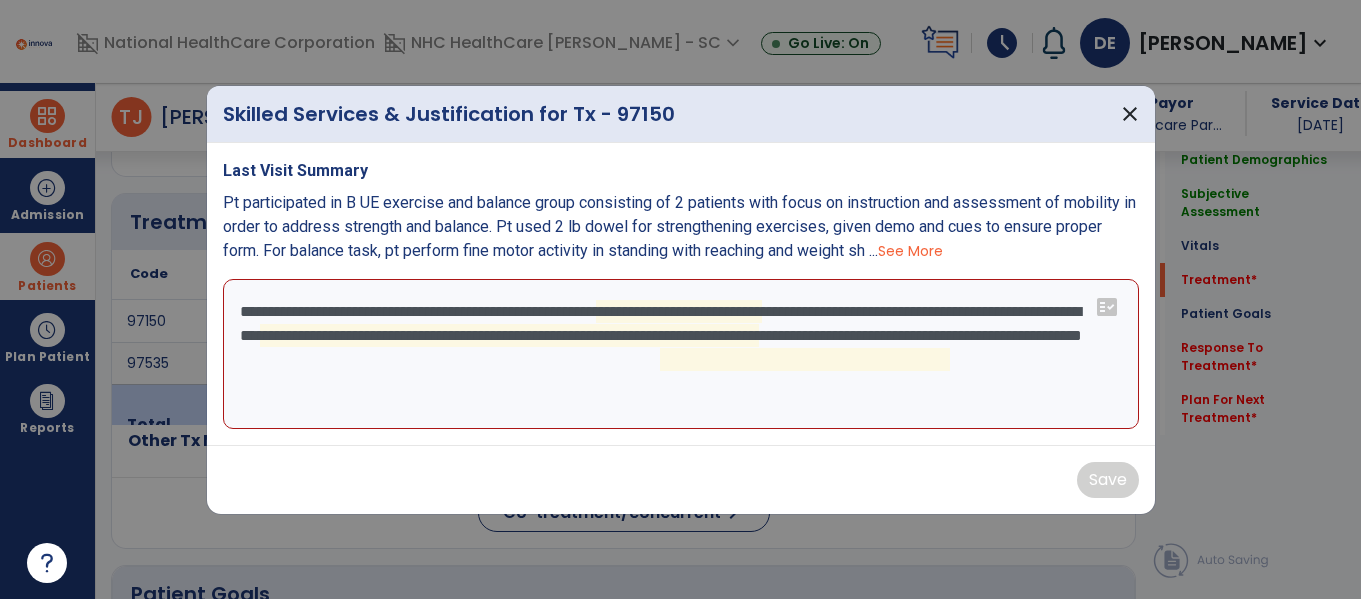click on "**********" at bounding box center [681, 354] 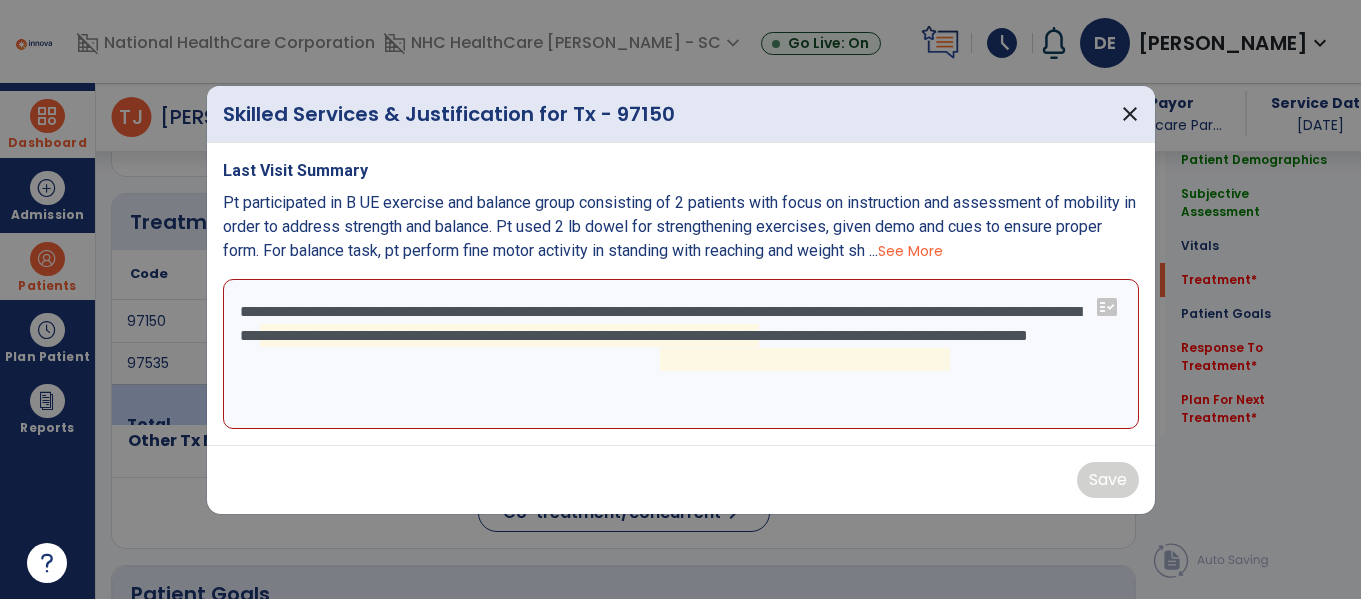 click on "**********" at bounding box center (681, 354) 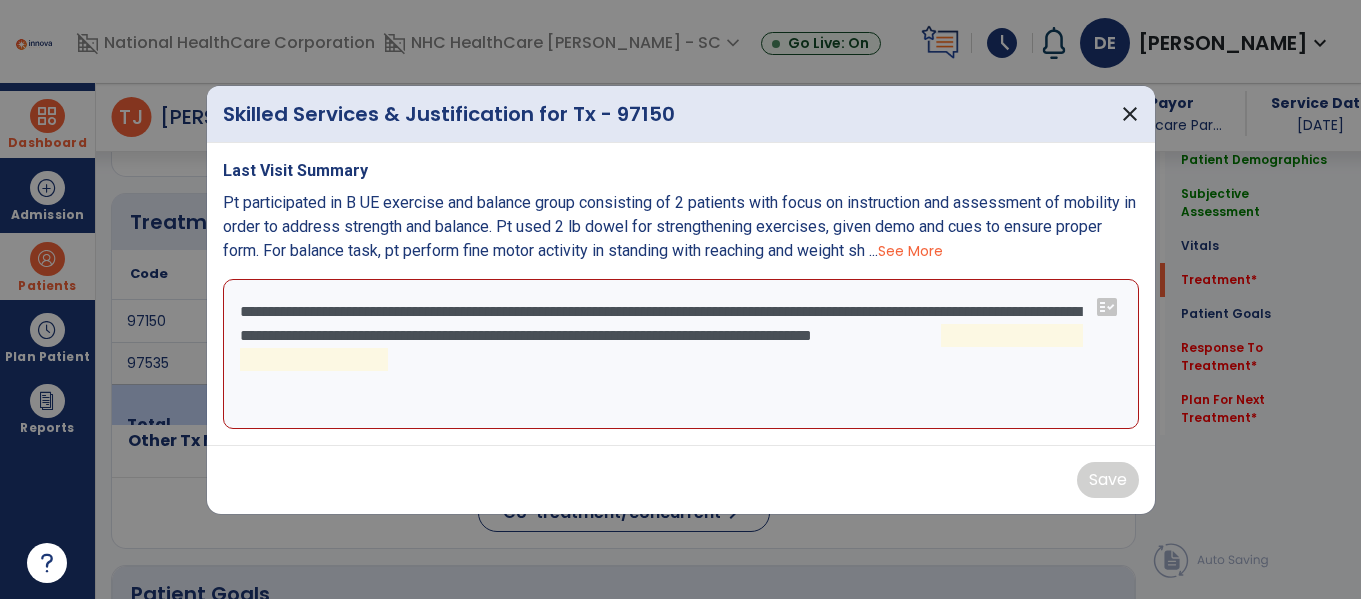 click on "**********" at bounding box center [681, 354] 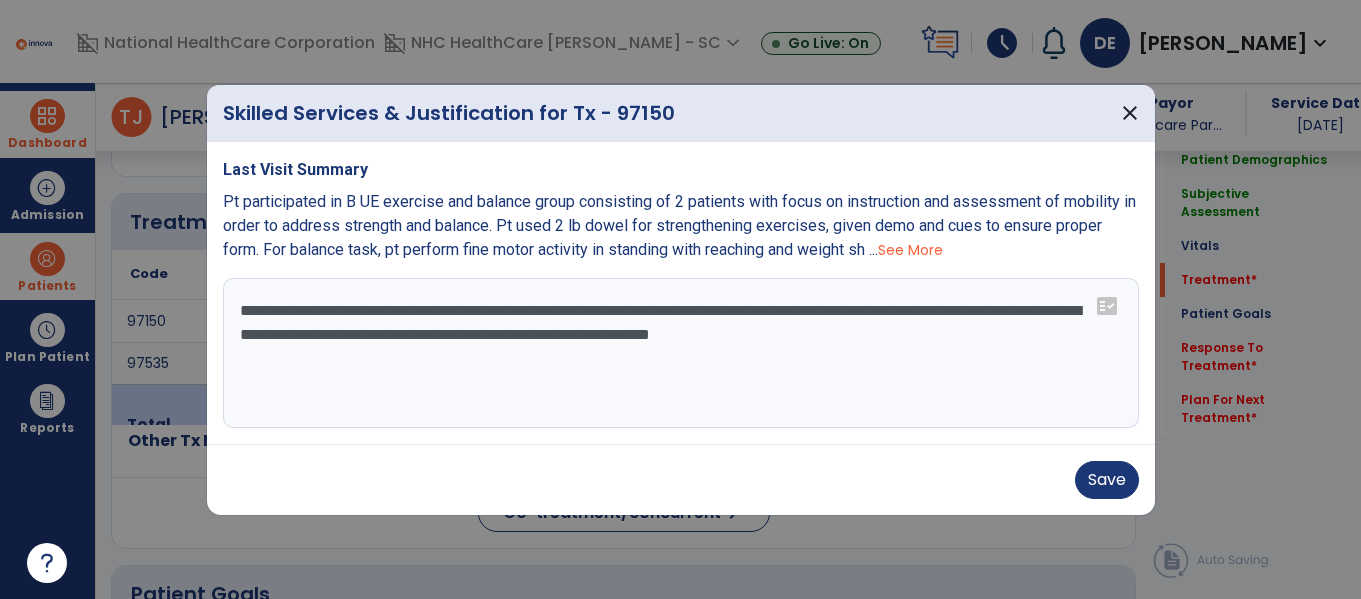 click on "**********" at bounding box center [681, 353] 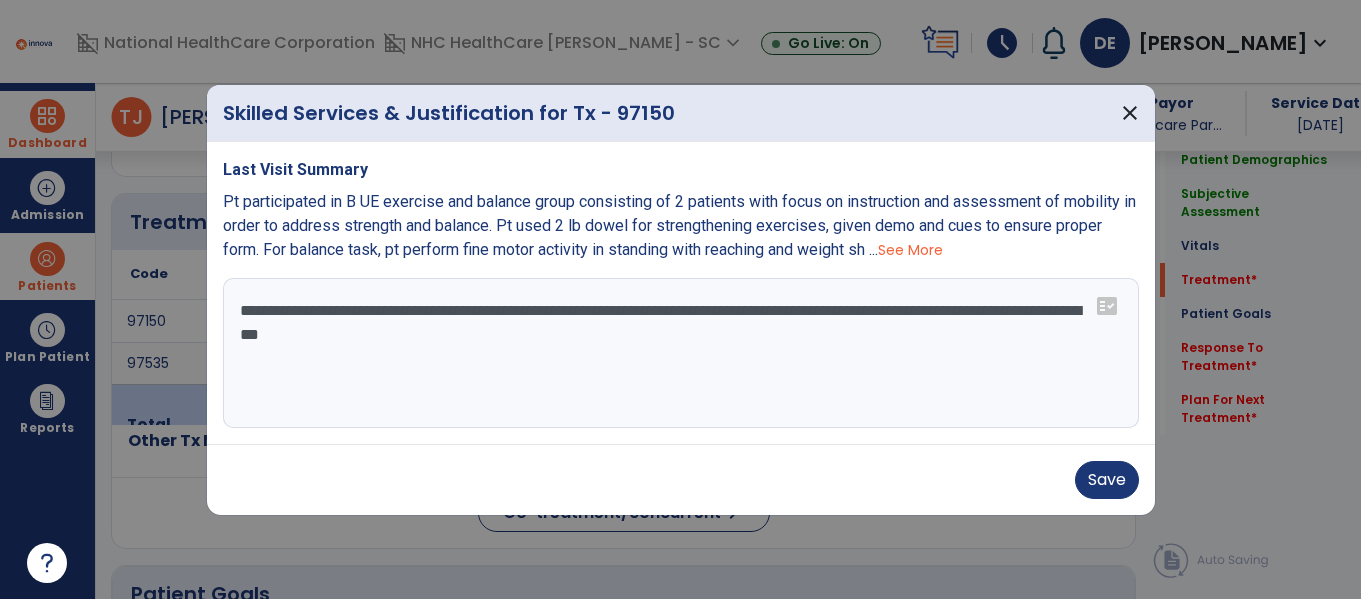 click on "**********" at bounding box center (681, 353) 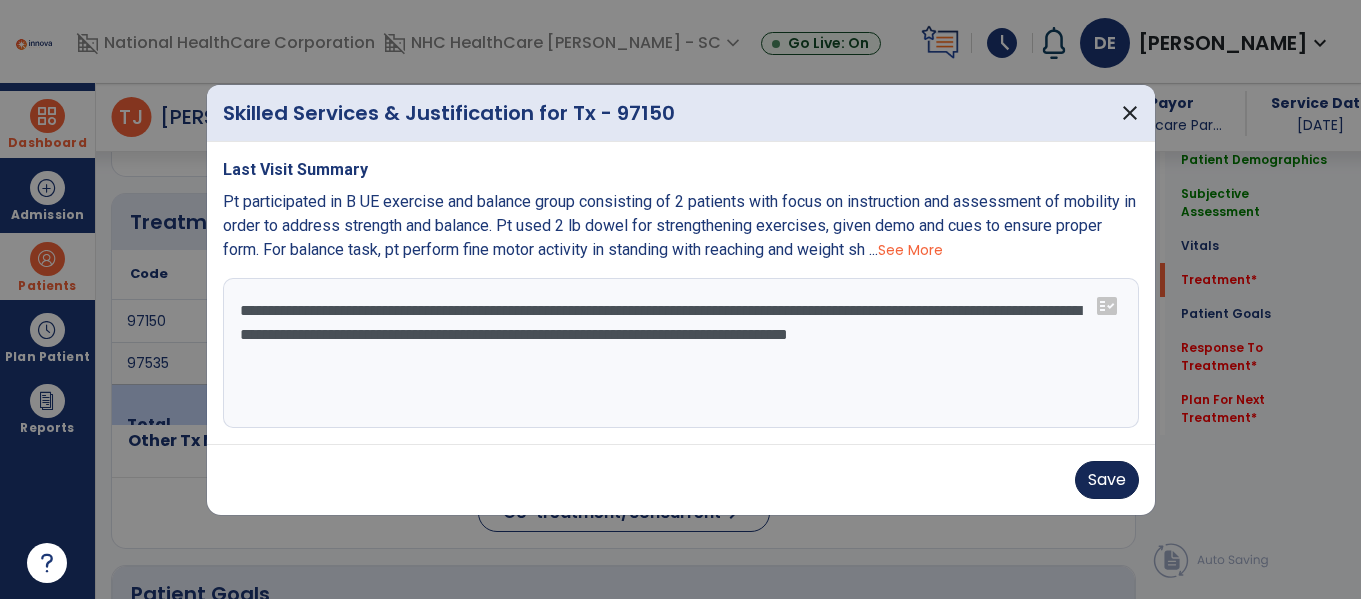 type on "**********" 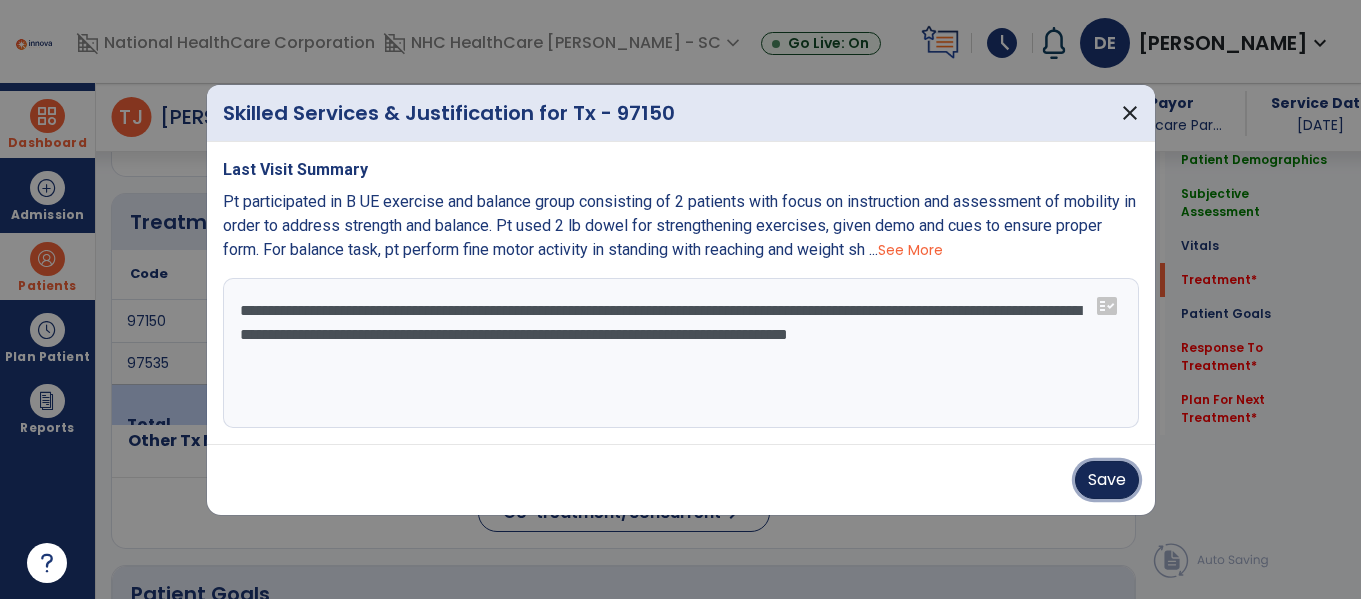 click on "Save" at bounding box center (1107, 480) 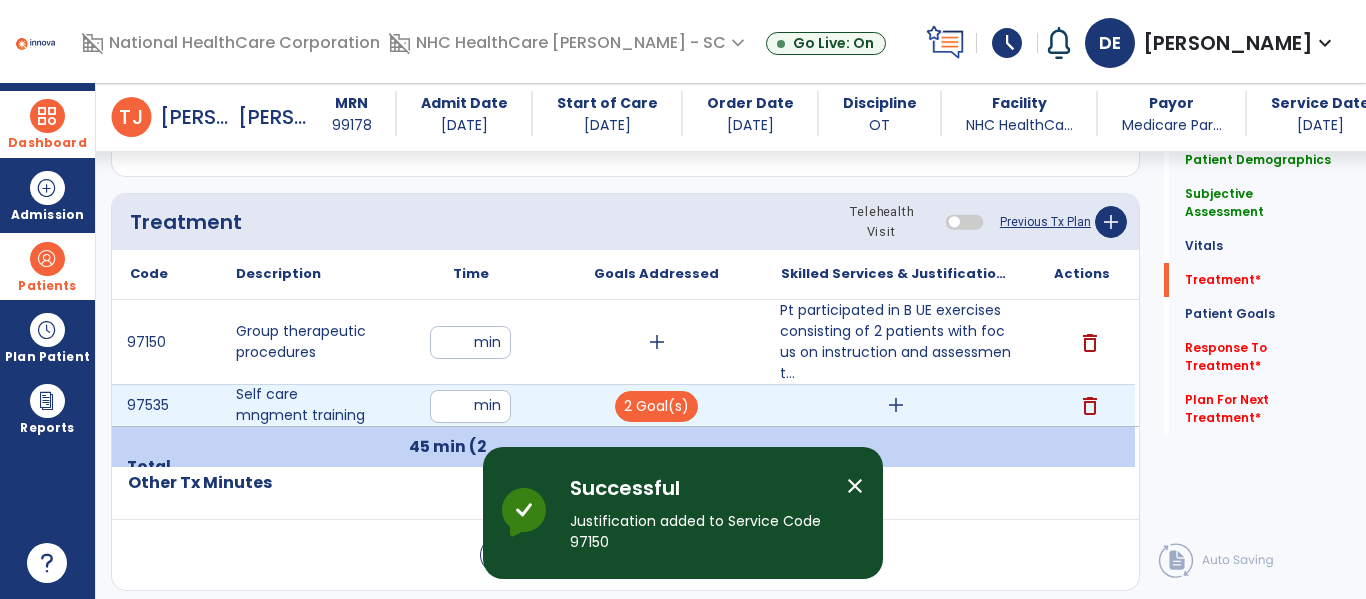 click on "add" at bounding box center (896, 405) 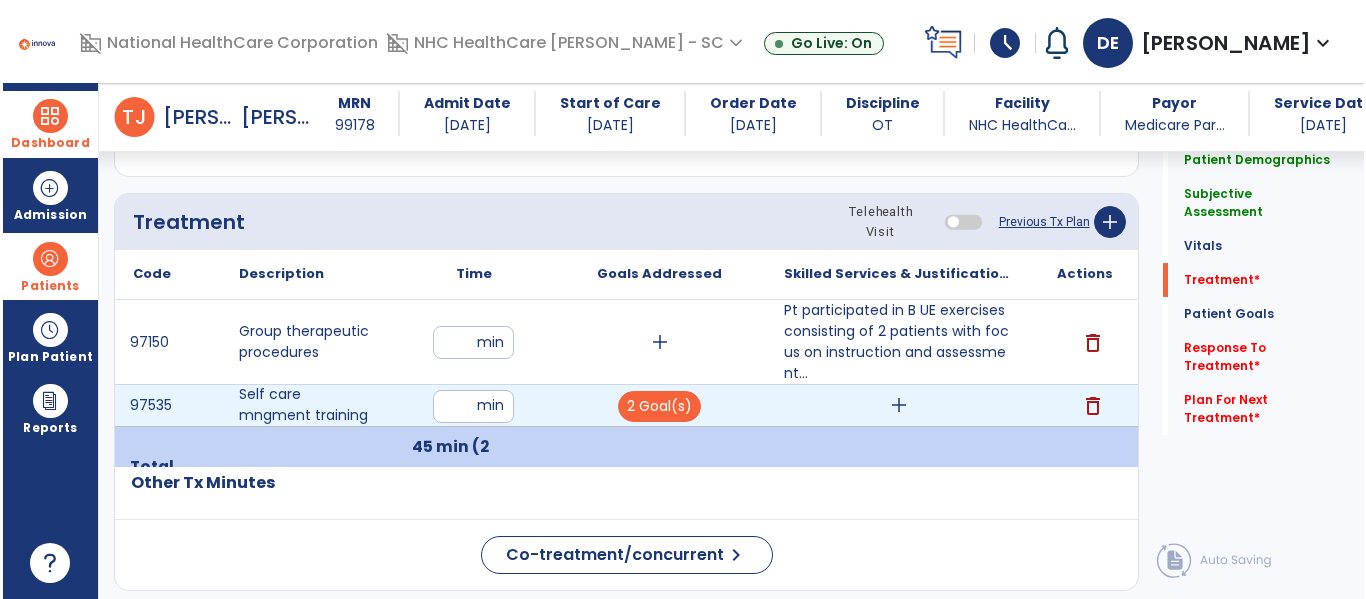 scroll, scrollTop: 1056, scrollLeft: 0, axis: vertical 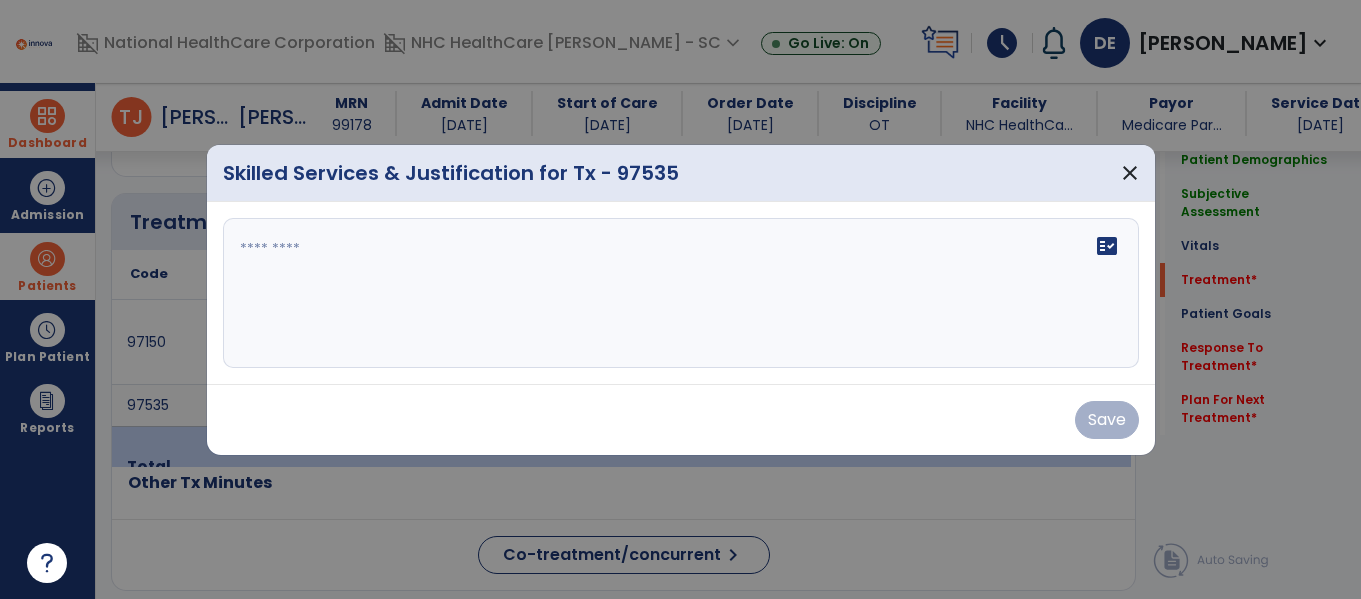 click on "fact_check" at bounding box center [681, 293] 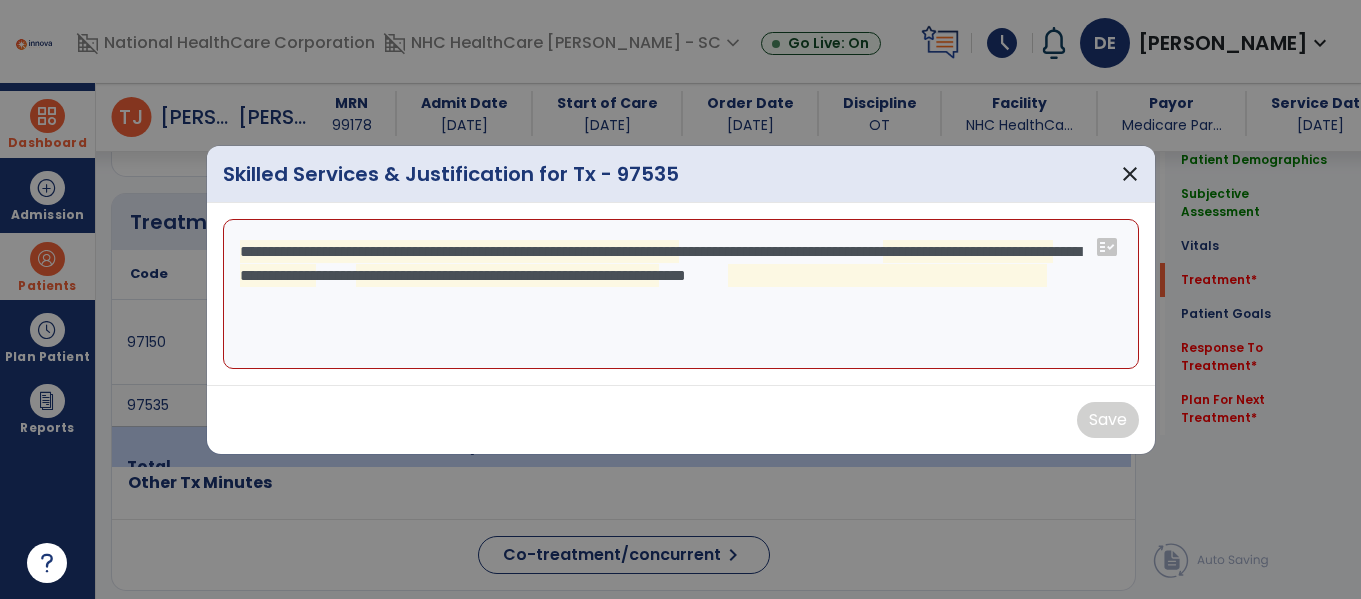 click on "**********" at bounding box center [681, 294] 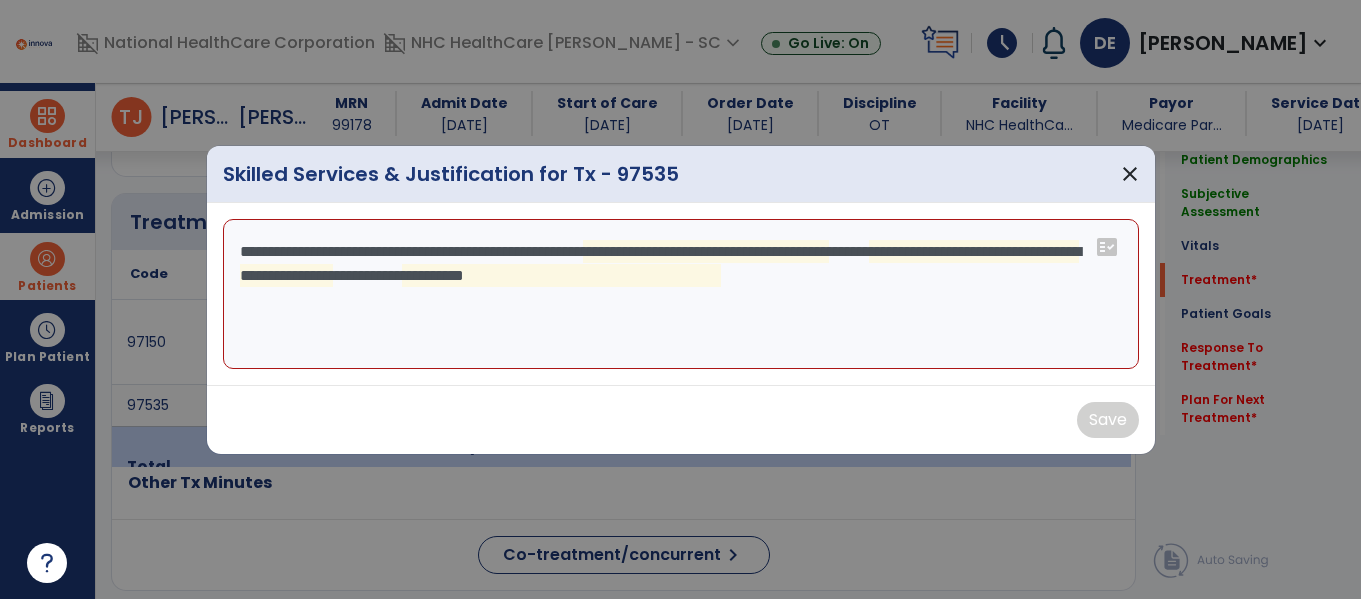 click on "**********" at bounding box center (681, 294) 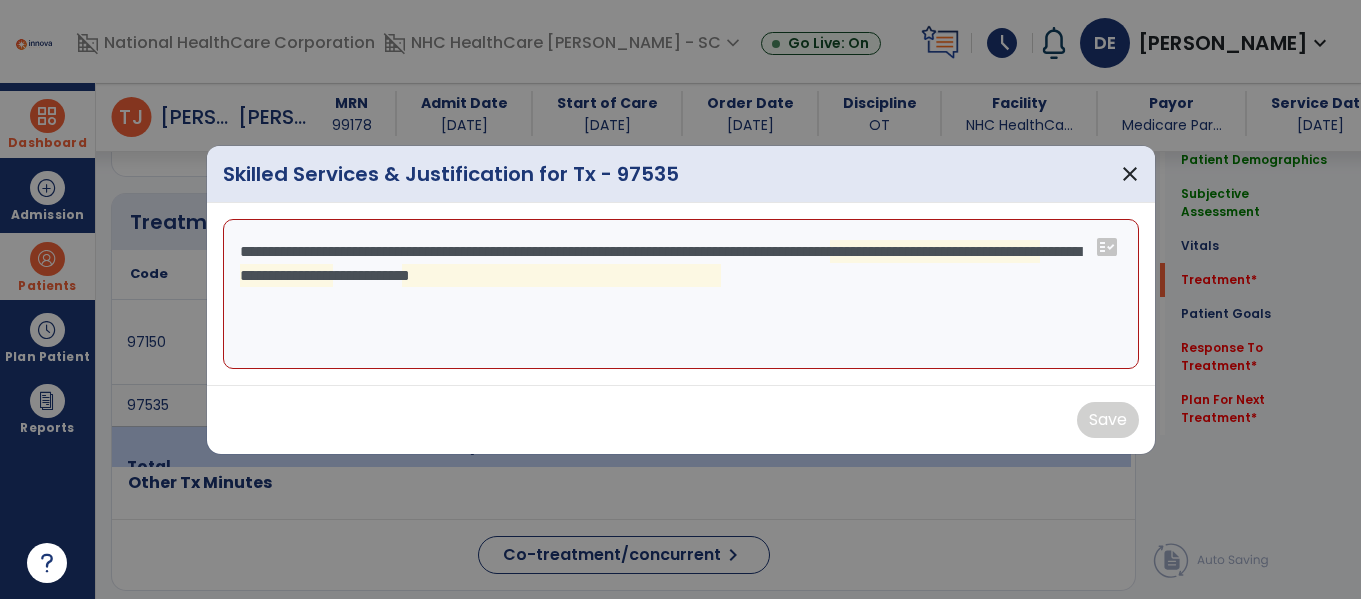 click on "**********" at bounding box center [681, 294] 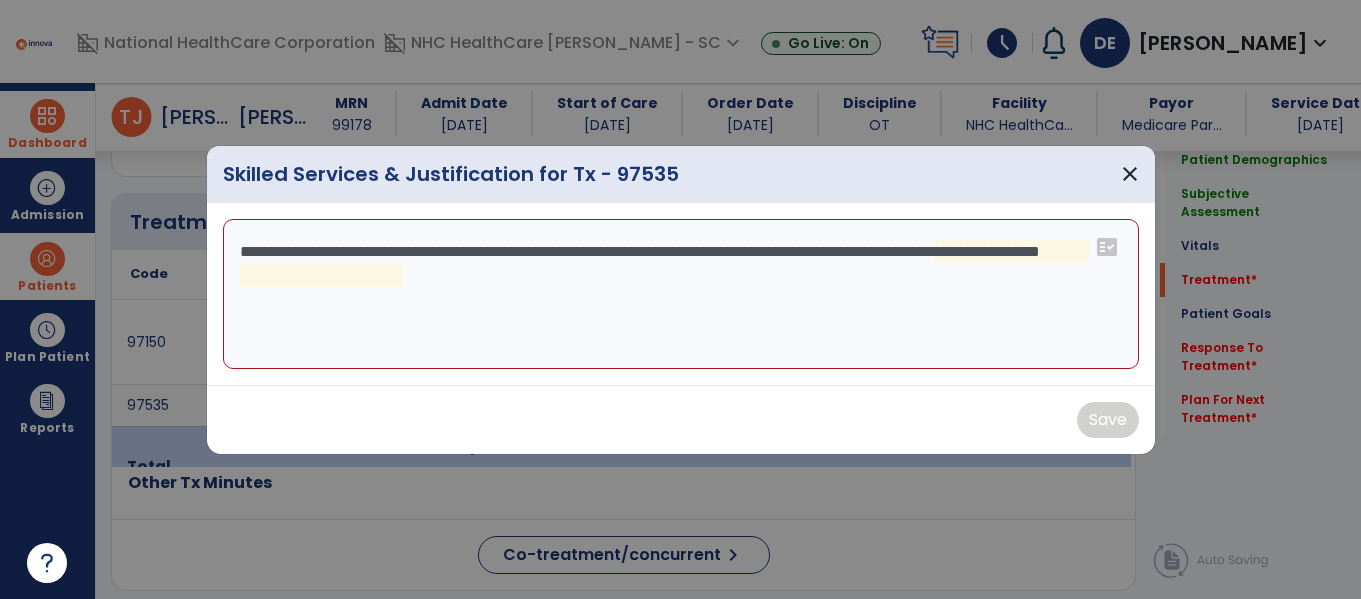 click on "**********" at bounding box center (681, 294) 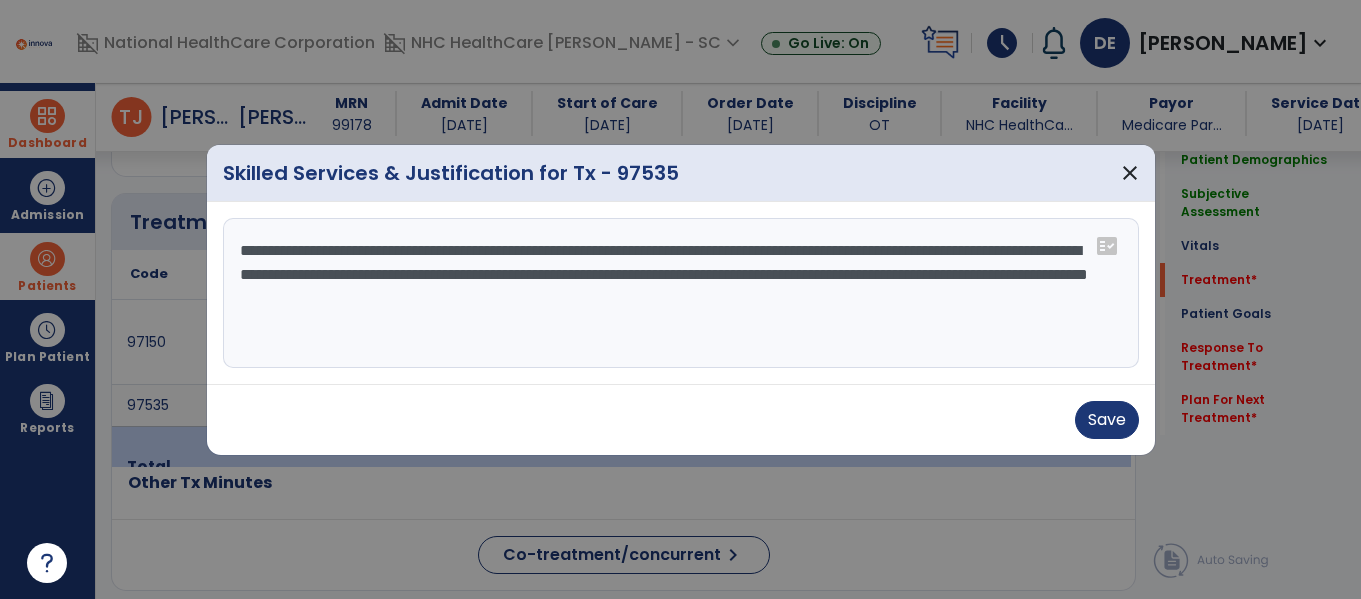 click on "**********" at bounding box center [681, 293] 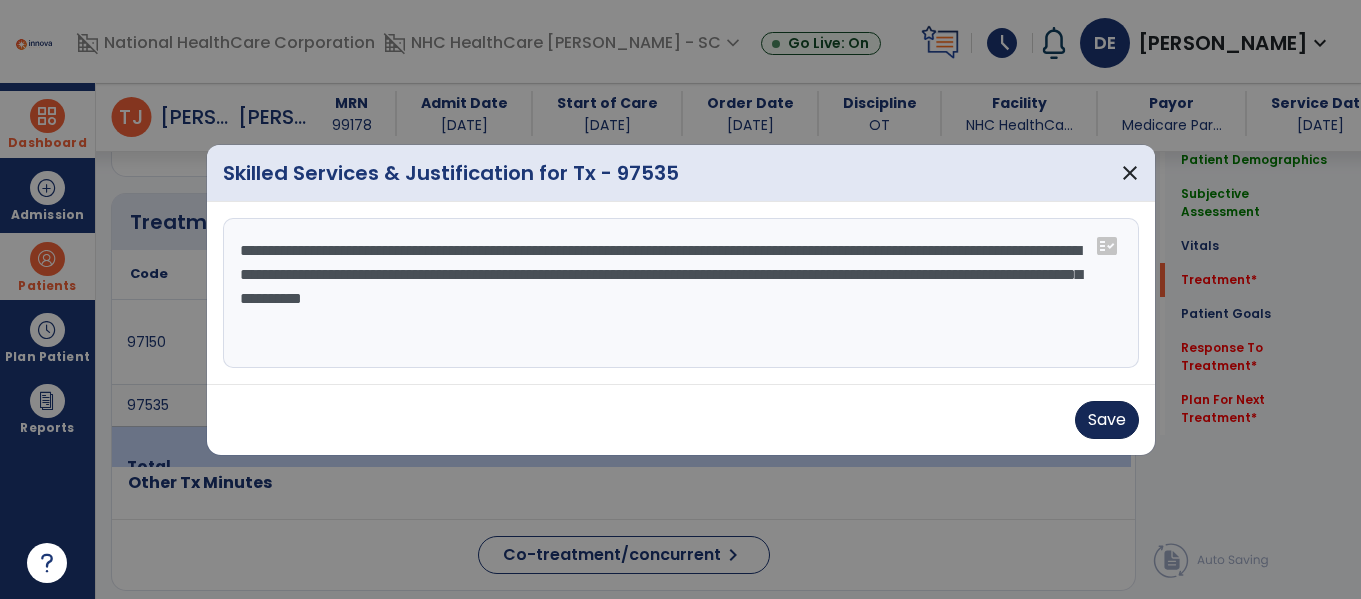 type on "**********" 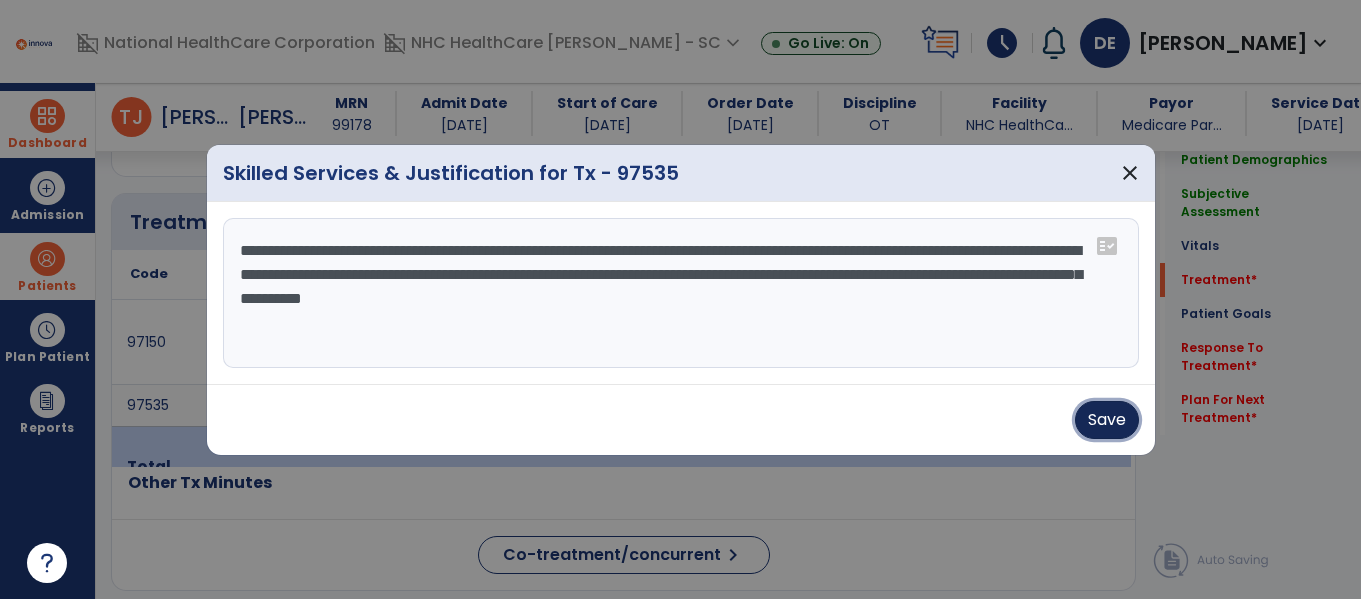 click on "Save" at bounding box center [1107, 420] 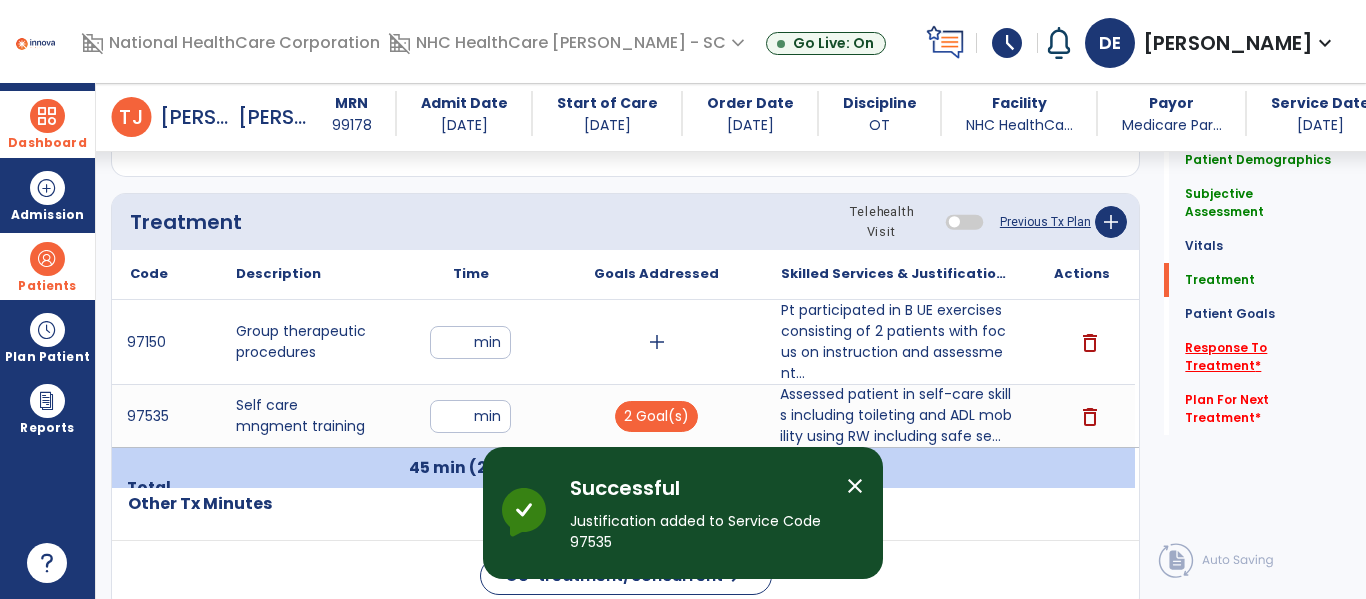 click on "Response To Treatment   *" 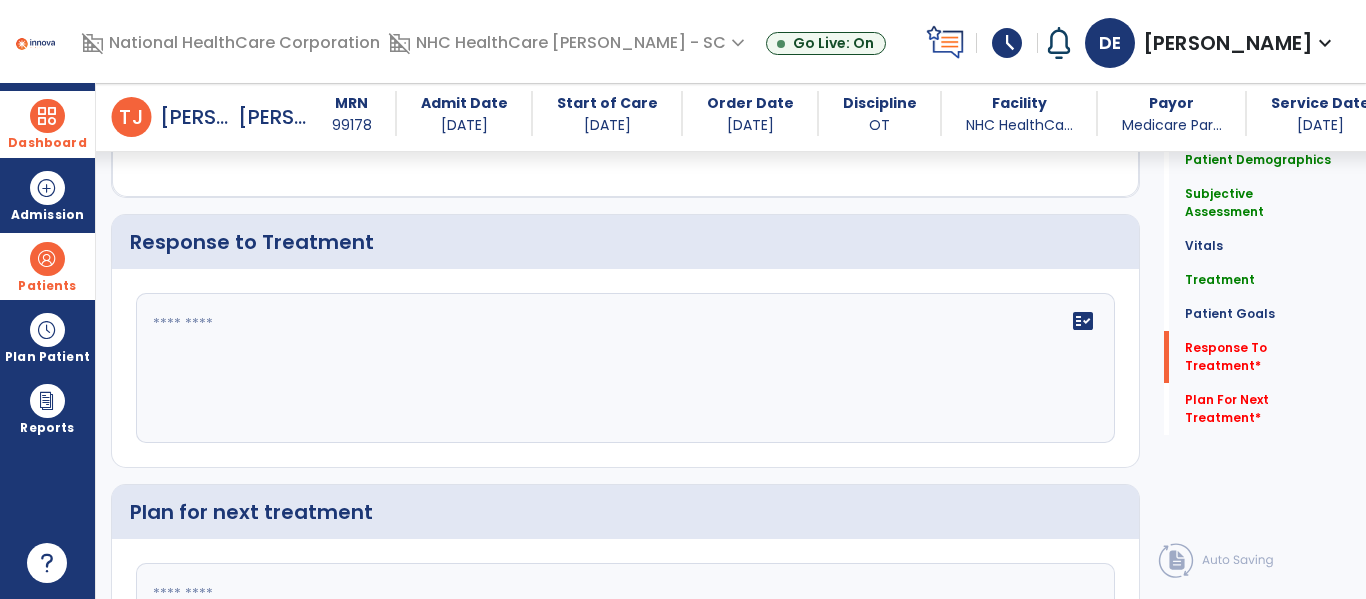 scroll, scrollTop: 2641, scrollLeft: 0, axis: vertical 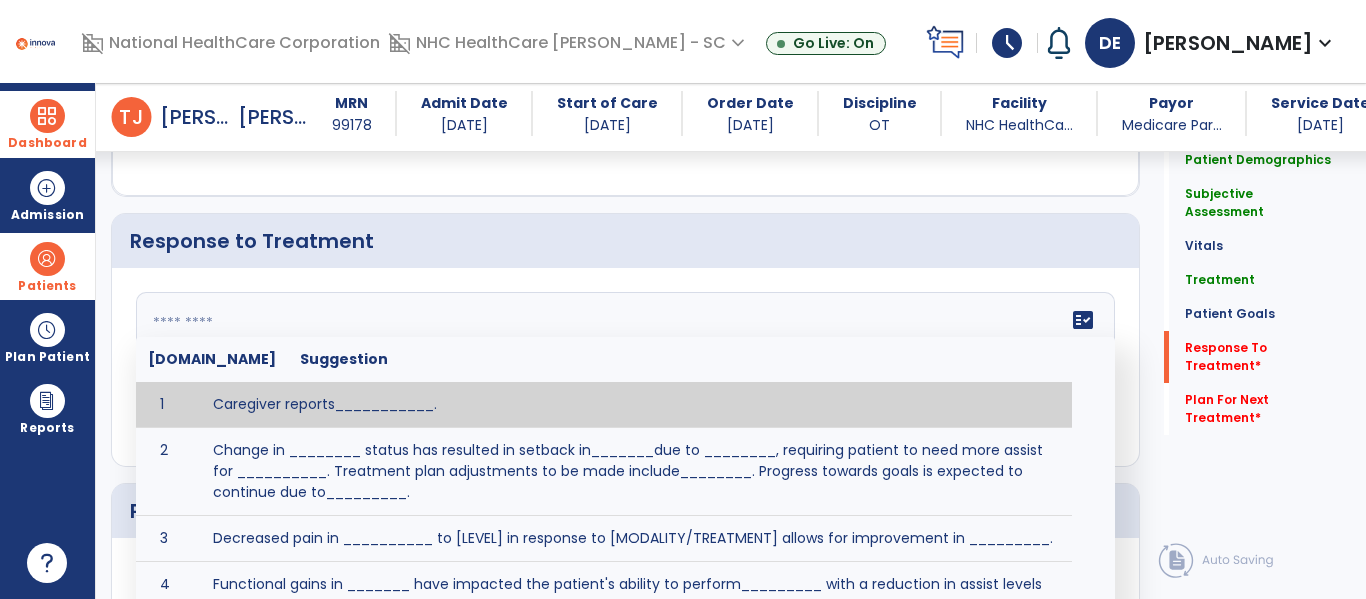 click on "fact_check  [DOMAIN_NAME] Suggestion 1 Caregiver reports___________. 2 Change in ________ status has resulted in setback in_______due to ________, requiring patient to need more assist for __________.   Treatment plan adjustments to be made include________.  Progress towards goals is expected to continue due to_________. 3 Decreased pain in __________ to [LEVEL] in response to [MODALITY/TREATMENT] allows for improvement in _________. 4 Functional gains in _______ have impacted the patient's ability to perform_________ with a reduction in assist levels to_________. 5 Functional progress this week has been significant due to__________. 6 Gains in ________ have improved the patient's ability to perform ______with decreased levels of assist to___________. 7 Improvement in ________allows patient to tolerate higher levels of challenges in_________. 8 Pain in [AREA] has decreased to [LEVEL] in response to [TREATMENT/MODALITY], allowing fore ease in completing__________. 9 10 11 12 13 14 15 16 17 18 19 20 21" 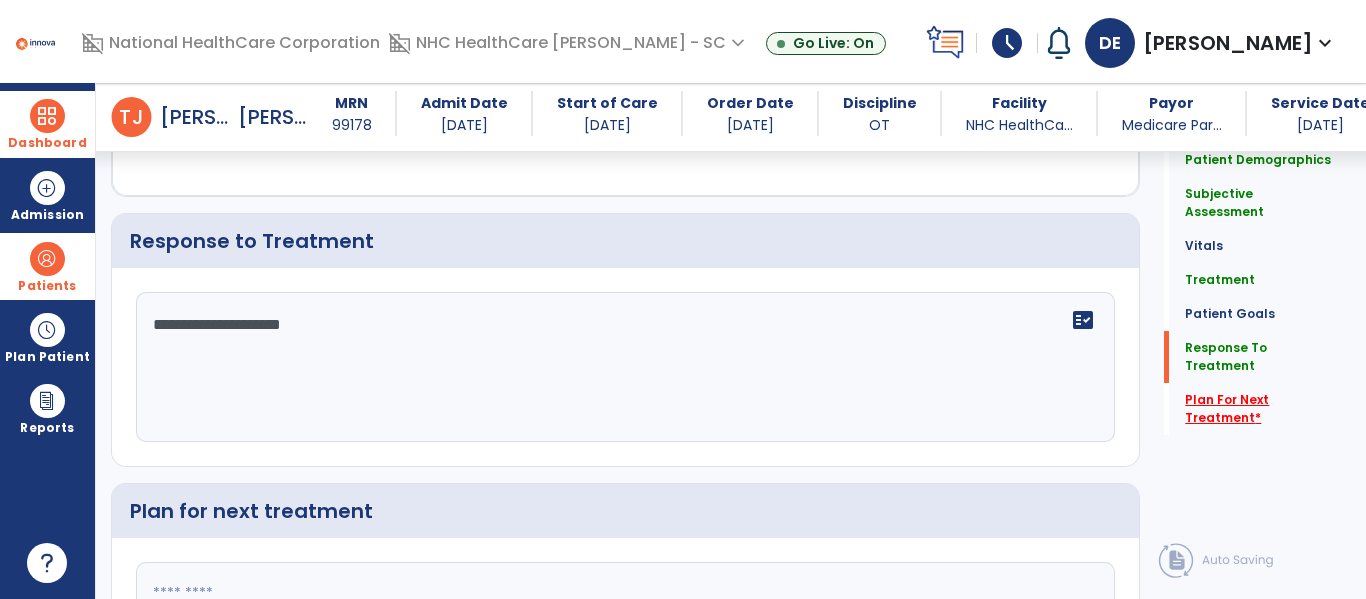 type on "**********" 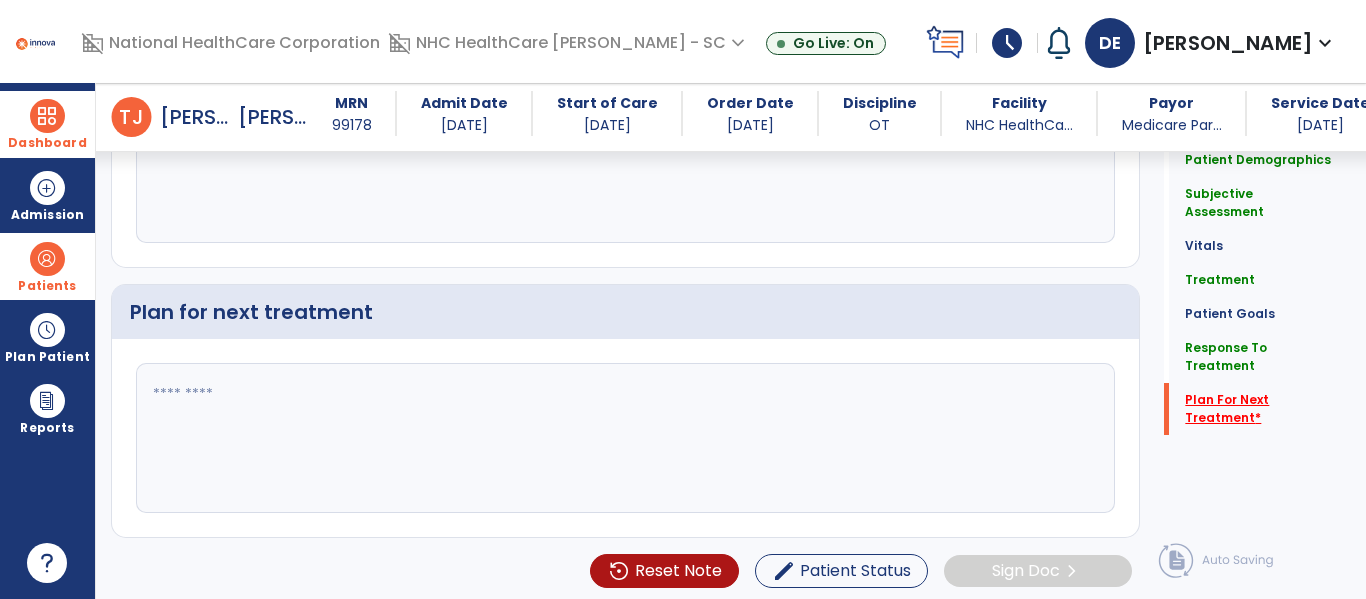 scroll, scrollTop: 2846, scrollLeft: 0, axis: vertical 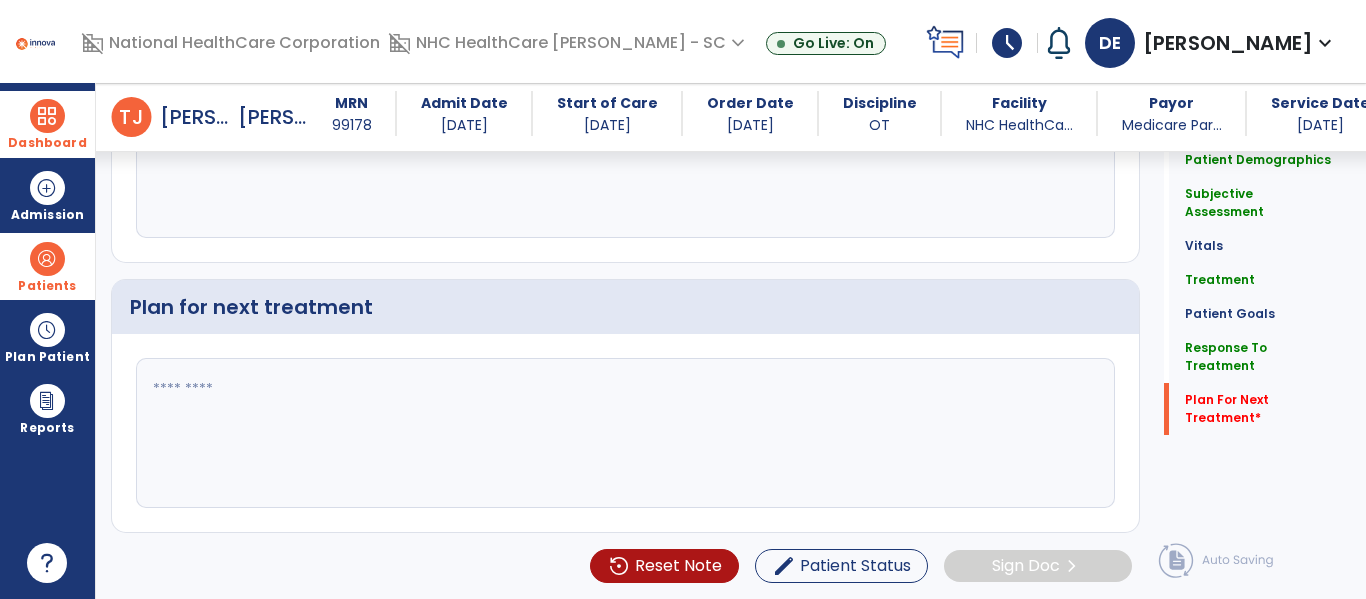 click 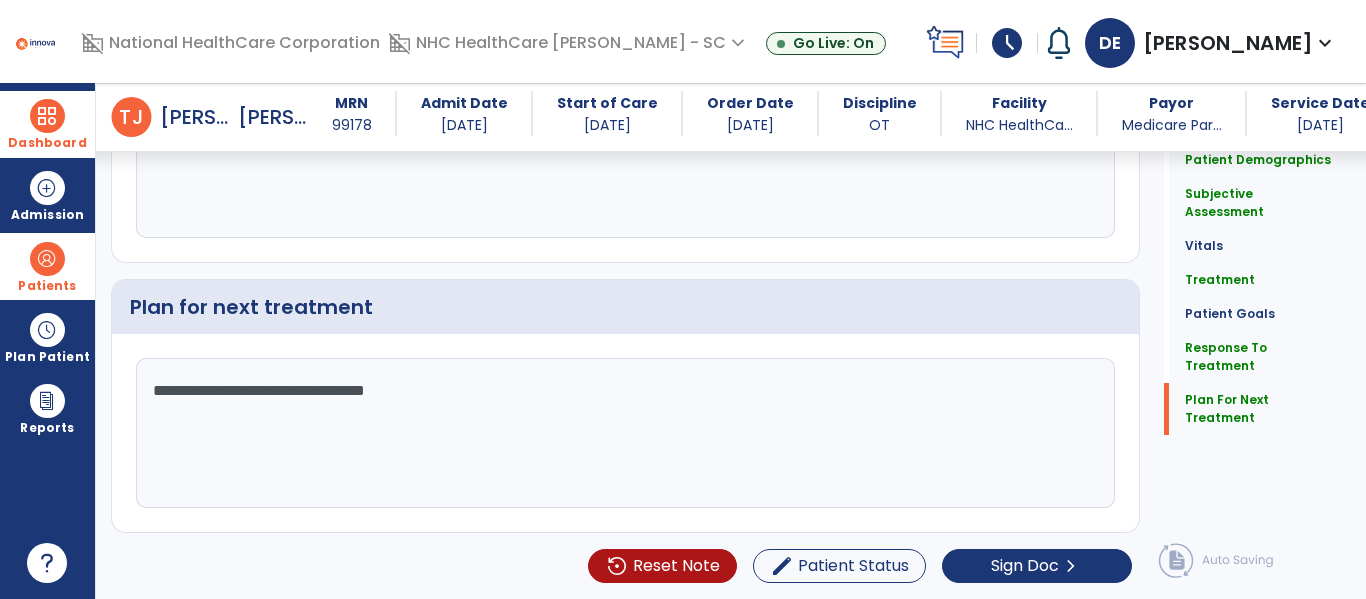scroll, scrollTop: 2846, scrollLeft: 0, axis: vertical 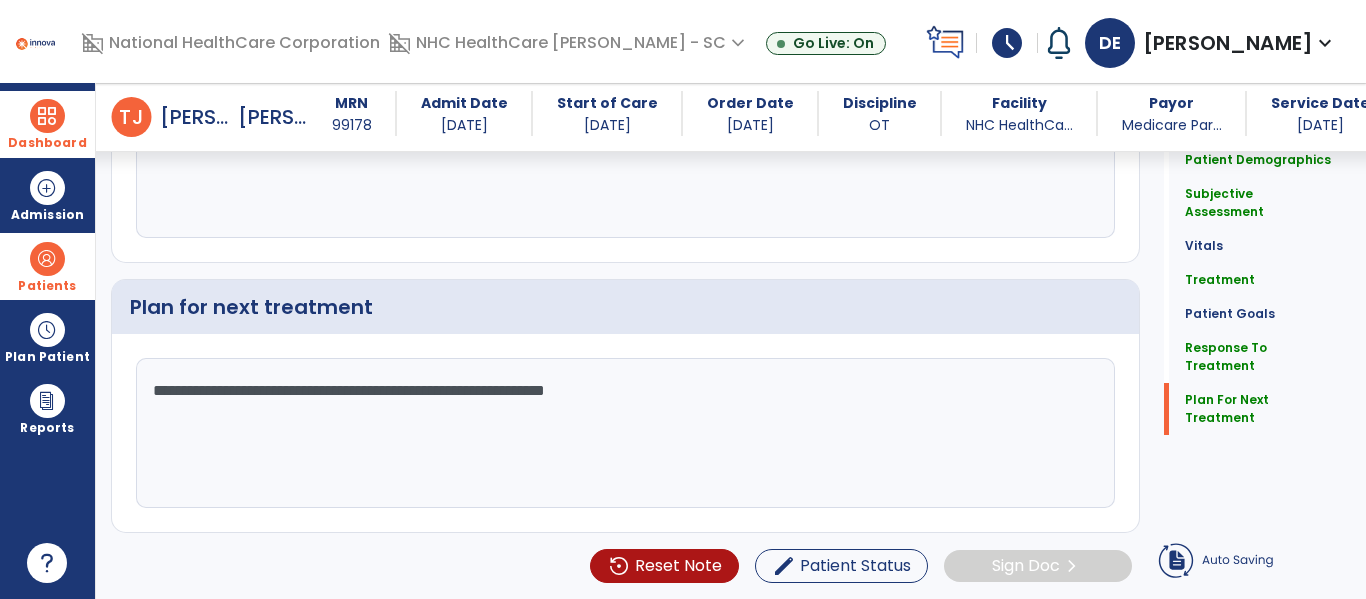 type on "**********" 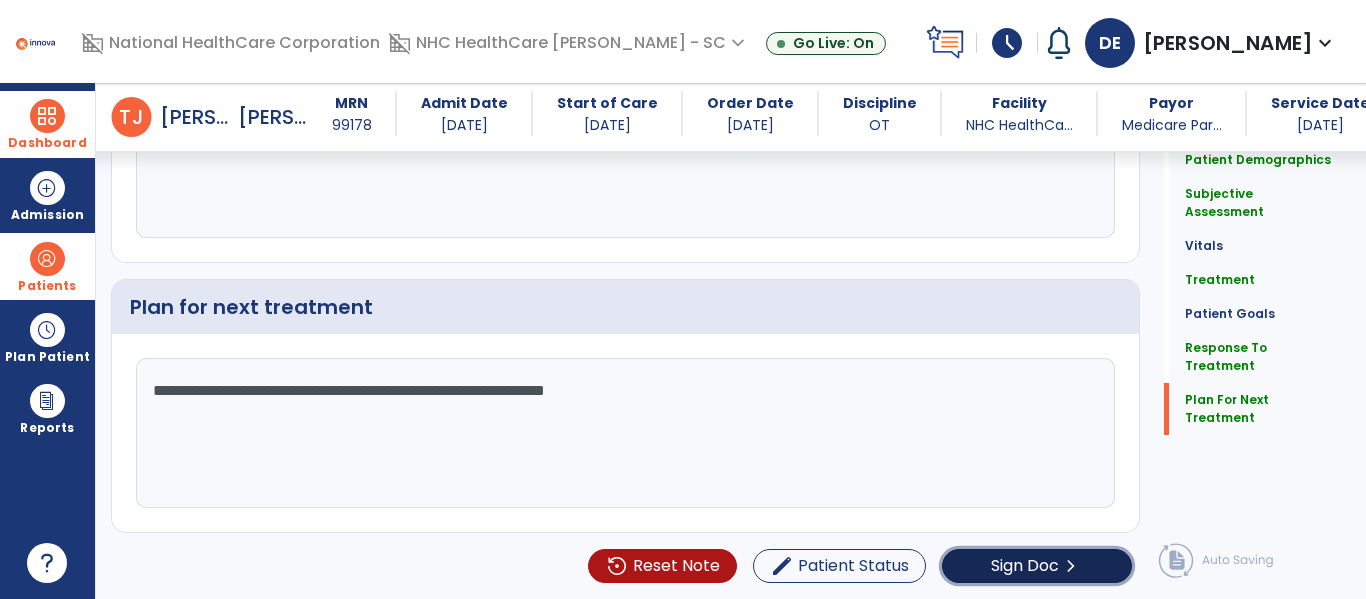 click on "Sign Doc  chevron_right" 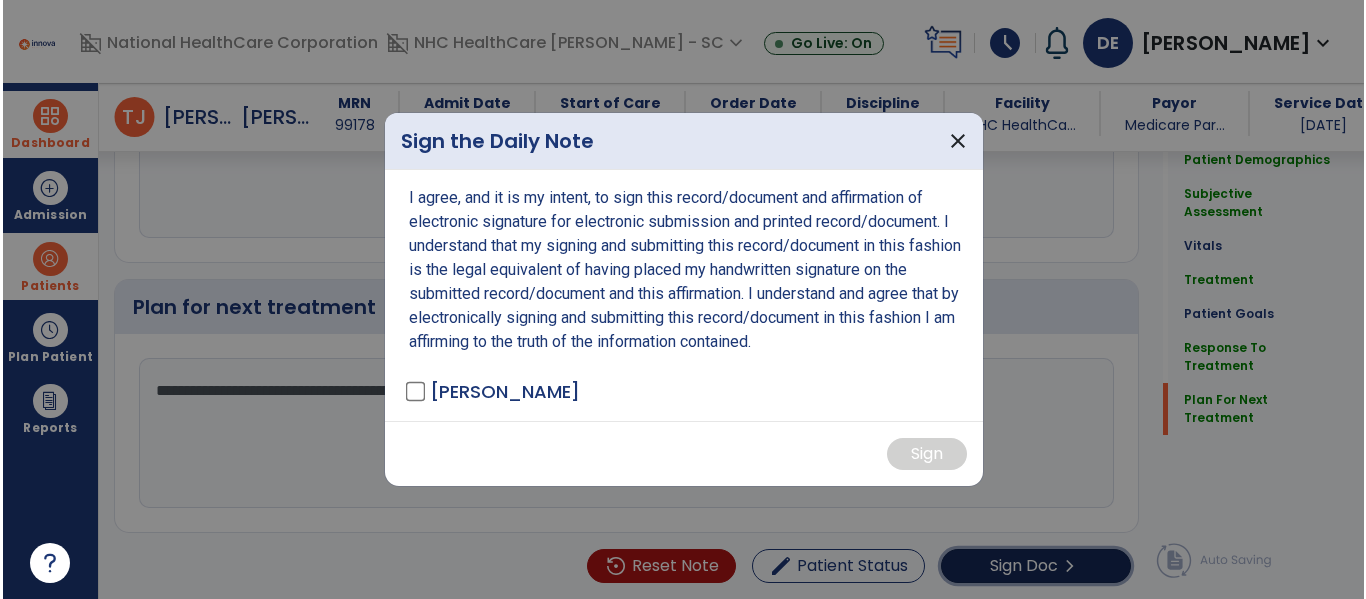 scroll, scrollTop: 2867, scrollLeft: 0, axis: vertical 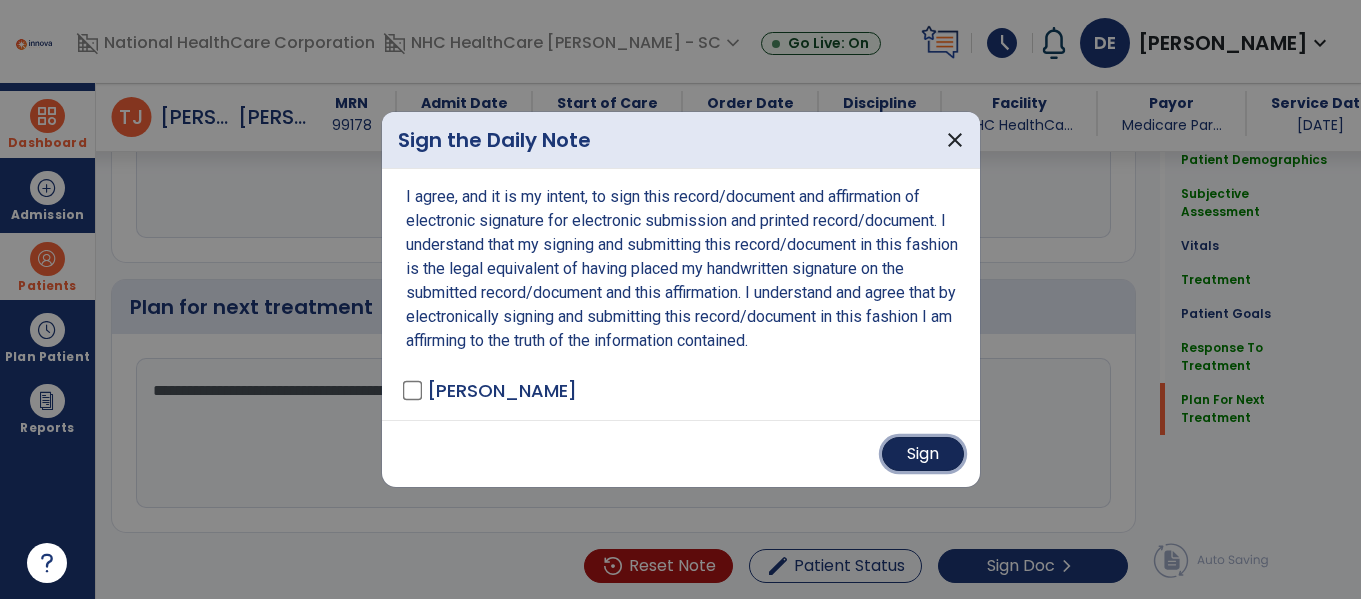 click on "Sign" at bounding box center (923, 454) 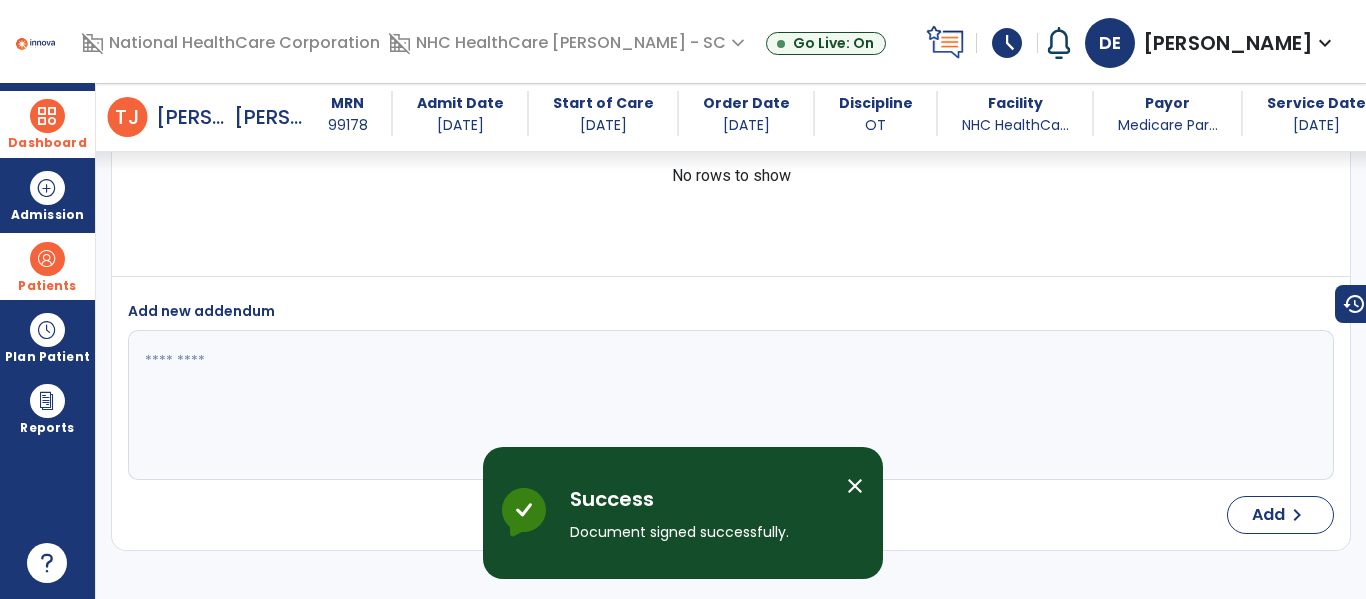 scroll, scrollTop: 4313, scrollLeft: 0, axis: vertical 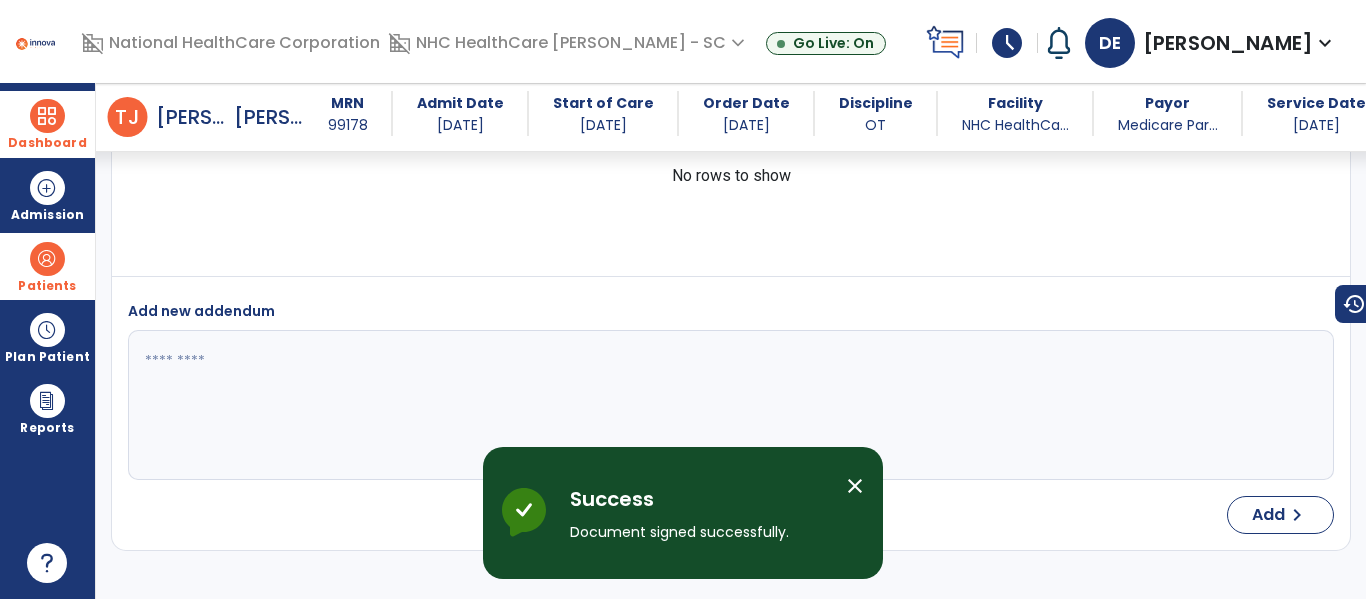 click on "Dashboard" at bounding box center [47, 124] 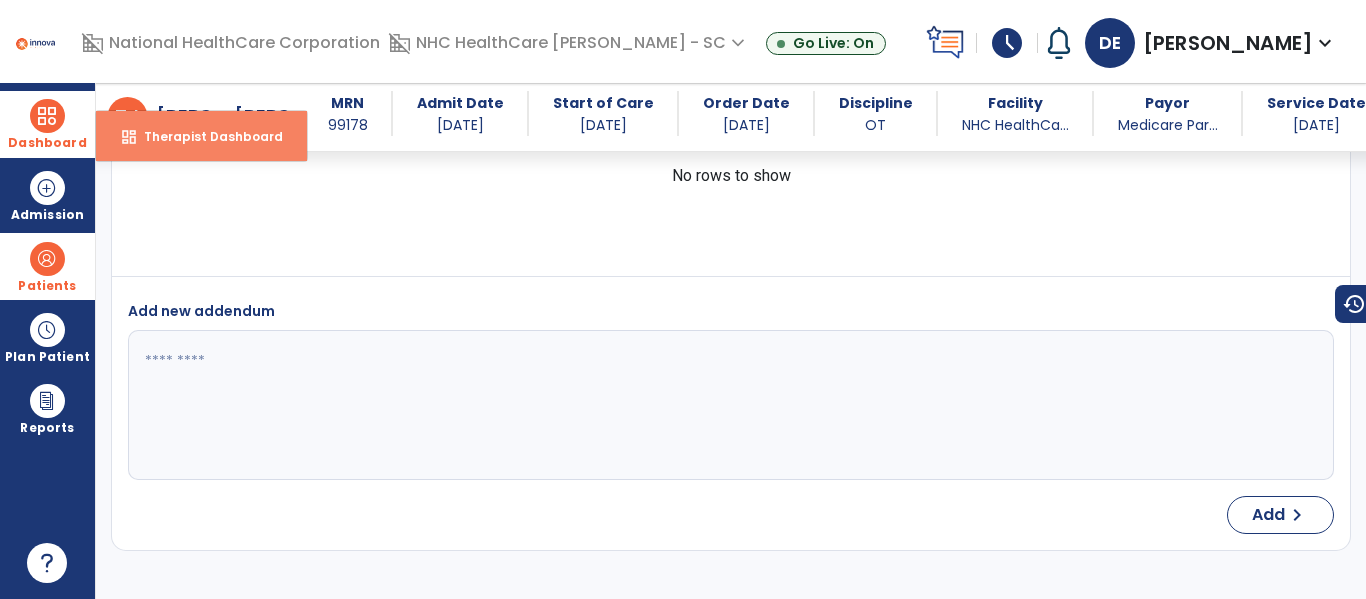 click on "Therapist Dashboard" at bounding box center [205, 136] 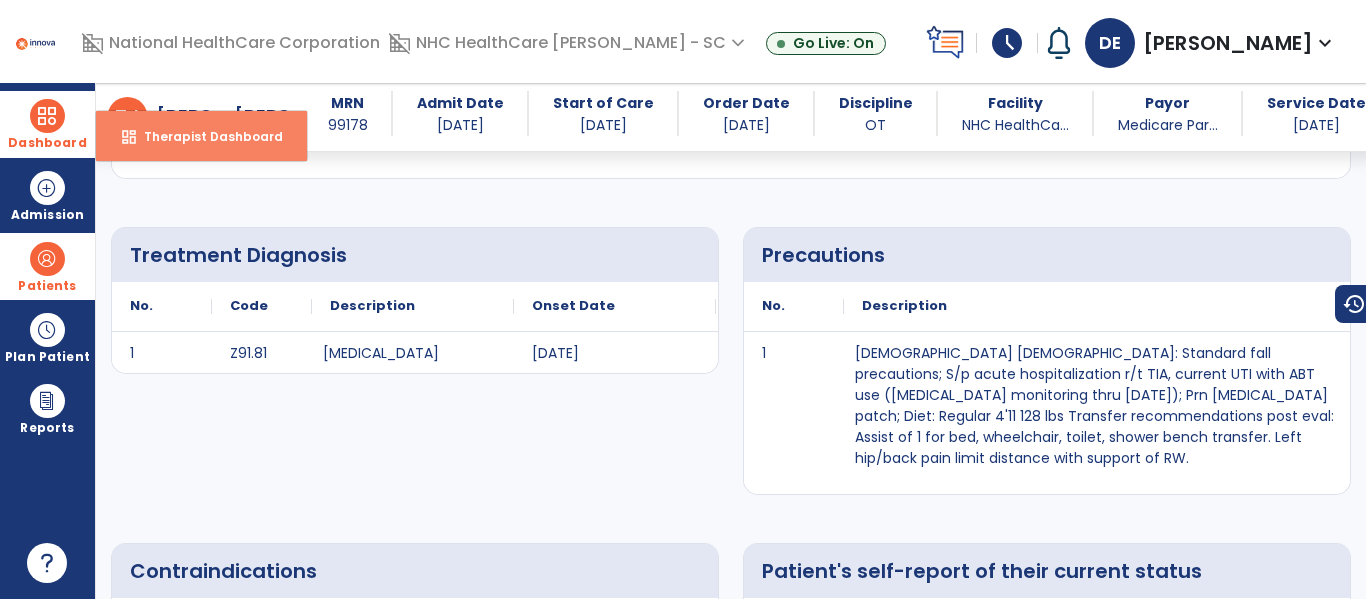 select on "****" 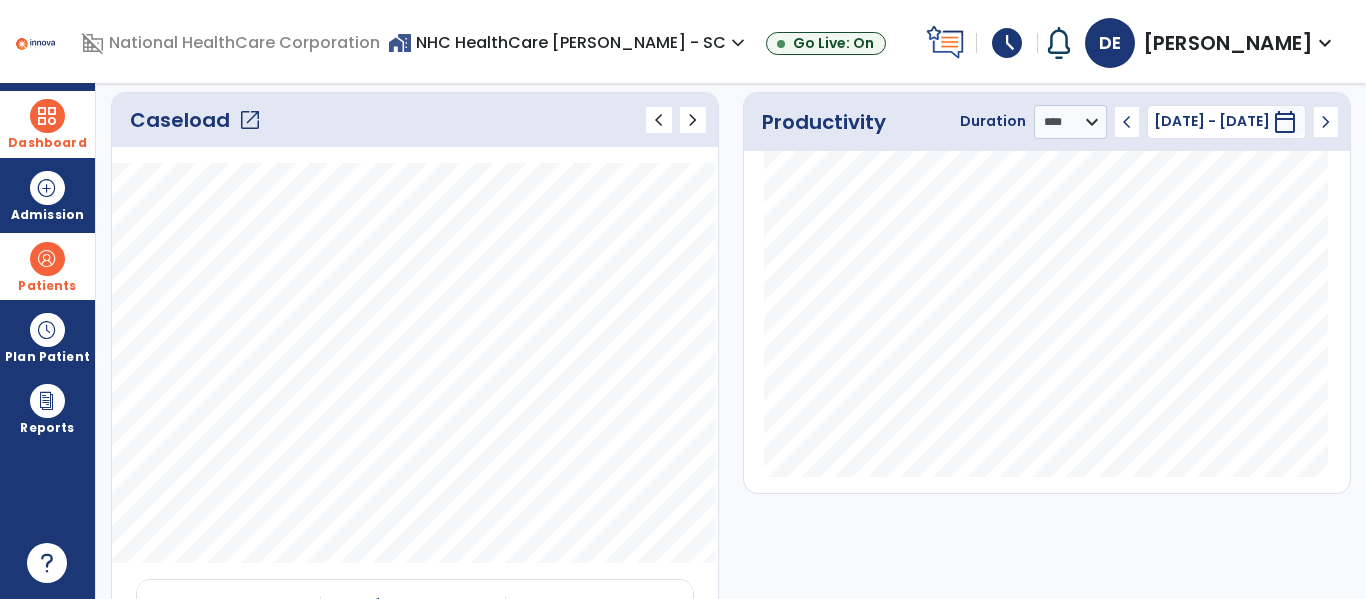click on "open_in_new" 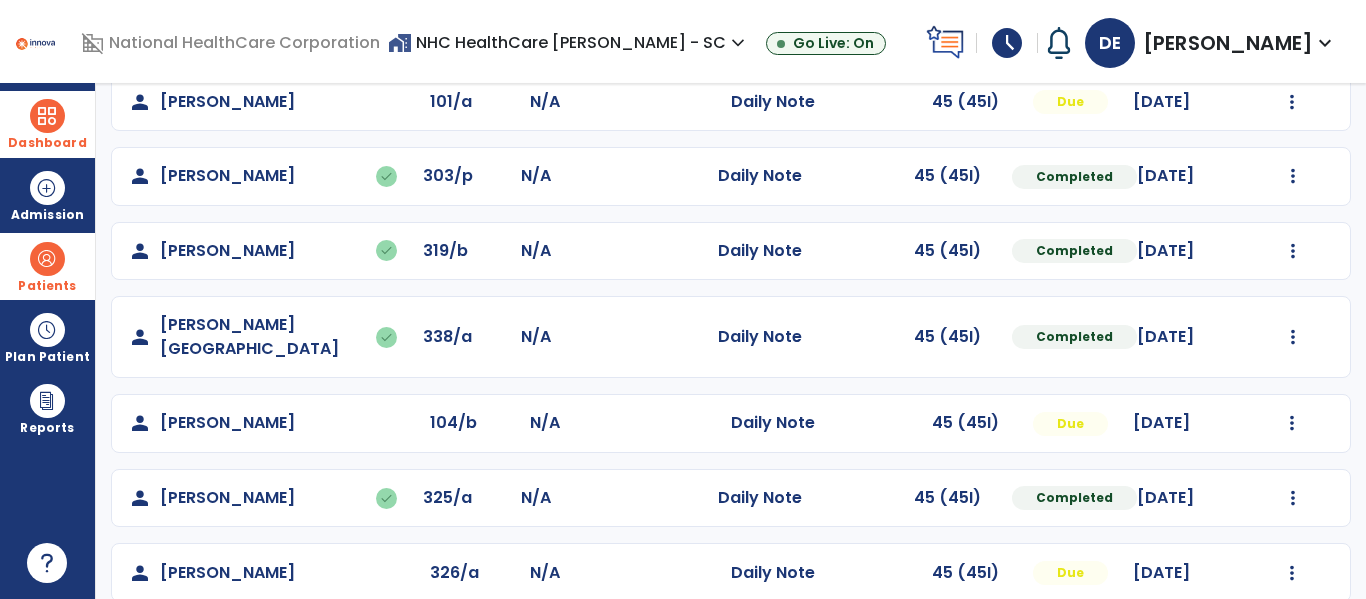 scroll, scrollTop: 413, scrollLeft: 0, axis: vertical 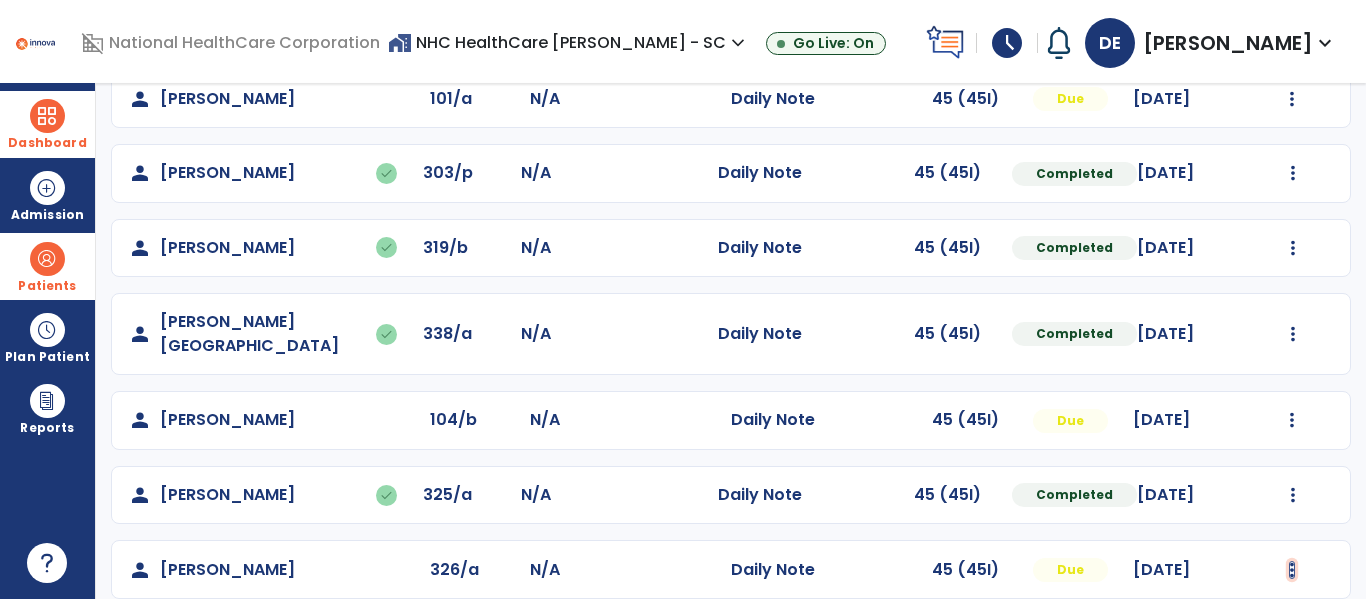 click at bounding box center [1293, -125] 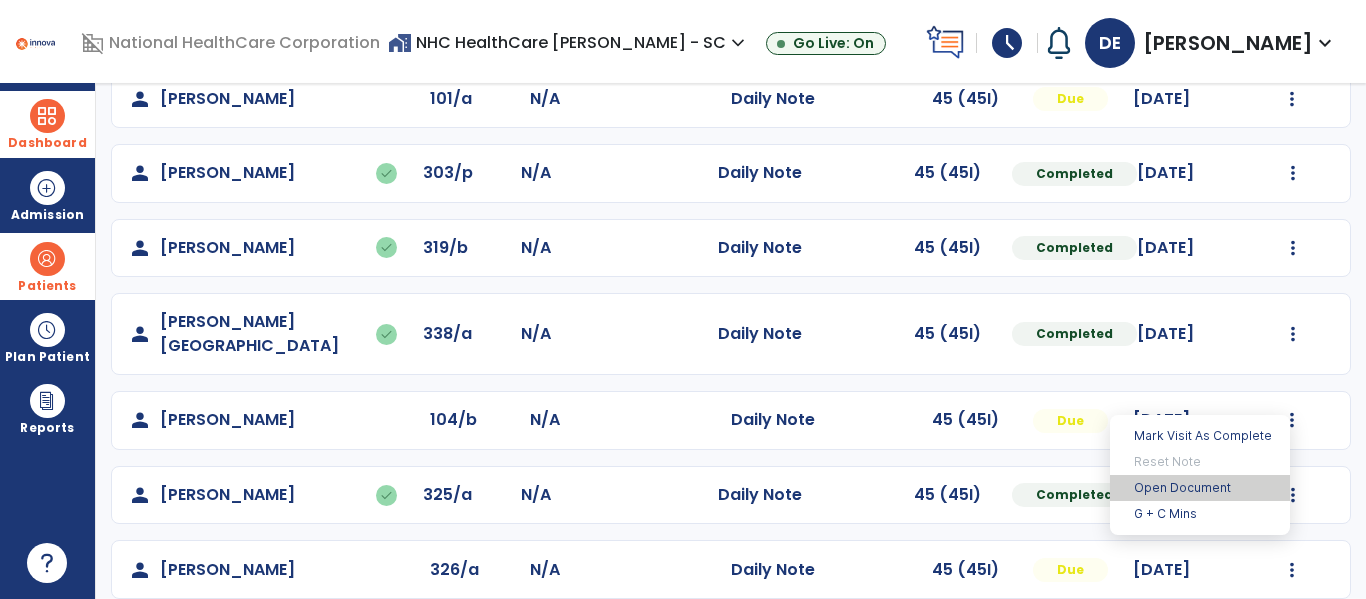 click on "Open Document" at bounding box center [1200, 488] 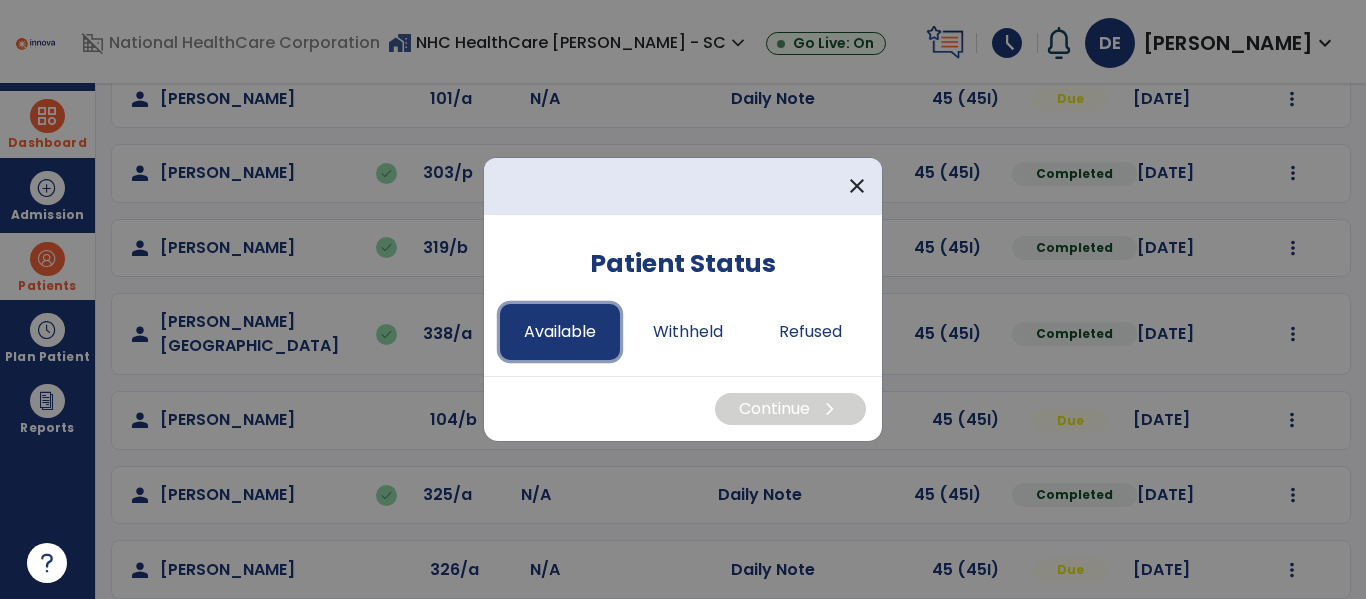 click on "Available" at bounding box center [560, 332] 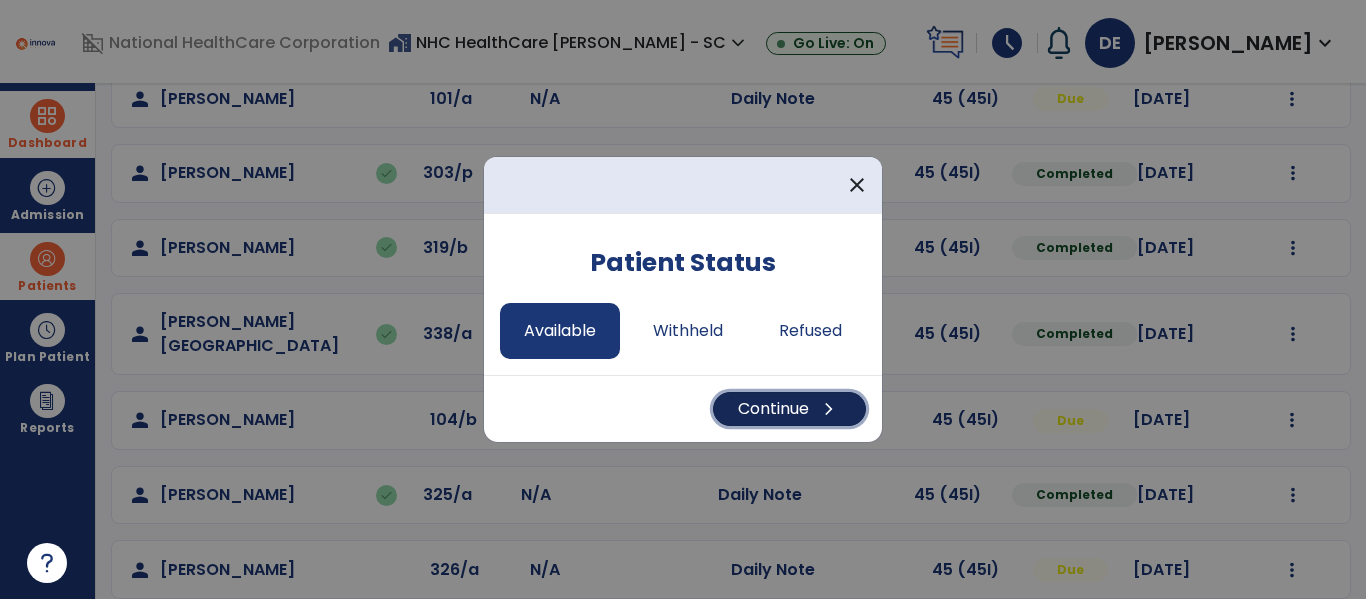 click on "Continue   chevron_right" at bounding box center (789, 409) 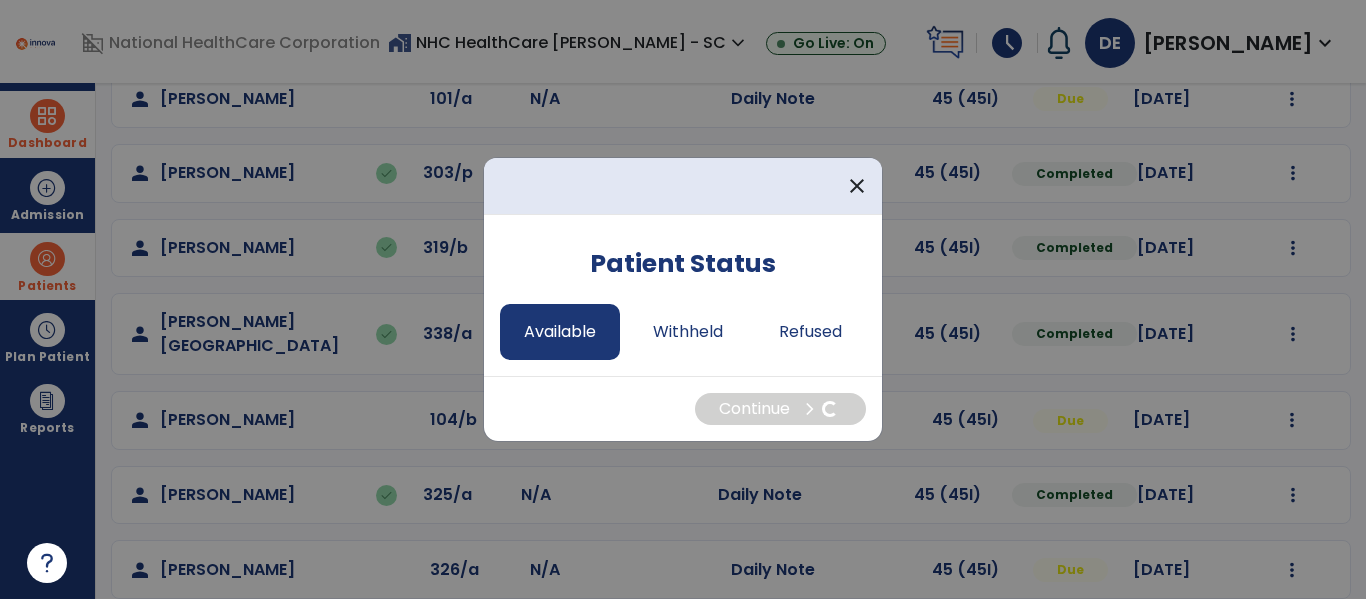 select on "*" 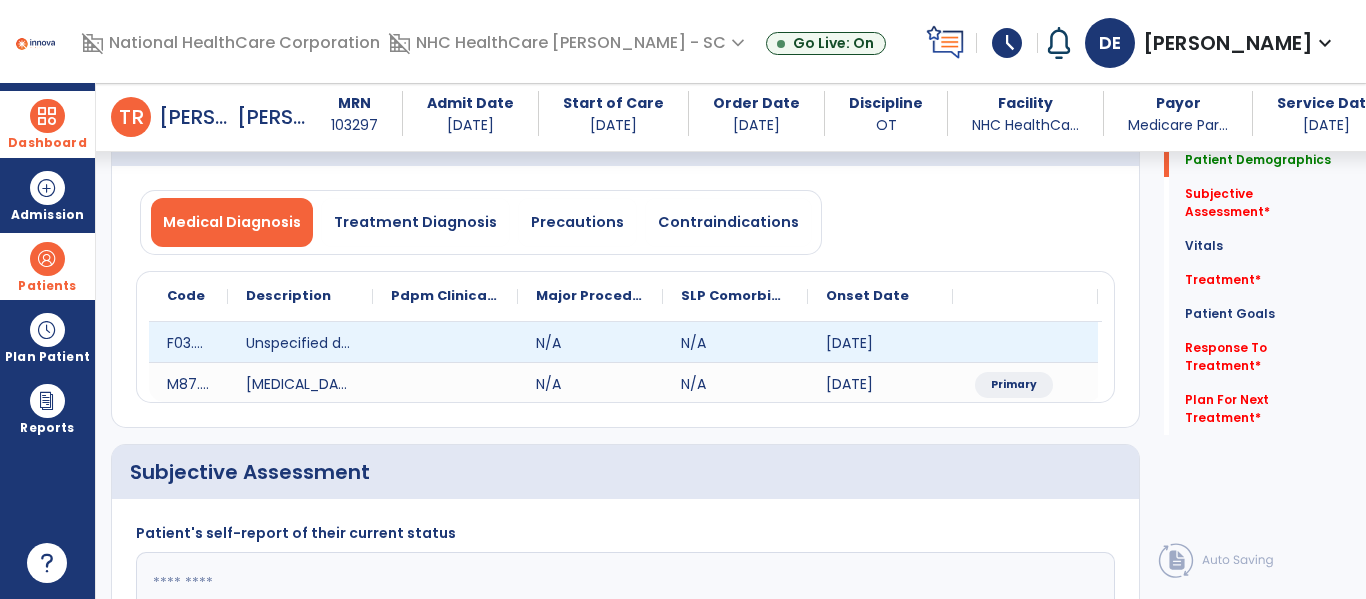 scroll, scrollTop: 0, scrollLeft: 0, axis: both 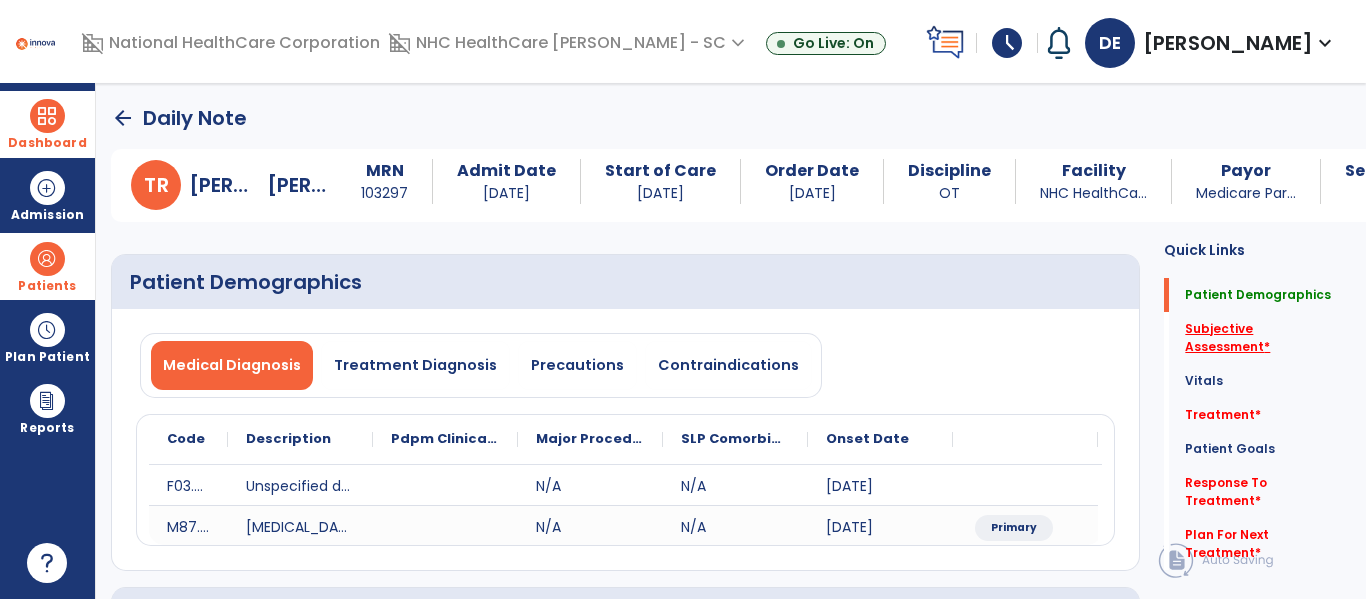 click on "Subjective Assessment   *" 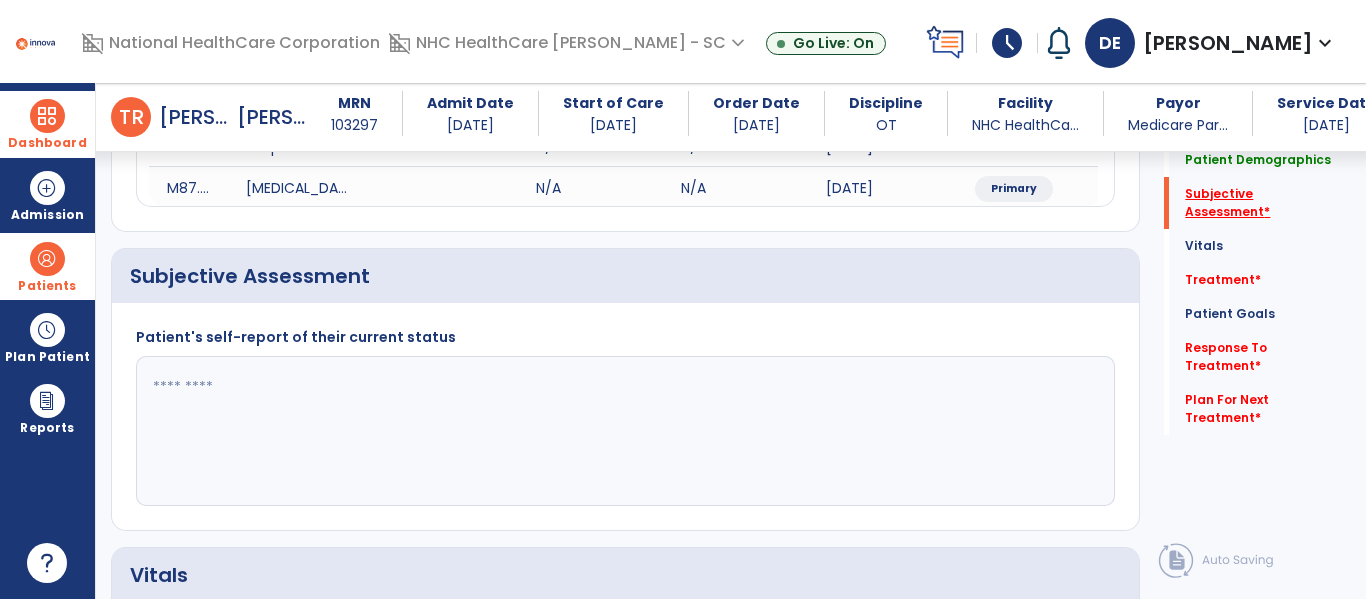 scroll, scrollTop: 387, scrollLeft: 0, axis: vertical 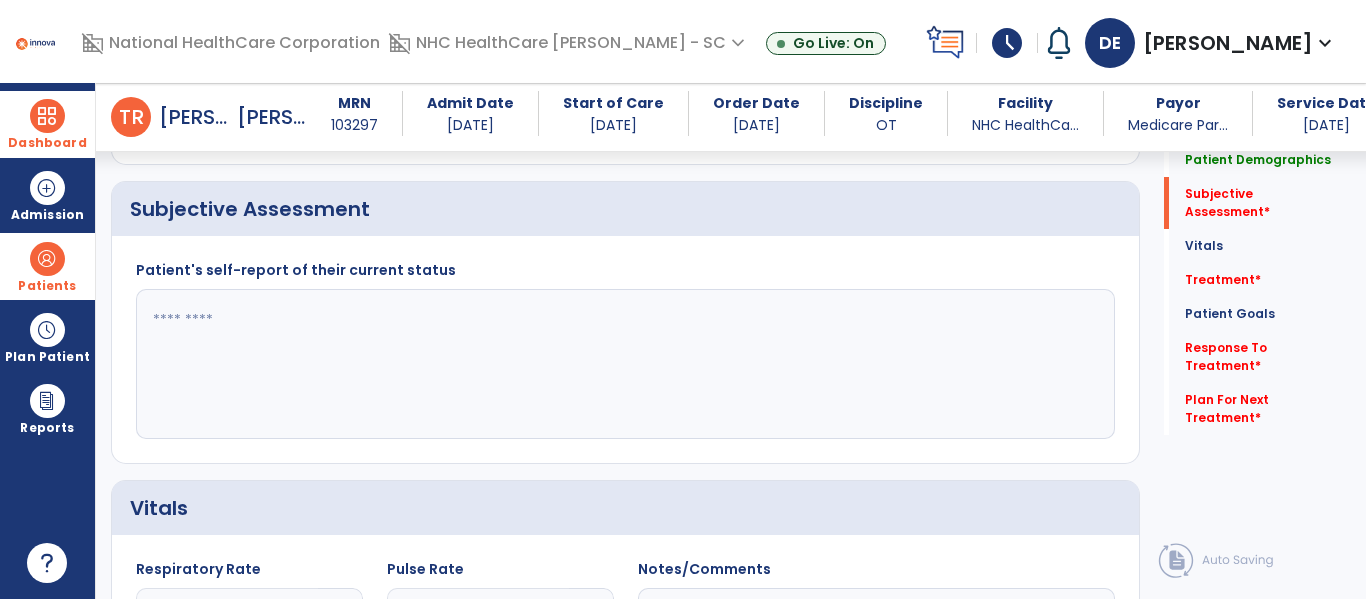 click 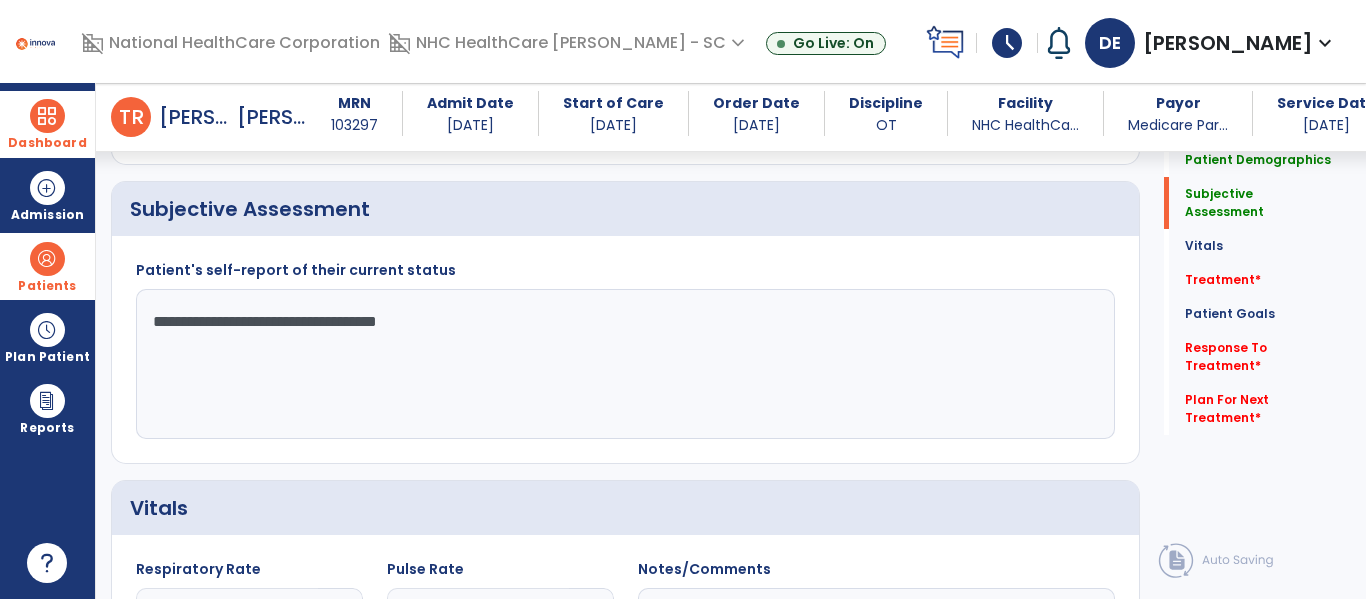 type on "**********" 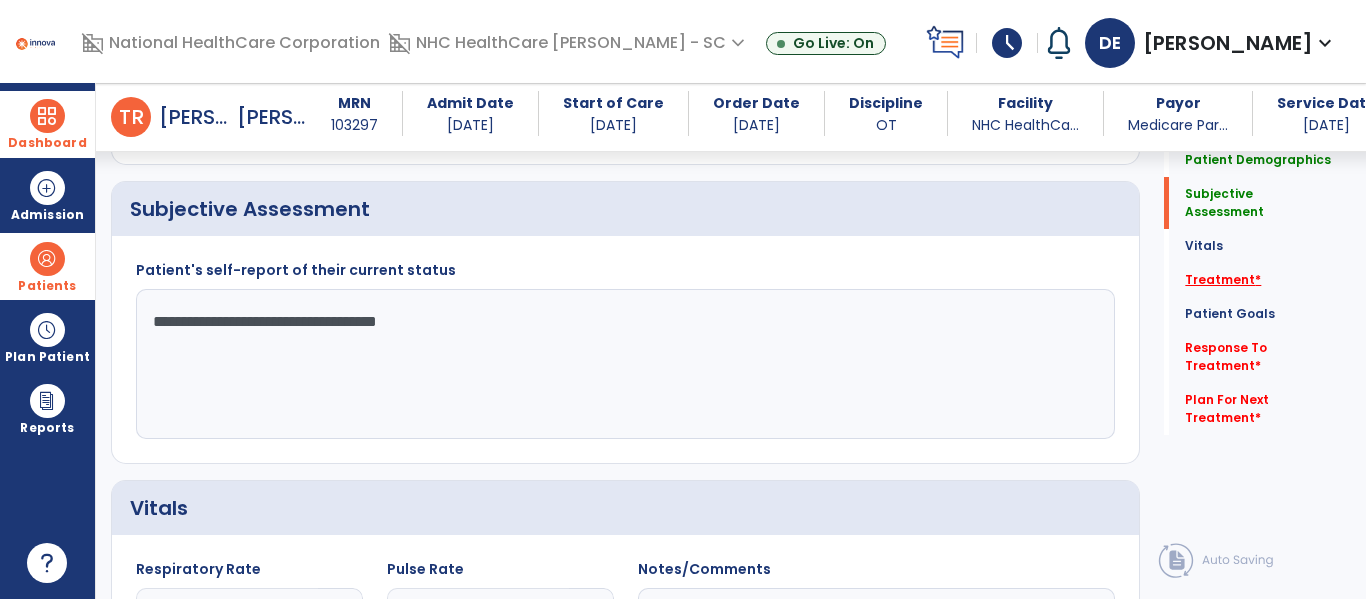 click on "Treatment   *" 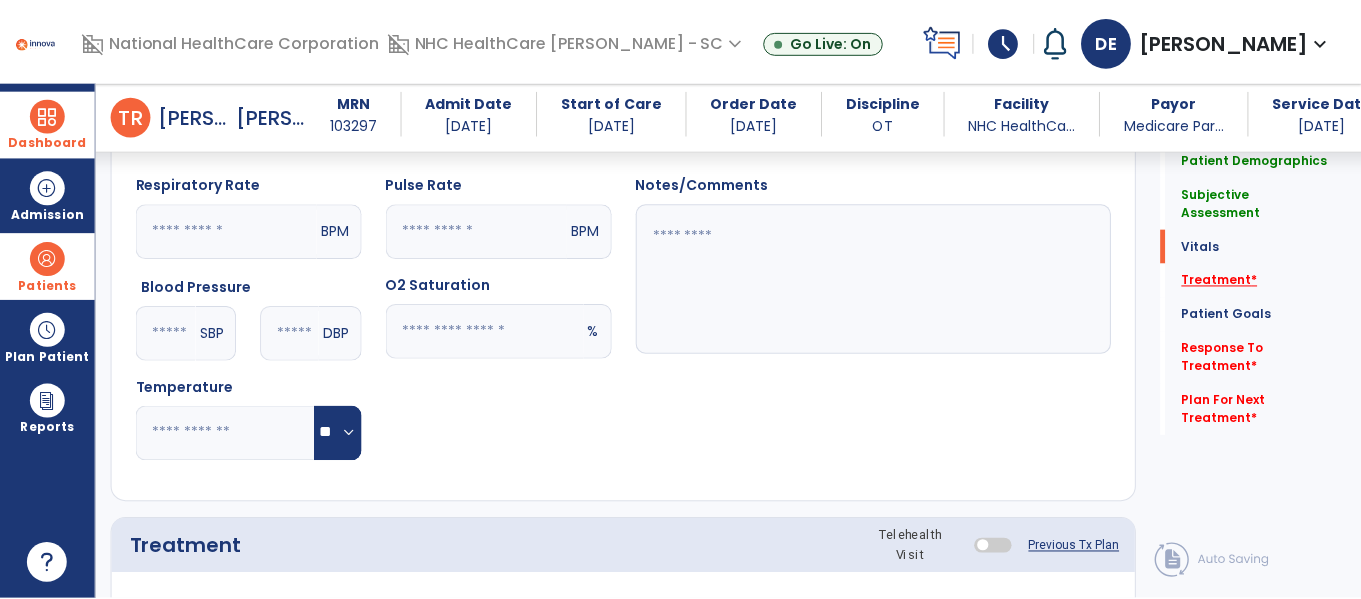 scroll, scrollTop: 1077, scrollLeft: 0, axis: vertical 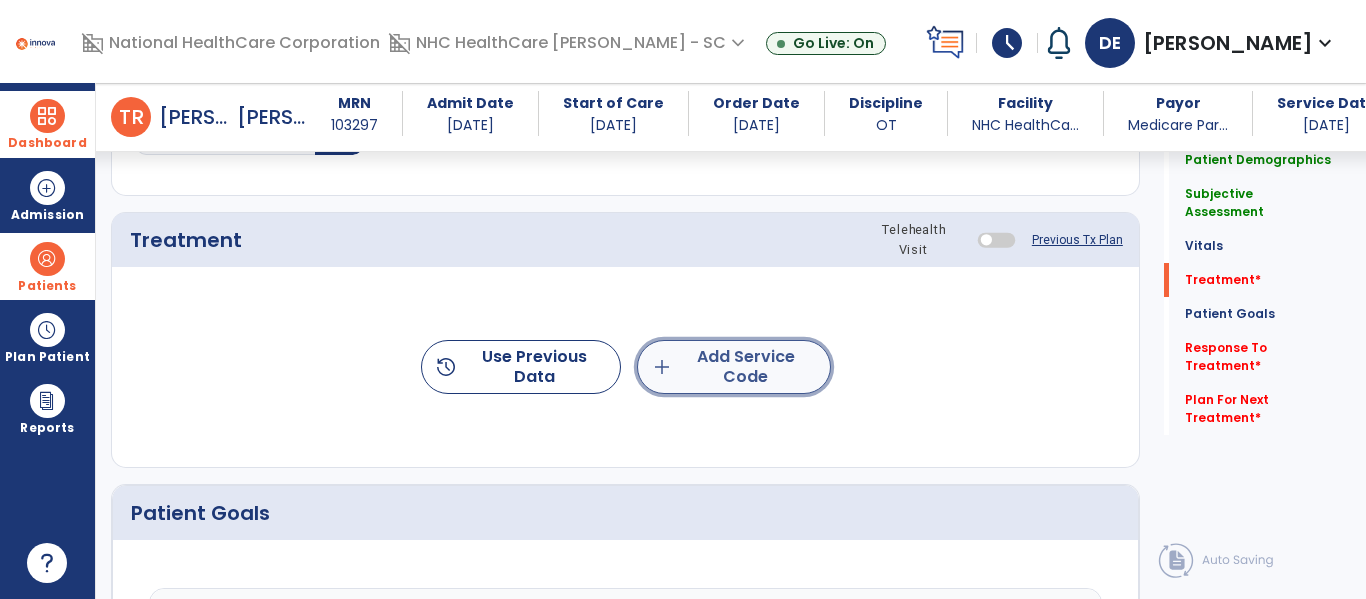 click on "add  Add Service Code" 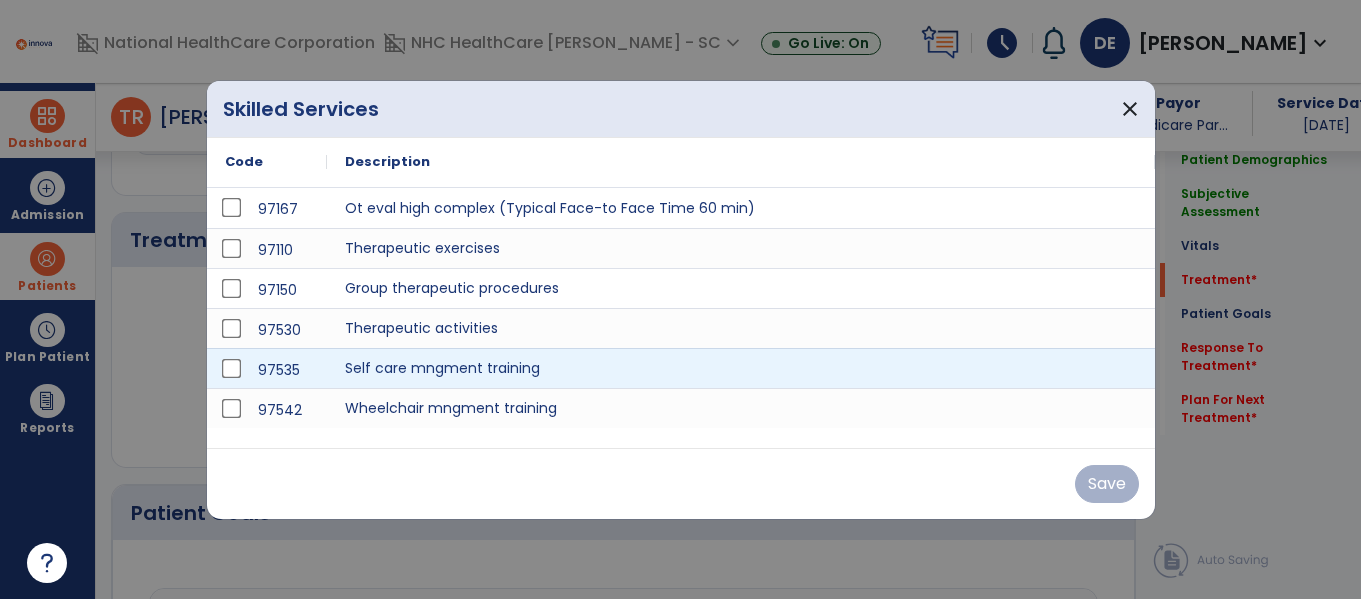 scroll, scrollTop: 1077, scrollLeft: 0, axis: vertical 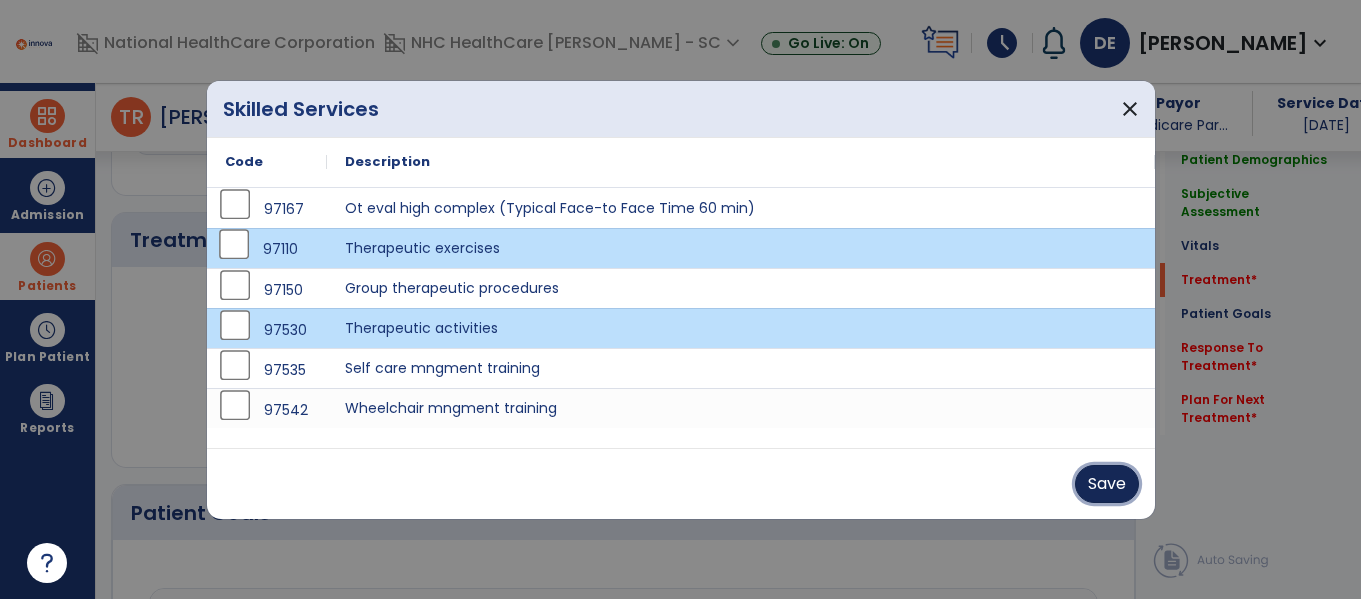 click on "Save" at bounding box center (1107, 484) 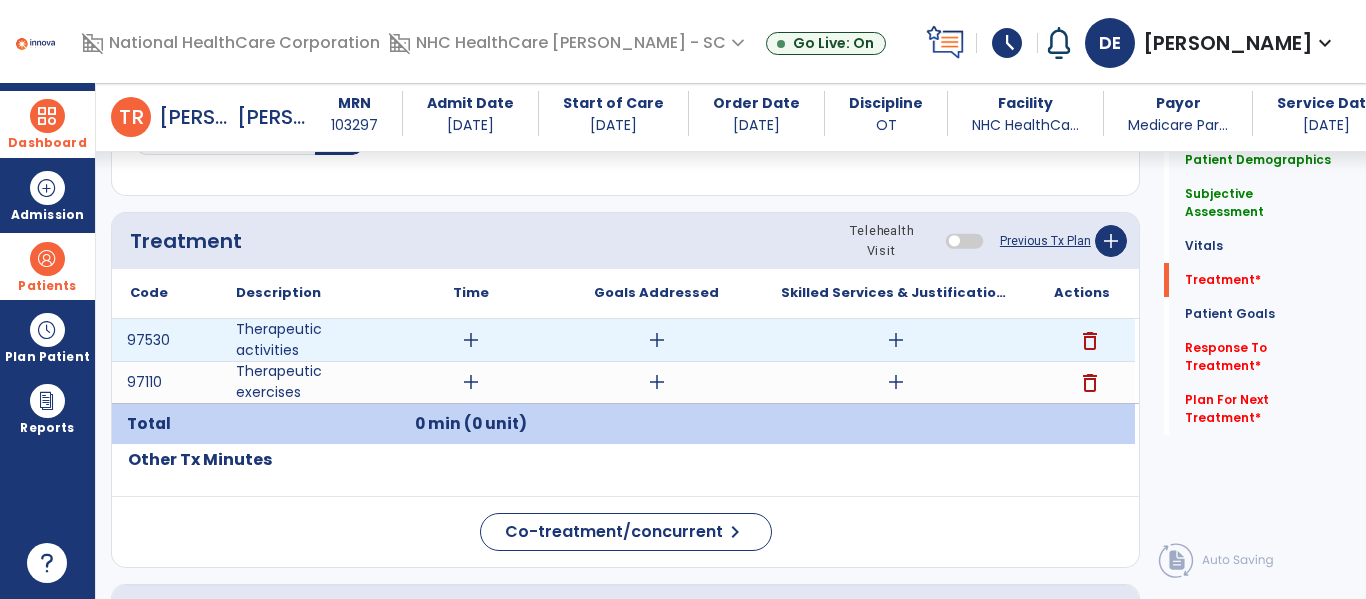 click on "add" at bounding box center [471, 340] 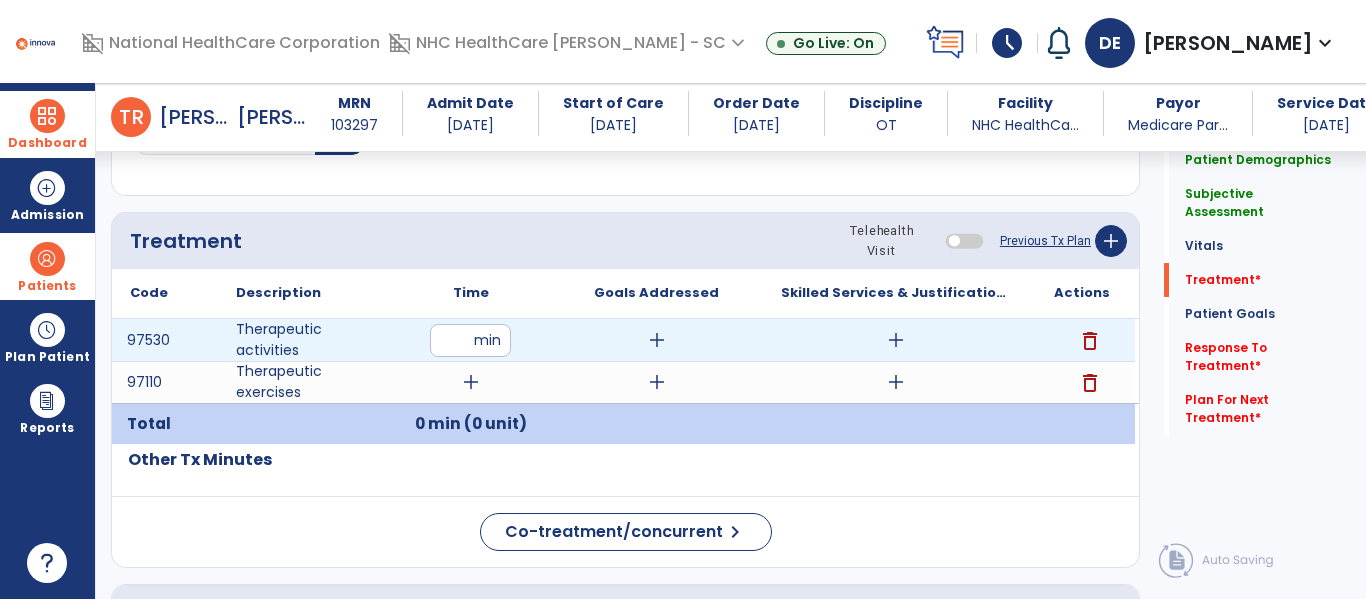 type on "**" 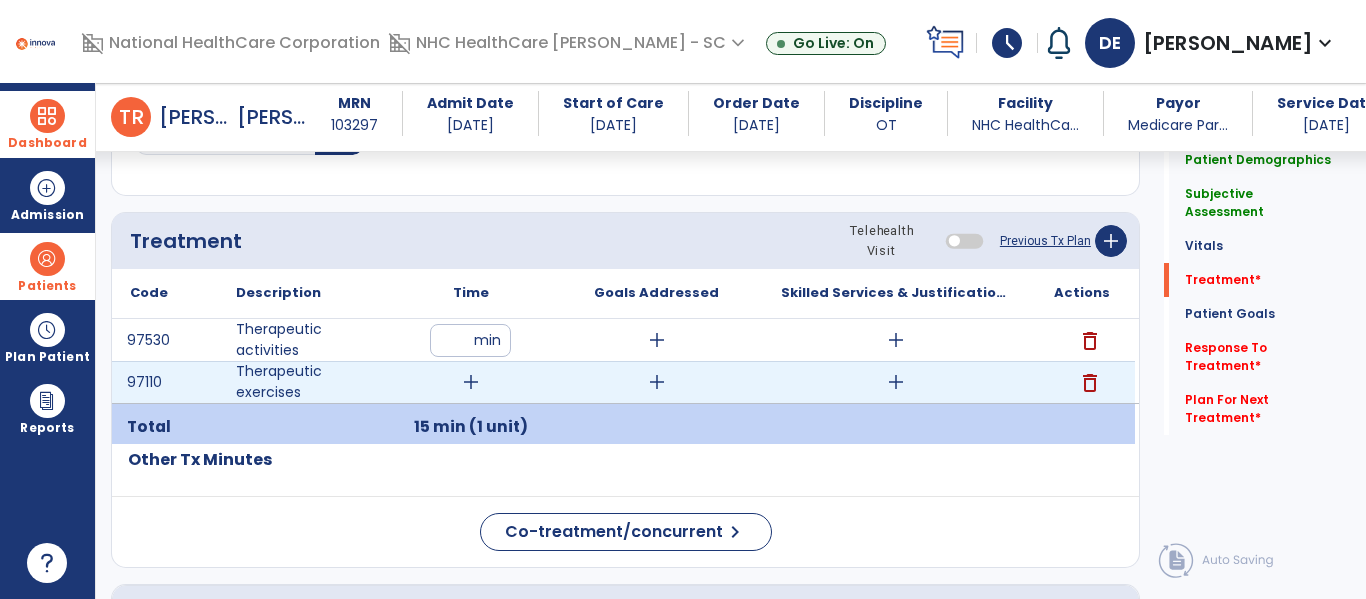 click on "add" at bounding box center [471, 382] 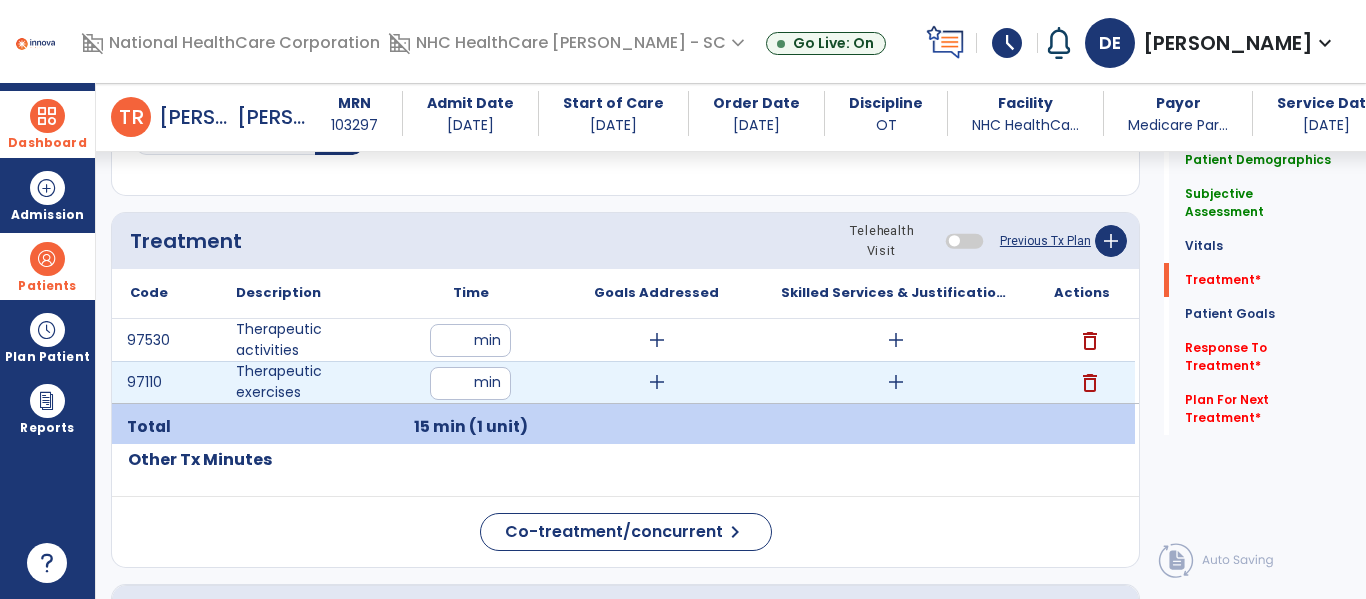 type on "**" 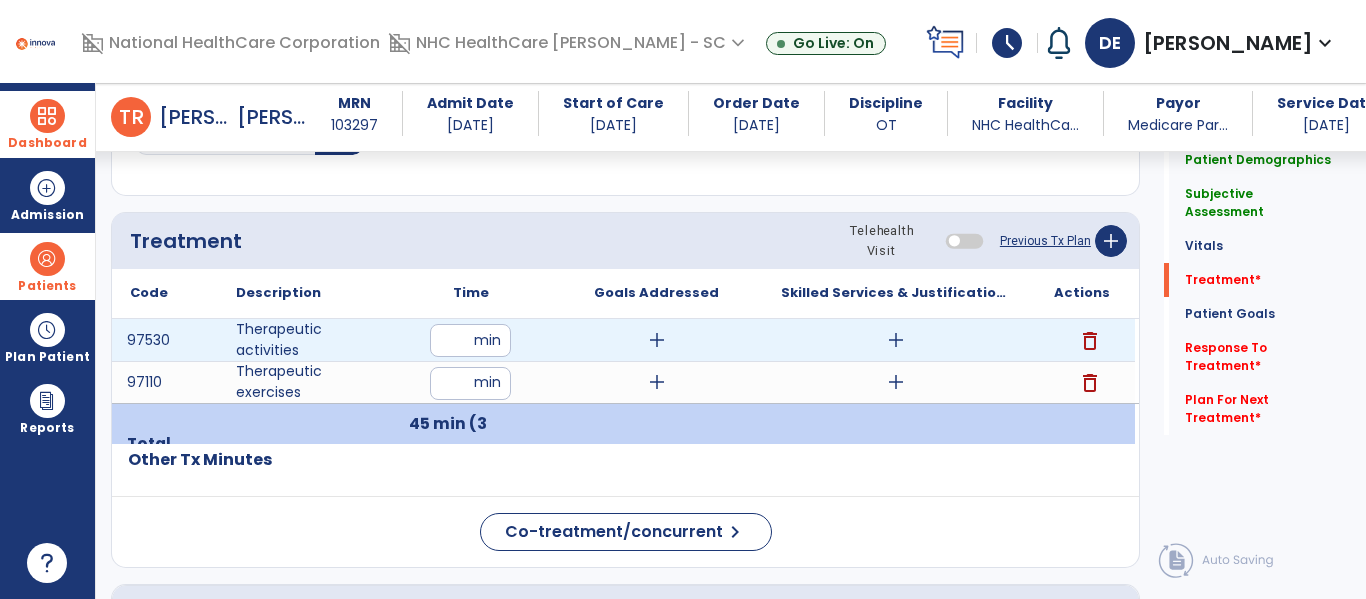 click on "add" at bounding box center [657, 340] 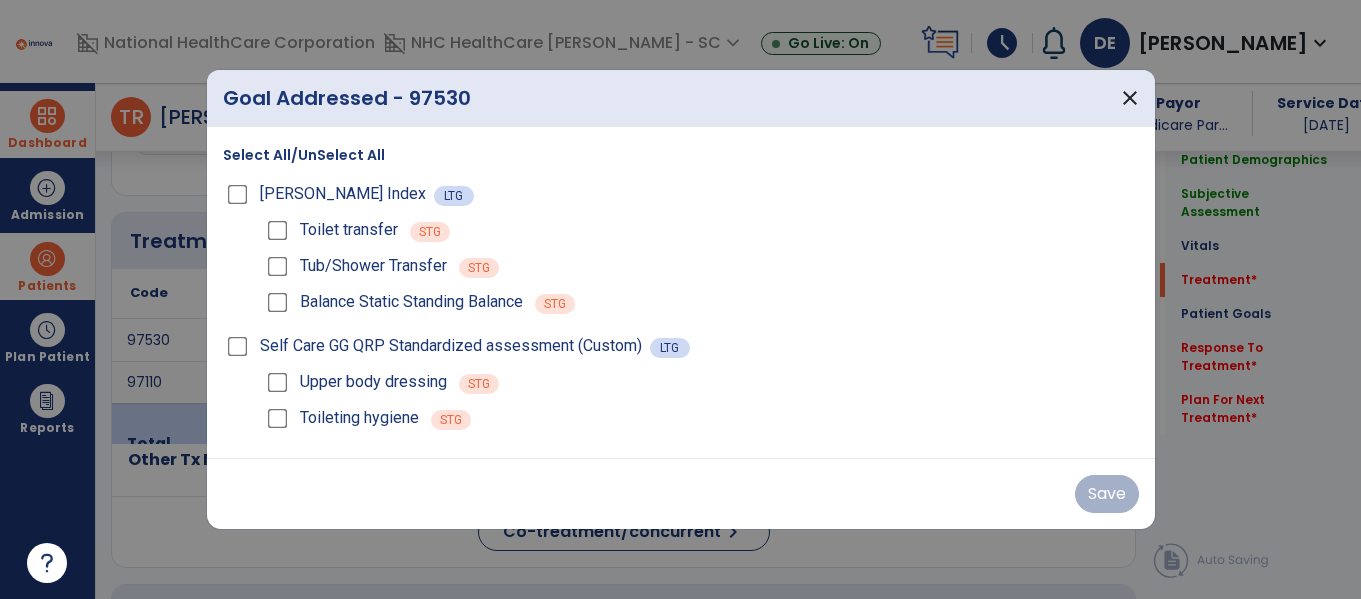 scroll, scrollTop: 1077, scrollLeft: 0, axis: vertical 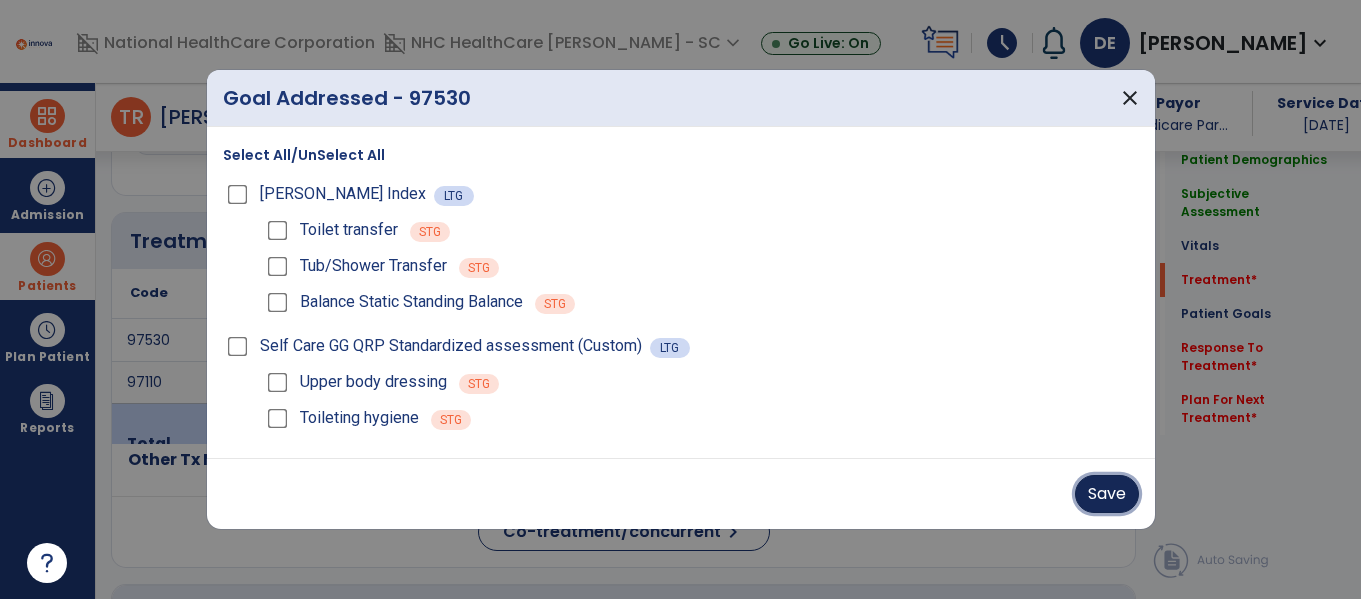 click on "Save" at bounding box center [1107, 494] 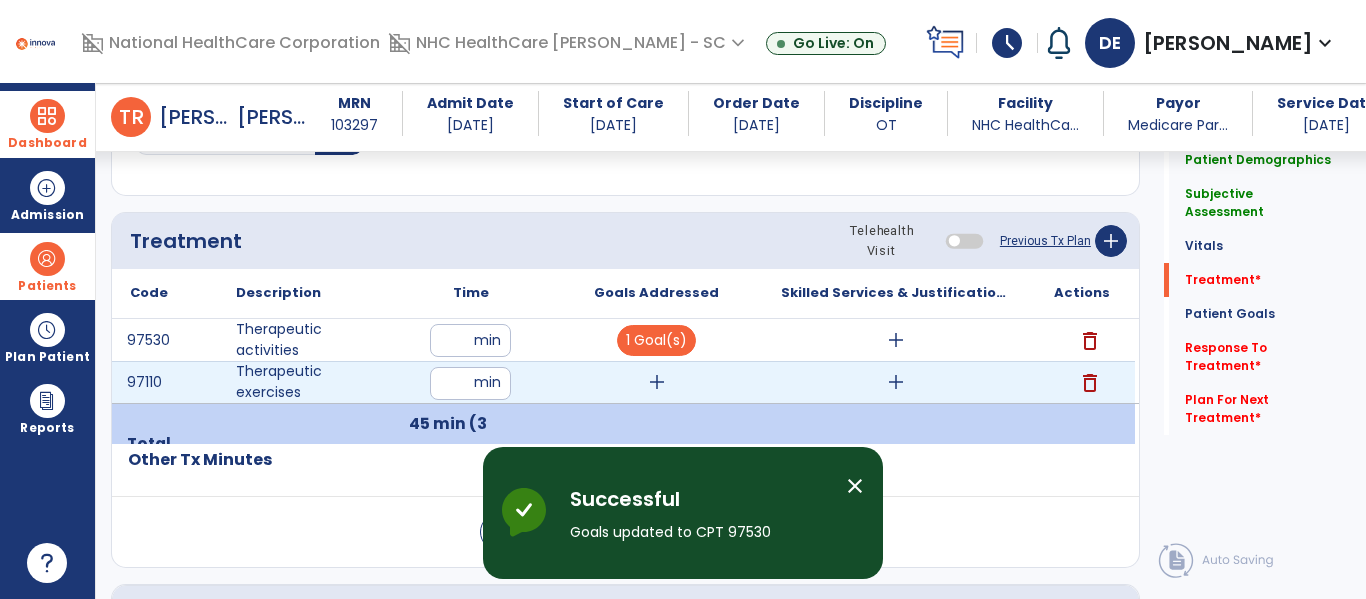 click on "add" at bounding box center (657, 382) 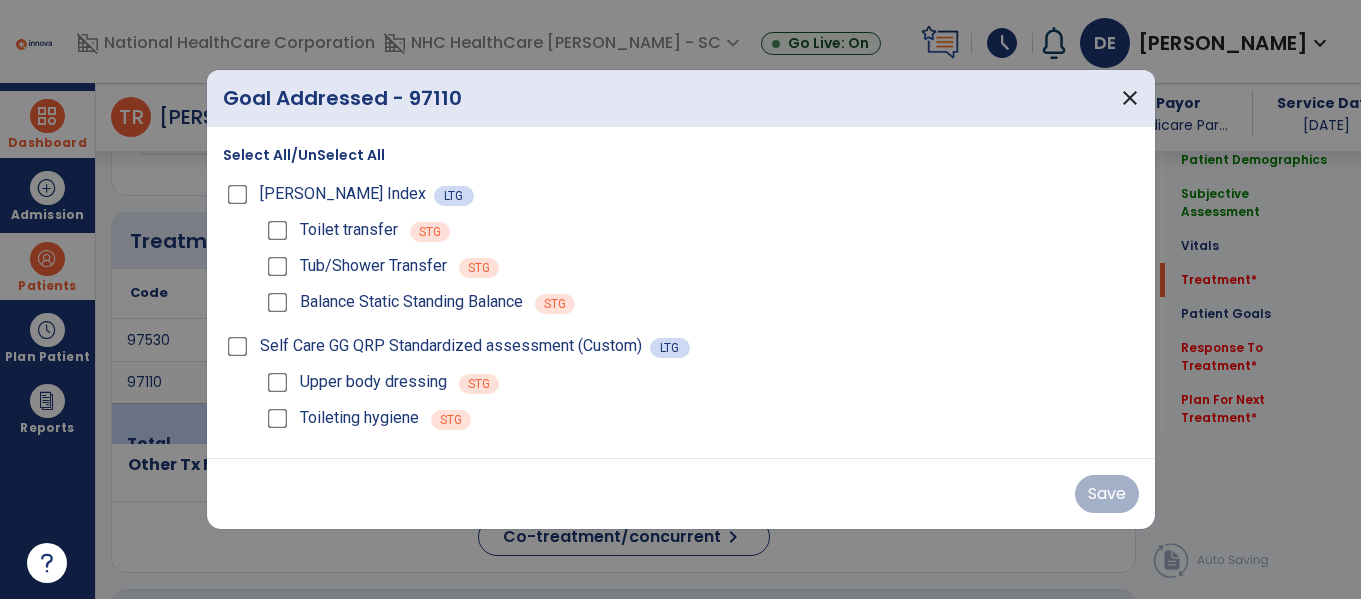 scroll, scrollTop: 1077, scrollLeft: 0, axis: vertical 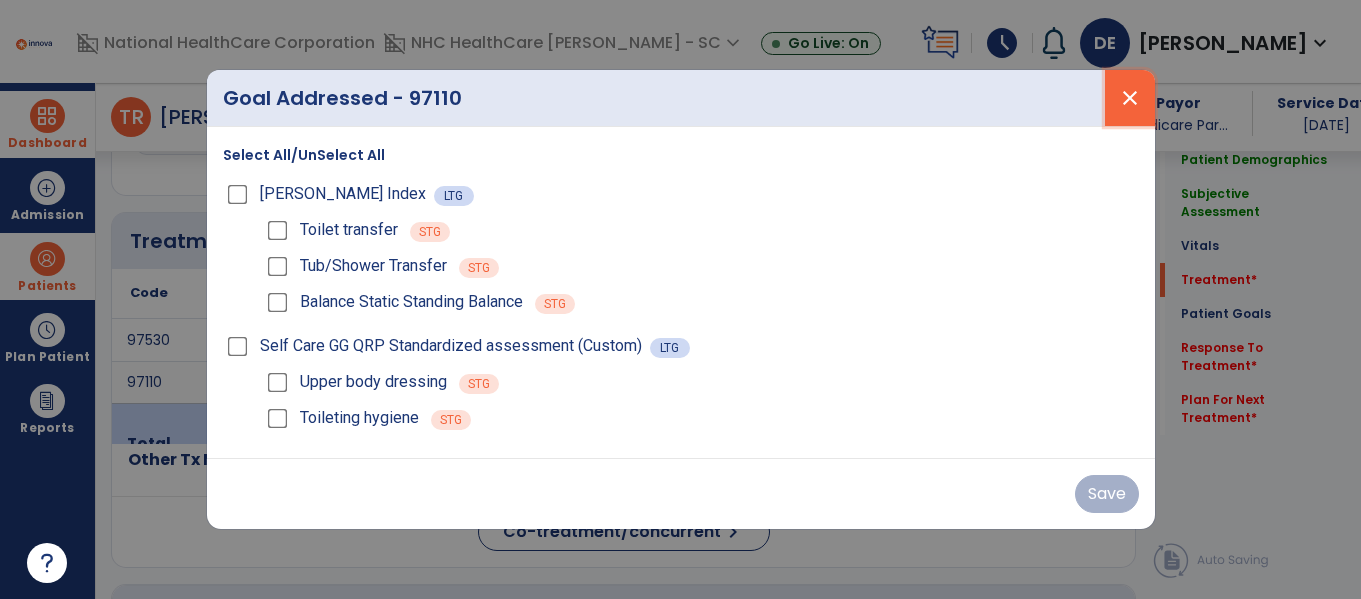 click on "close" at bounding box center (1130, 98) 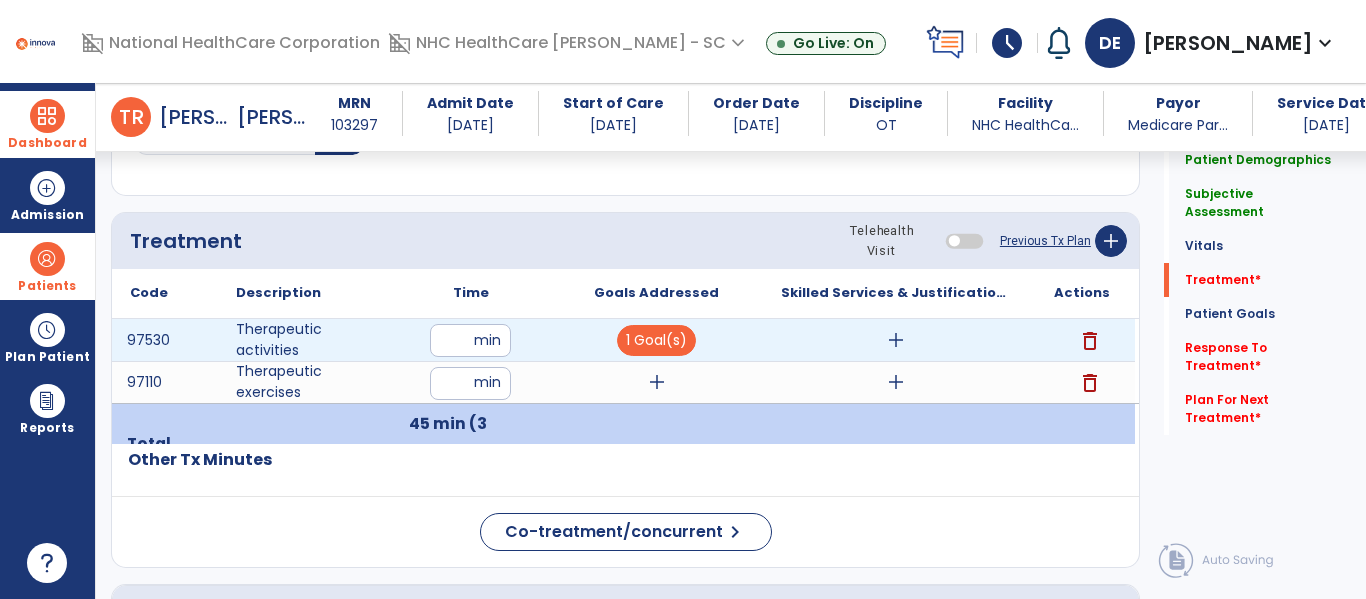 click on "add" at bounding box center [896, 340] 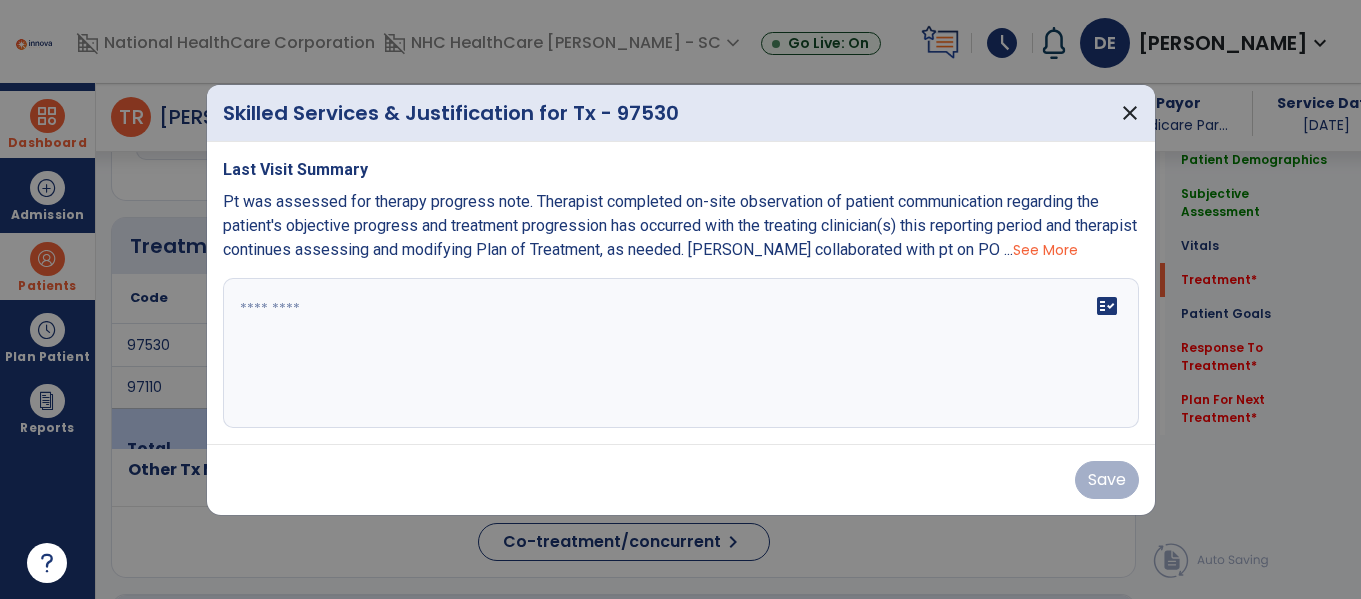 scroll, scrollTop: 1077, scrollLeft: 0, axis: vertical 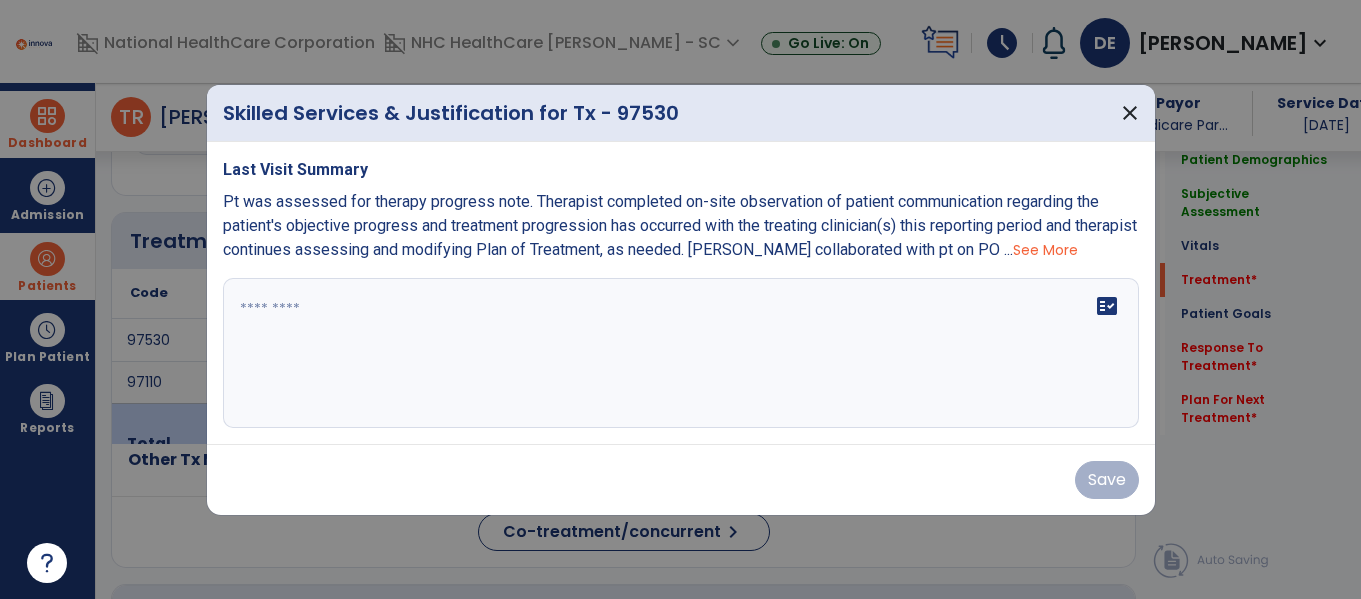 click on "fact_check" at bounding box center [681, 353] 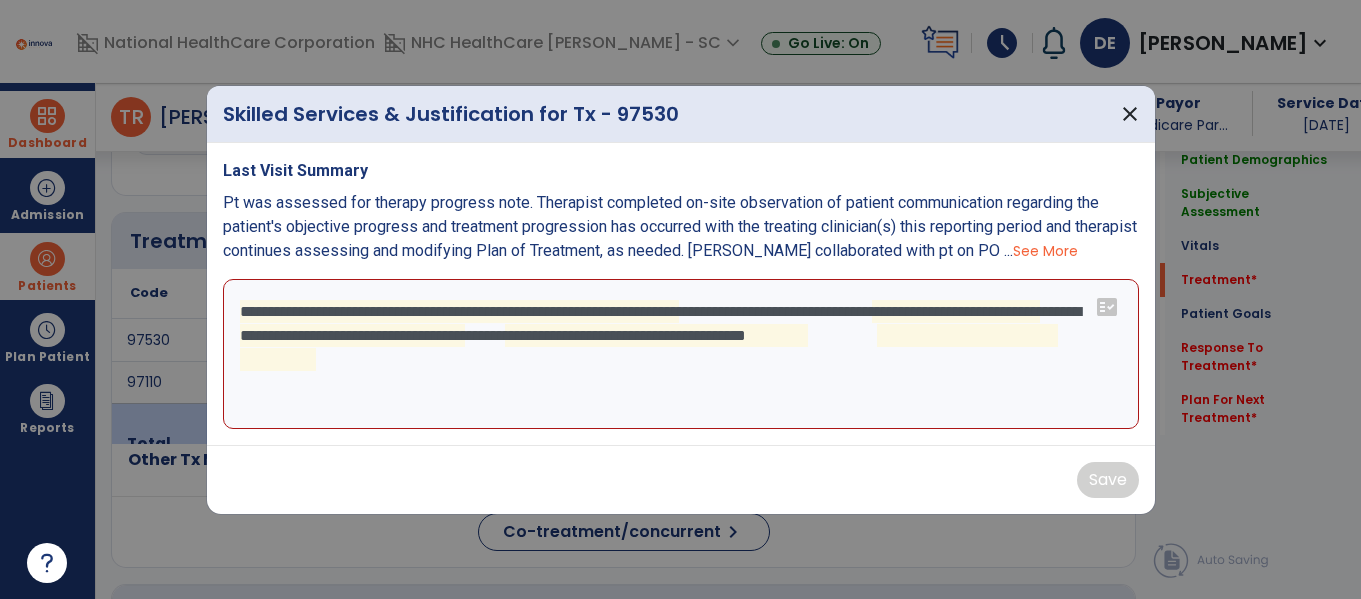 click on "**********" at bounding box center (681, 354) 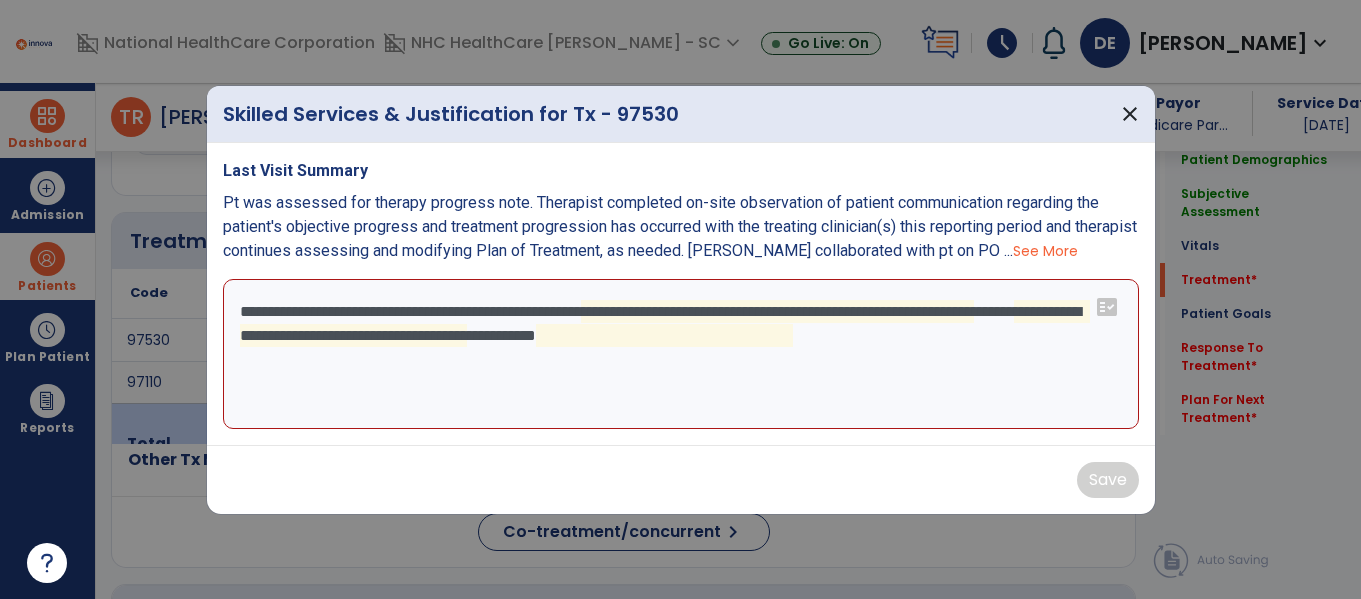 click on "**********" at bounding box center (681, 354) 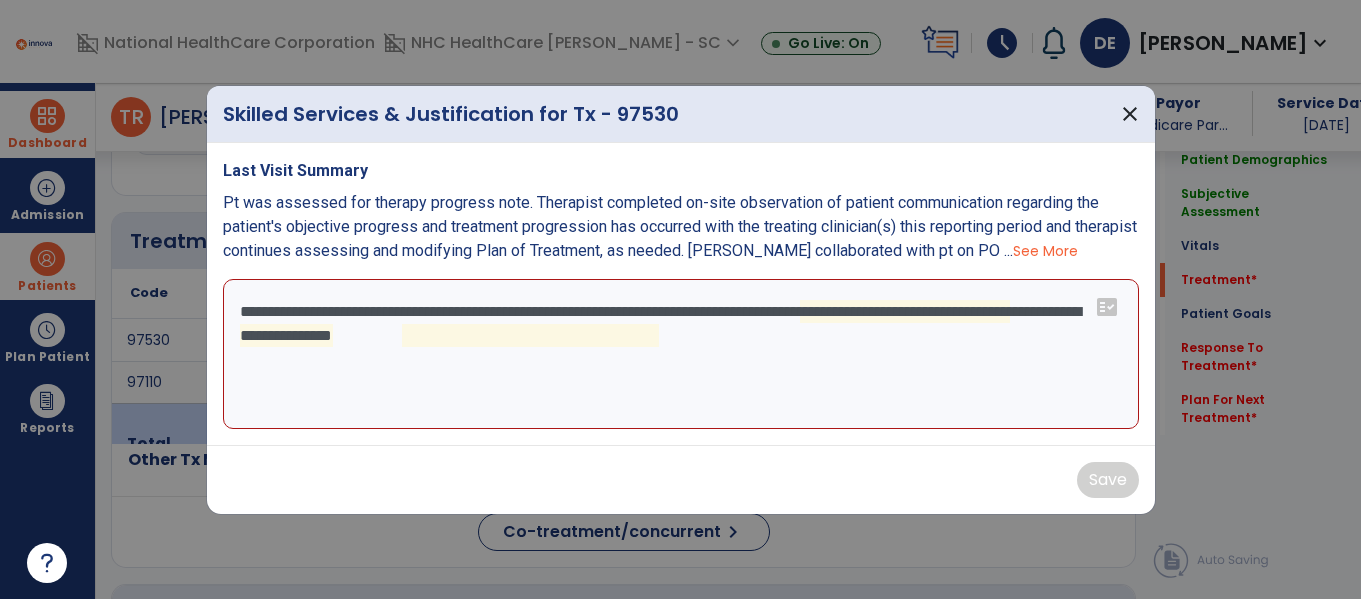 click on "**********" at bounding box center [681, 354] 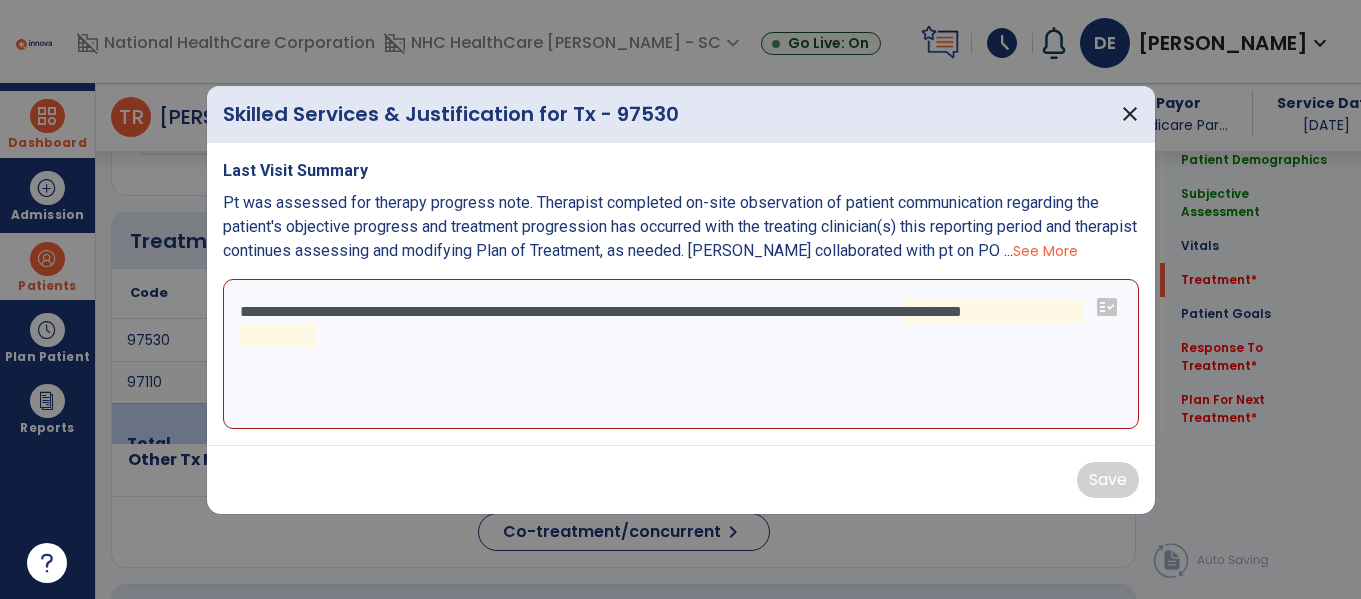 click on "**********" at bounding box center [681, 354] 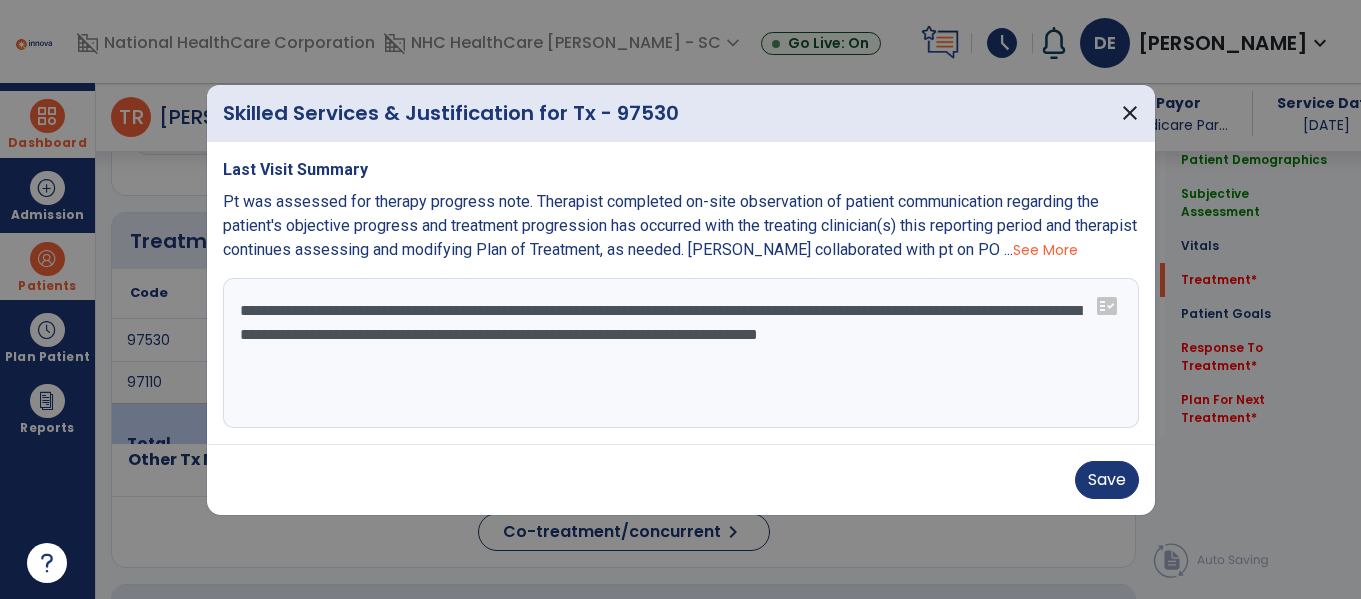 click on "**********" at bounding box center [681, 353] 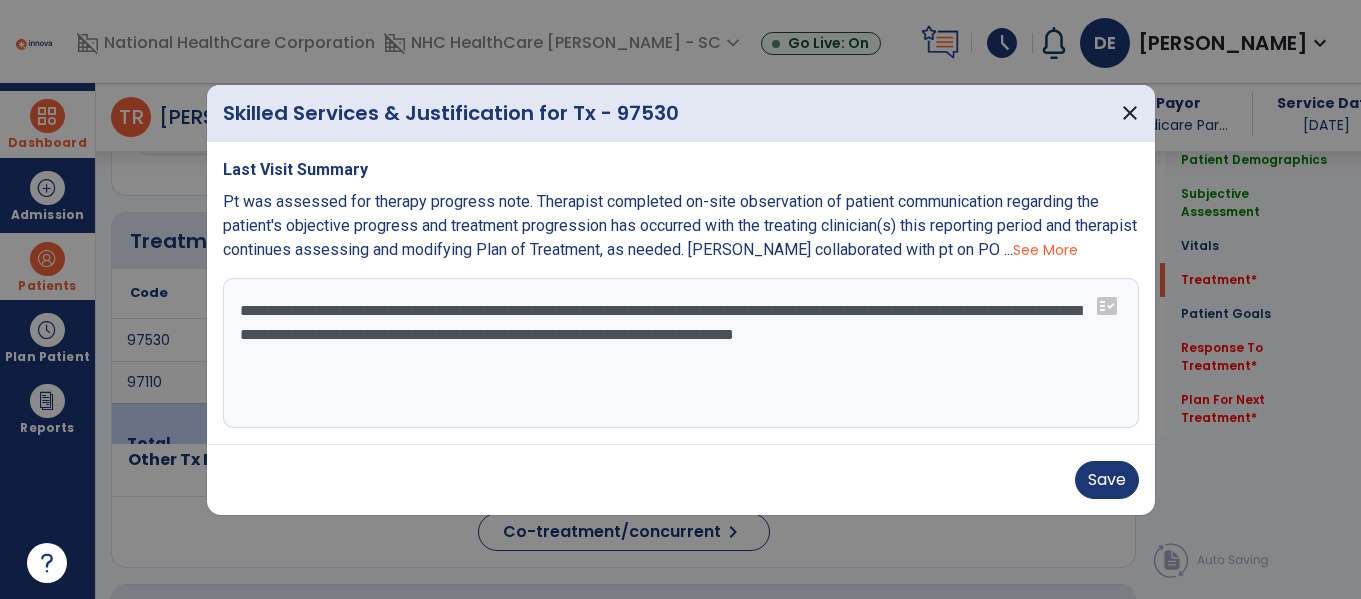 type on "**********" 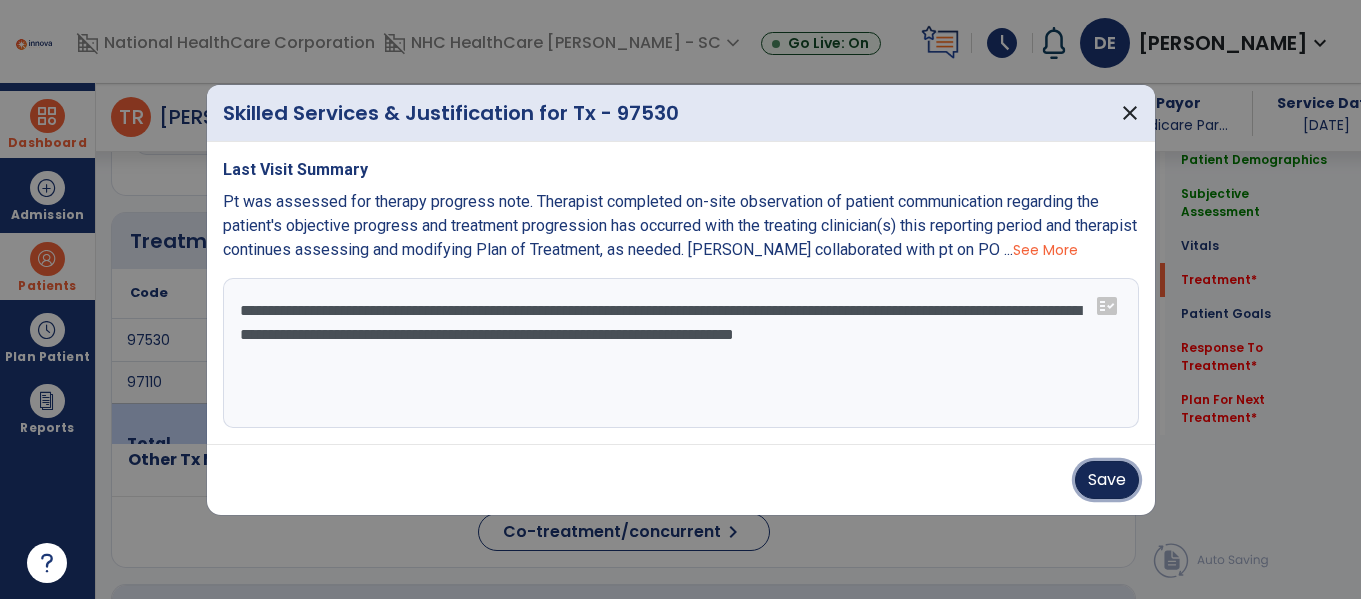 type 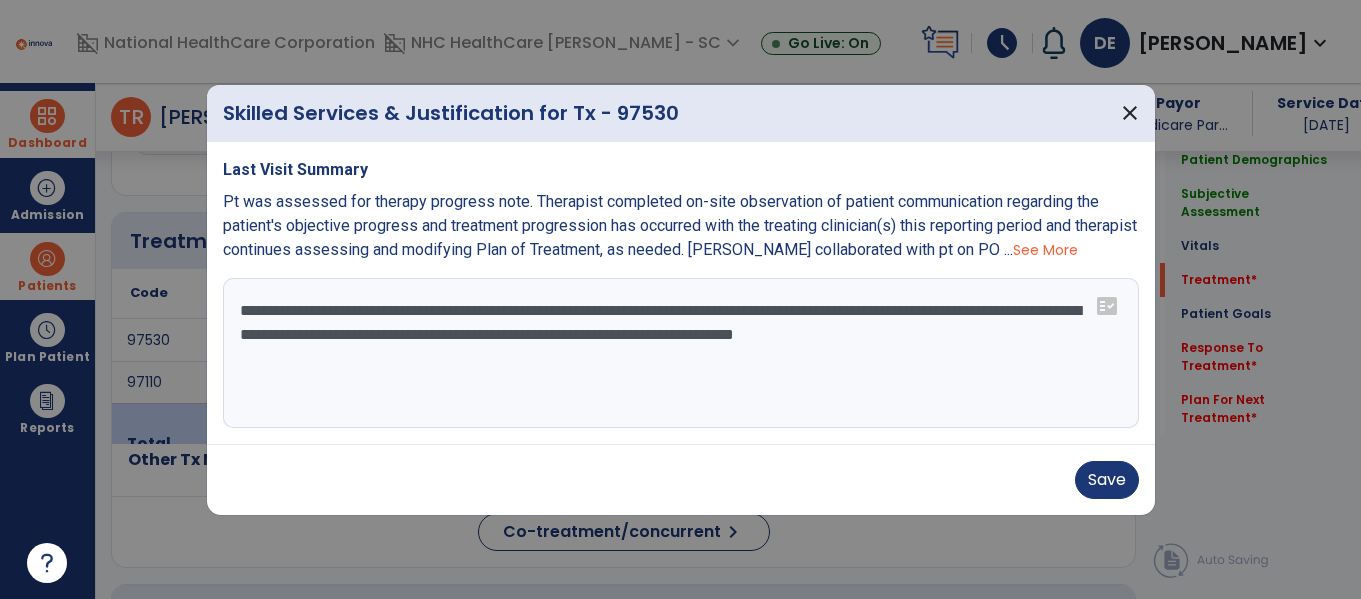 click on "**********" at bounding box center (681, 353) 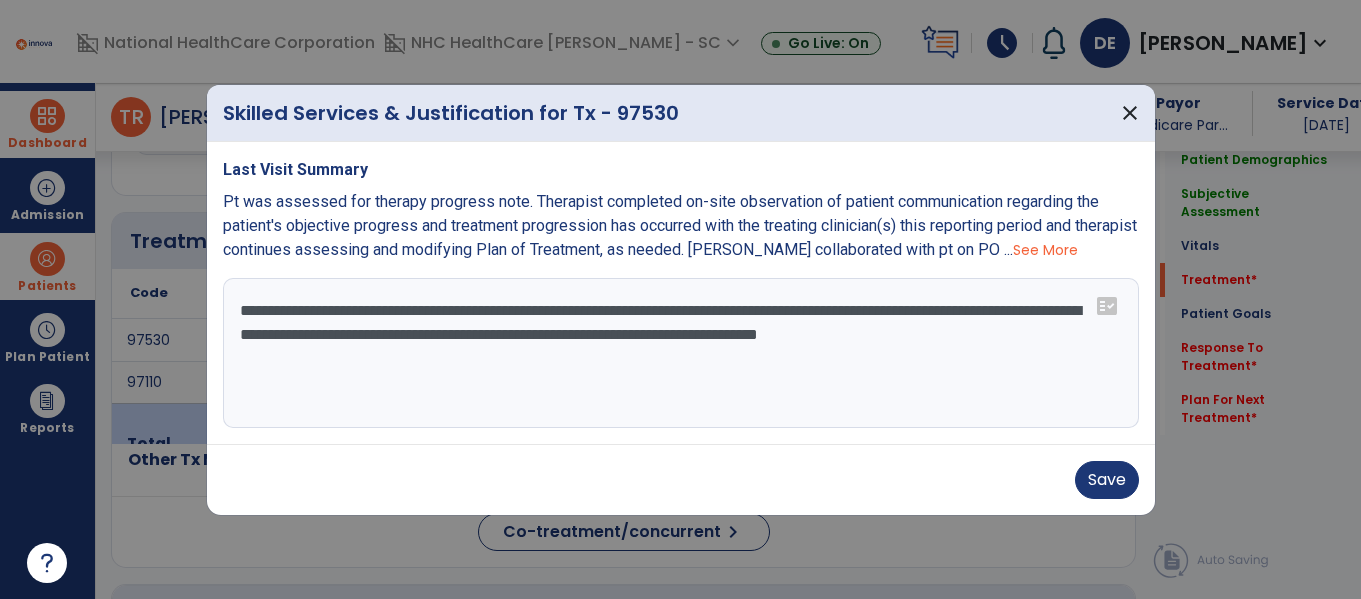 click on "**********" at bounding box center (681, 353) 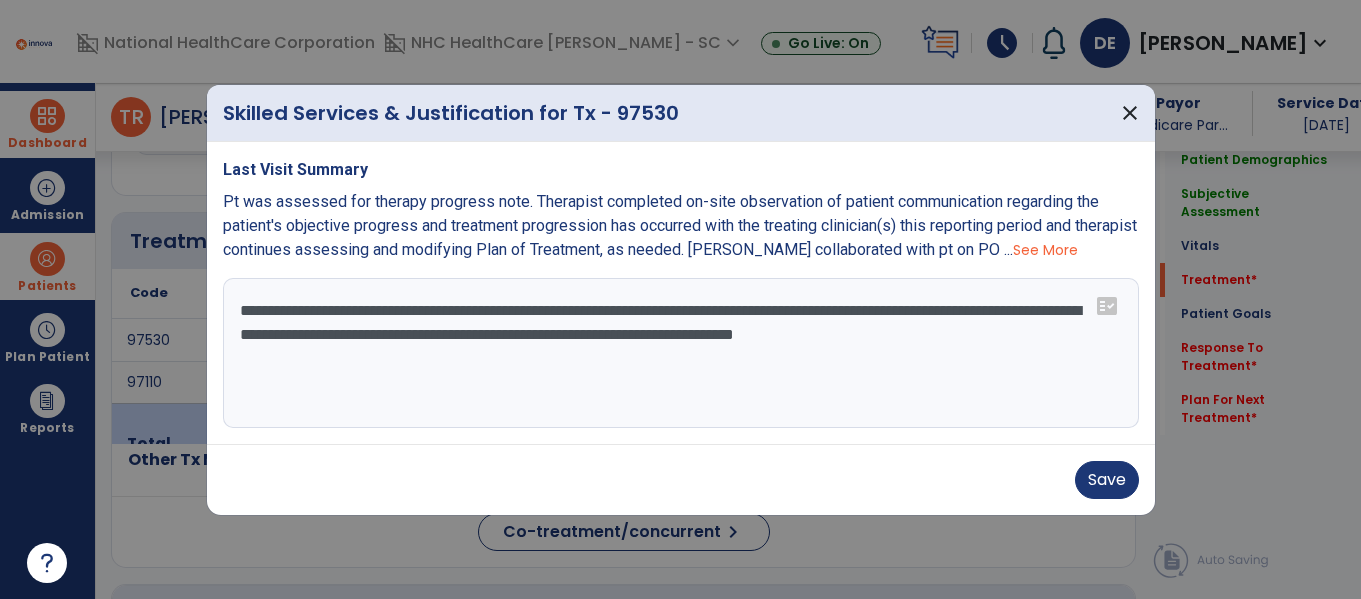 click on "**********" at bounding box center (681, 353) 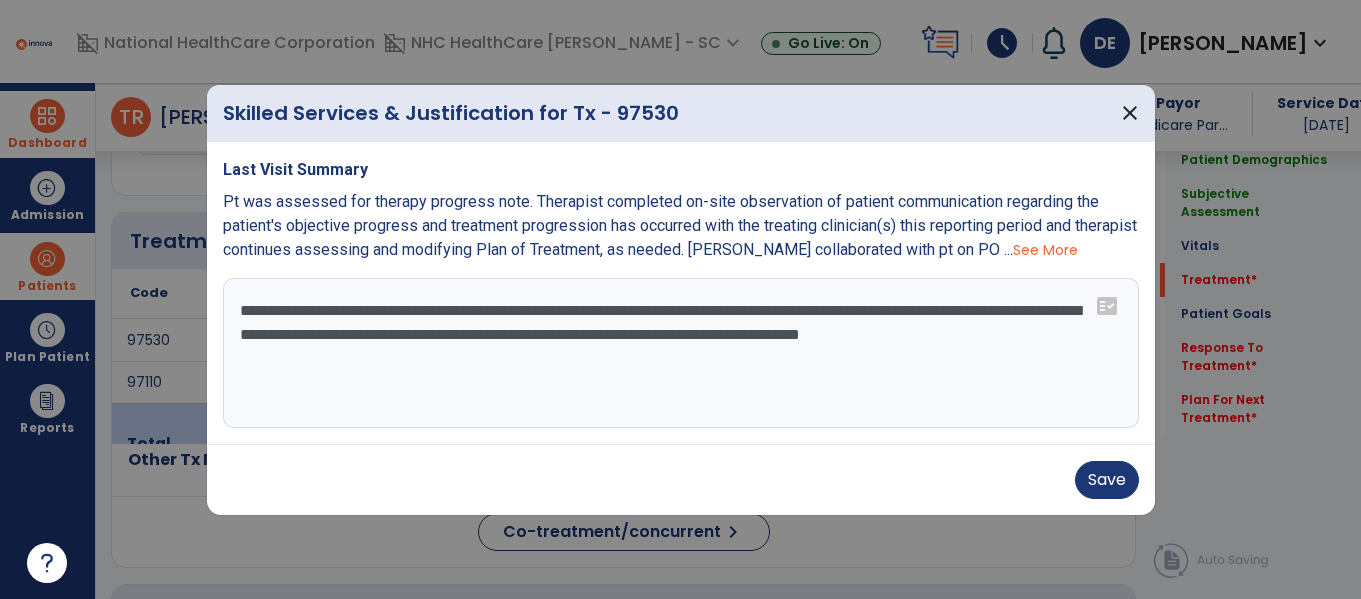 click on "**********" at bounding box center (681, 353) 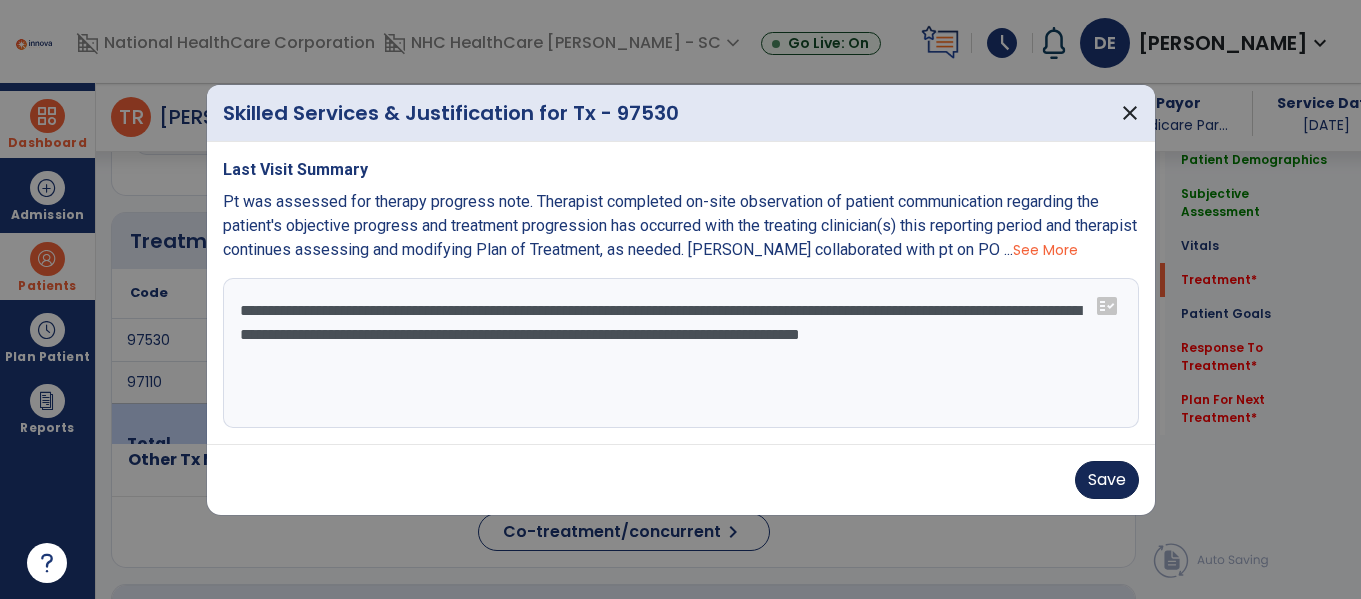 type on "**********" 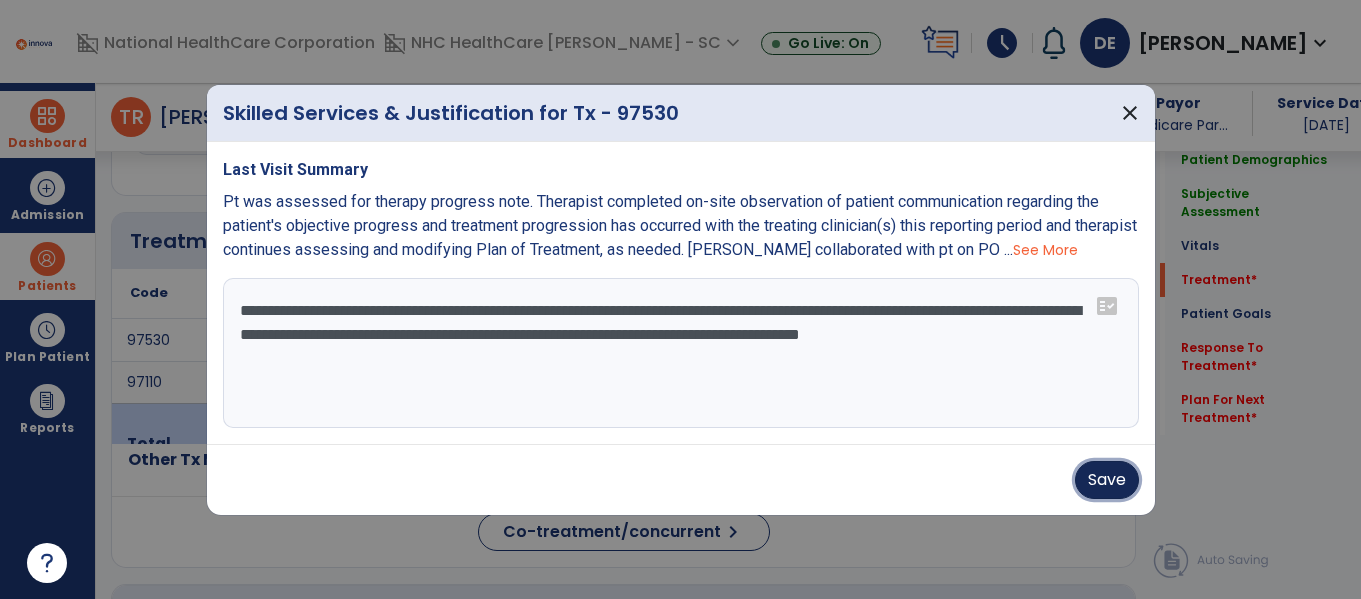 click on "Save" at bounding box center (1107, 480) 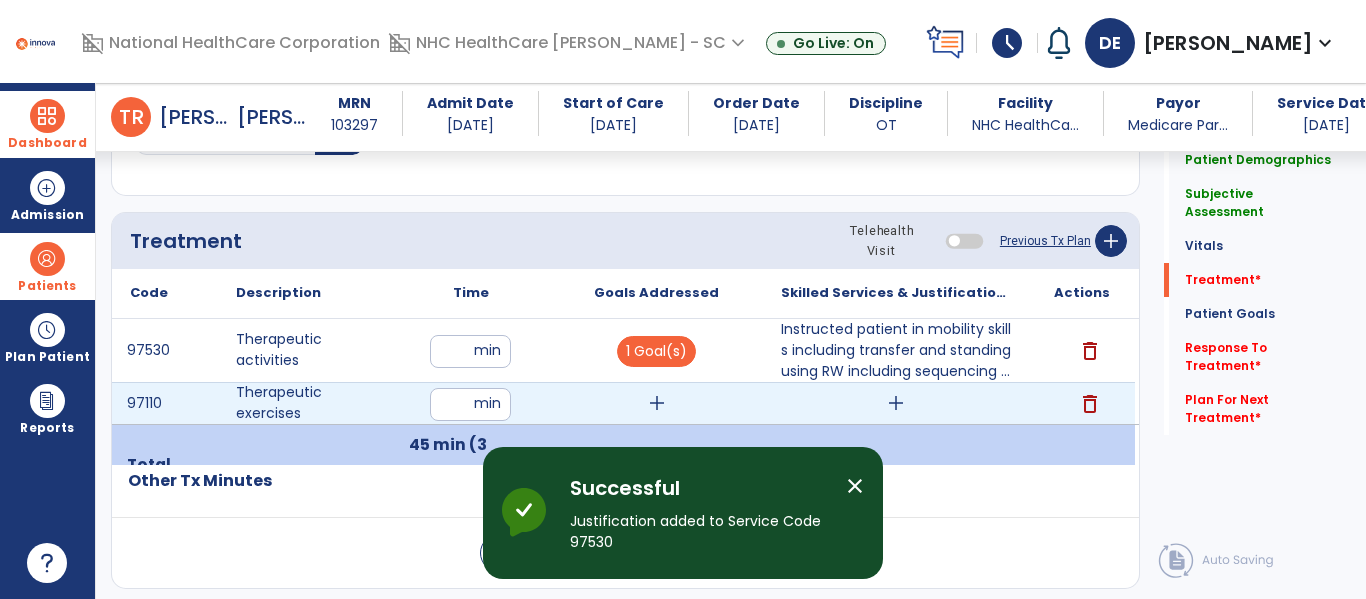 click on "add" at bounding box center (896, 403) 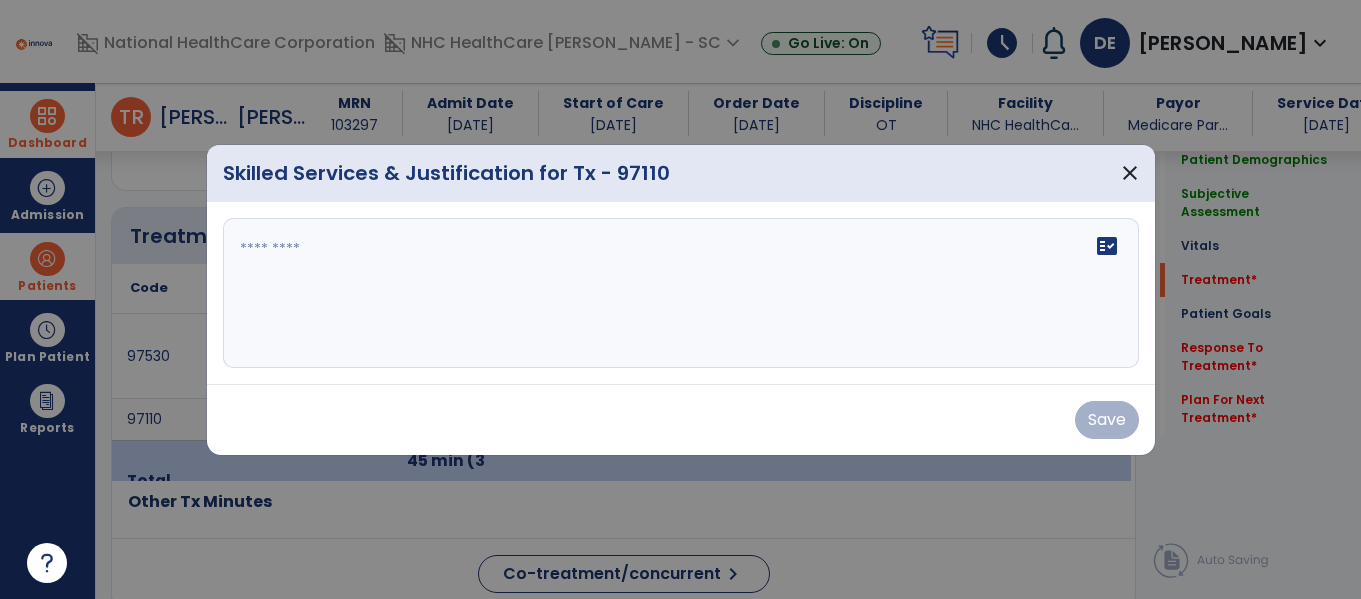 scroll, scrollTop: 1077, scrollLeft: 0, axis: vertical 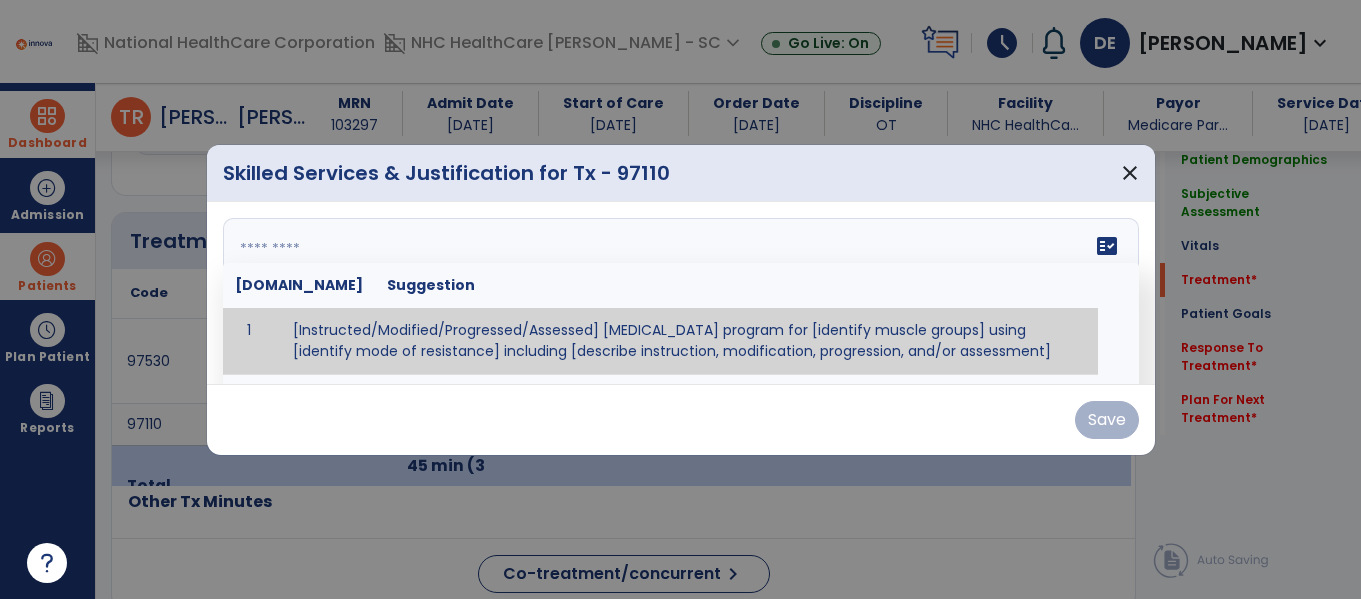 click on "fact_check  [DOMAIN_NAME] Suggestion 1 [Instructed/Modified/Progressed/Assessed] [MEDICAL_DATA] program for [identify muscle groups] using [identify mode of resistance] including [describe instruction, modification, progression, and/or assessment] 2 [Instructed/Modified/Progressed/Assessed] aerobic exercise program using [identify equipment/mode] including [describe instruction, modification,progression, and/or assessment] 3 [Instructed/Modified/Progressed/Assessed] [PROM/A/AROM/AROM] program for [identify joint movements] using [contract-relax, over-pressure, inhibitory techniques, other] 4 [Assessed/Tested] aerobic capacity with administration of [aerobic capacity test]" at bounding box center (681, 293) 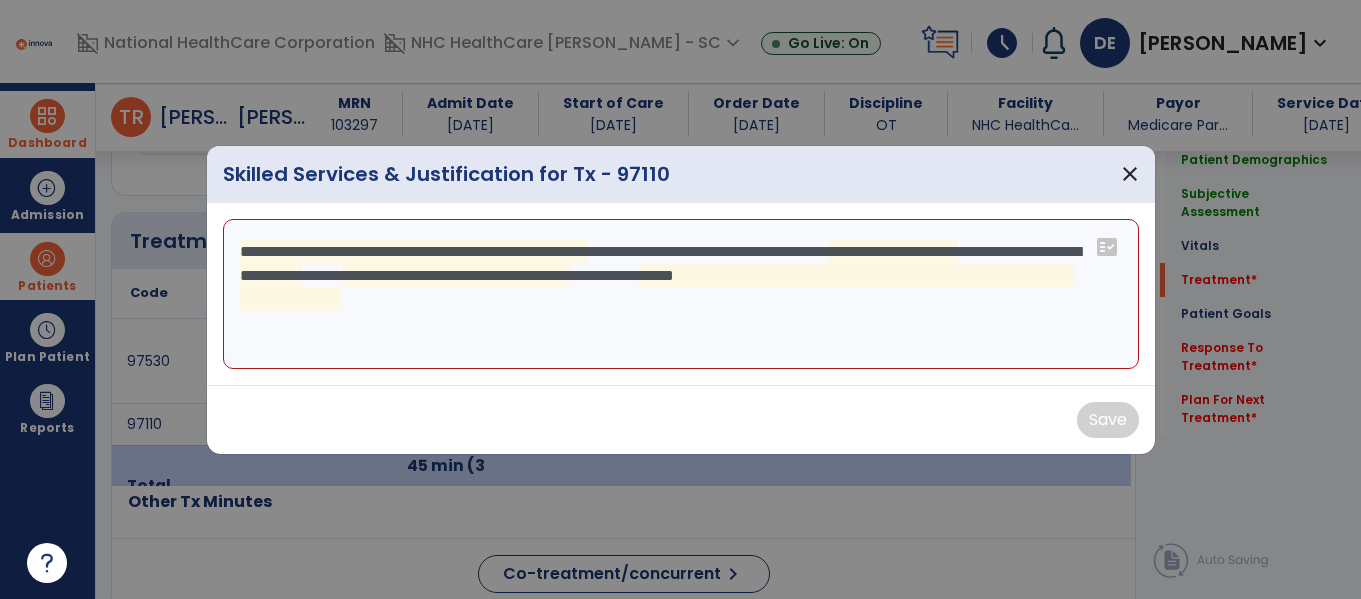 click on "**********" at bounding box center [681, 294] 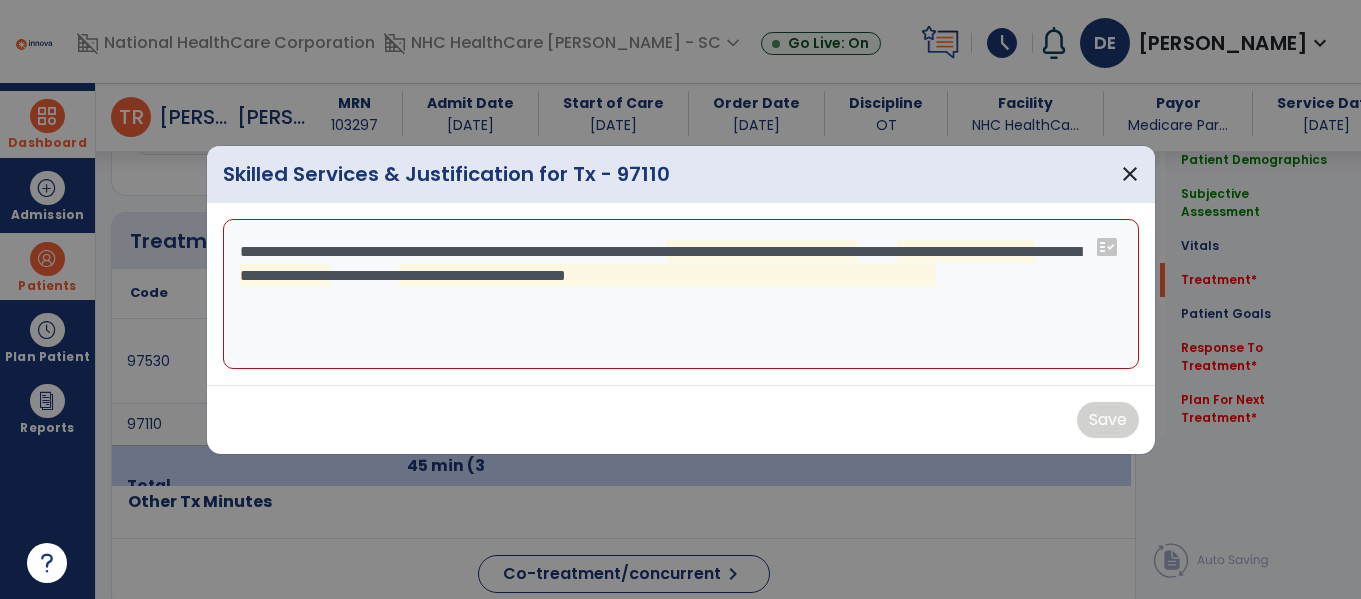 click on "**********" at bounding box center (681, 294) 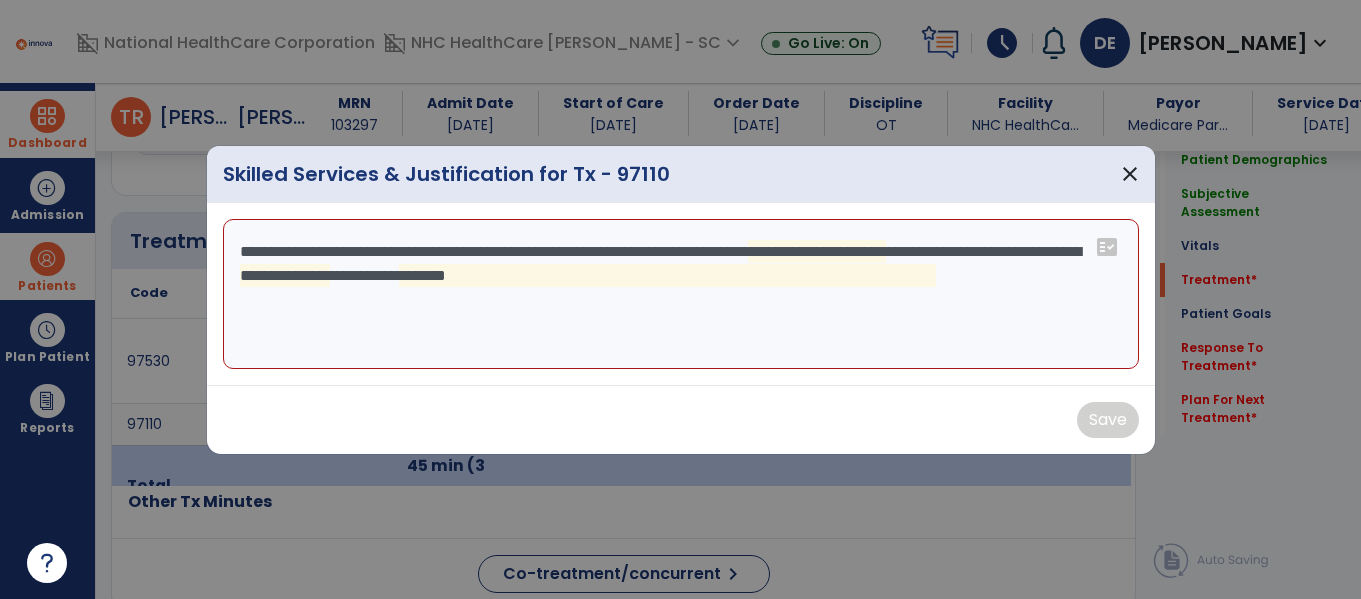 click on "**********" at bounding box center (681, 294) 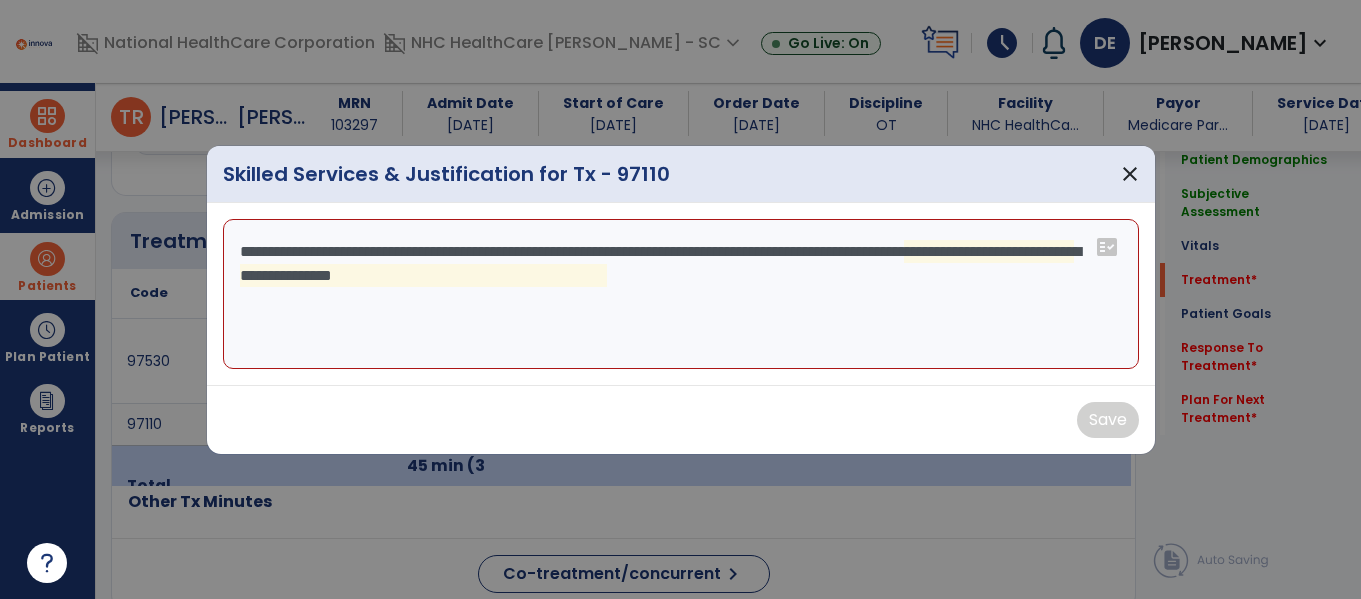click on "**********" at bounding box center [681, 294] 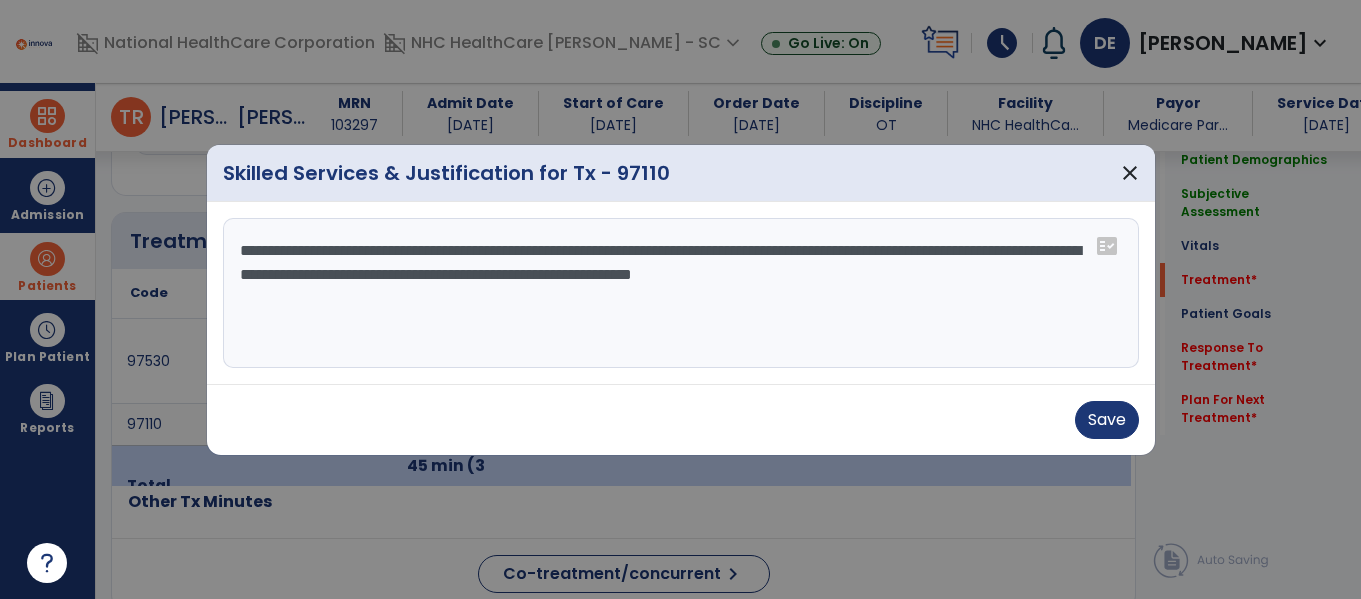 click on "**********" at bounding box center [681, 293] 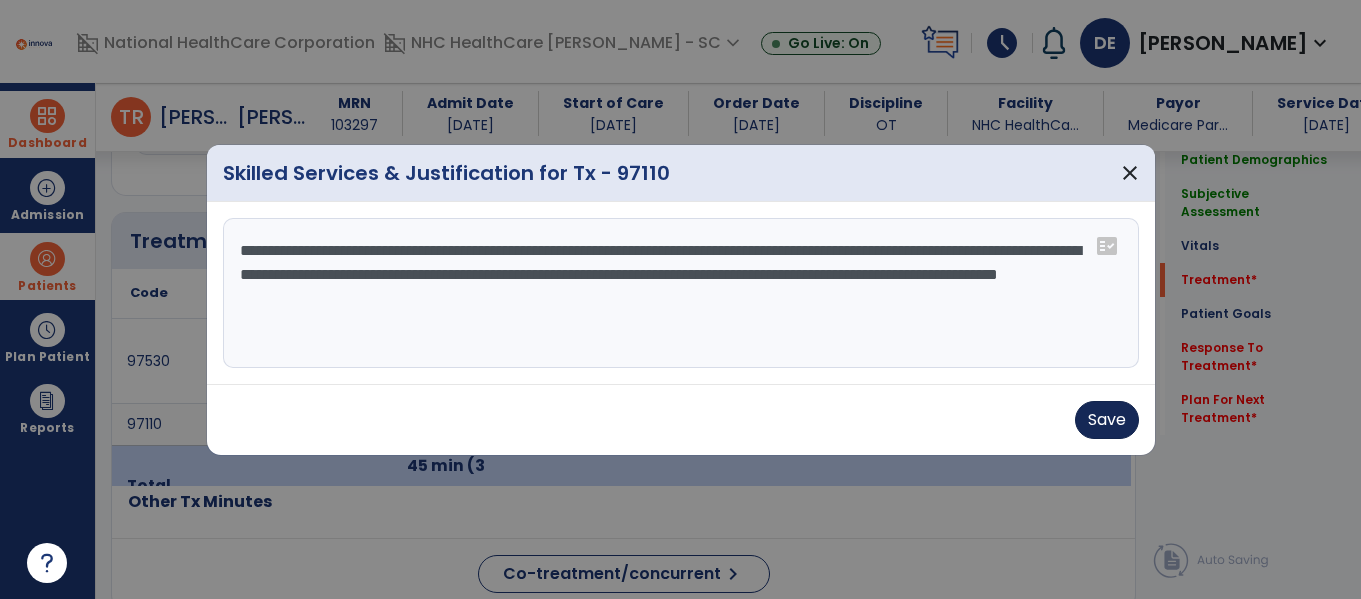type on "**********" 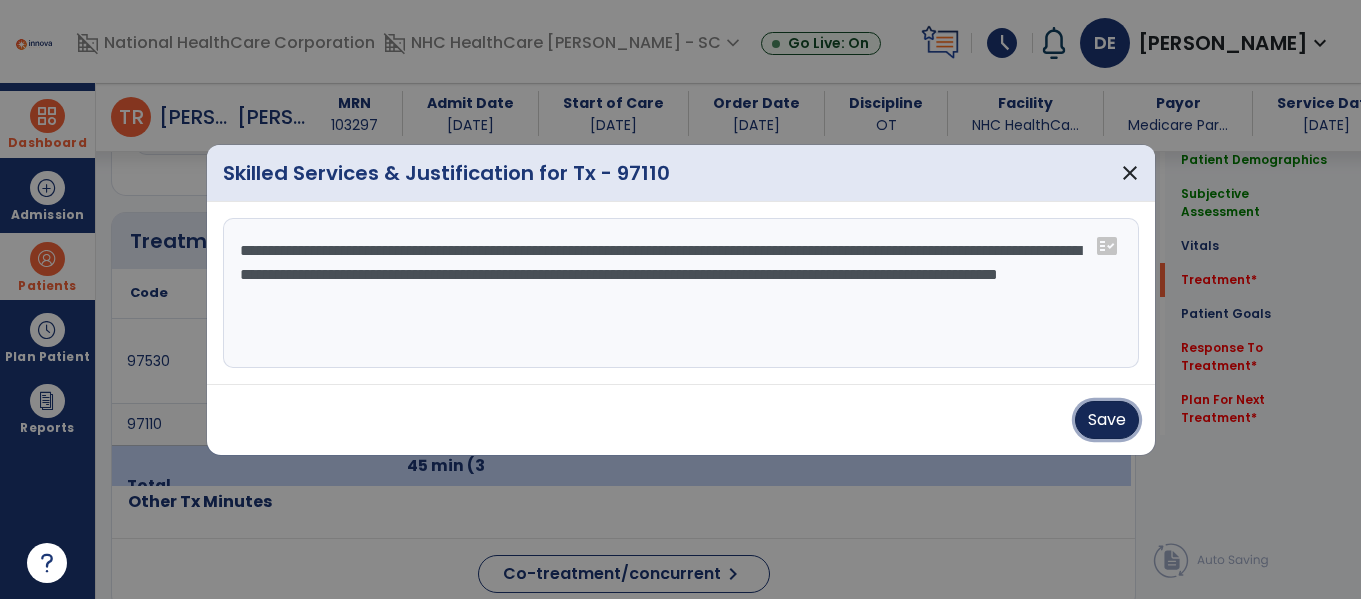 click on "Save" at bounding box center [1107, 420] 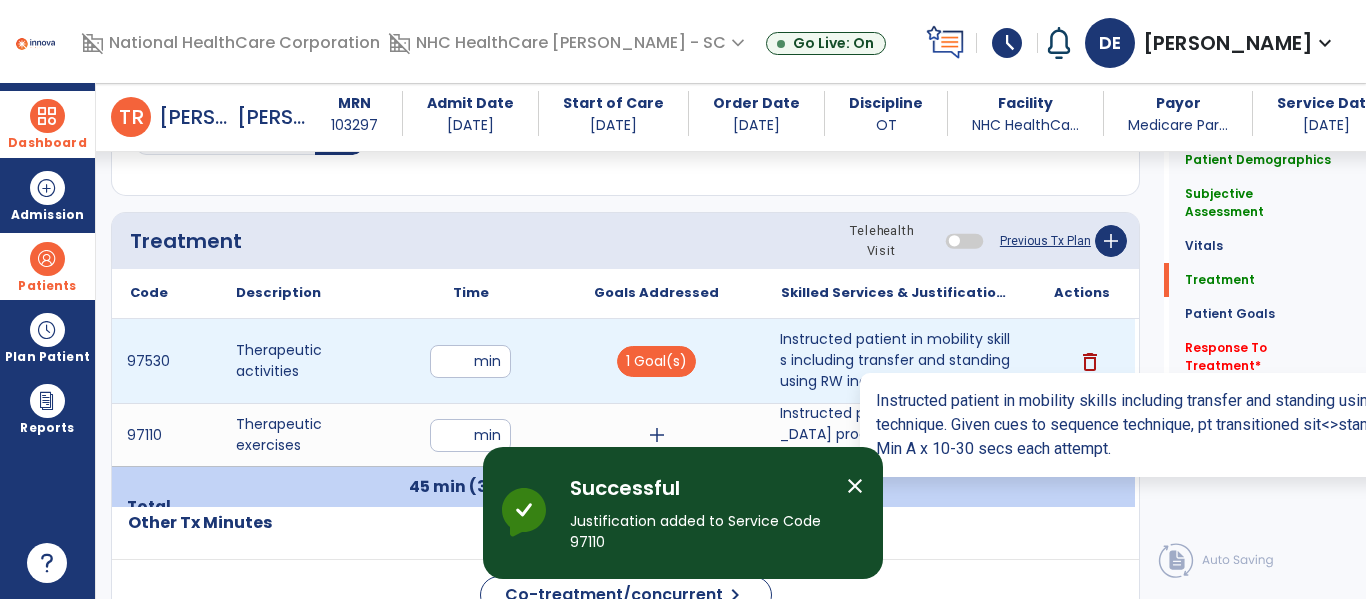 click on "Instructed patient in mobility skills including transfer and standing using RW including sequencing ..." at bounding box center (896, 360) 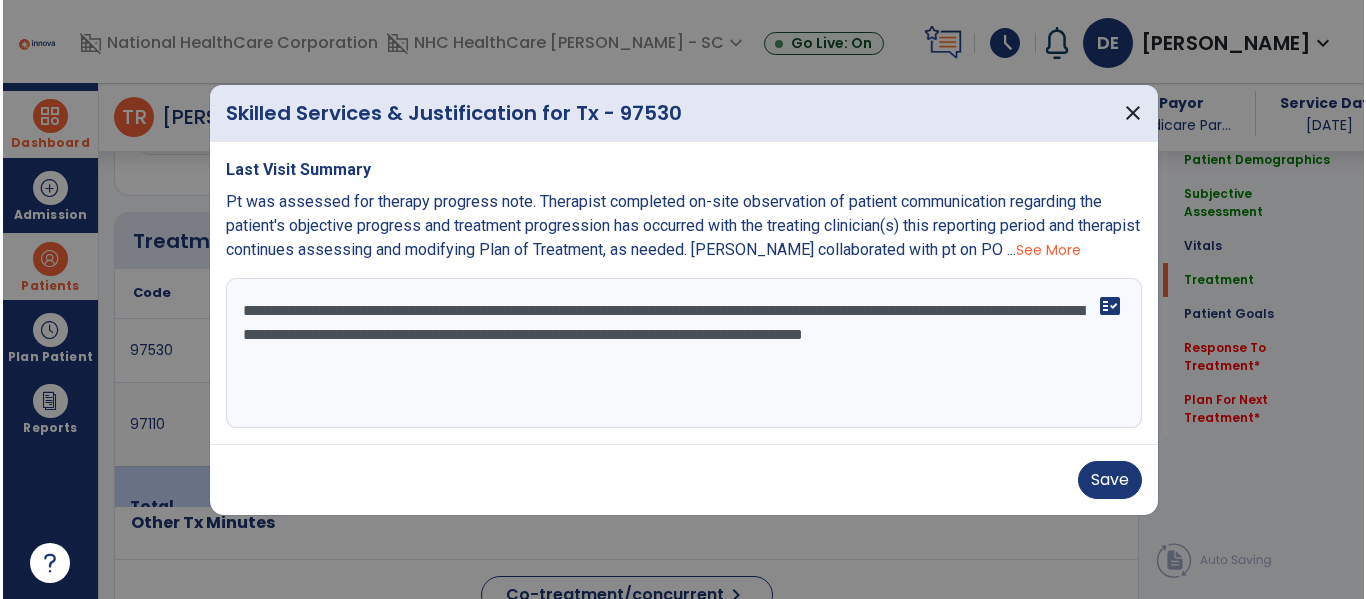 scroll, scrollTop: 1077, scrollLeft: 0, axis: vertical 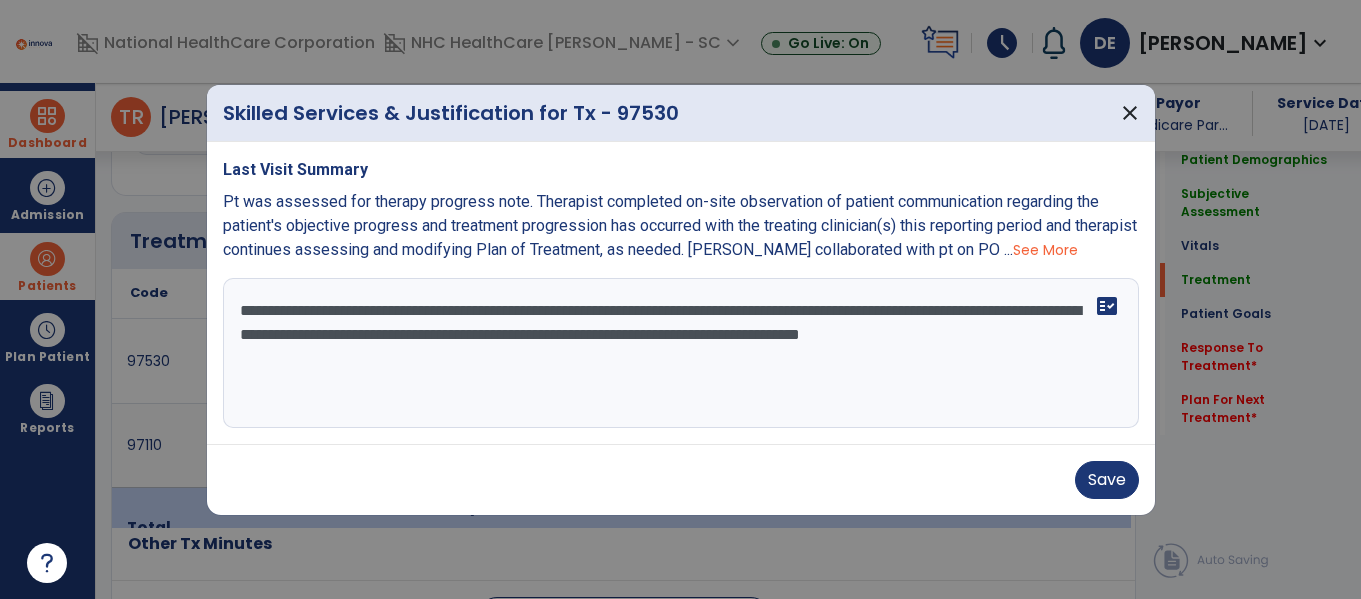 click on "**********" at bounding box center [681, 353] 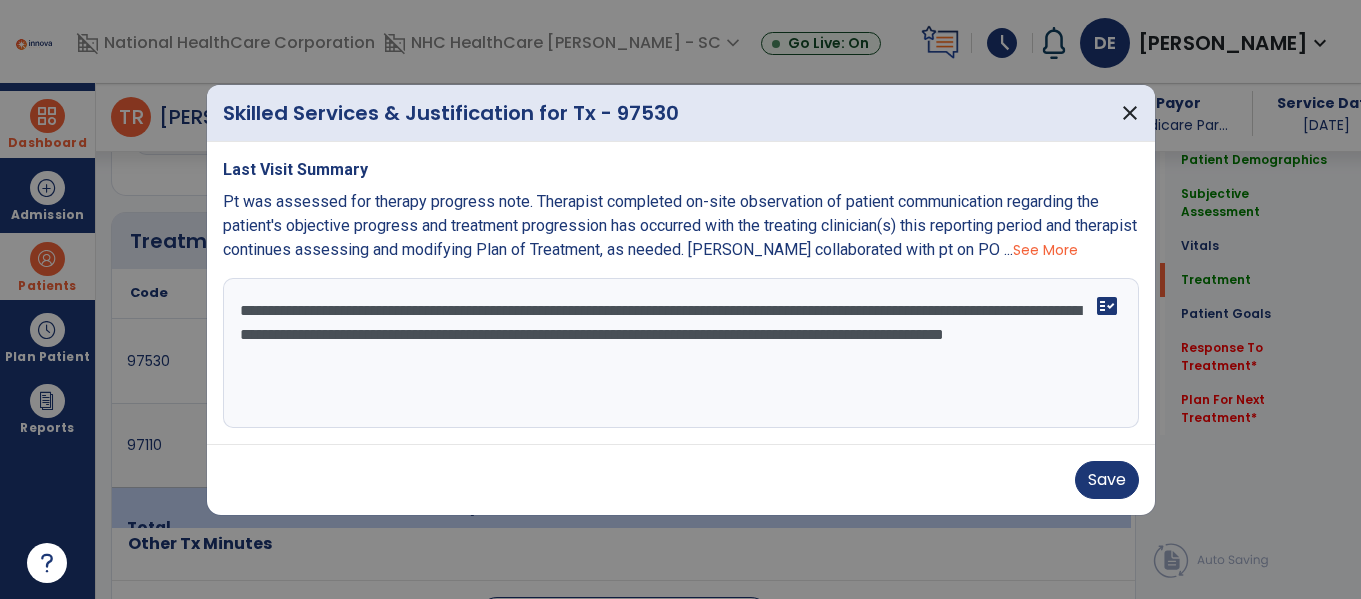 click on "**********" at bounding box center [681, 353] 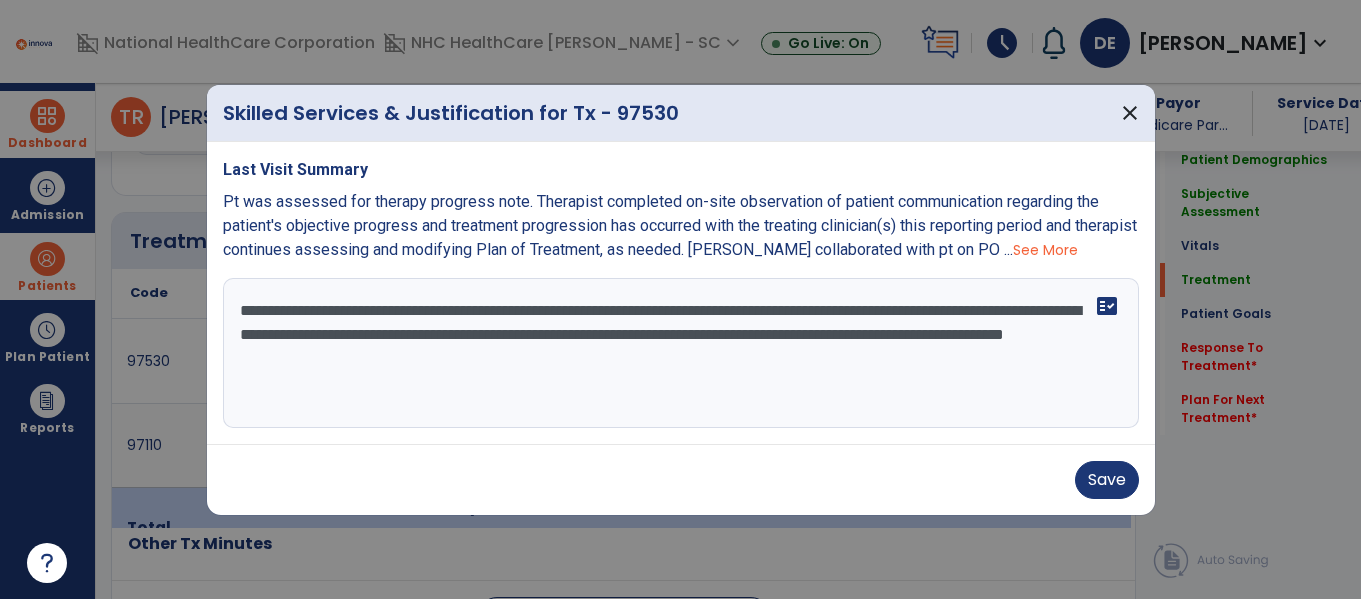 click on "**********" at bounding box center [681, 353] 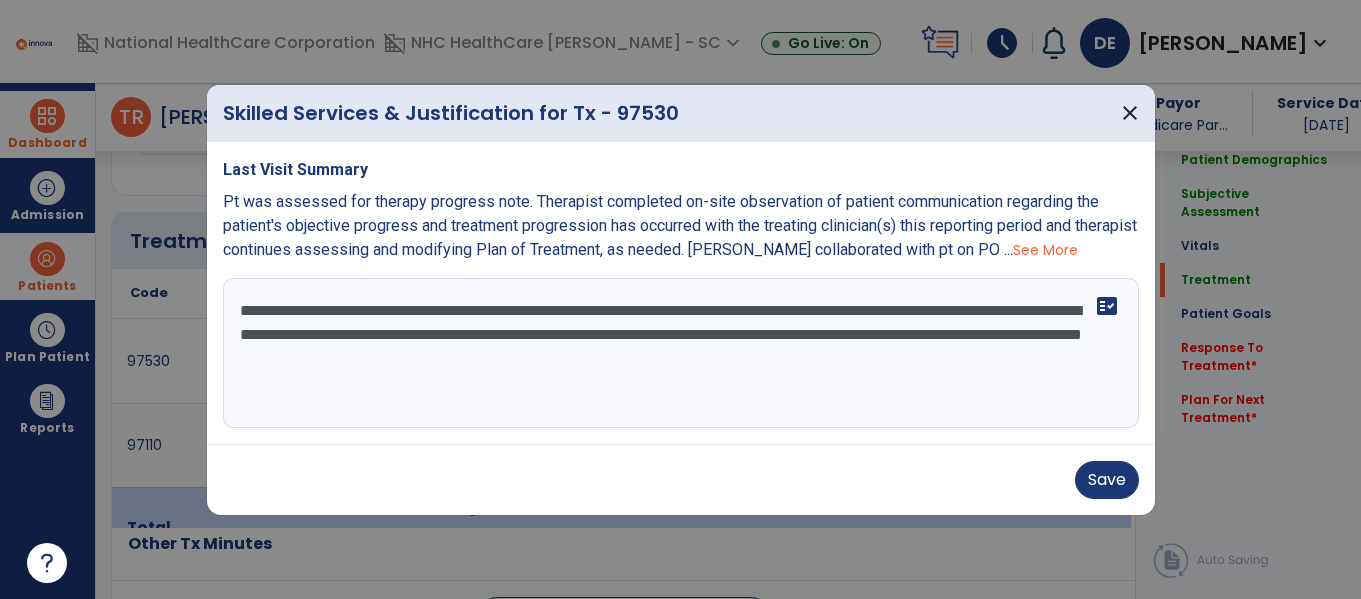 click on "**********" at bounding box center (681, 353) 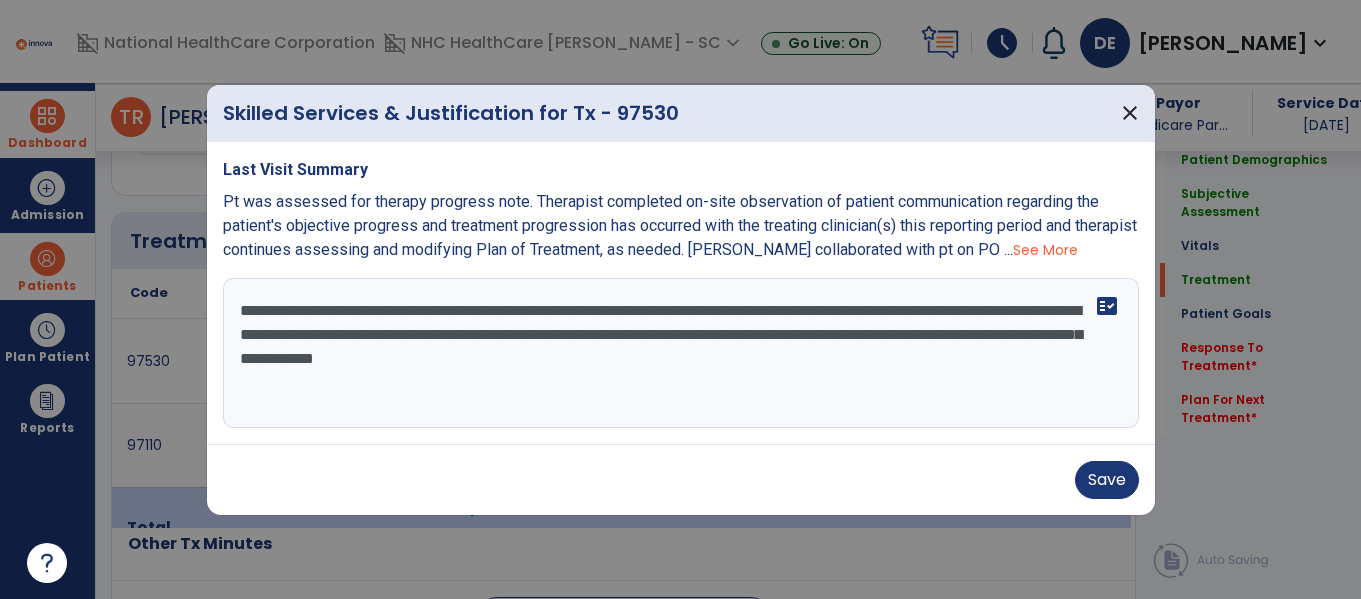 click on "**********" at bounding box center [681, 353] 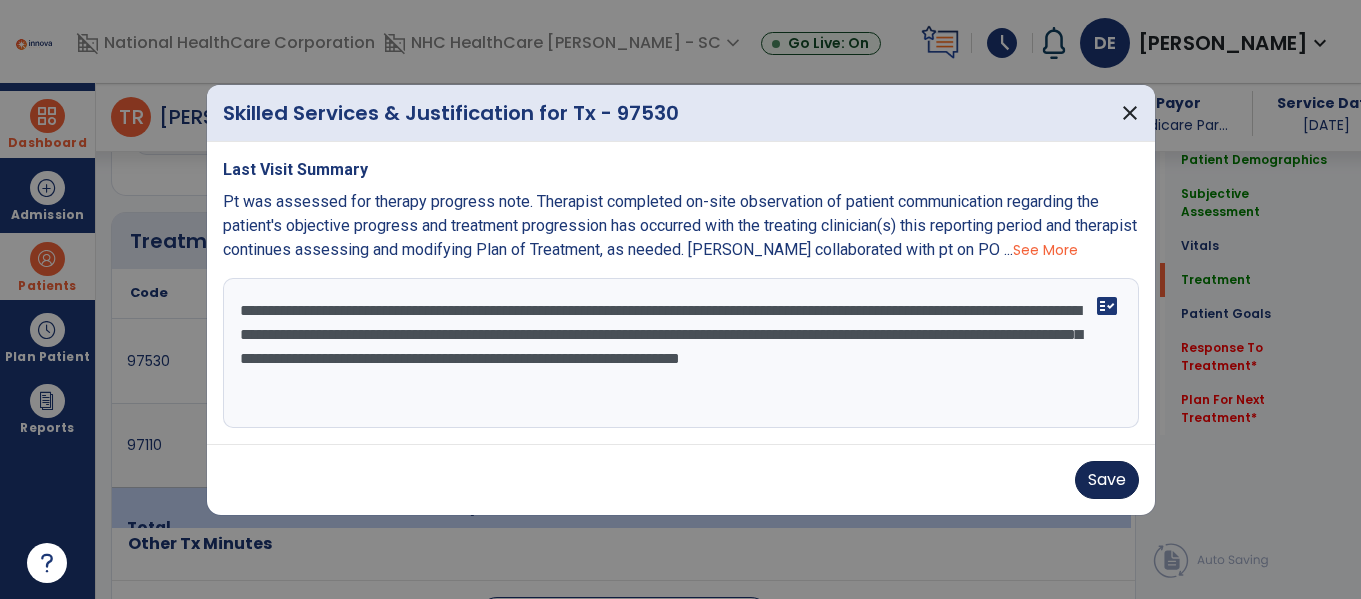 type on "**********" 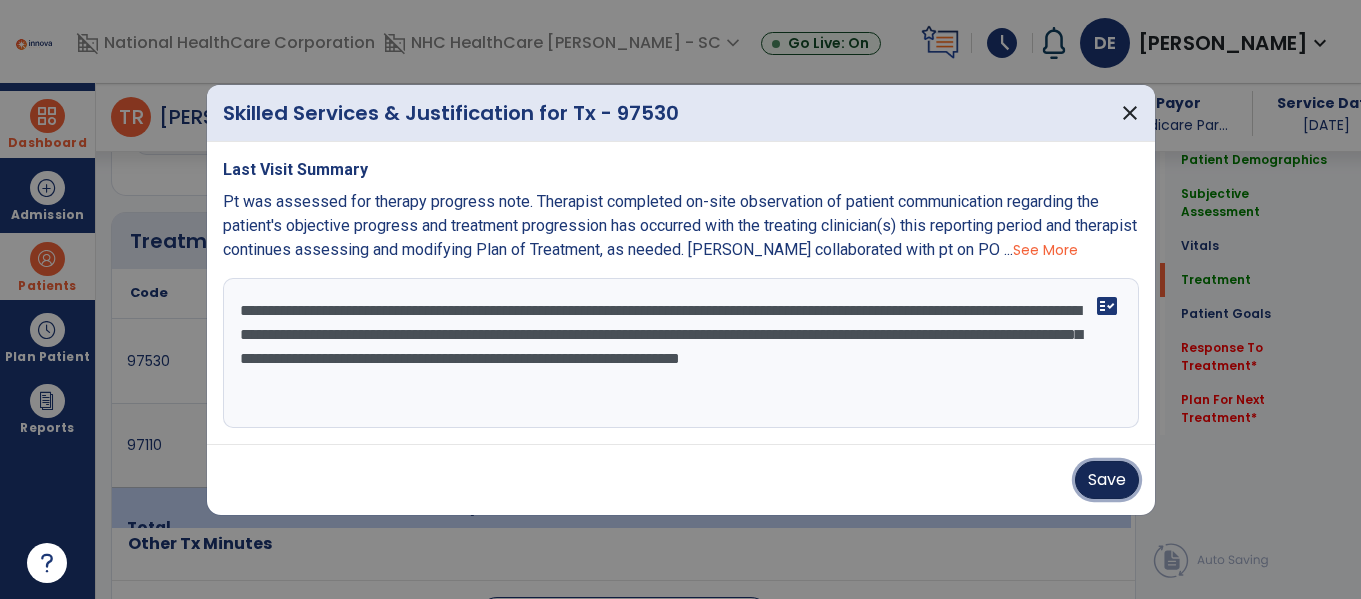 click on "Save" at bounding box center [1107, 480] 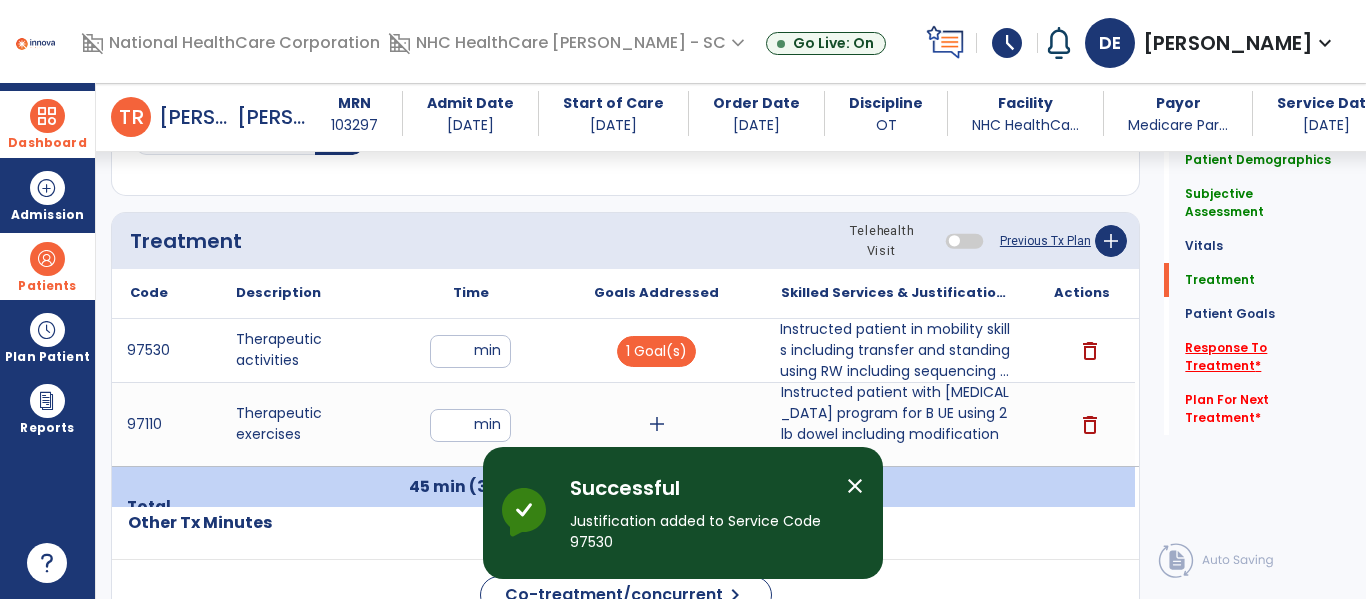 click on "Response To Treatment   *" 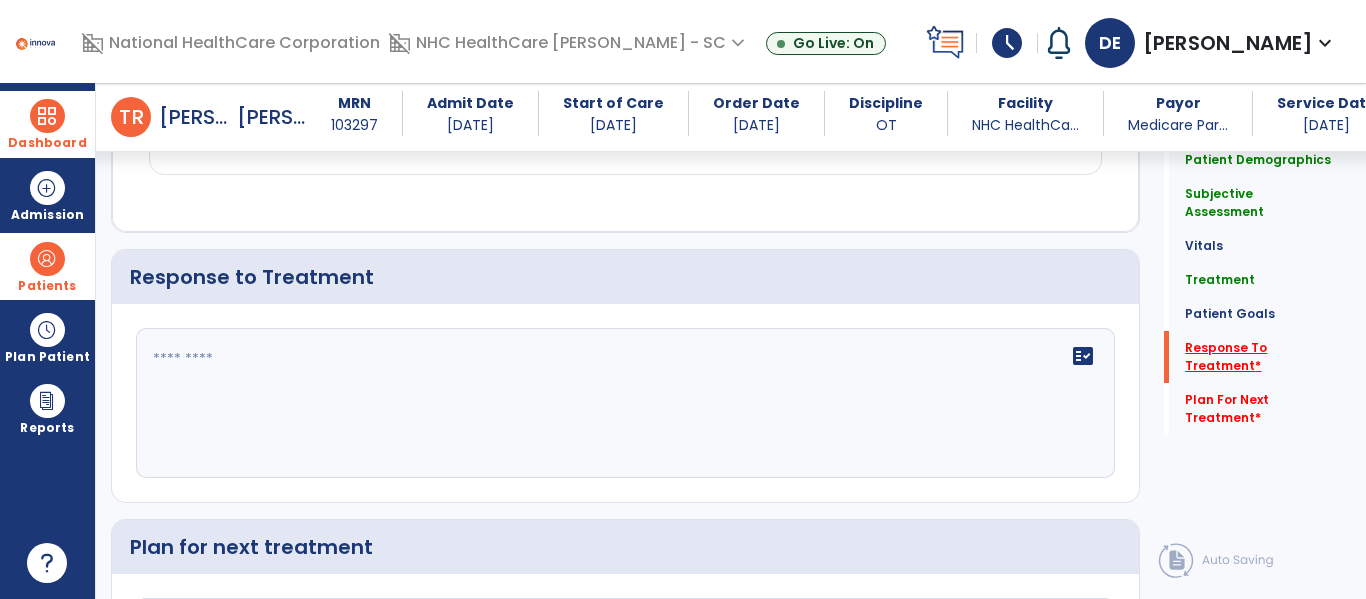scroll, scrollTop: 2618, scrollLeft: 0, axis: vertical 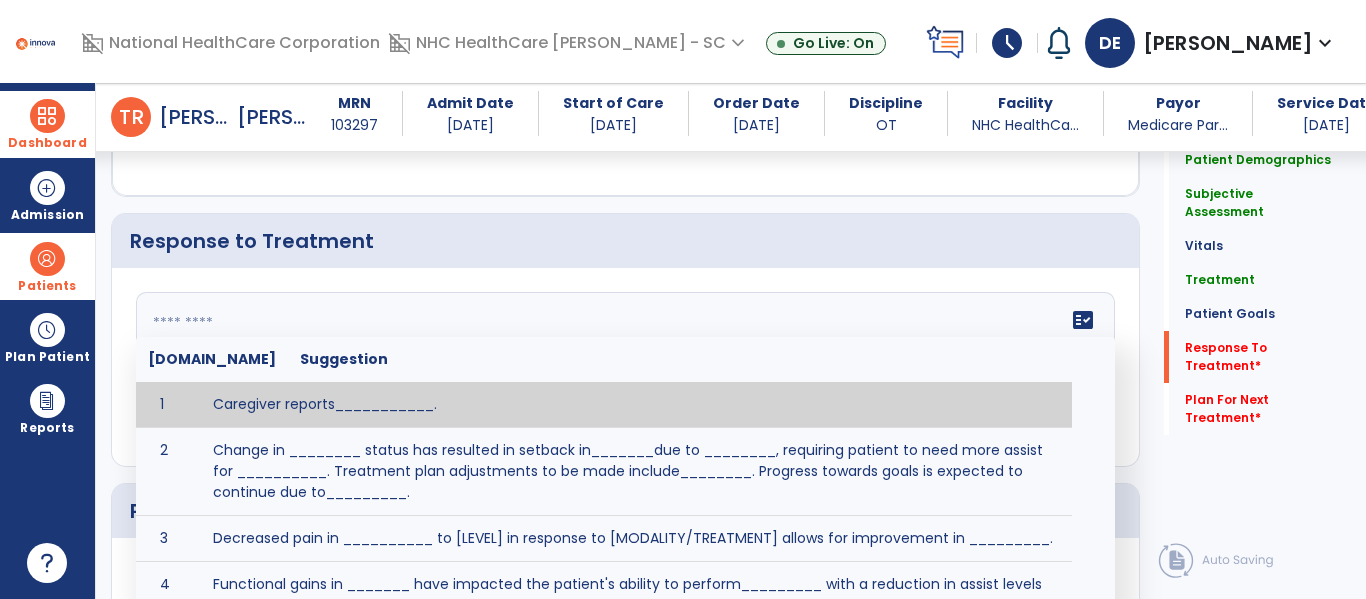 click on "fact_check  [DOMAIN_NAME] Suggestion 1 Caregiver reports___________. 2 Change in ________ status has resulted in setback in_______due to ________, requiring patient to need more assist for __________.   Treatment plan adjustments to be made include________.  Progress towards goals is expected to continue due to_________. 3 Decreased pain in __________ to [LEVEL] in response to [MODALITY/TREATMENT] allows for improvement in _________. 4 Functional gains in _______ have impacted the patient's ability to perform_________ with a reduction in assist levels to_________. 5 Functional progress this week has been significant due to__________. 6 Gains in ________ have improved the patient's ability to perform ______with decreased levels of assist to___________. 7 Improvement in ________allows patient to tolerate higher levels of challenges in_________. 8 Pain in [AREA] has decreased to [LEVEL] in response to [TREATMENT/MODALITY], allowing fore ease in completing__________. 9 10 11 12 13 14 15 16 17 18 19 20 21" 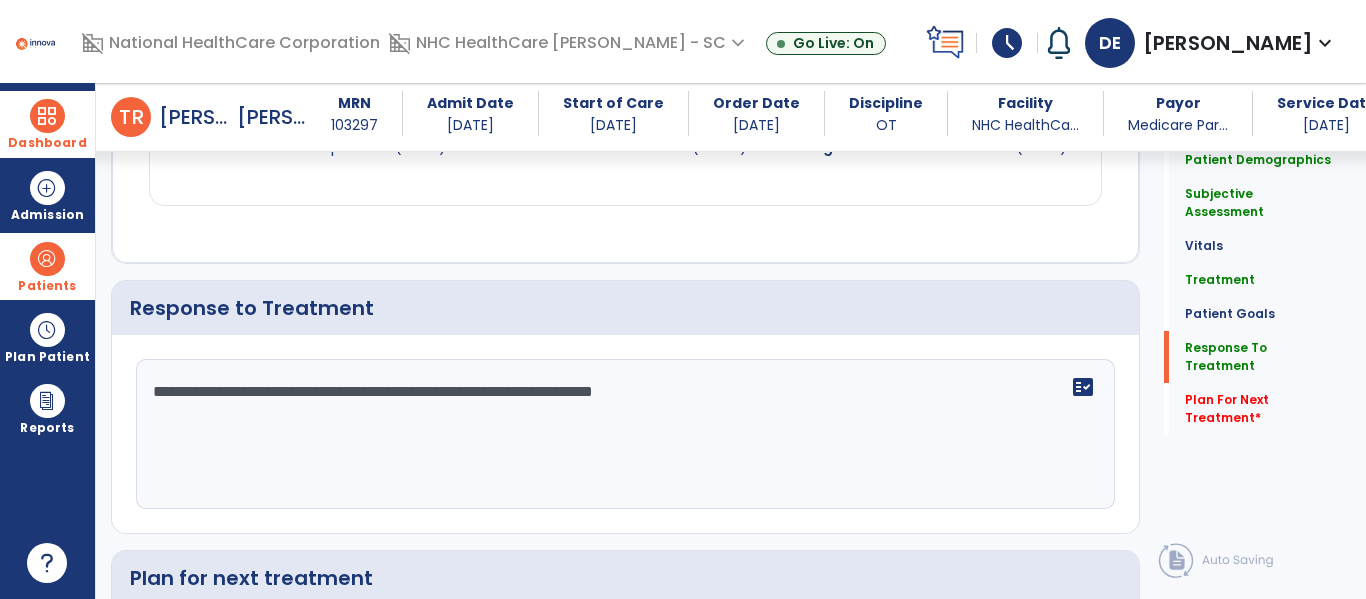 scroll, scrollTop: 2618, scrollLeft: 0, axis: vertical 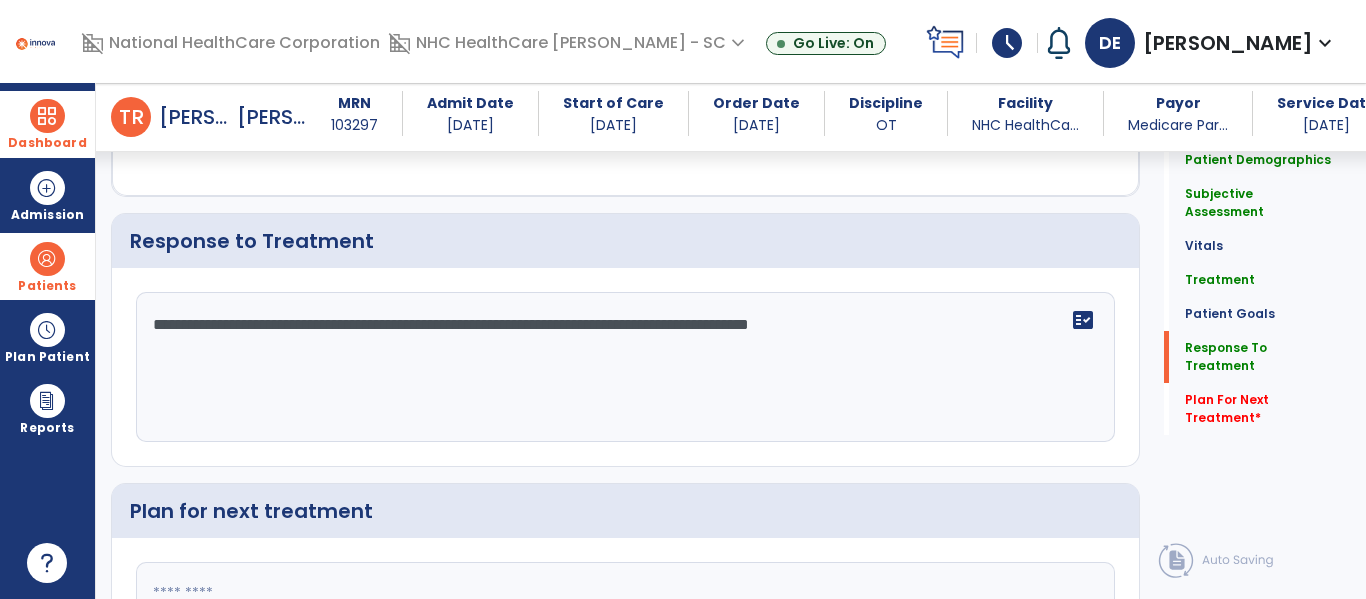 click on "**********" 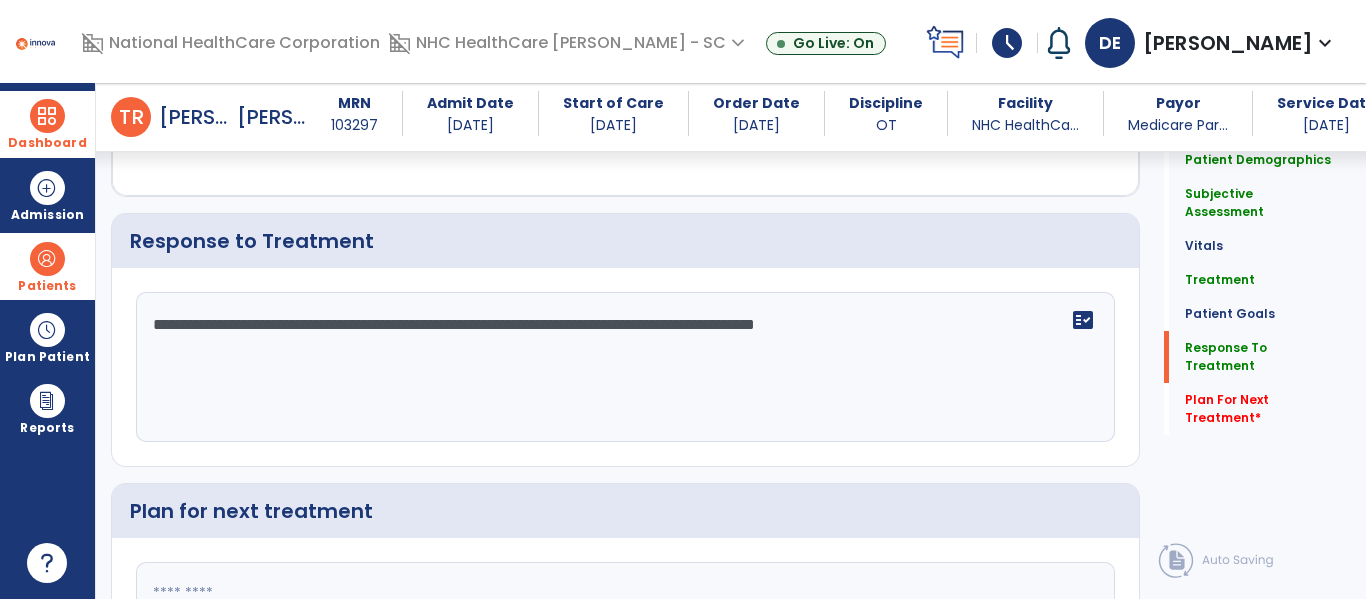 scroll, scrollTop: 2823, scrollLeft: 0, axis: vertical 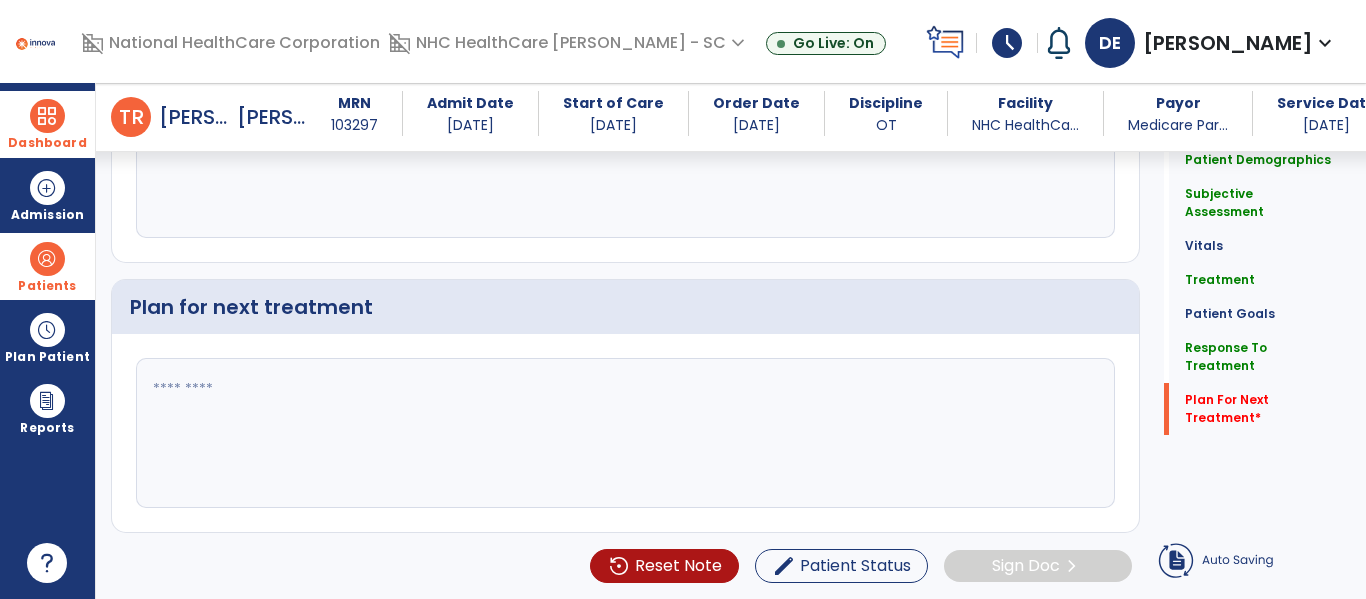 type on "**********" 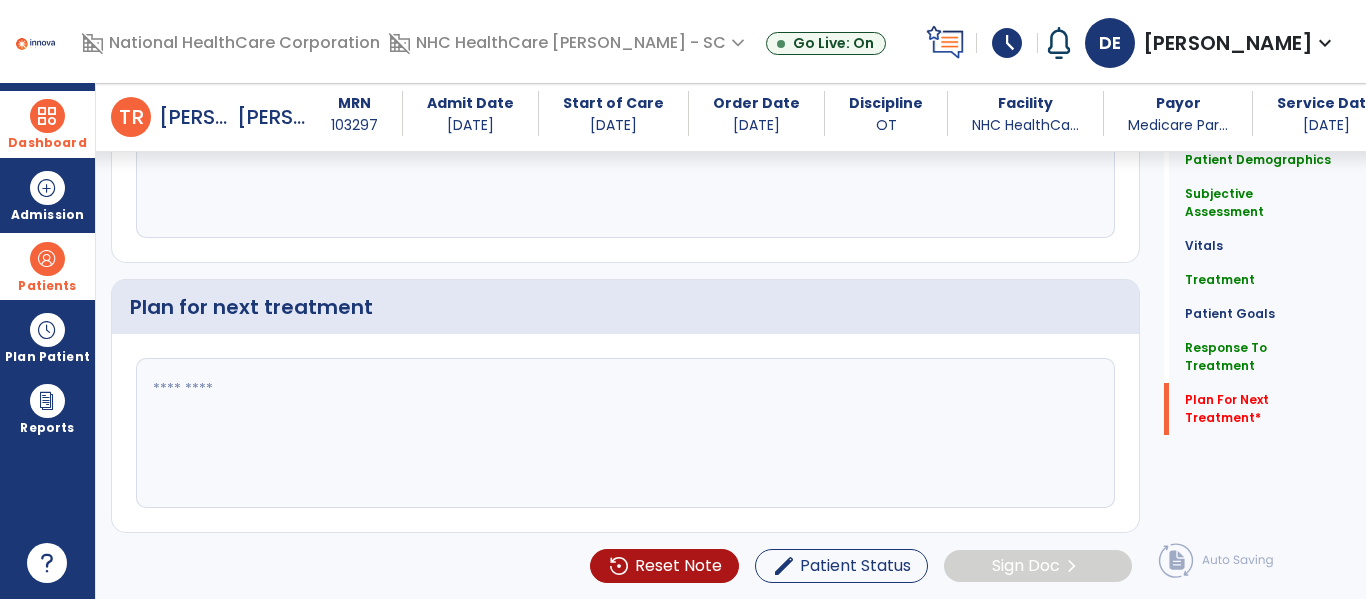 click 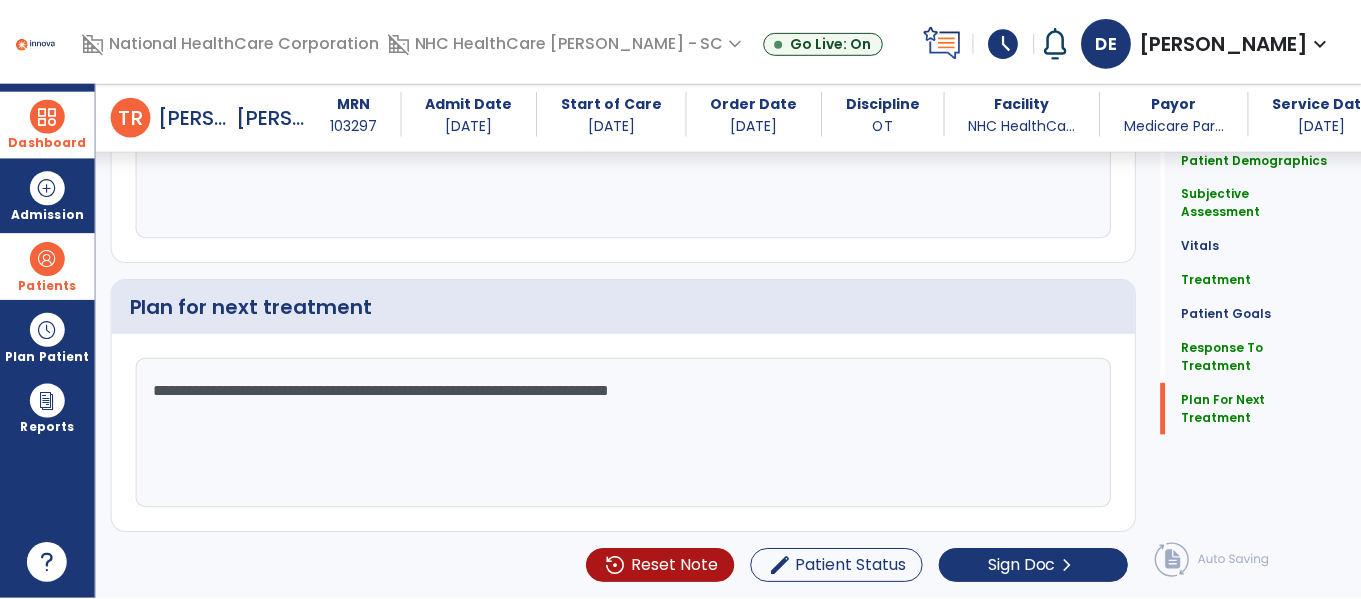 scroll, scrollTop: 2823, scrollLeft: 0, axis: vertical 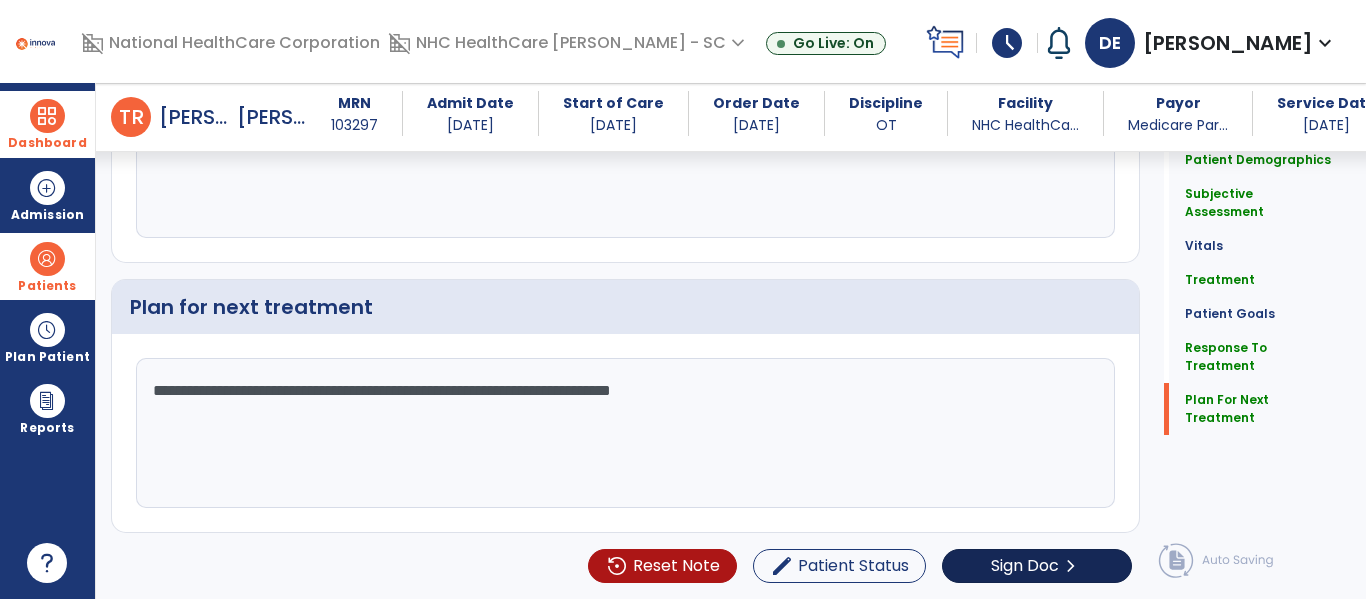 type on "**********" 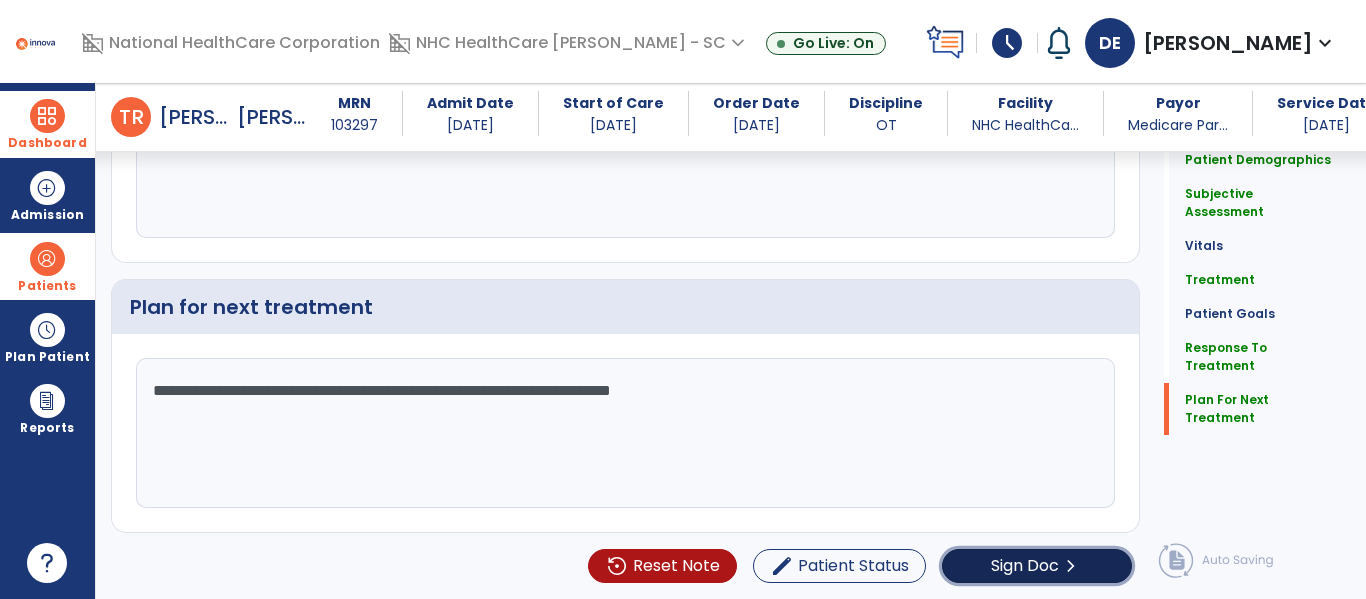 click on "Sign Doc" 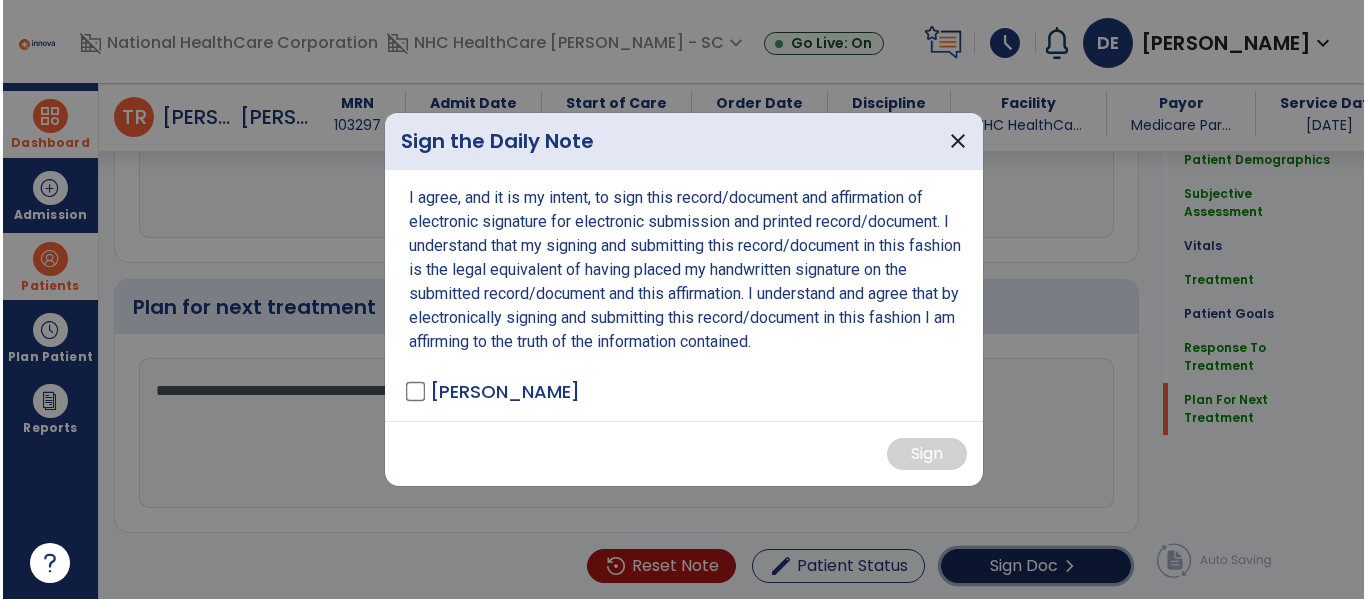 scroll, scrollTop: 2844, scrollLeft: 0, axis: vertical 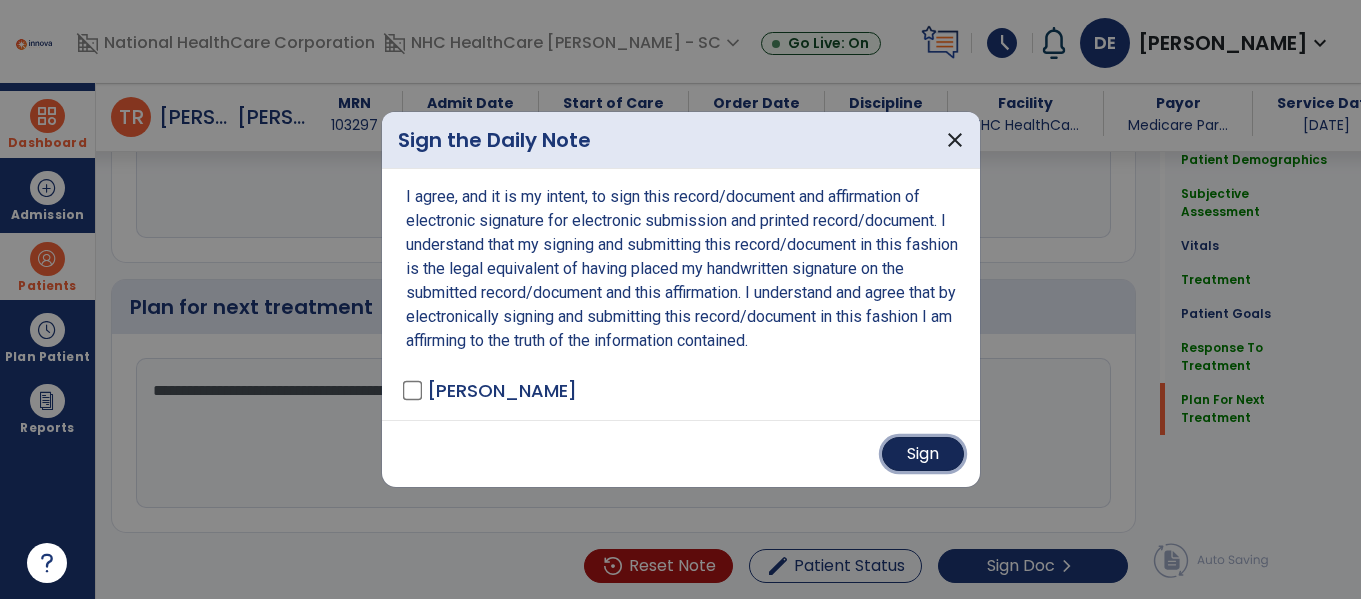 click on "Sign" at bounding box center [923, 454] 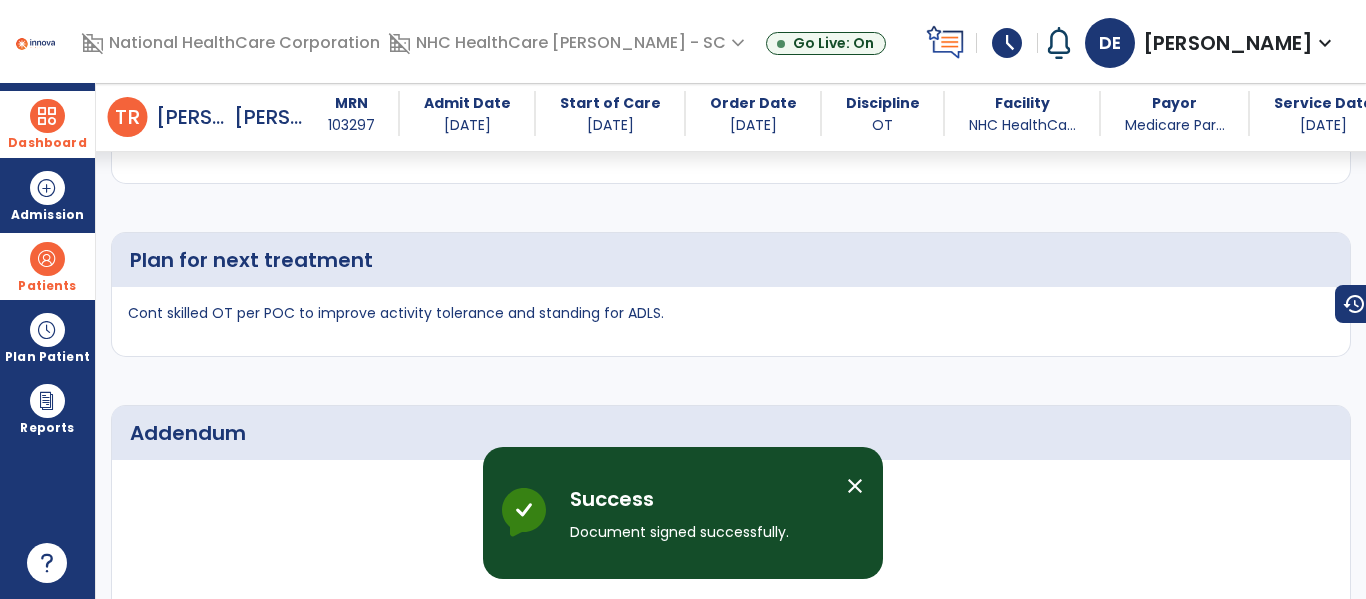 scroll, scrollTop: 4650, scrollLeft: 0, axis: vertical 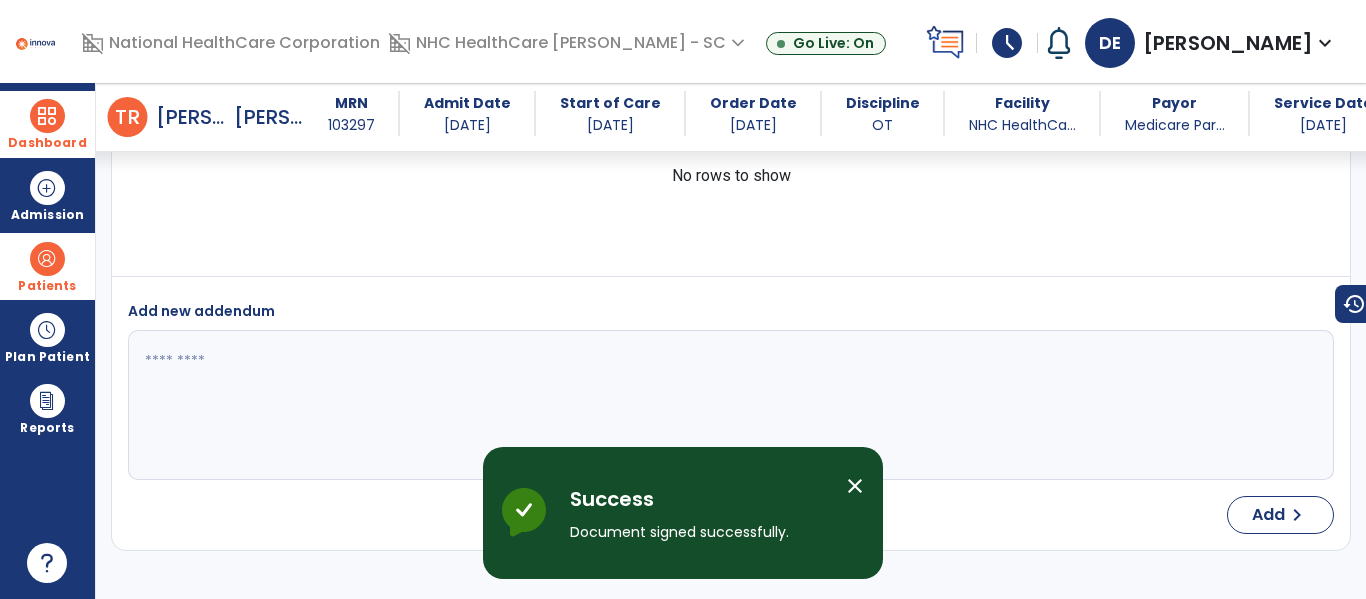 click at bounding box center (47, 116) 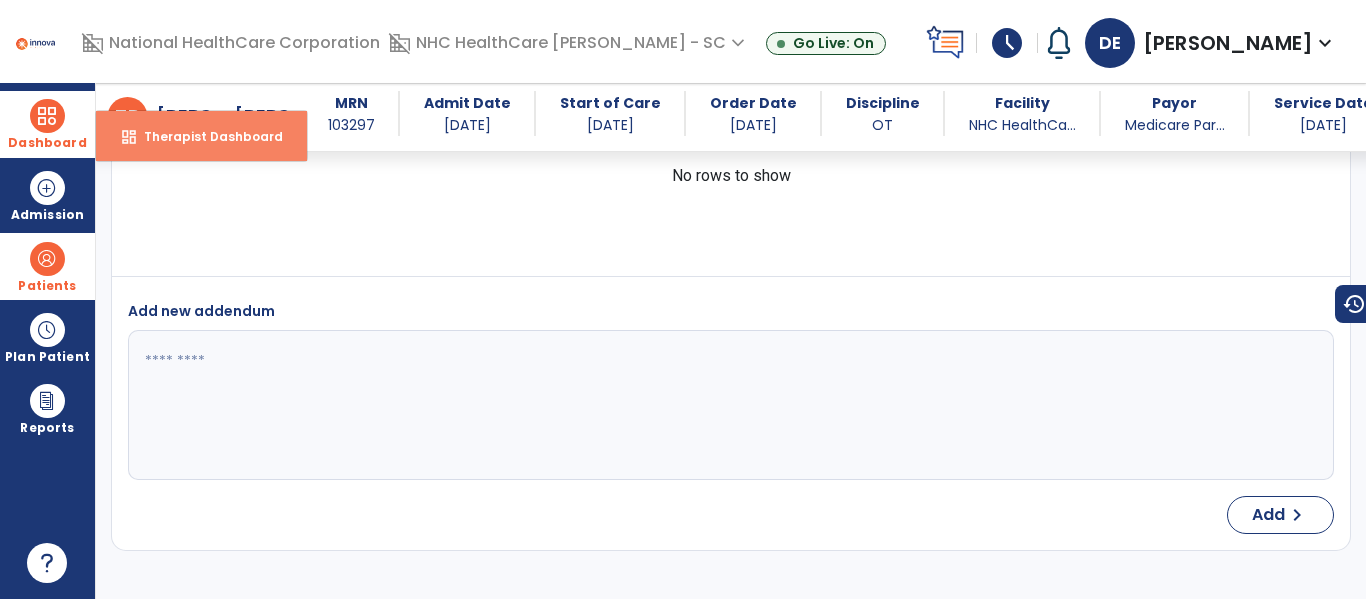 click on "dashboard  Therapist Dashboard" at bounding box center [201, 136] 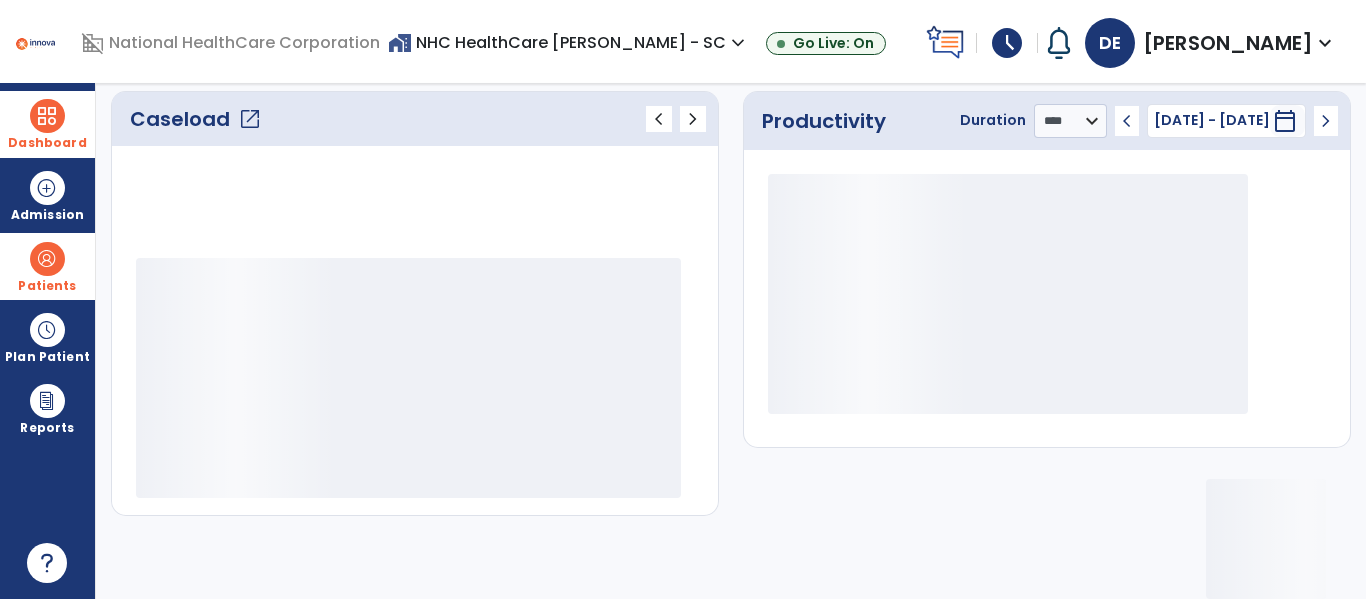 scroll, scrollTop: 275, scrollLeft: 0, axis: vertical 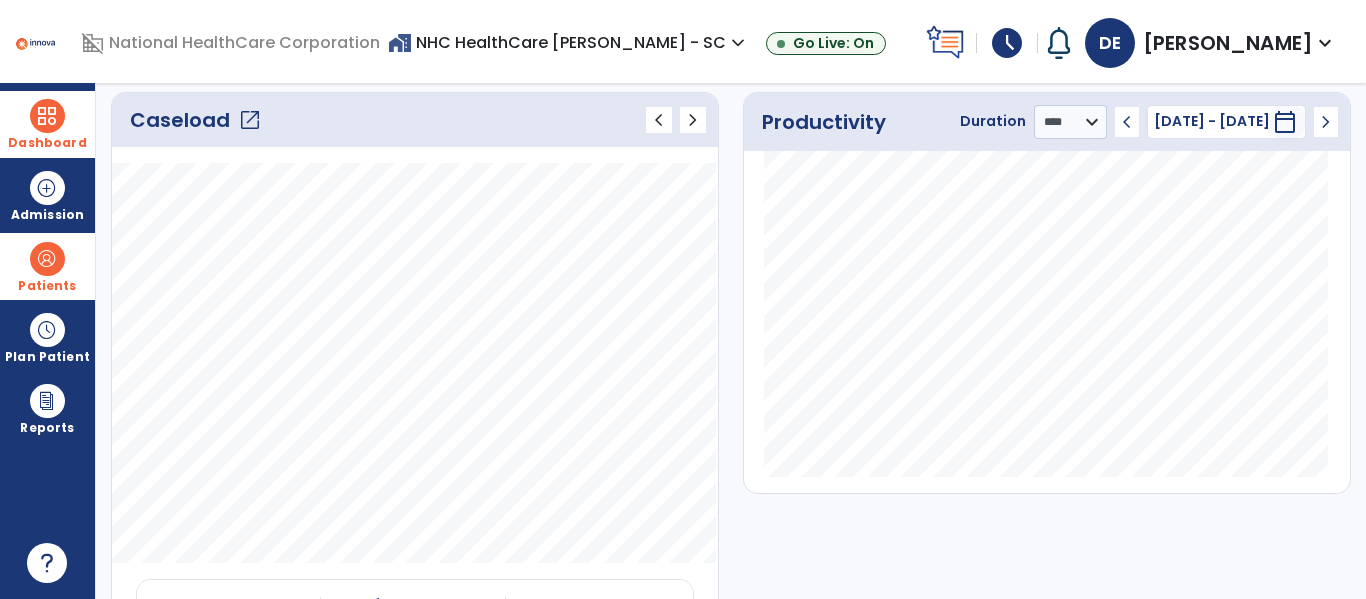 click on "open_in_new" 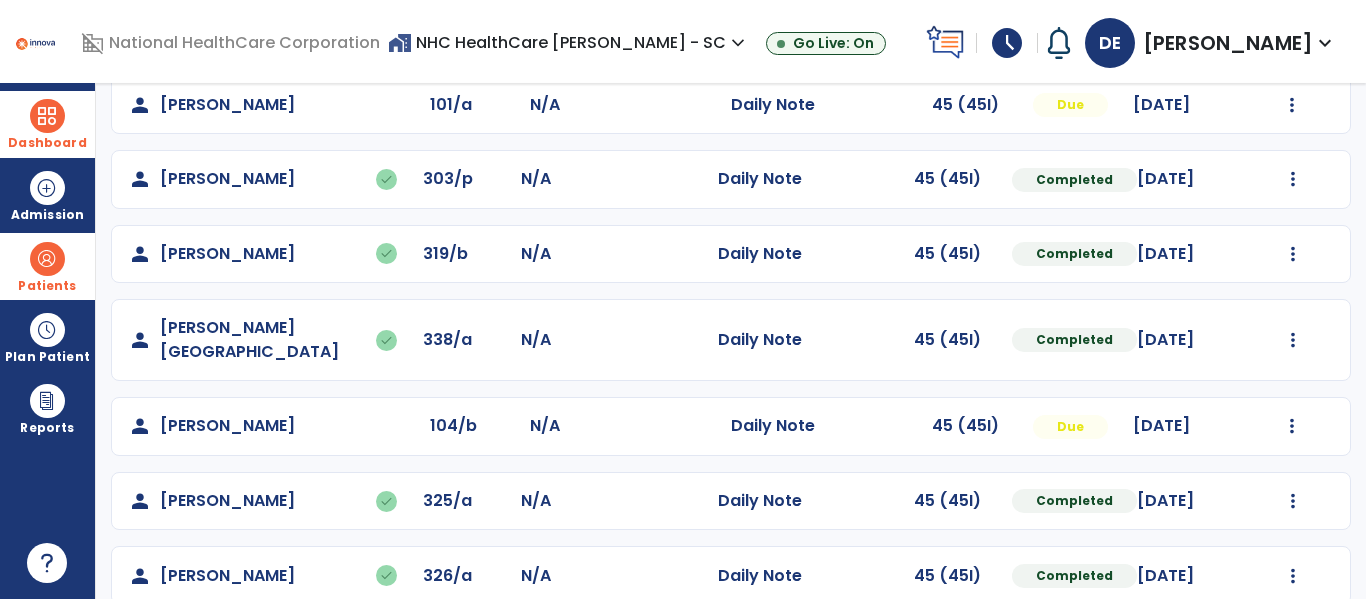 scroll, scrollTop: 413, scrollLeft: 0, axis: vertical 